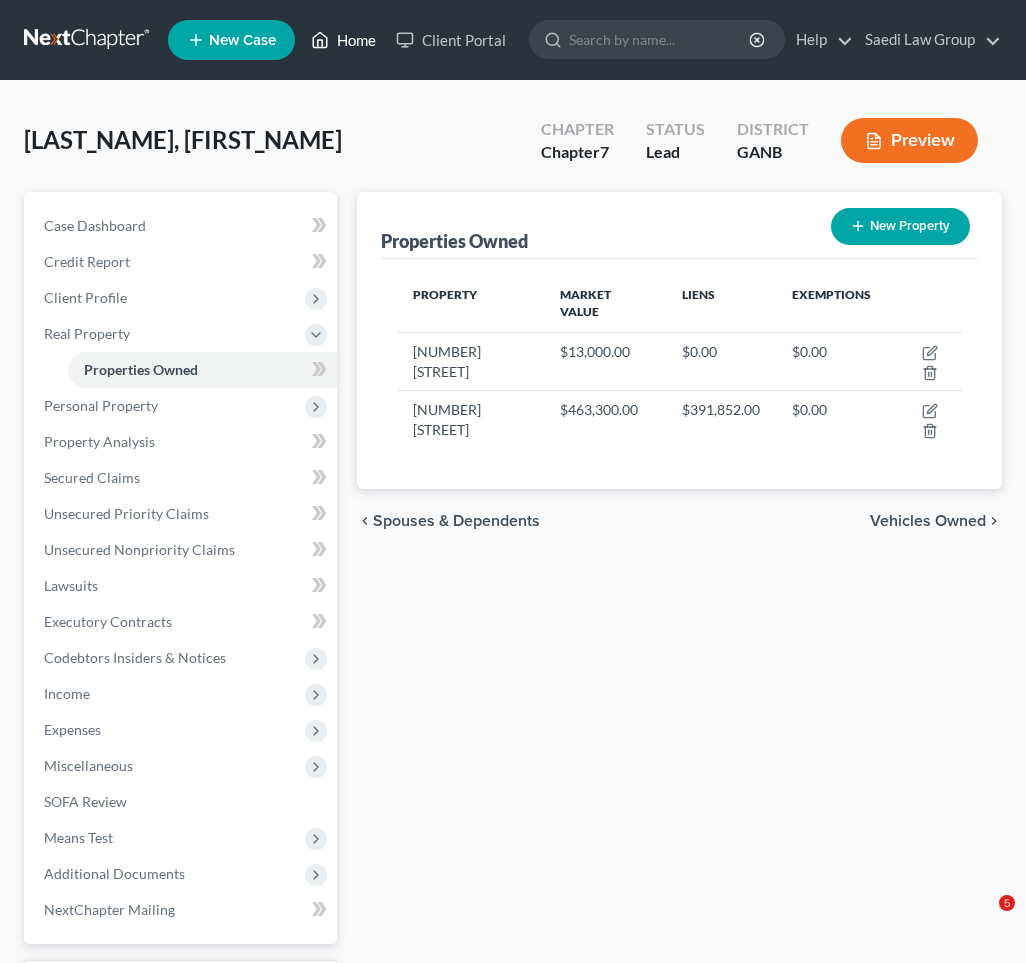 scroll, scrollTop: 0, scrollLeft: 0, axis: both 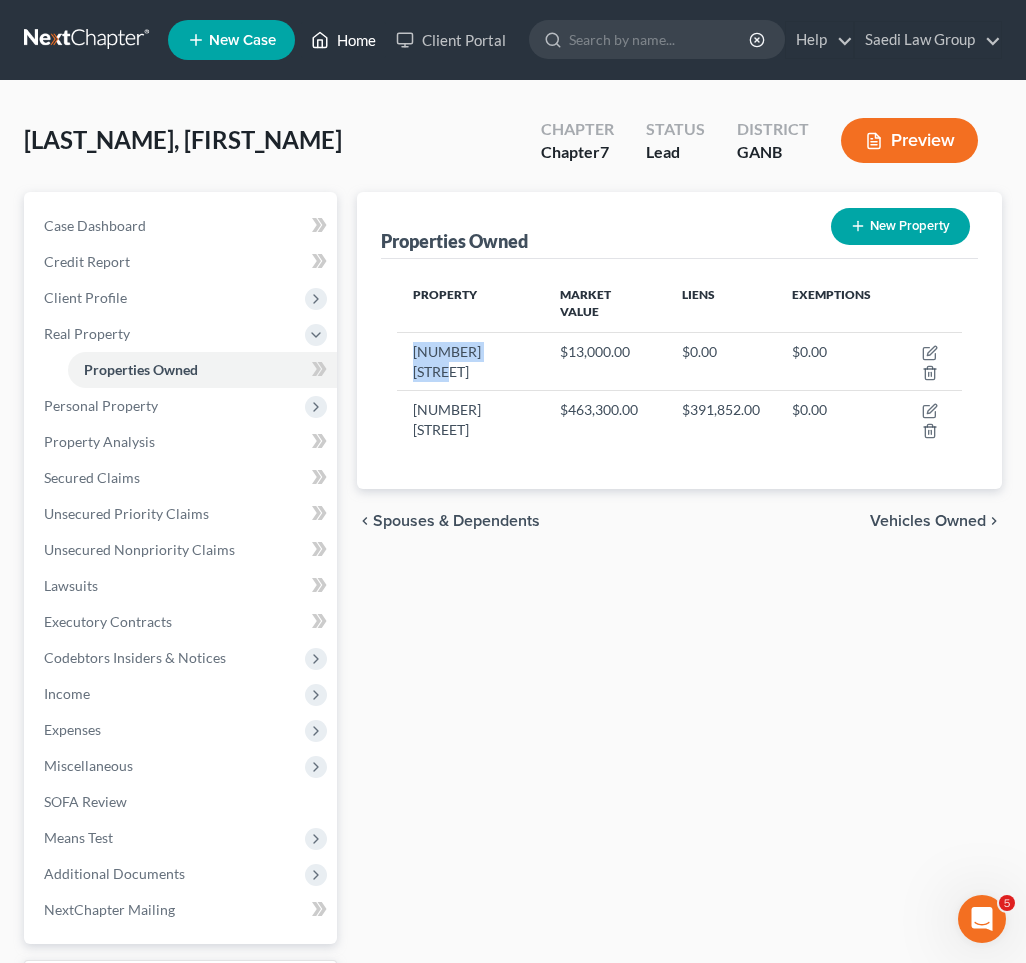 click on "Home" at bounding box center [343, 40] 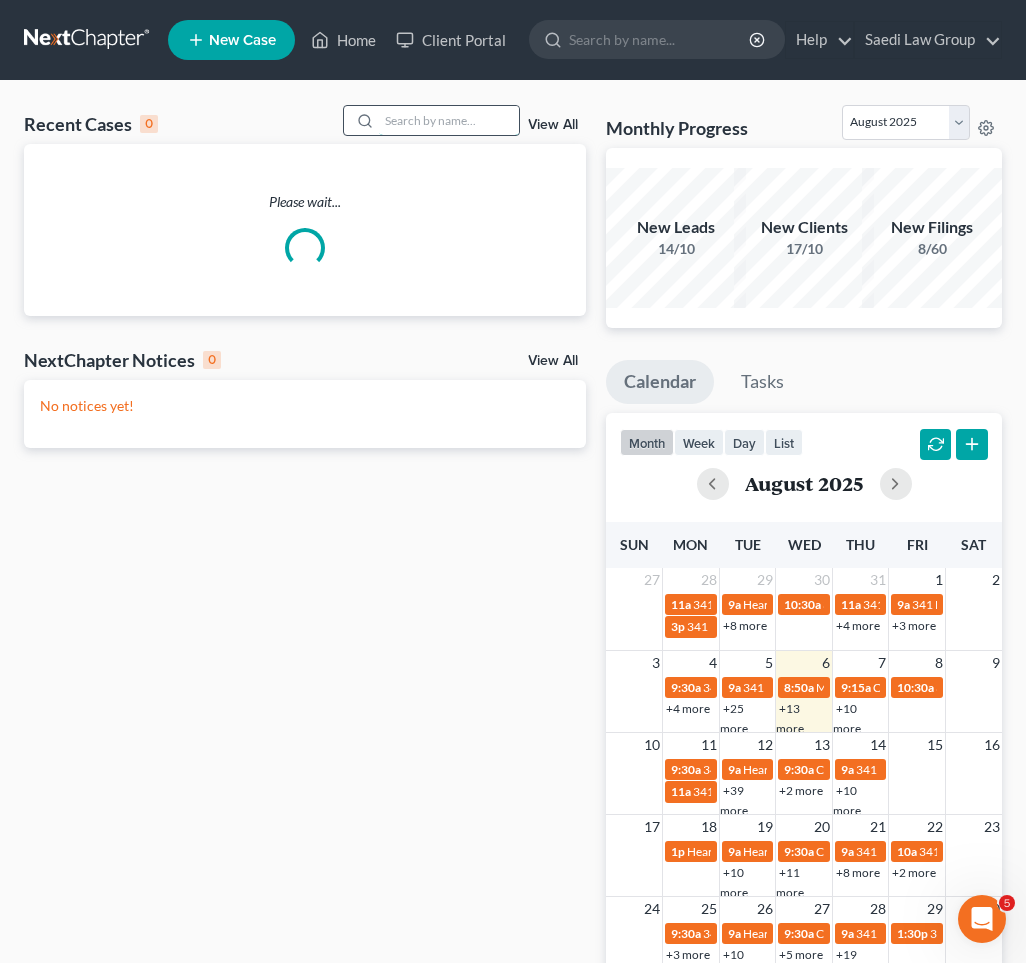 click at bounding box center [449, 120] 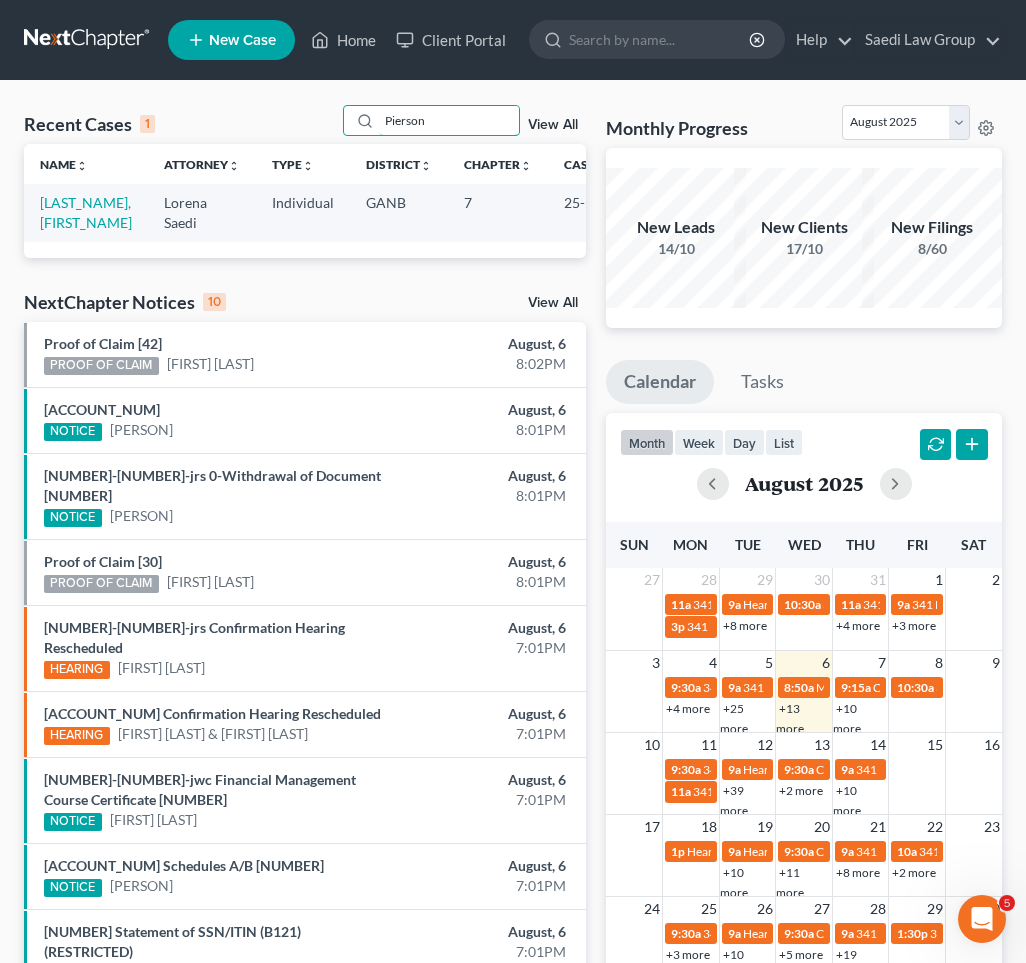 type on "Pierson" 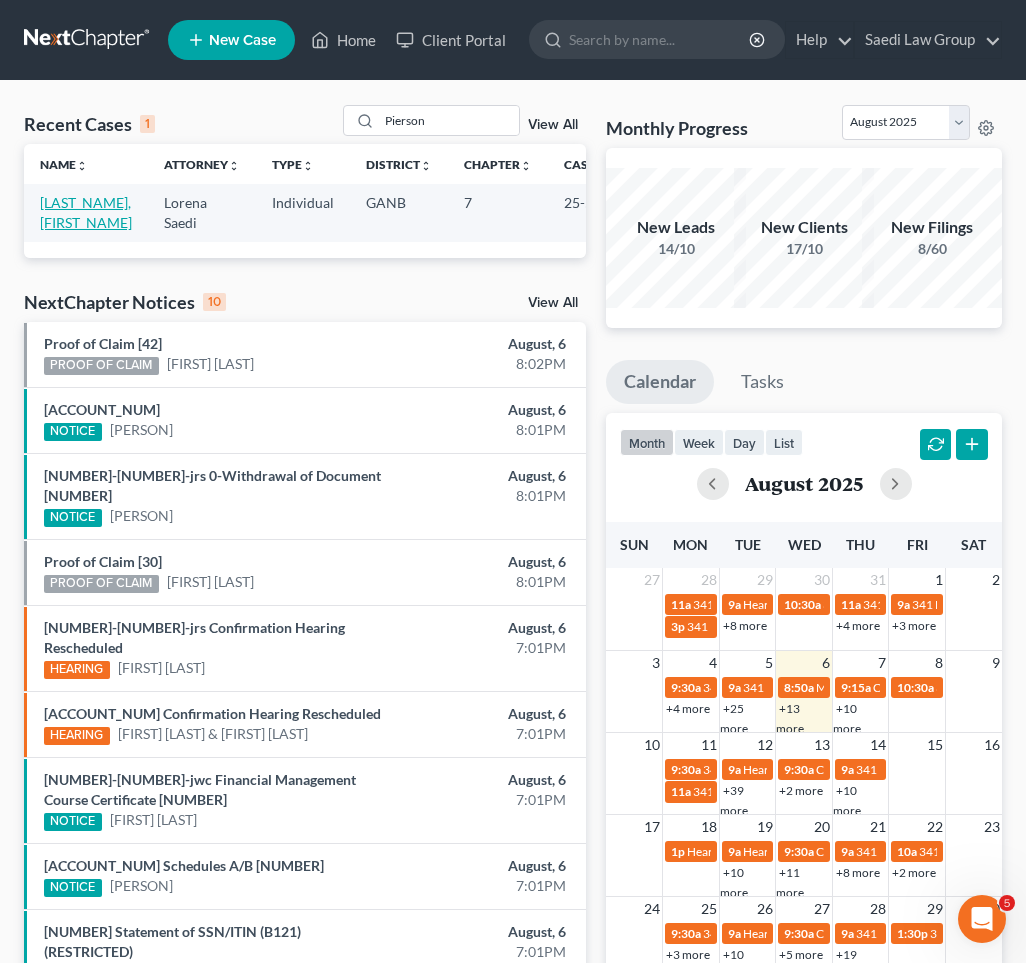 drag, startPoint x: 371, startPoint y: 147, endPoint x: 72, endPoint y: 210, distance: 305.56506 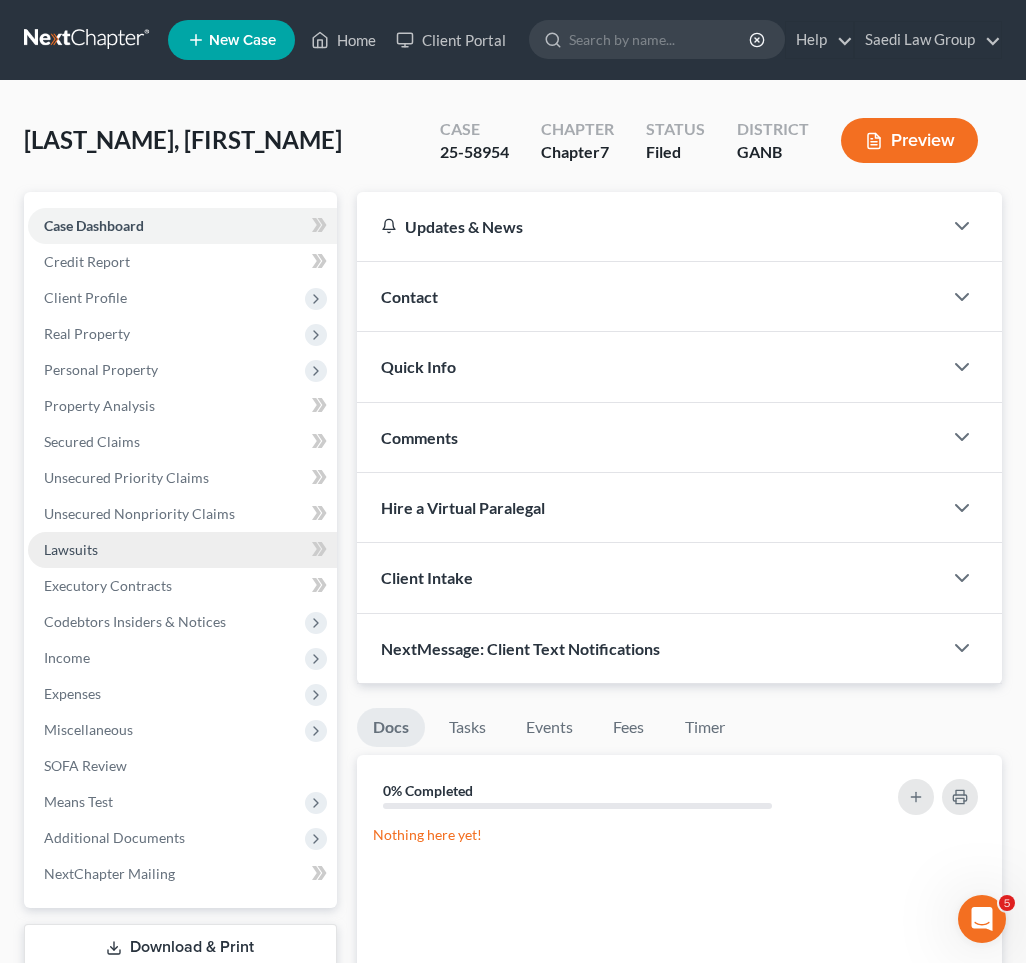 click on "Lawsuits" at bounding box center [71, 549] 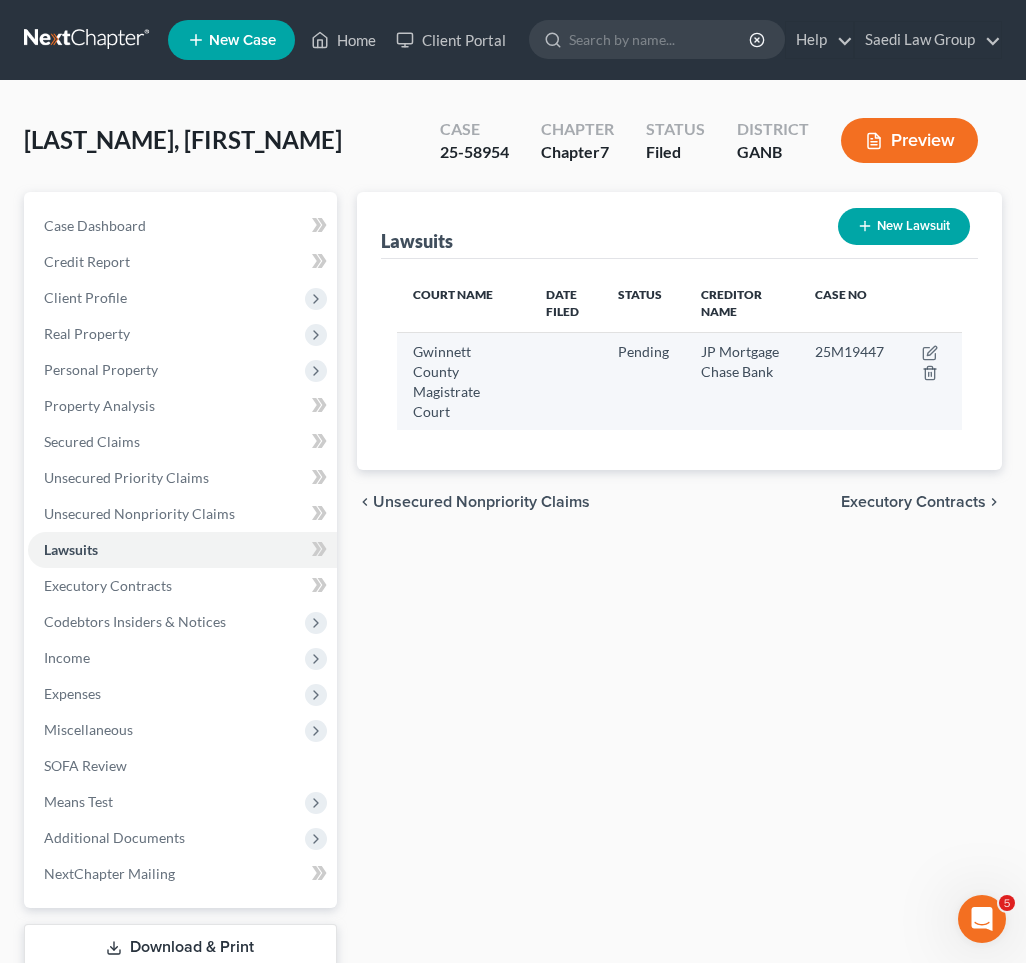 click on "25M19447" at bounding box center (849, 351) 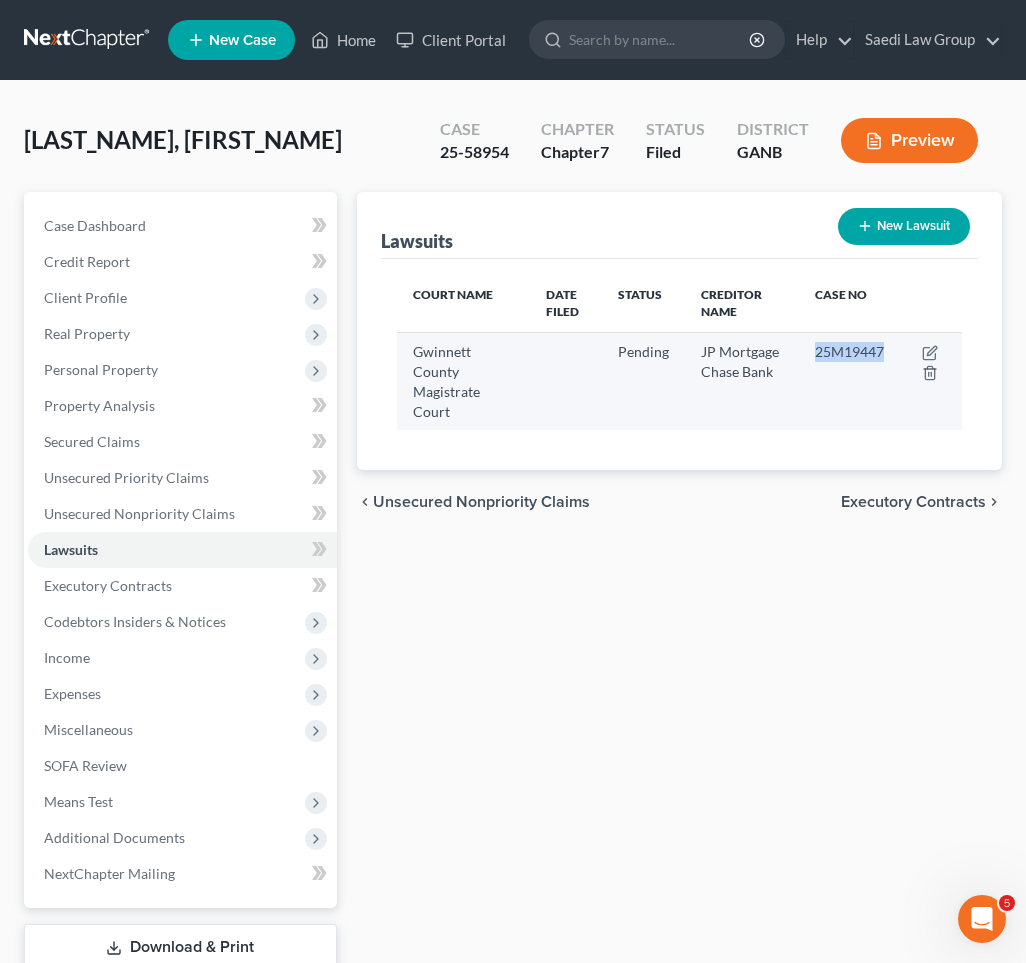 click on "25M19447" at bounding box center (849, 351) 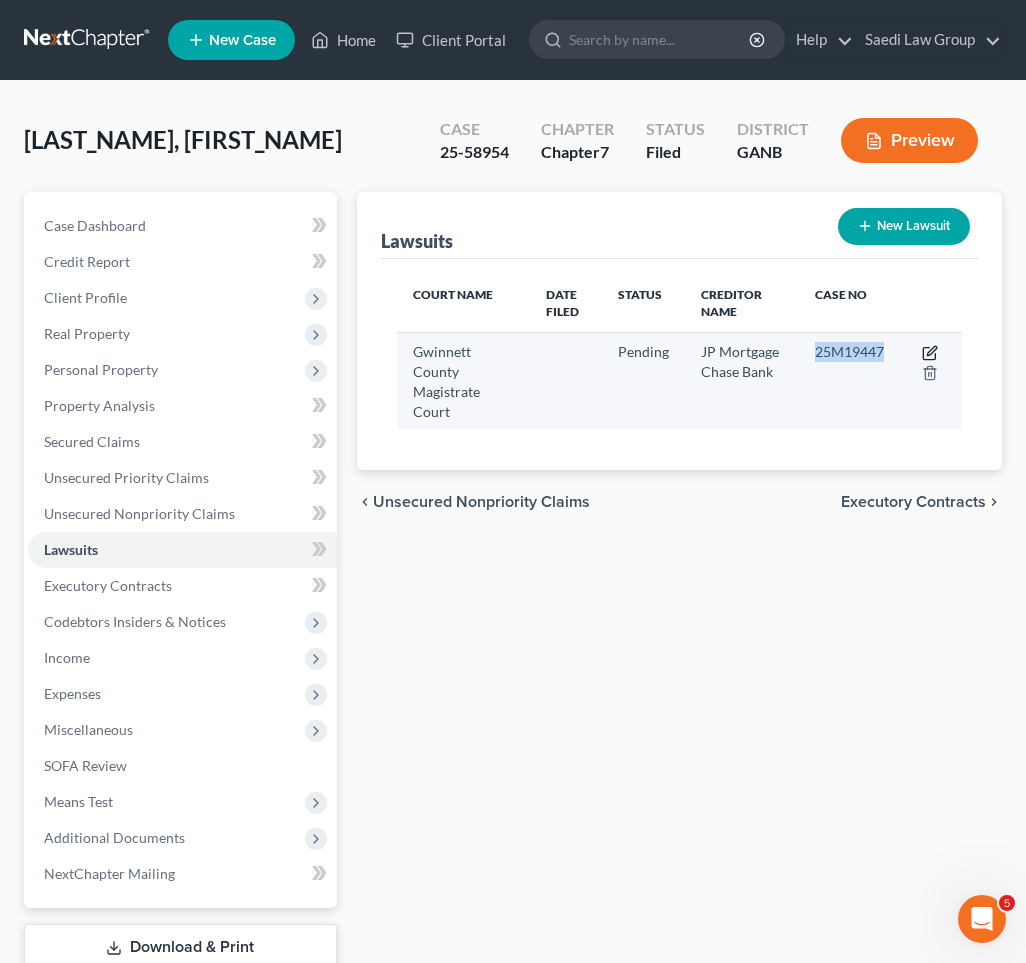click 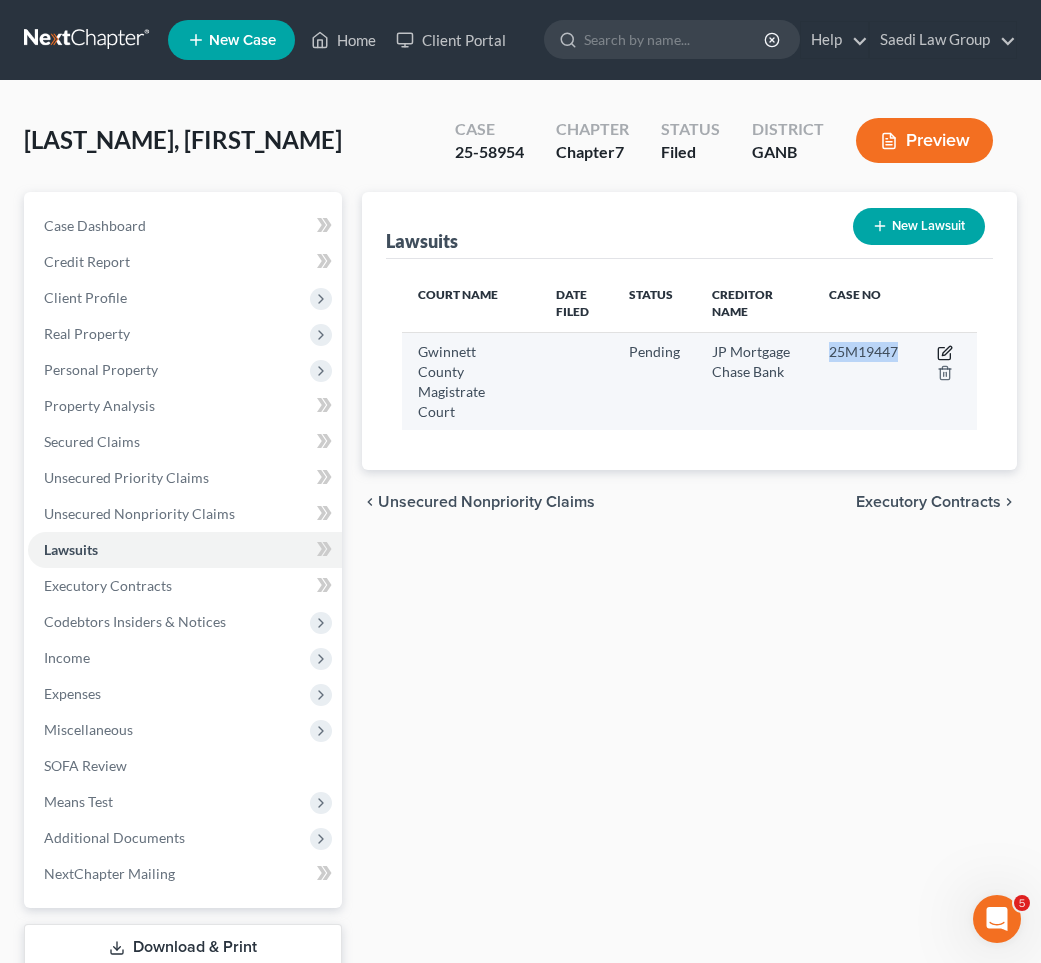 select on "10" 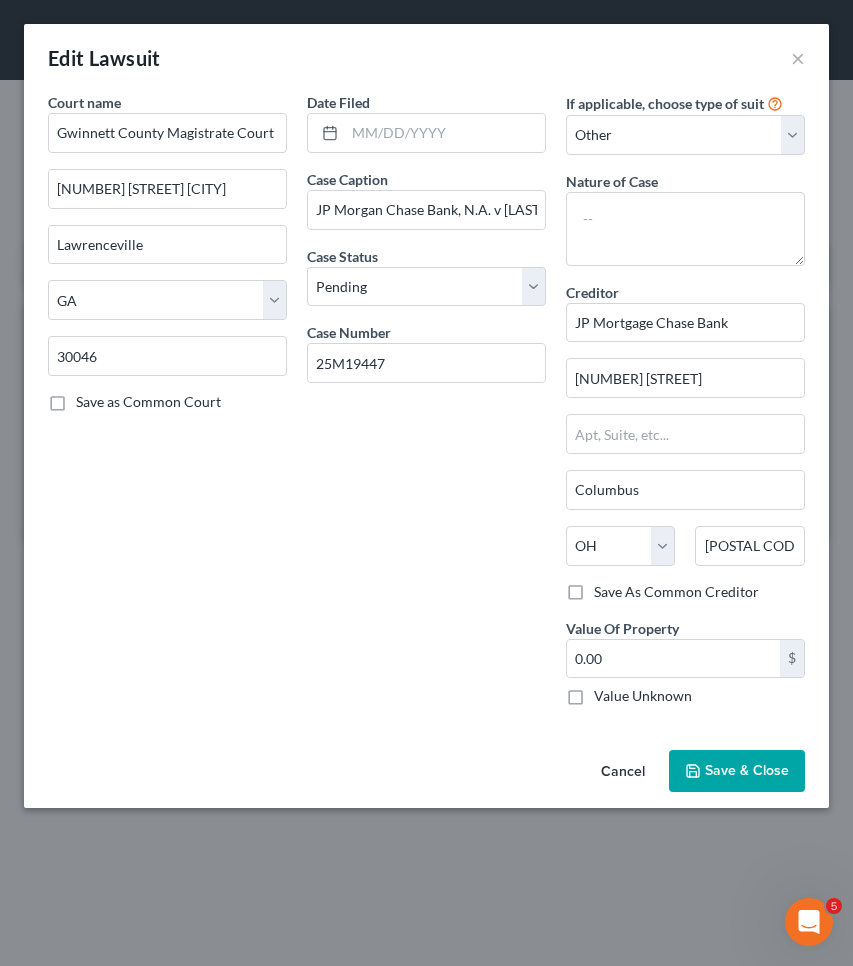 click on "Cancel" at bounding box center [623, 772] 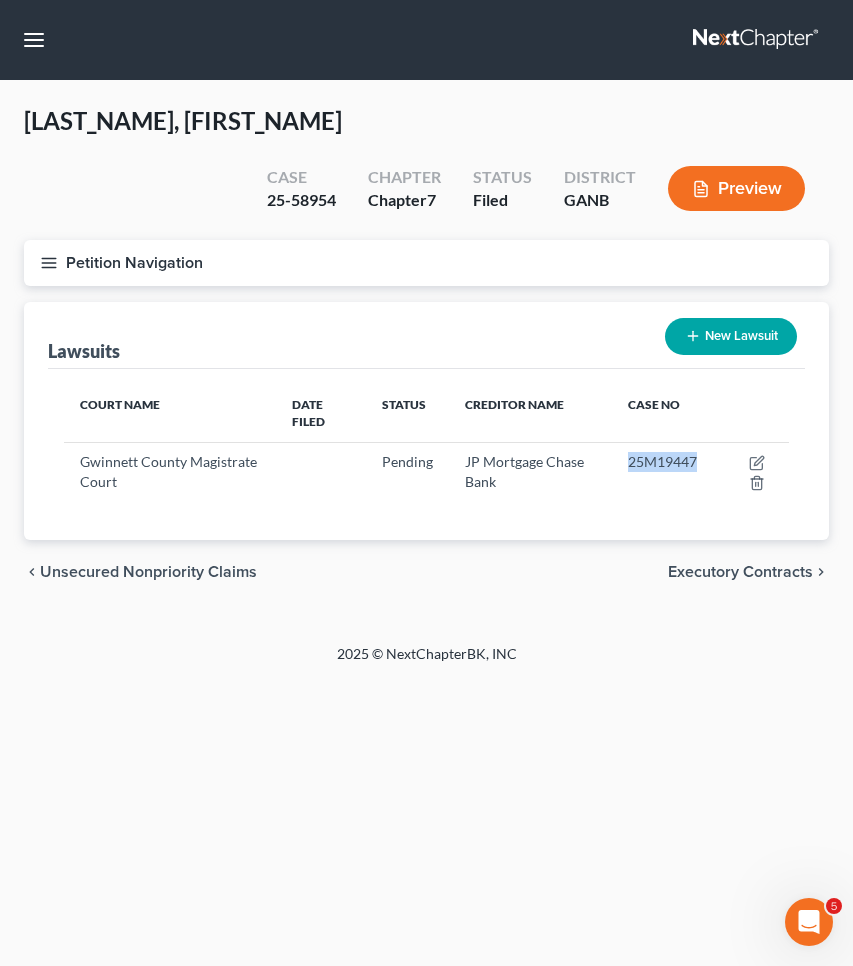 click on "Petition Navigation" at bounding box center [426, 263] 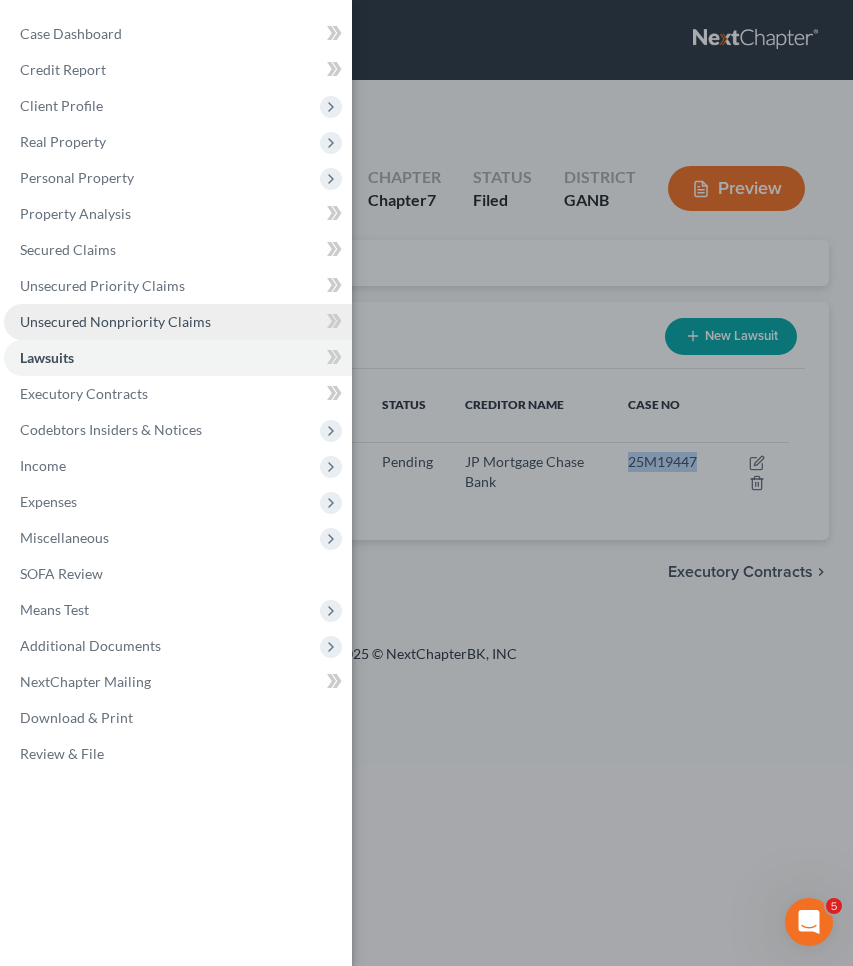 click on "Unsecured Nonpriority Claims" at bounding box center [178, 322] 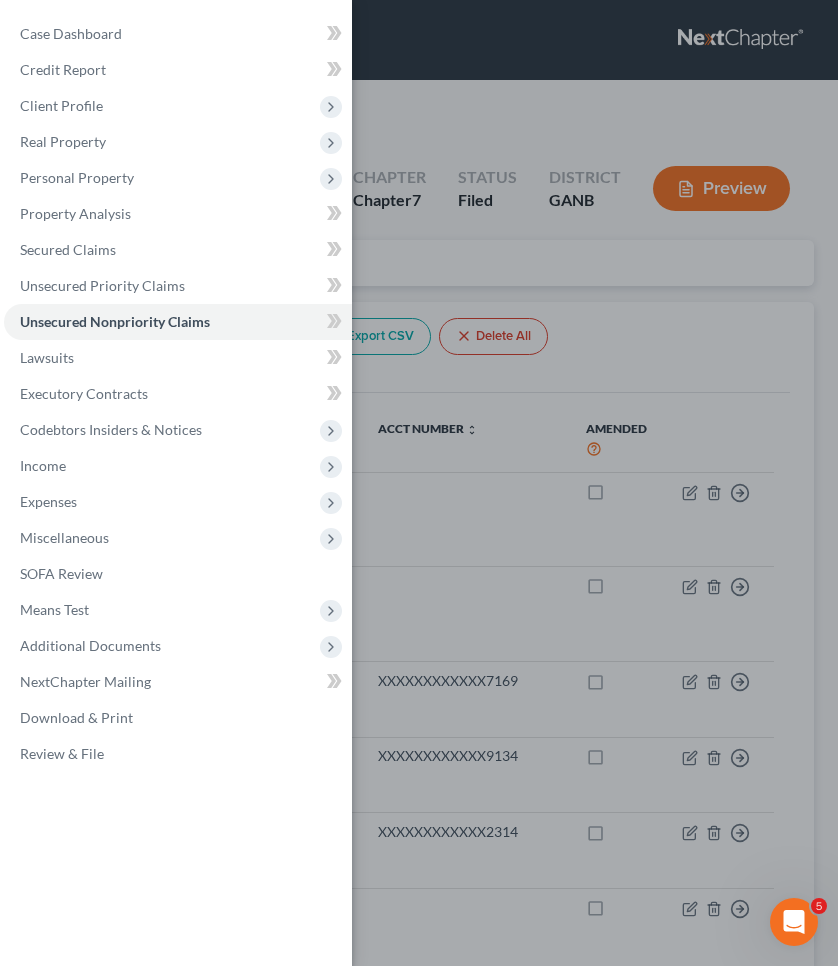 click on "Case Dashboard
Payments
Invoices
Payments
Payments
Credit Report
Client Profile" at bounding box center (419, 483) 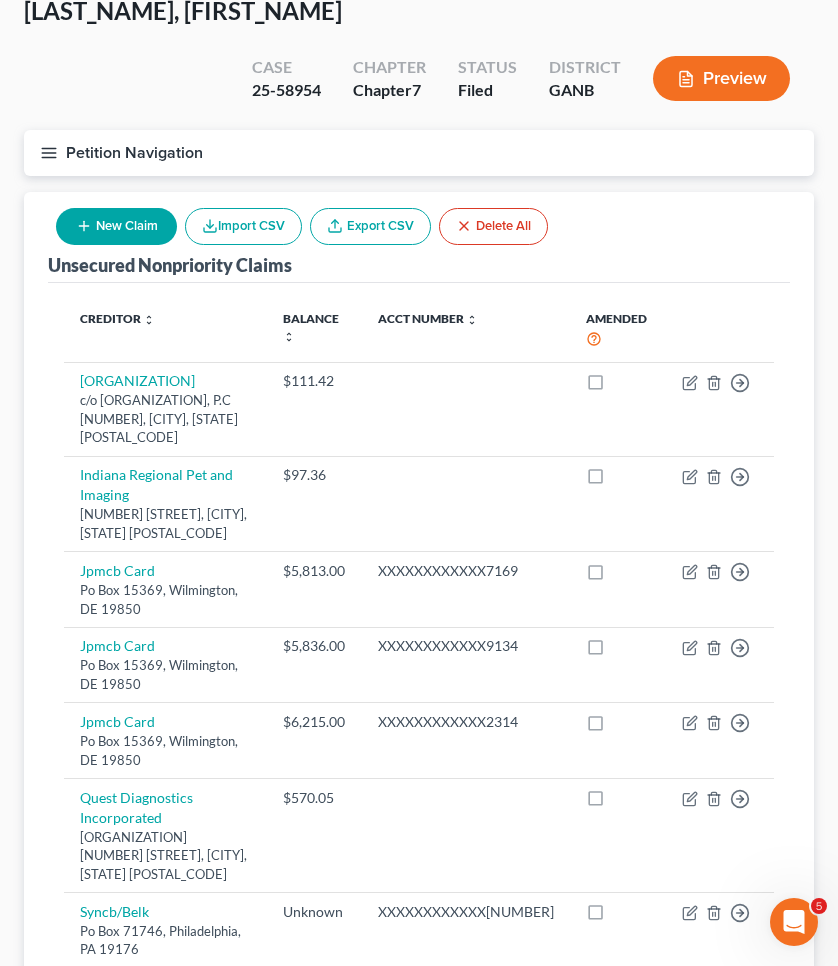 scroll, scrollTop: 281, scrollLeft: 0, axis: vertical 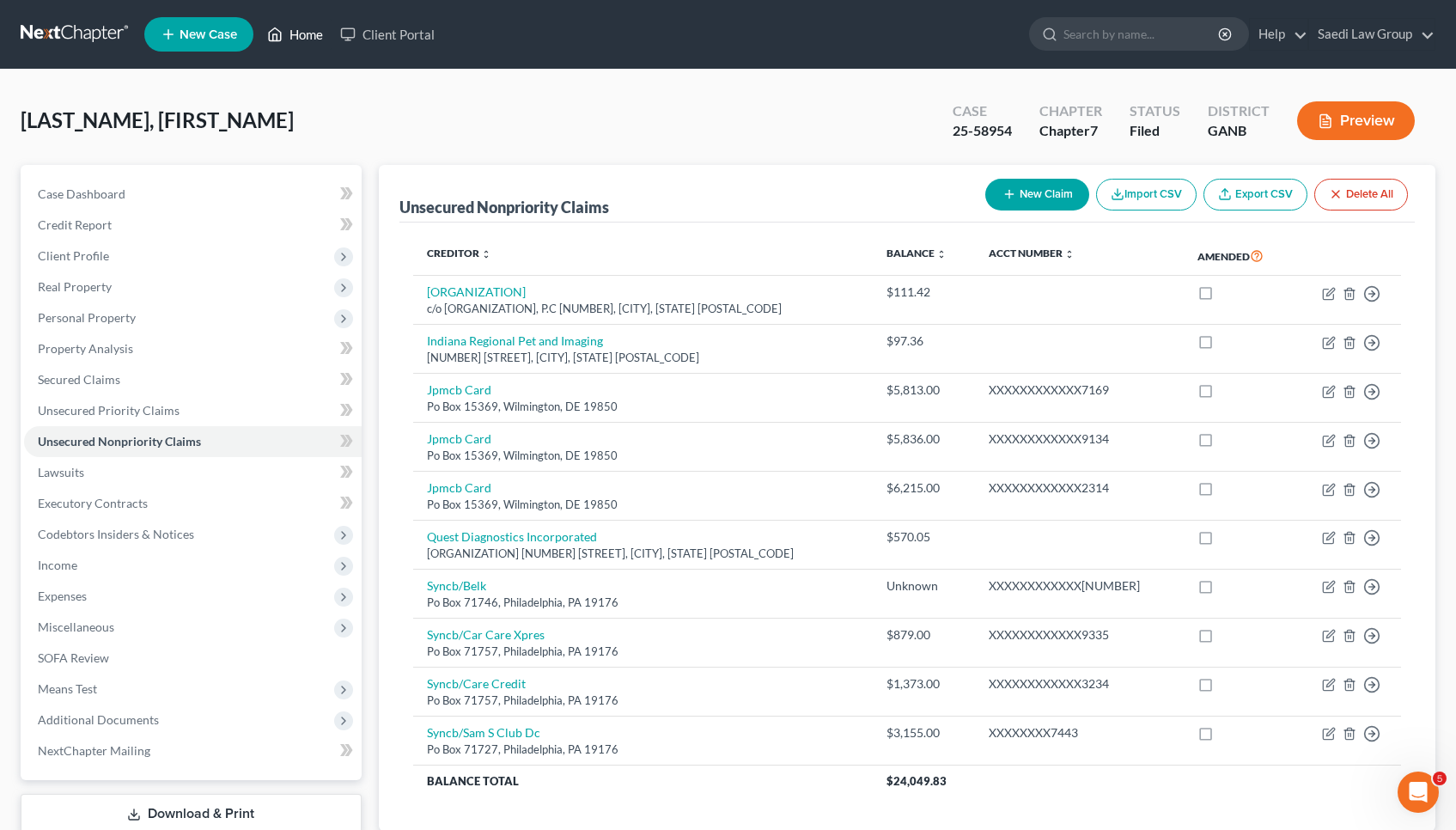 click on "Home" at bounding box center [295, 34] 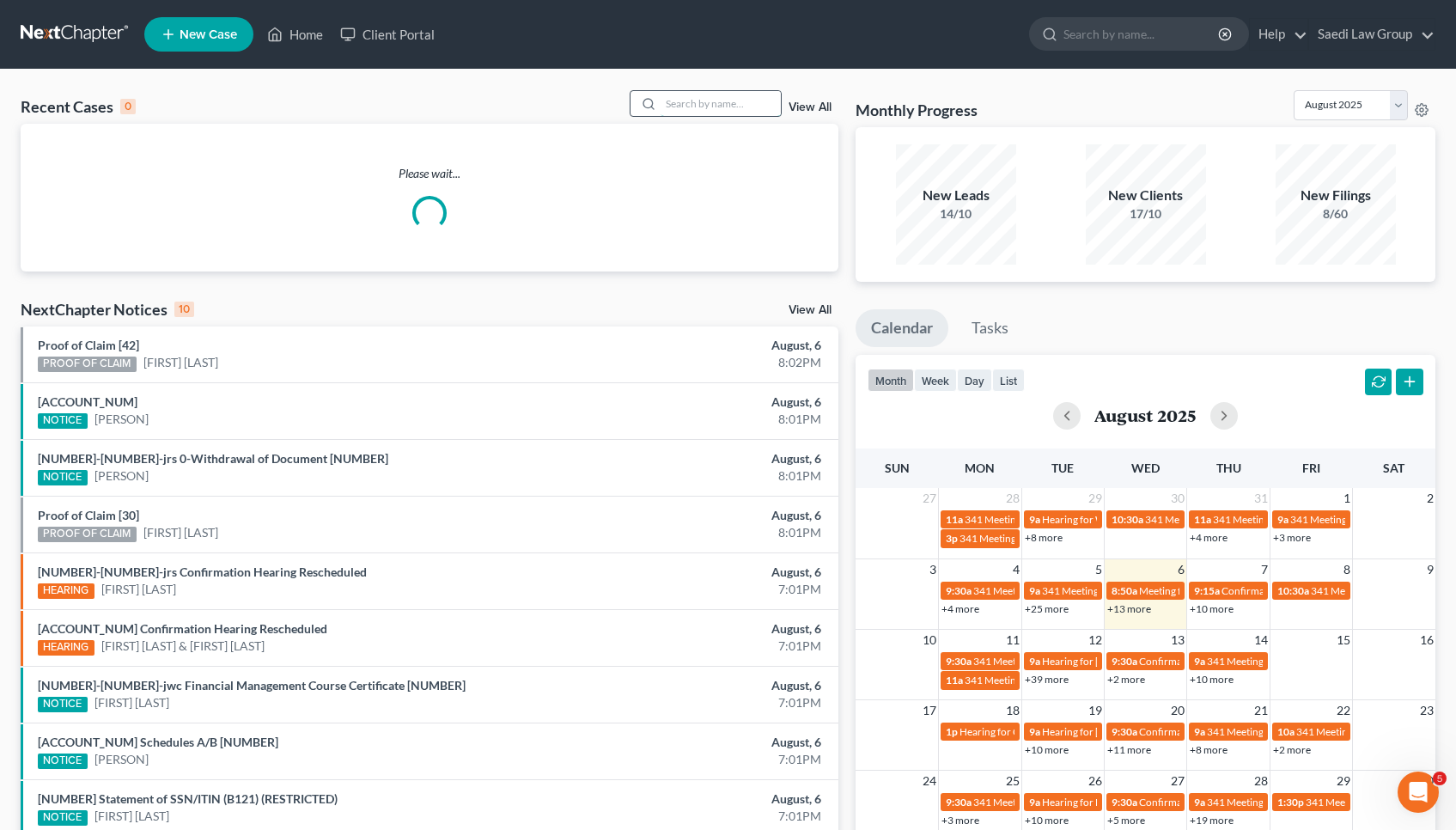 click at bounding box center (721, 103) 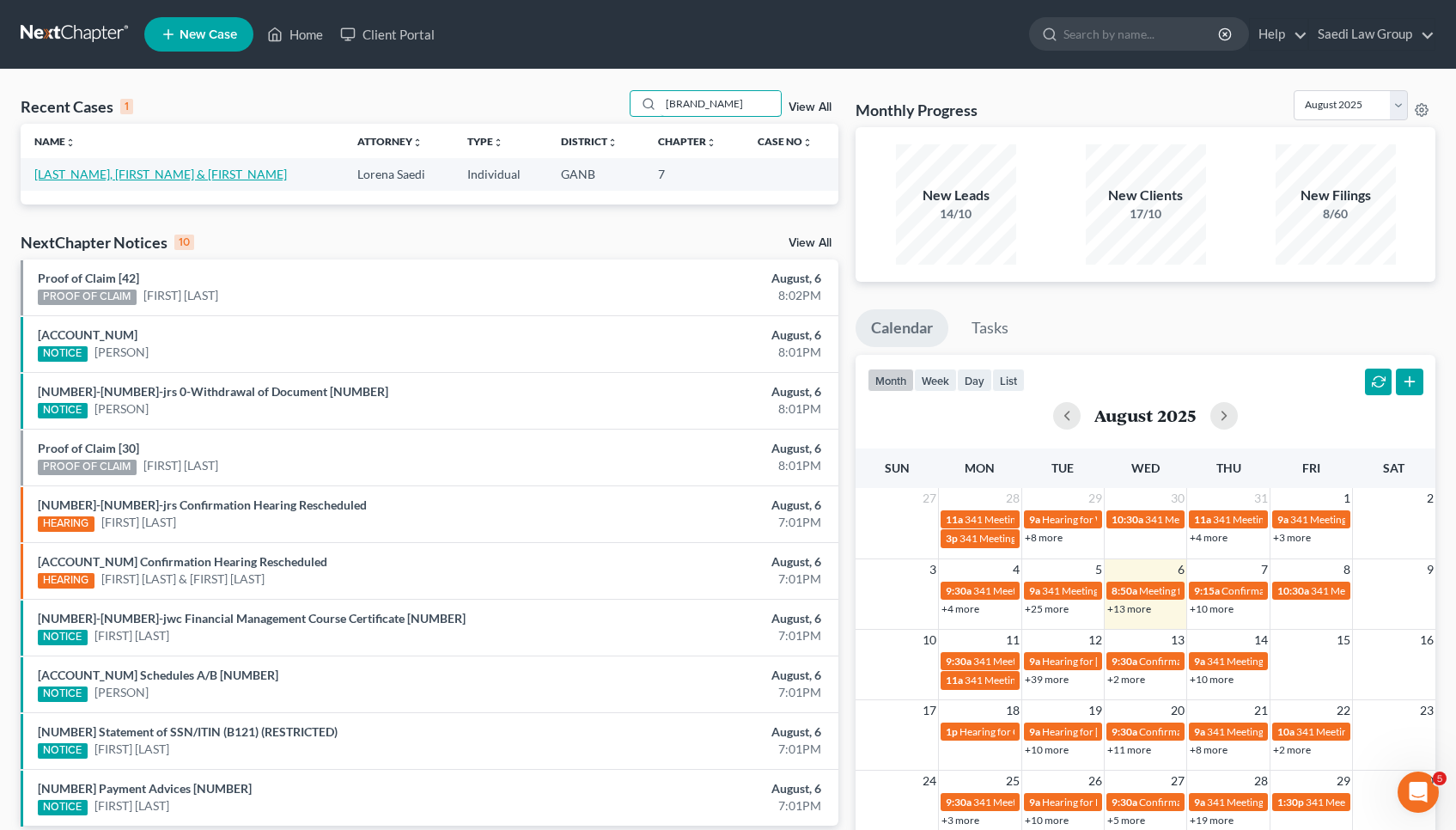 type on "trimble" 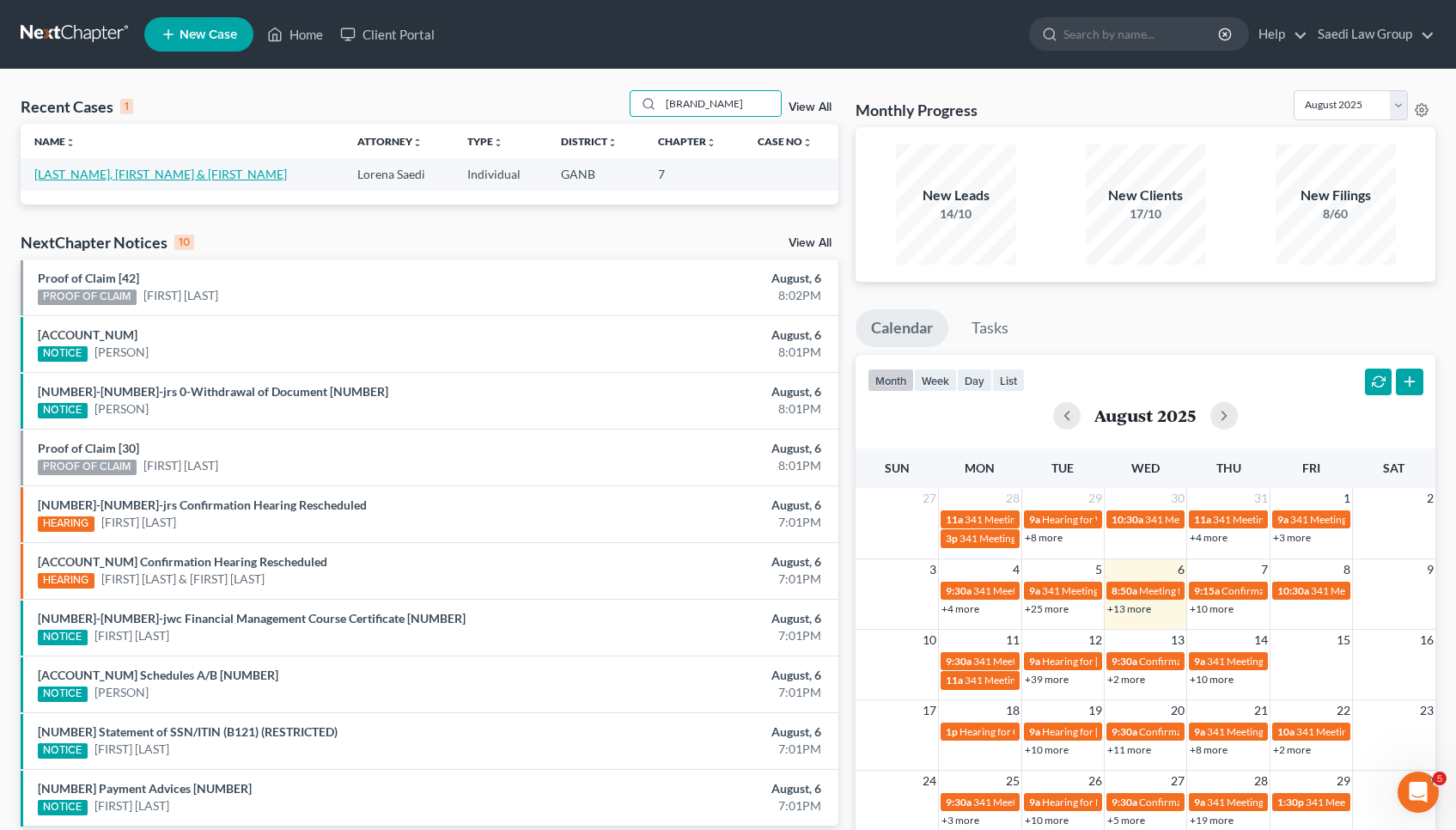 click on "Trimble, Emily & Kevin" at bounding box center [161, 174] 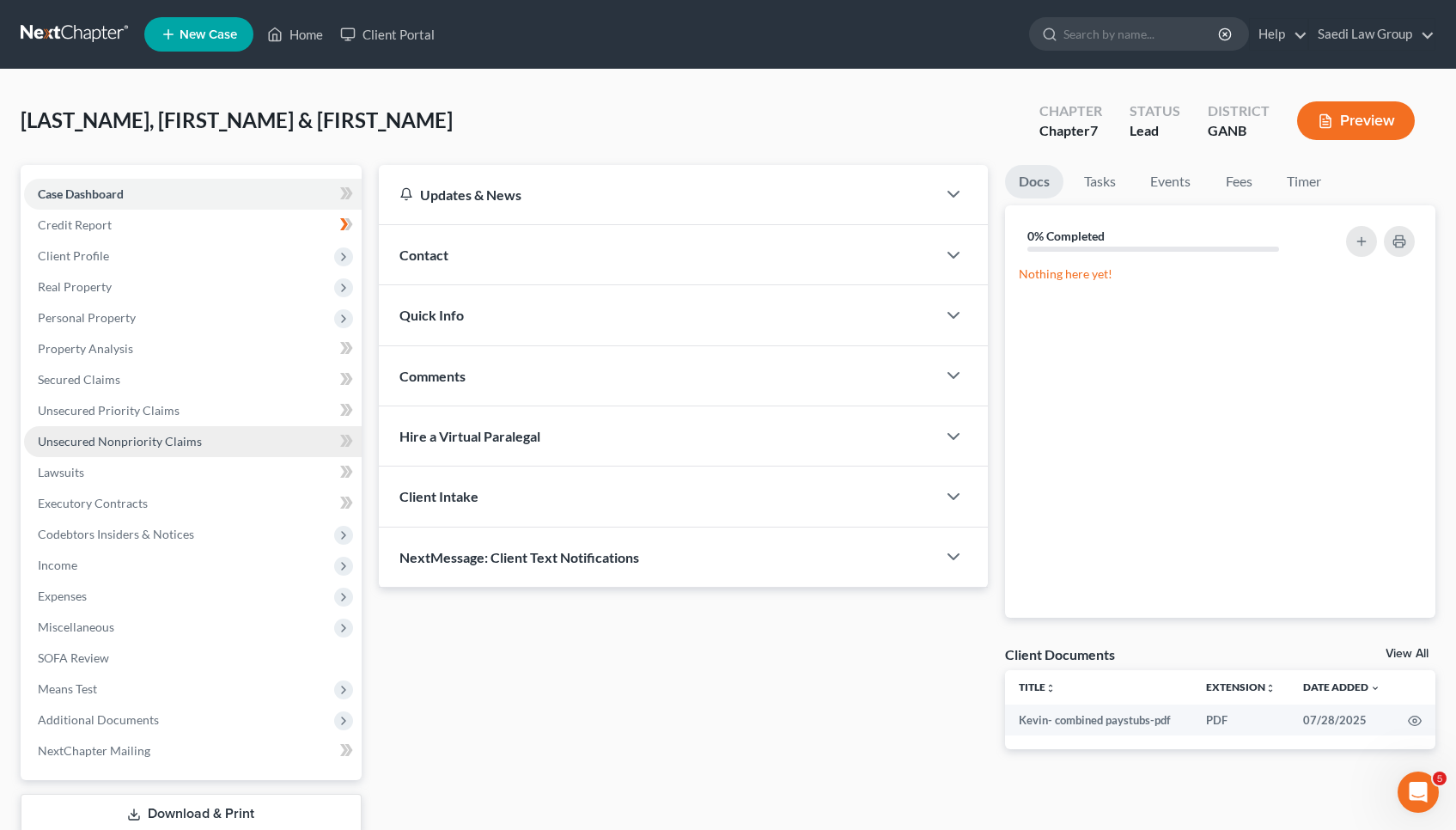 click on "Unsecured Nonpriority Claims" at bounding box center (119, 441) 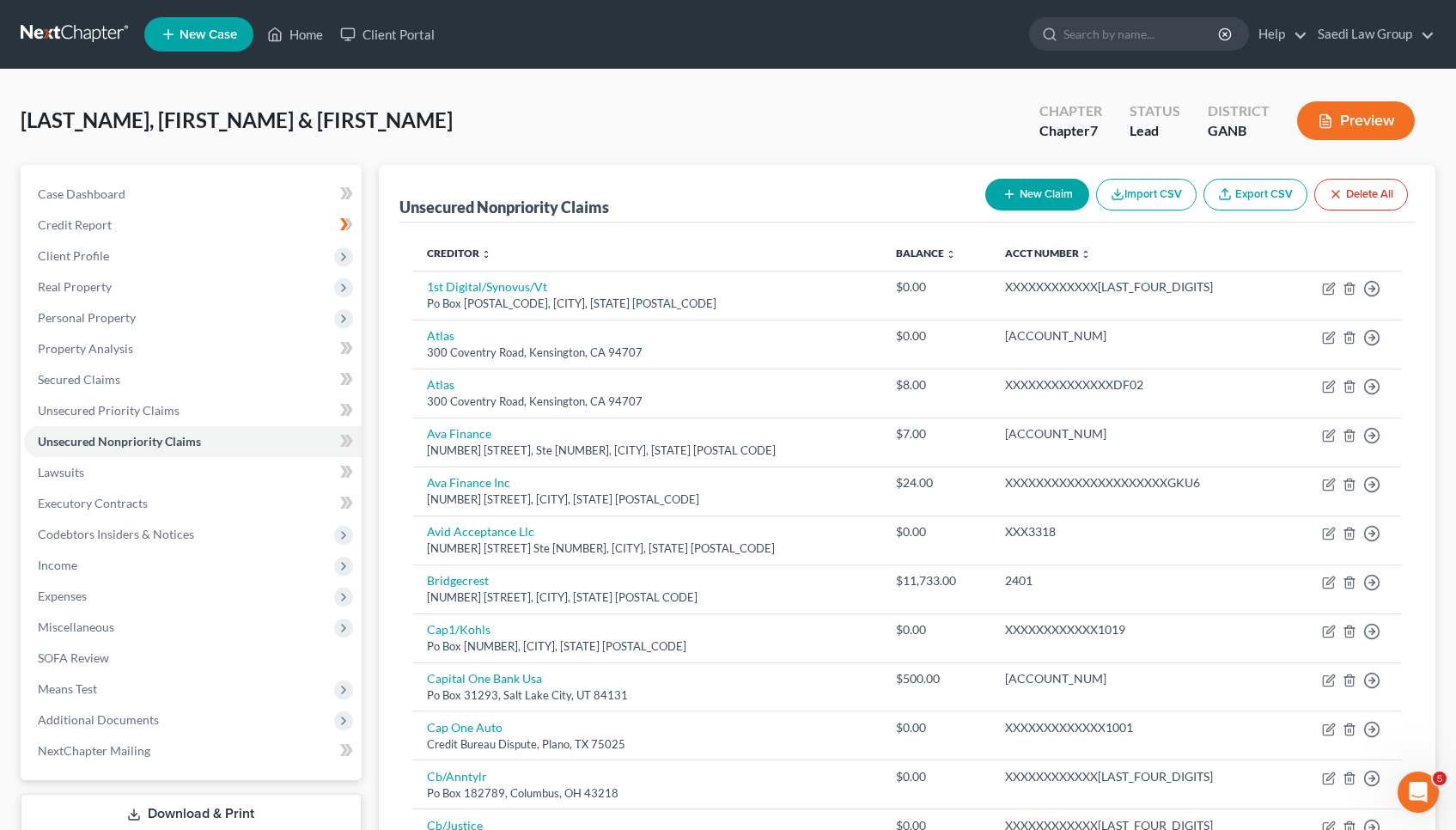 click on "New Claim" at bounding box center (1037, 194) 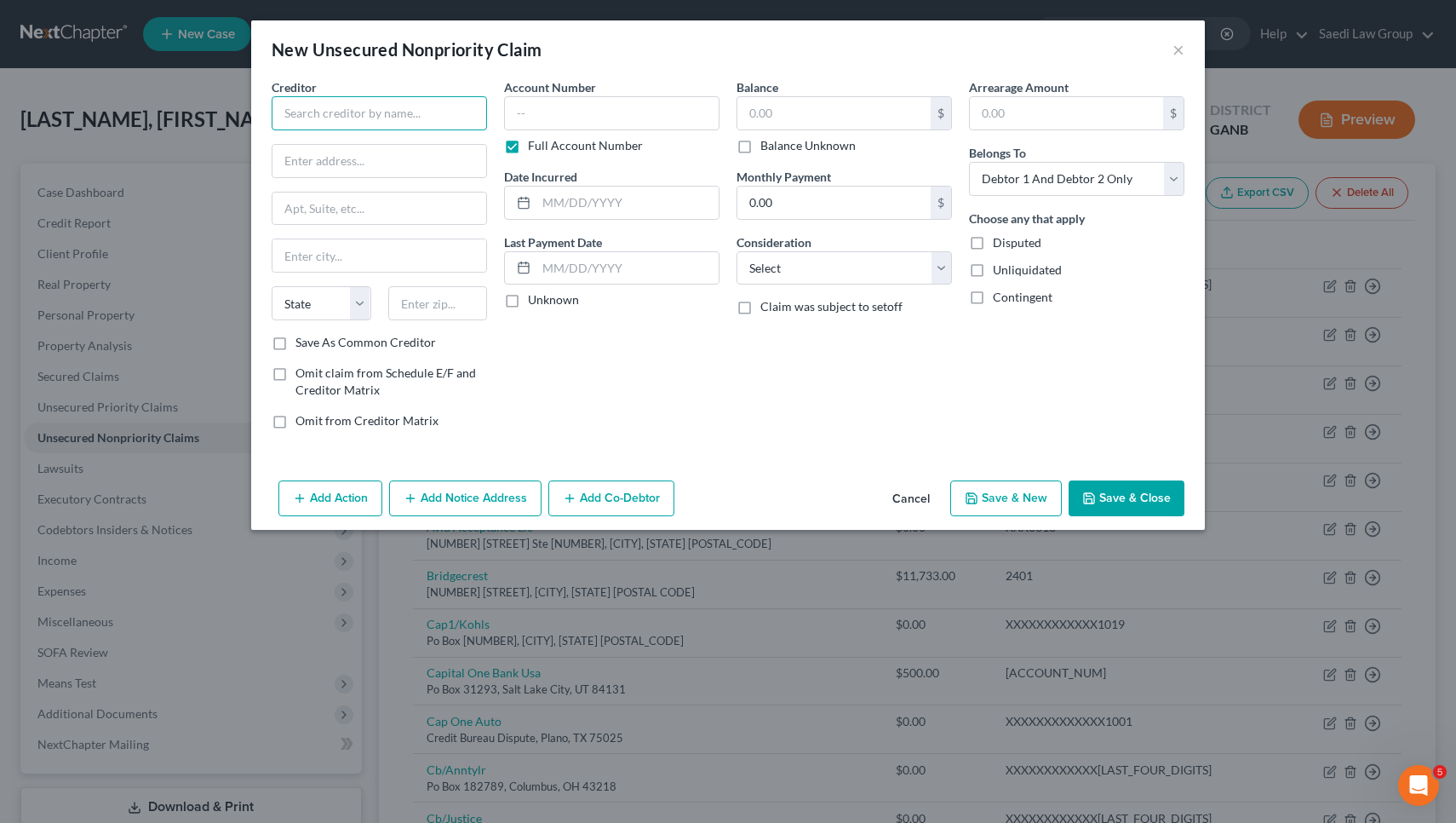 click at bounding box center (379, 113) 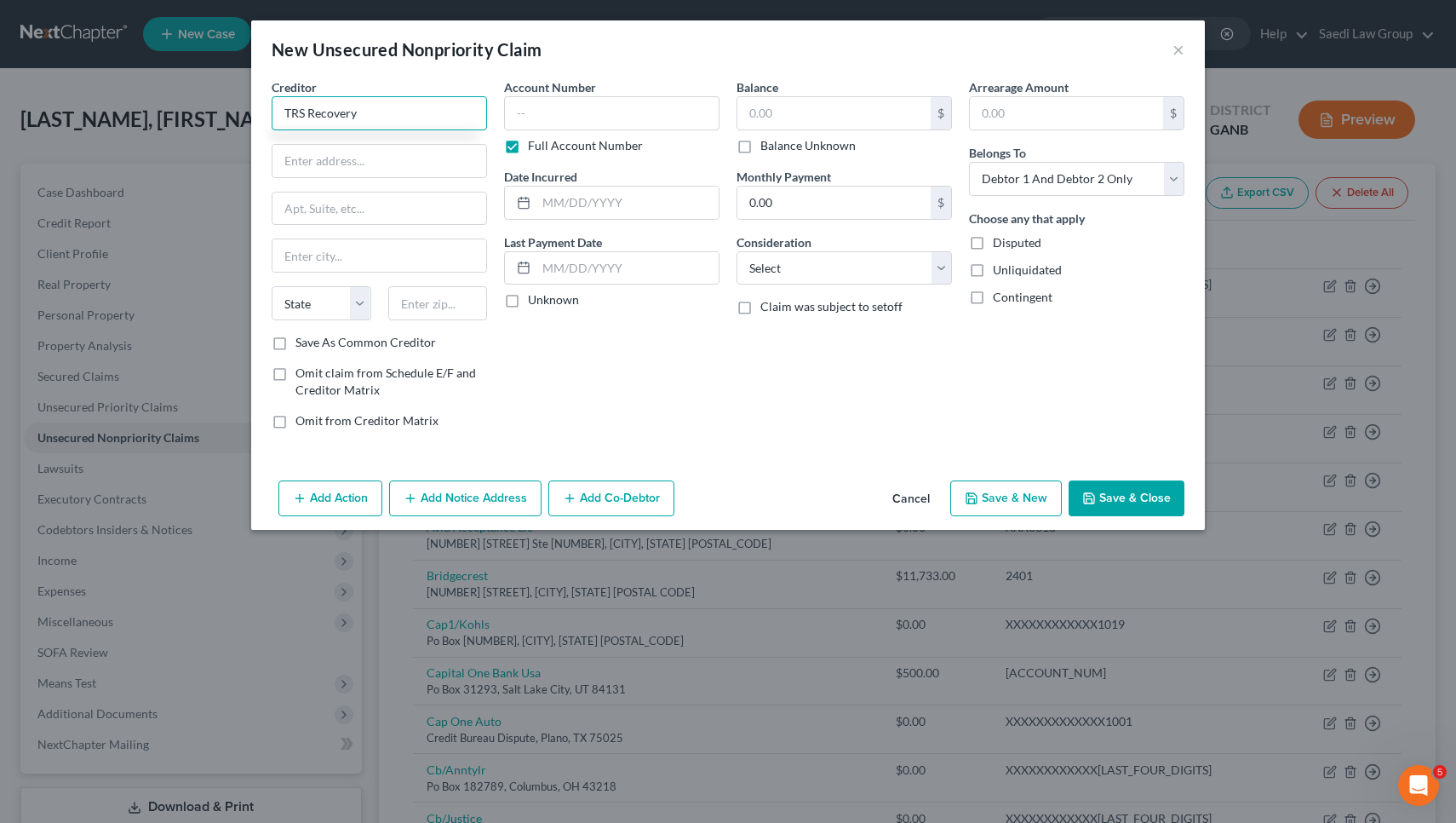 type on "TRS Recovery" 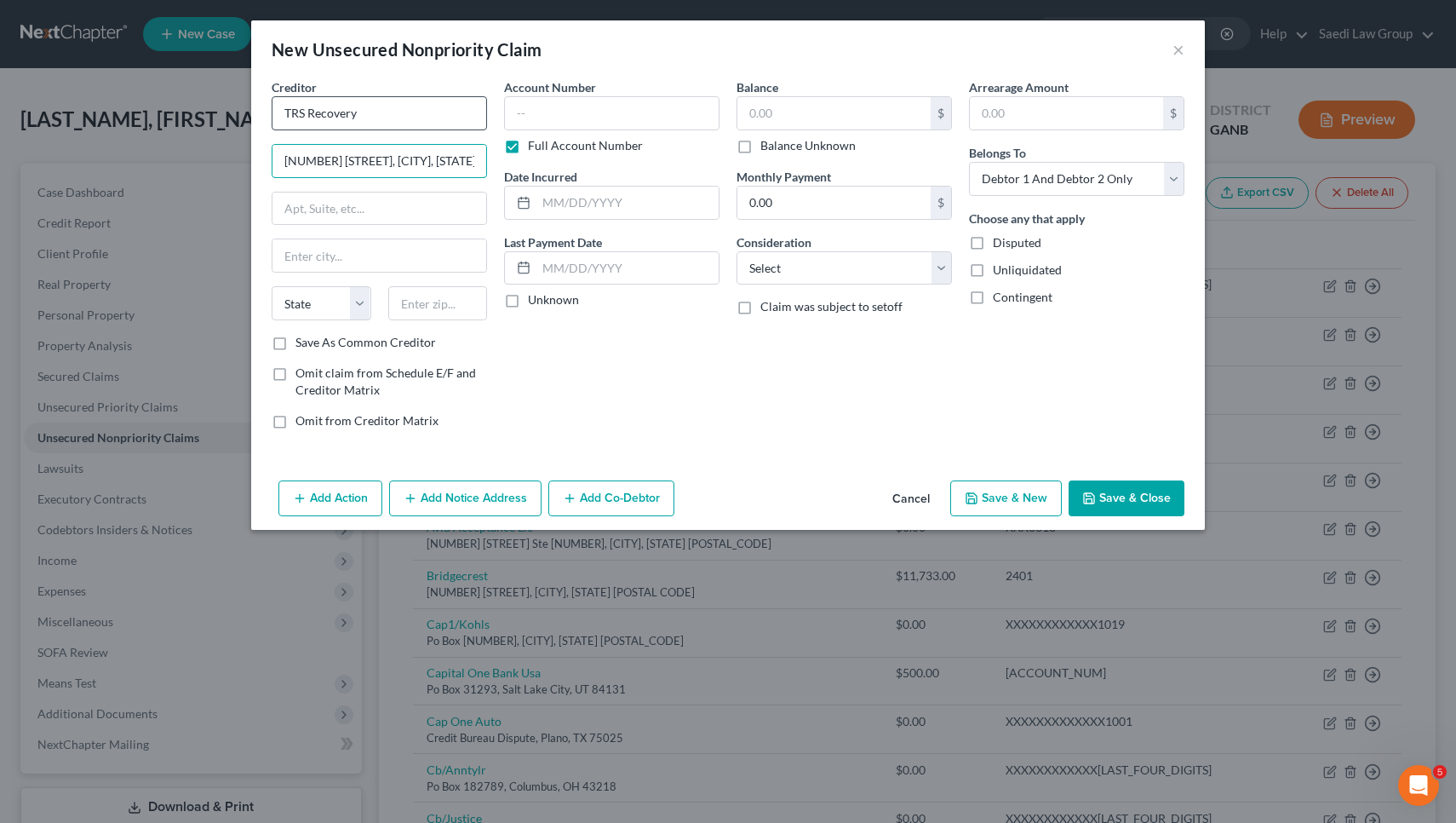 type on "1600 Terrell Mill Rd." 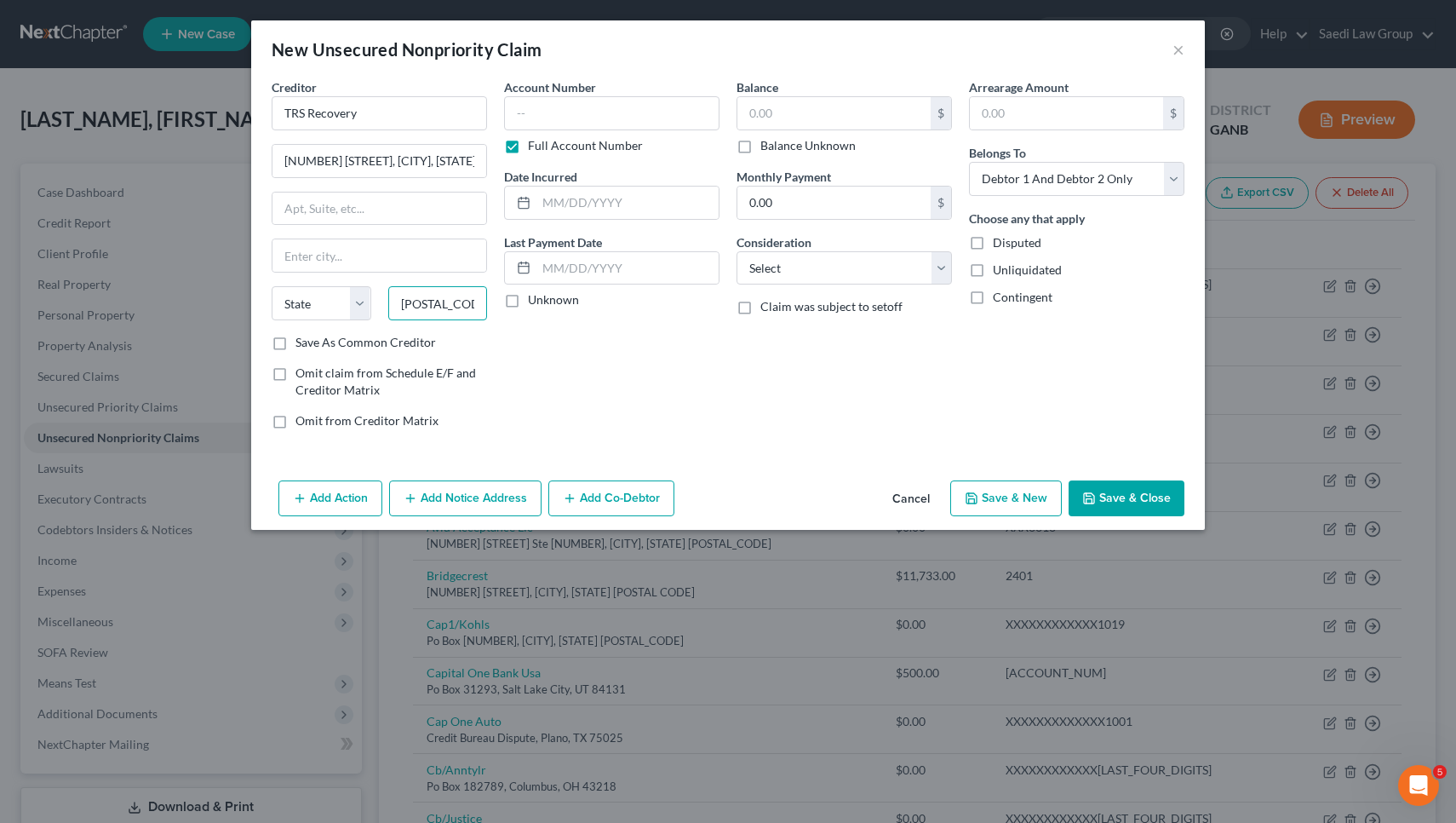 type on "30067" 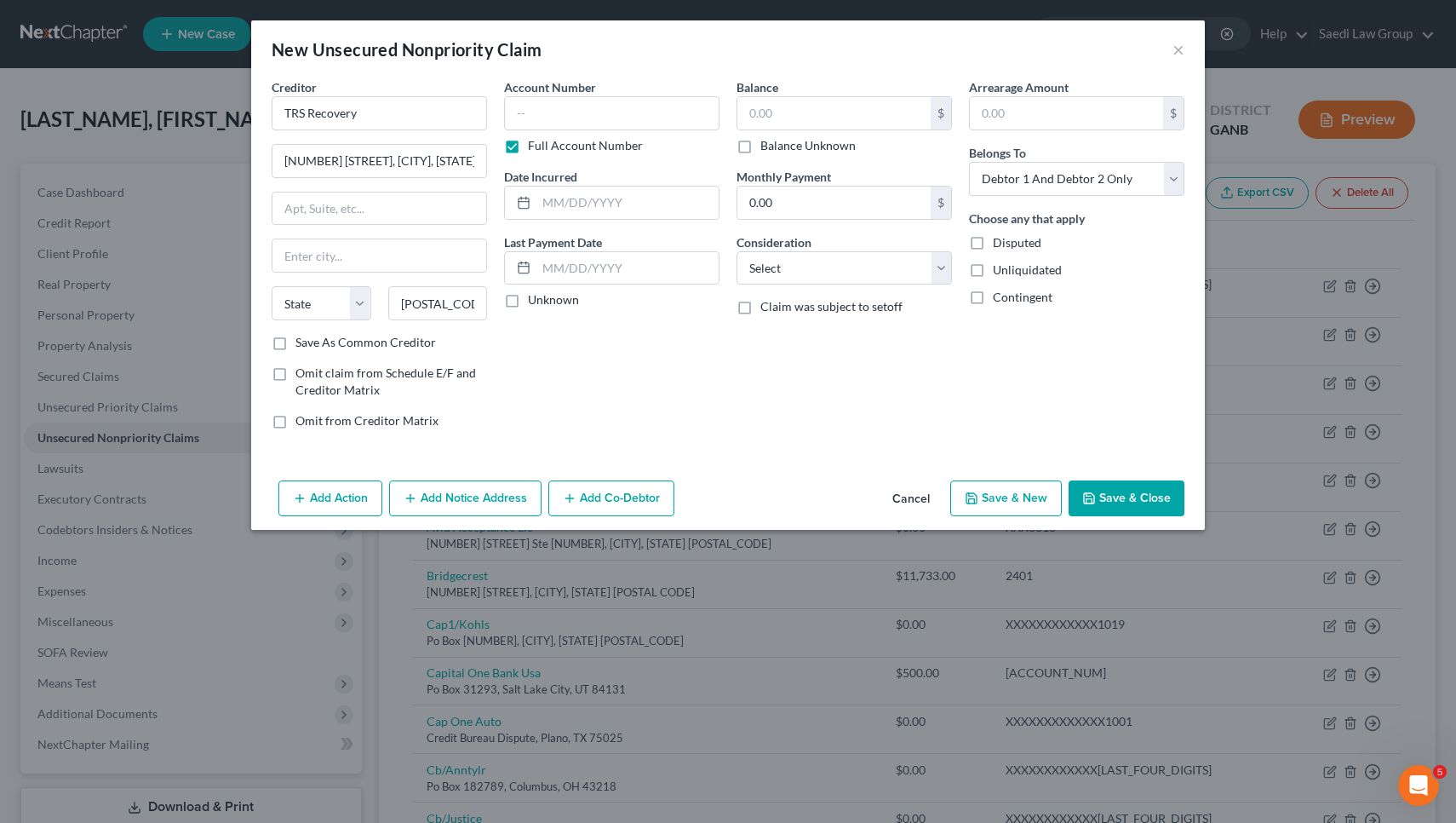 click on "Balance Unknown" at bounding box center (808, 146) 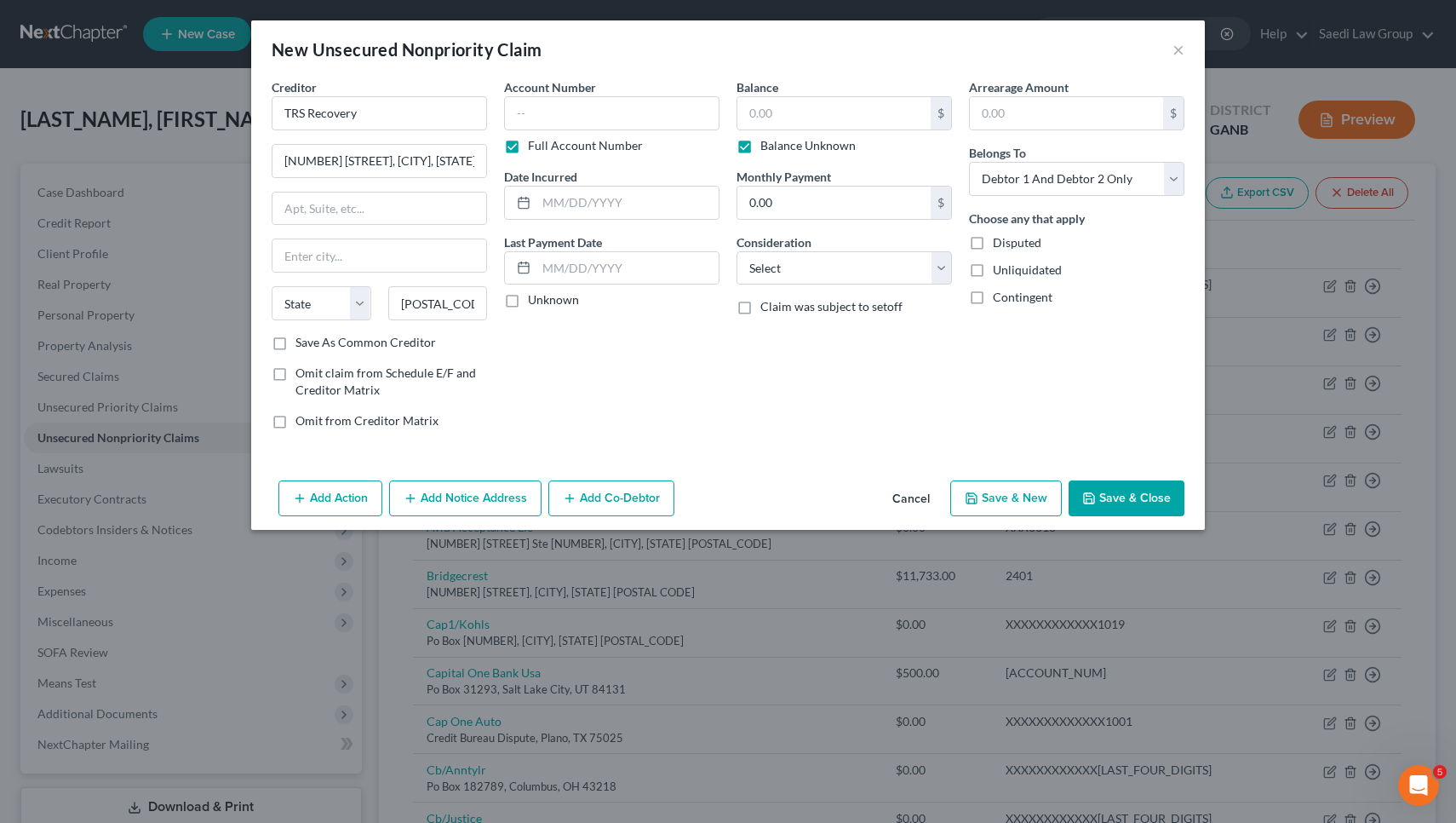 type on "0.00" 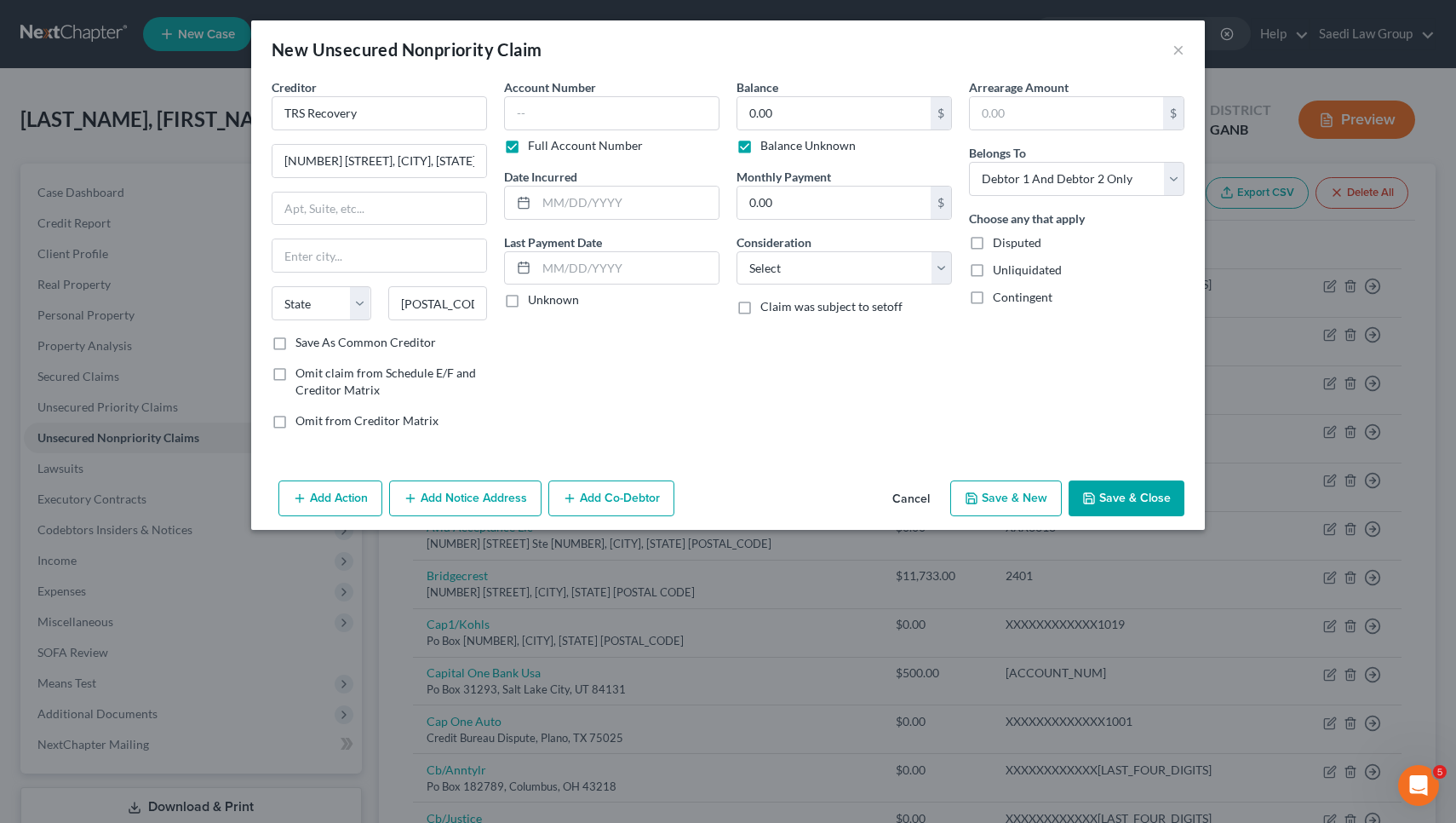 type on "Marietta" 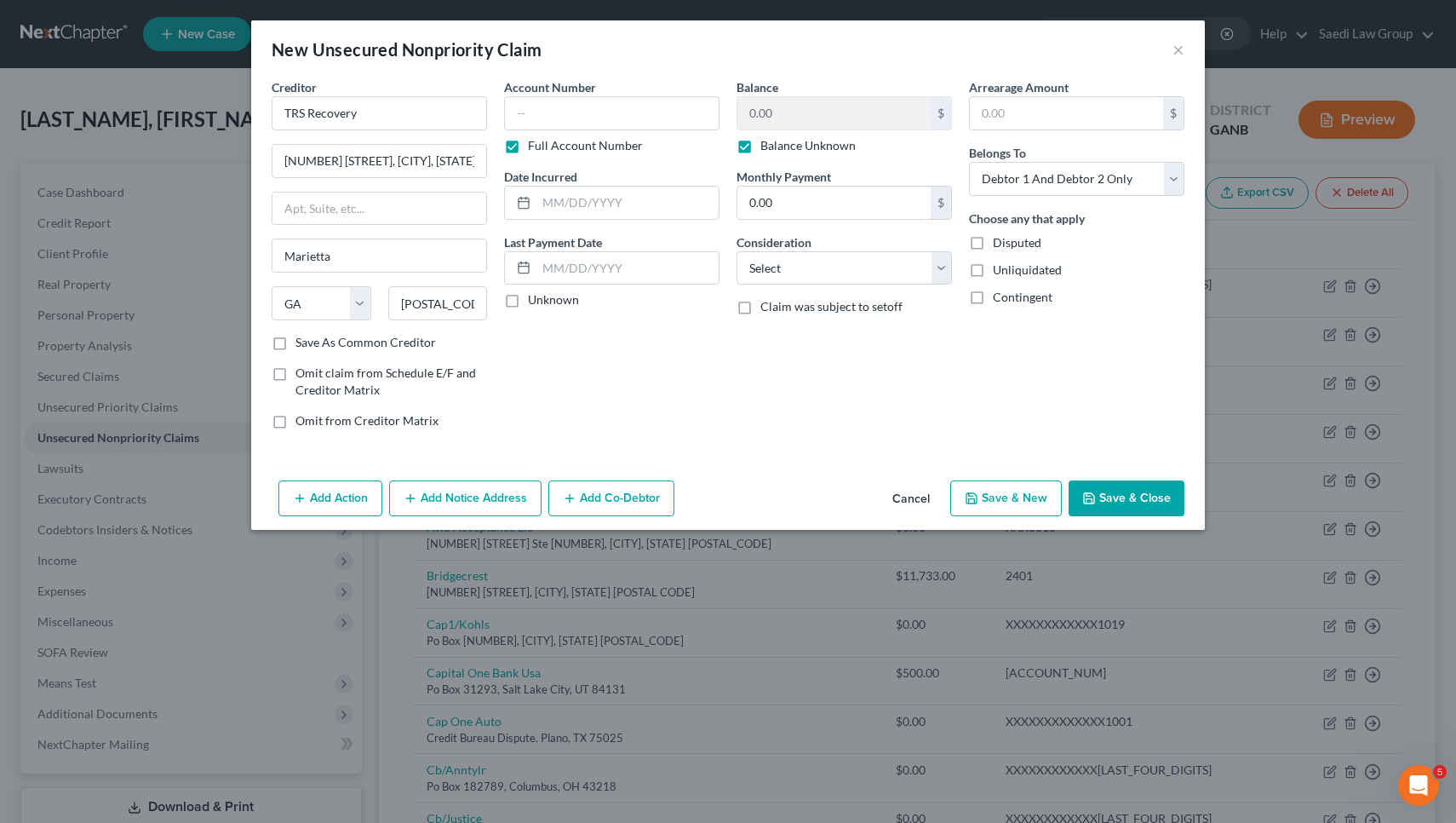 click on "Save & Close" at bounding box center (1126, 498) 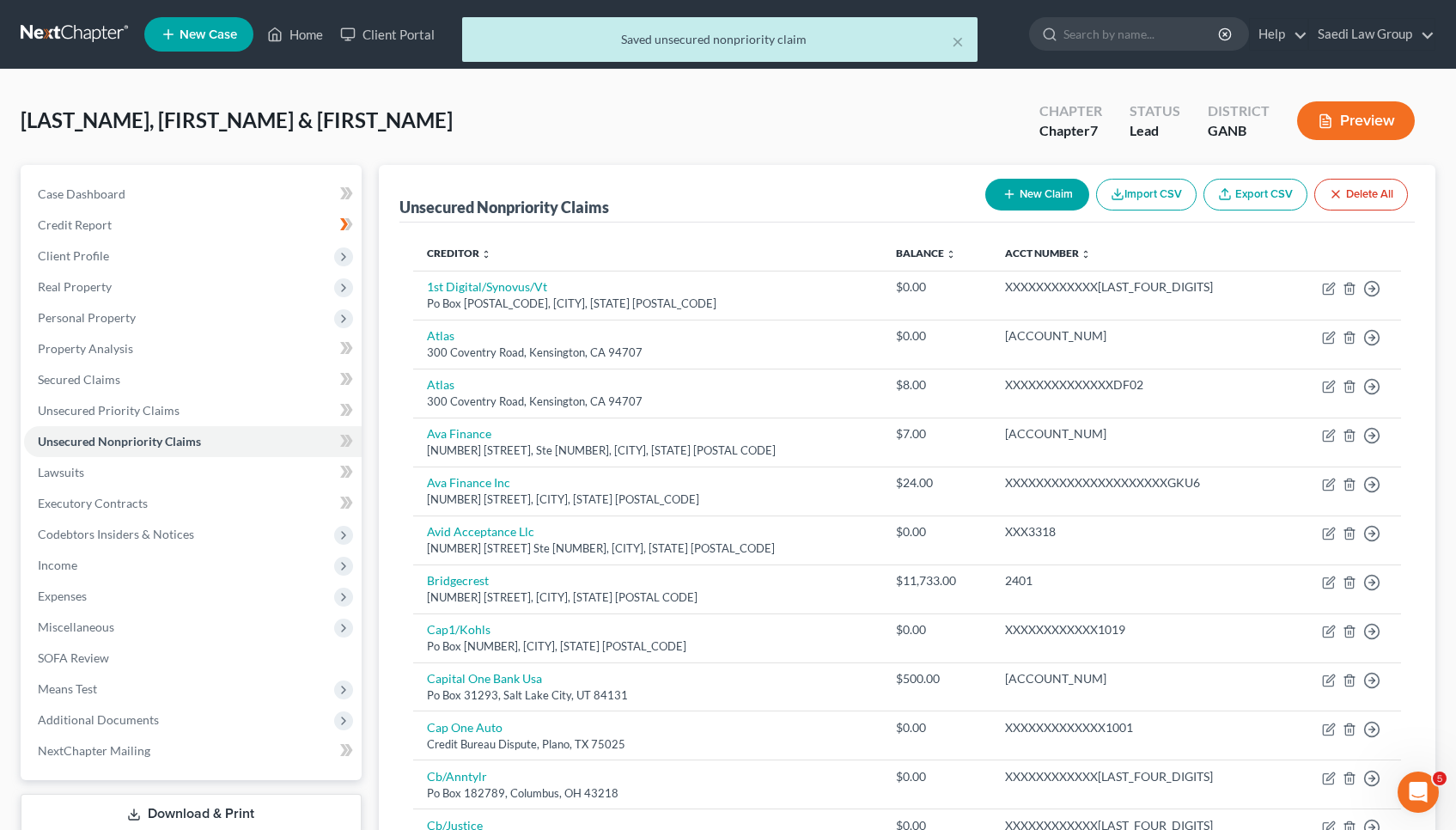 click on "New Claim" at bounding box center [1037, 194] 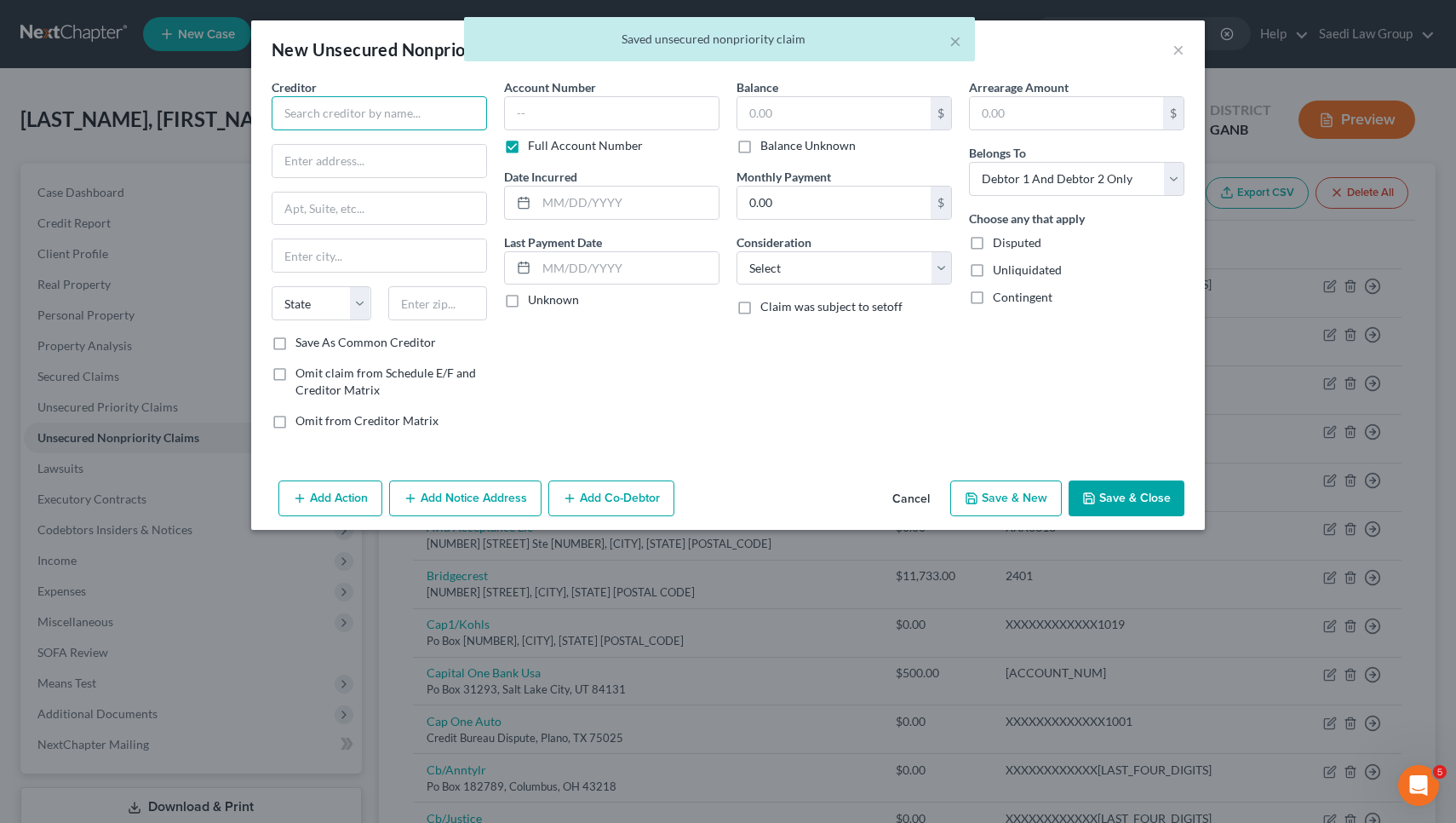 click at bounding box center (379, 113) 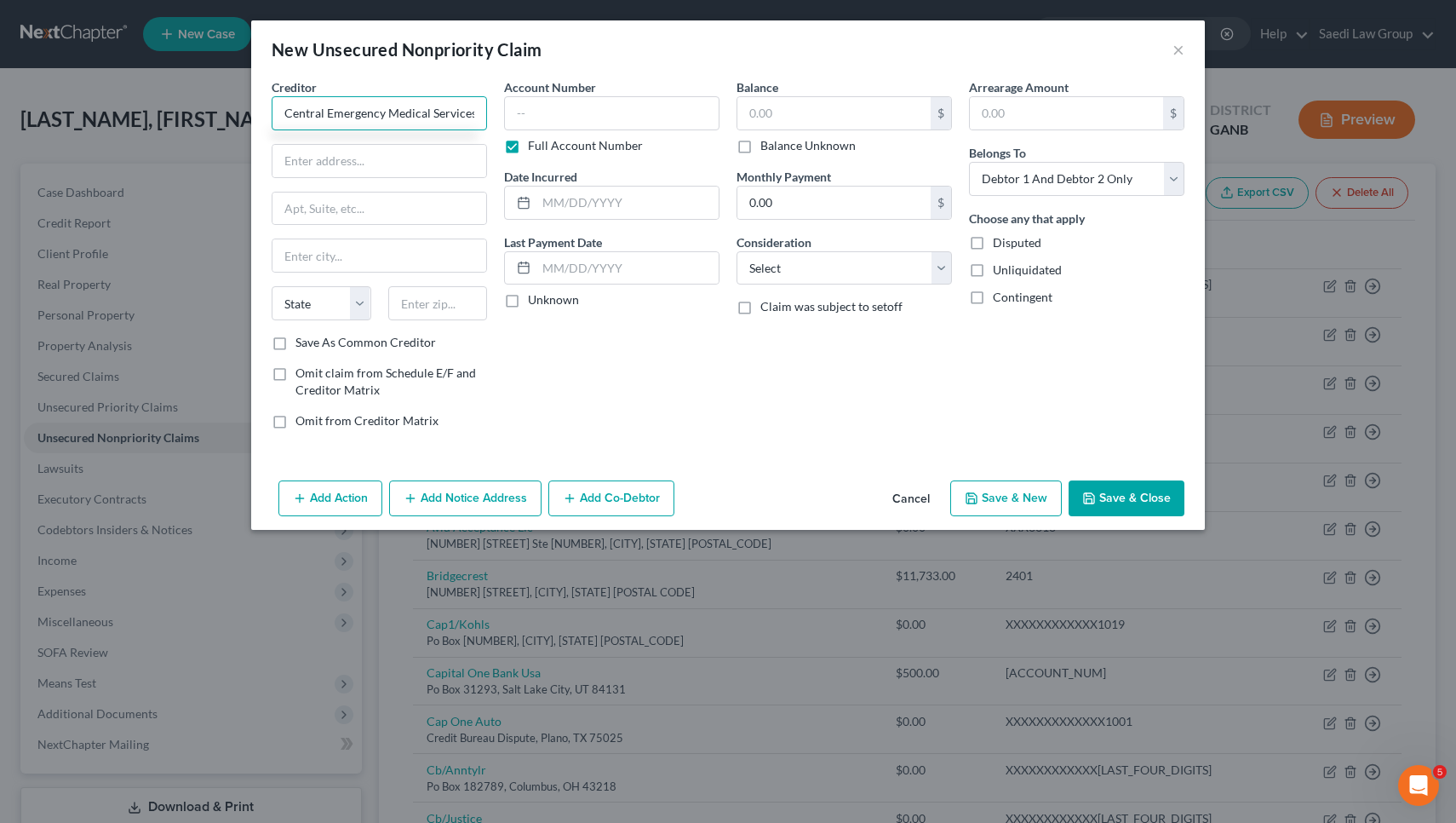 type on "Central Emergency Medical Services" 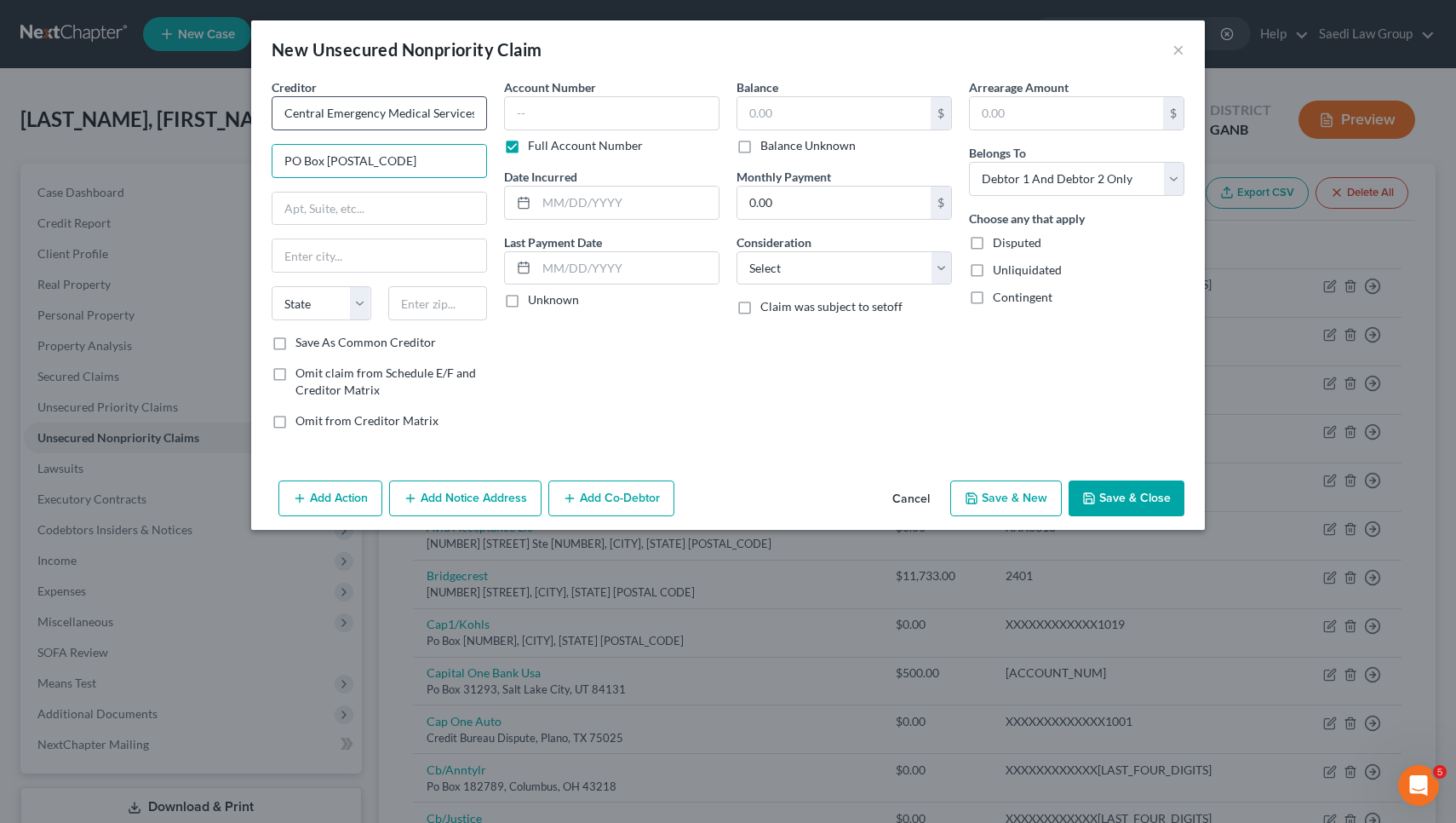 type on "PO Box 661017" 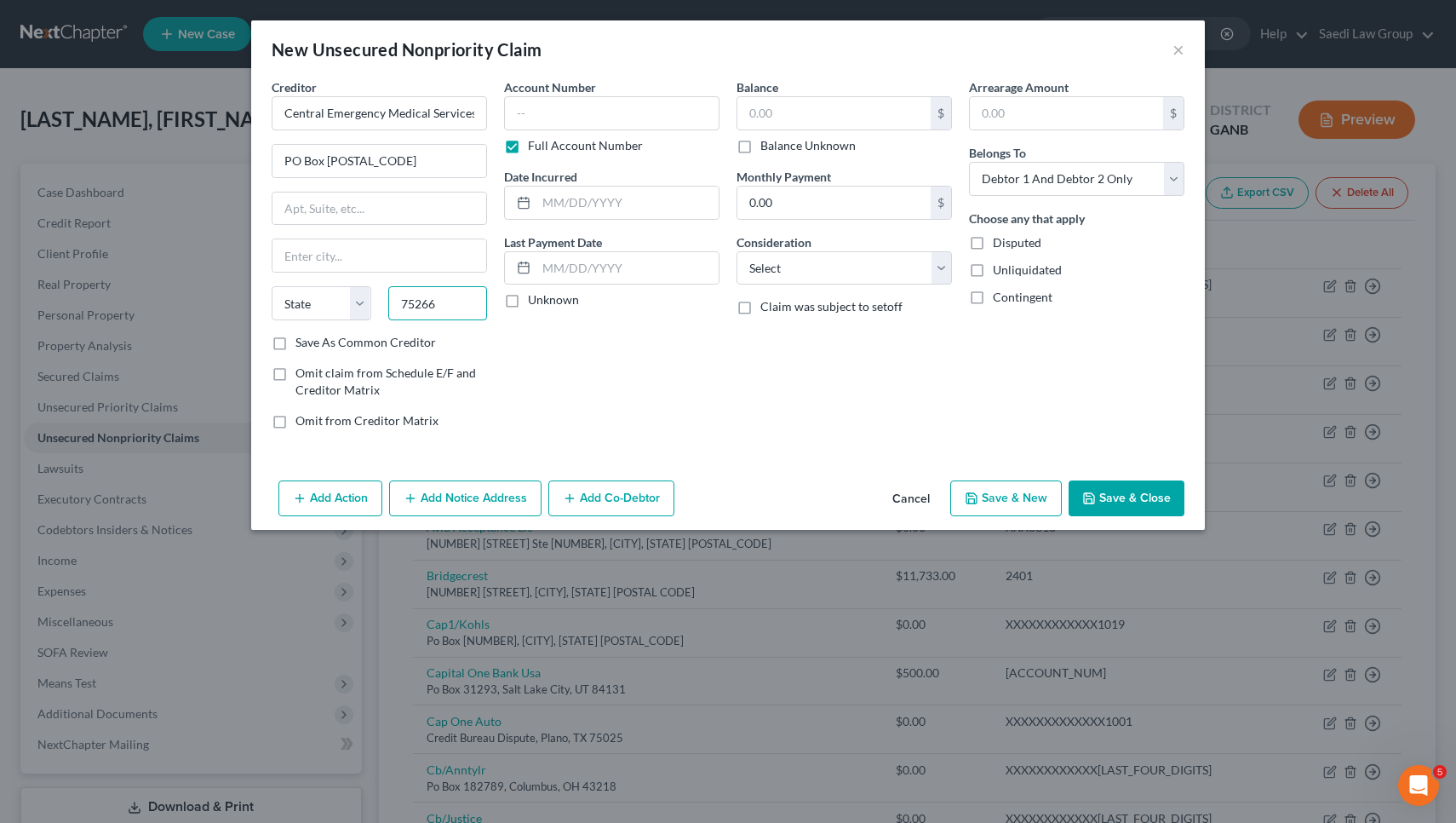 type on "75266" 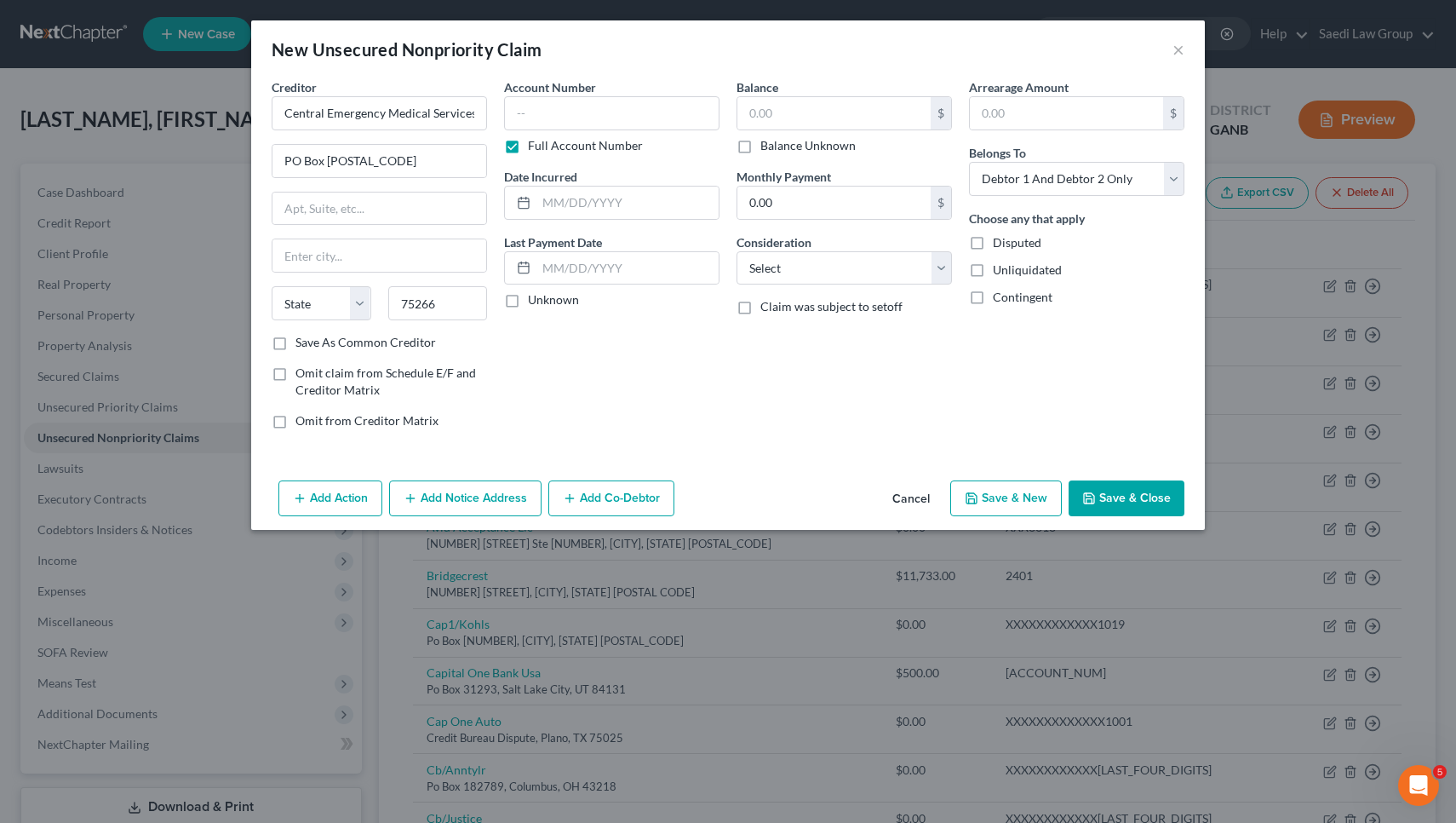 type on "Dallas" 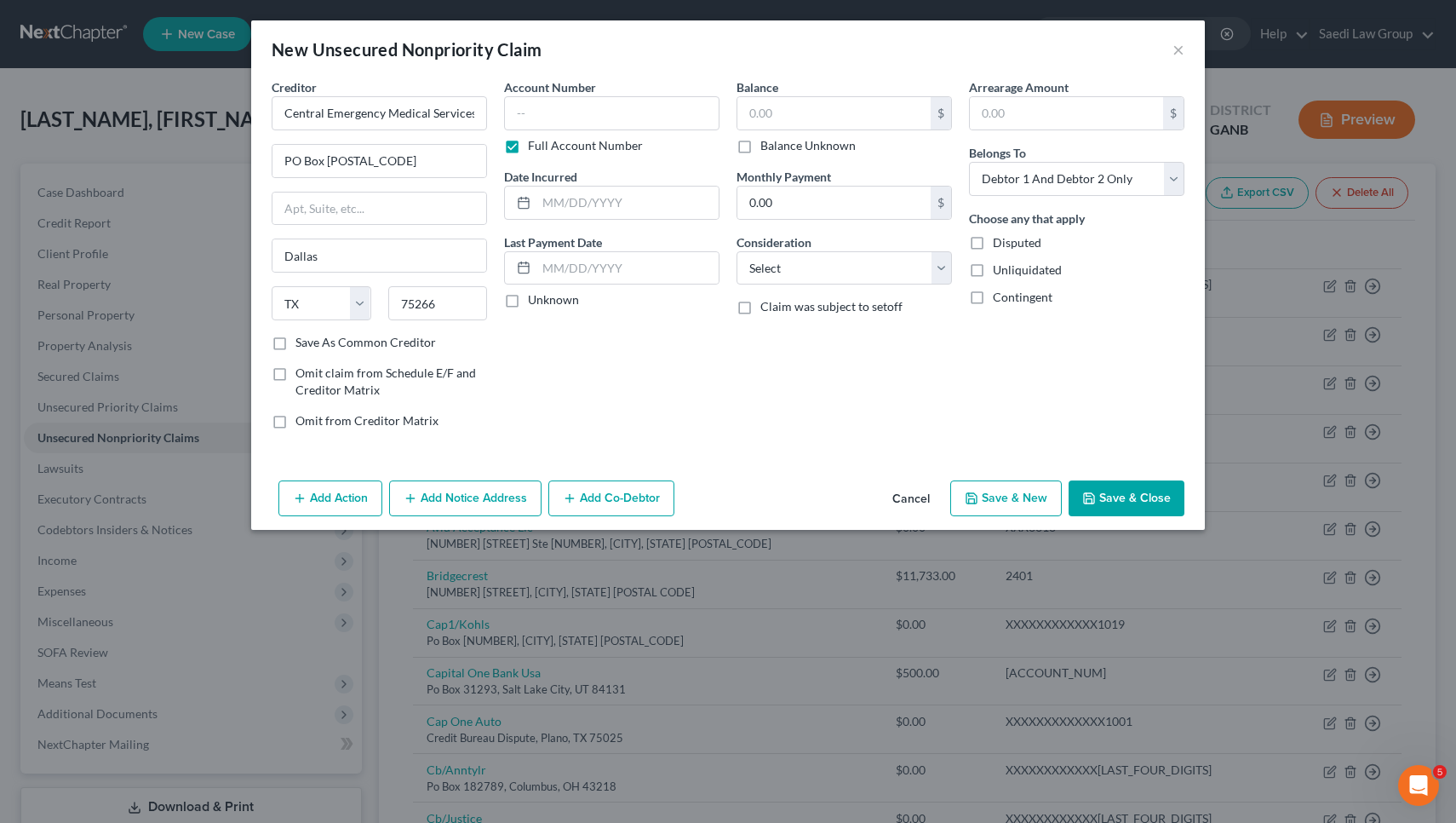 click on "Account Number
Full Account Number
Date Incurred         Last Payment Date         Unknown" at bounding box center (611, 261) 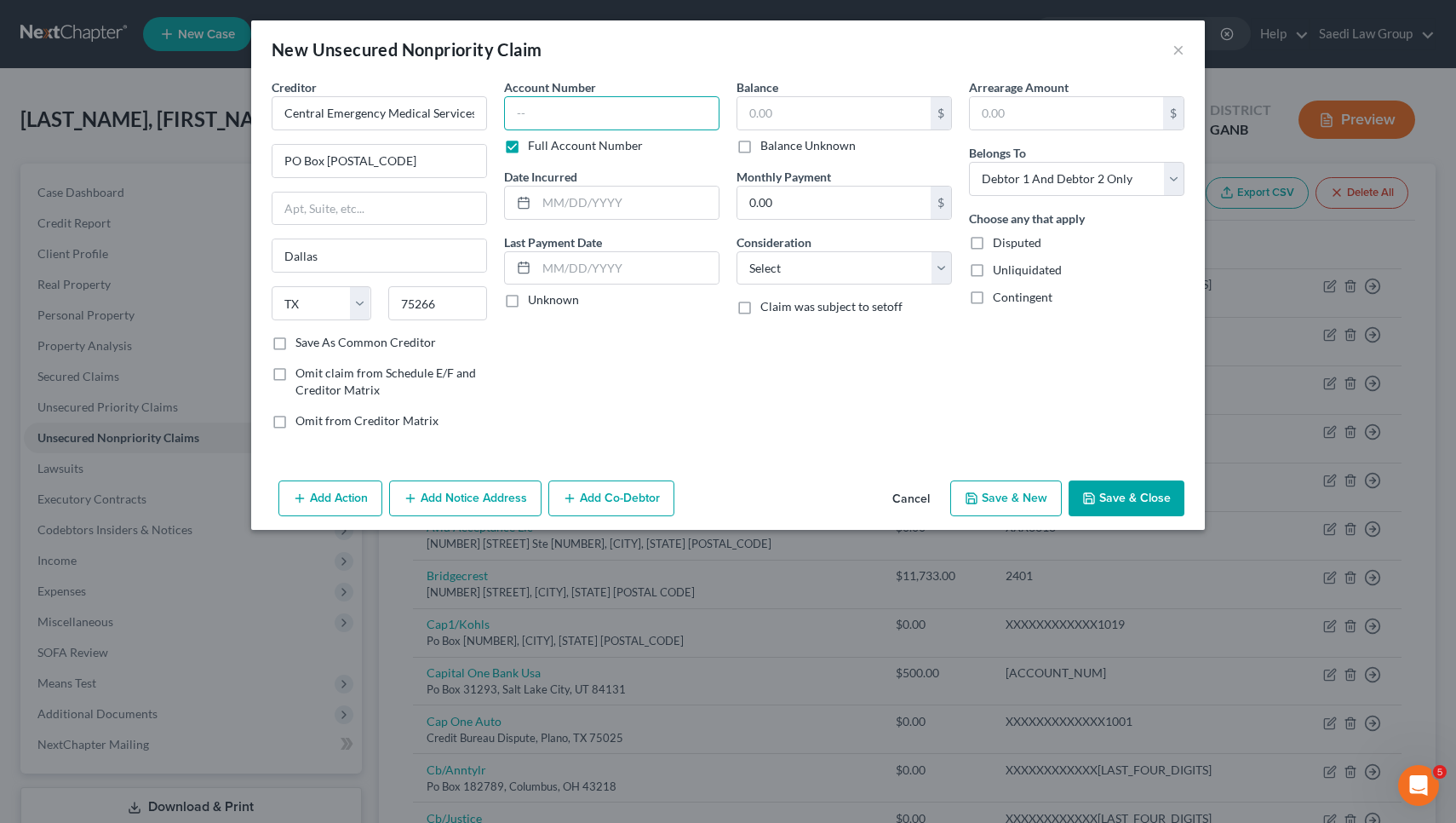 click at bounding box center (611, 113) 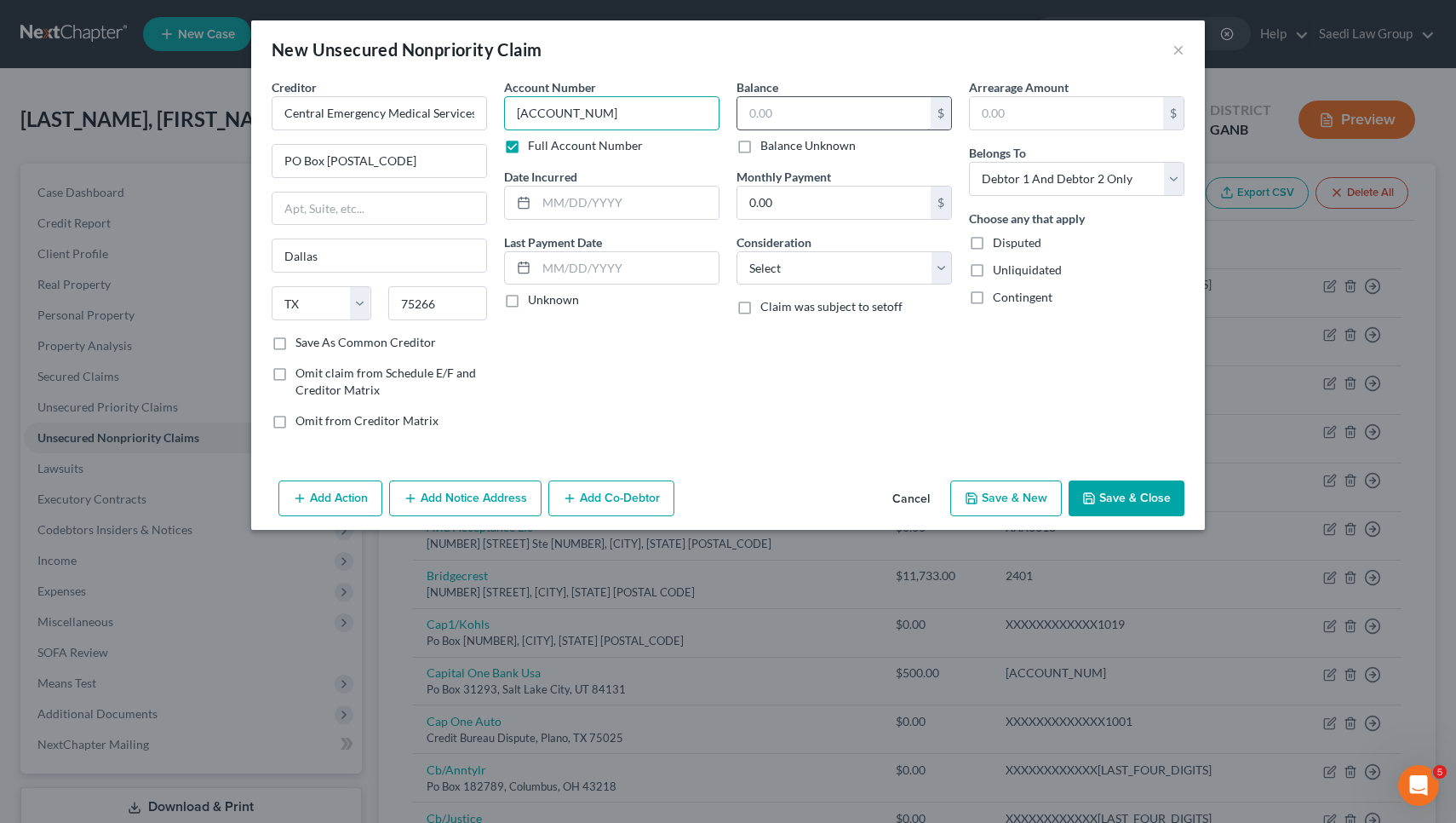 type on "25-44531" 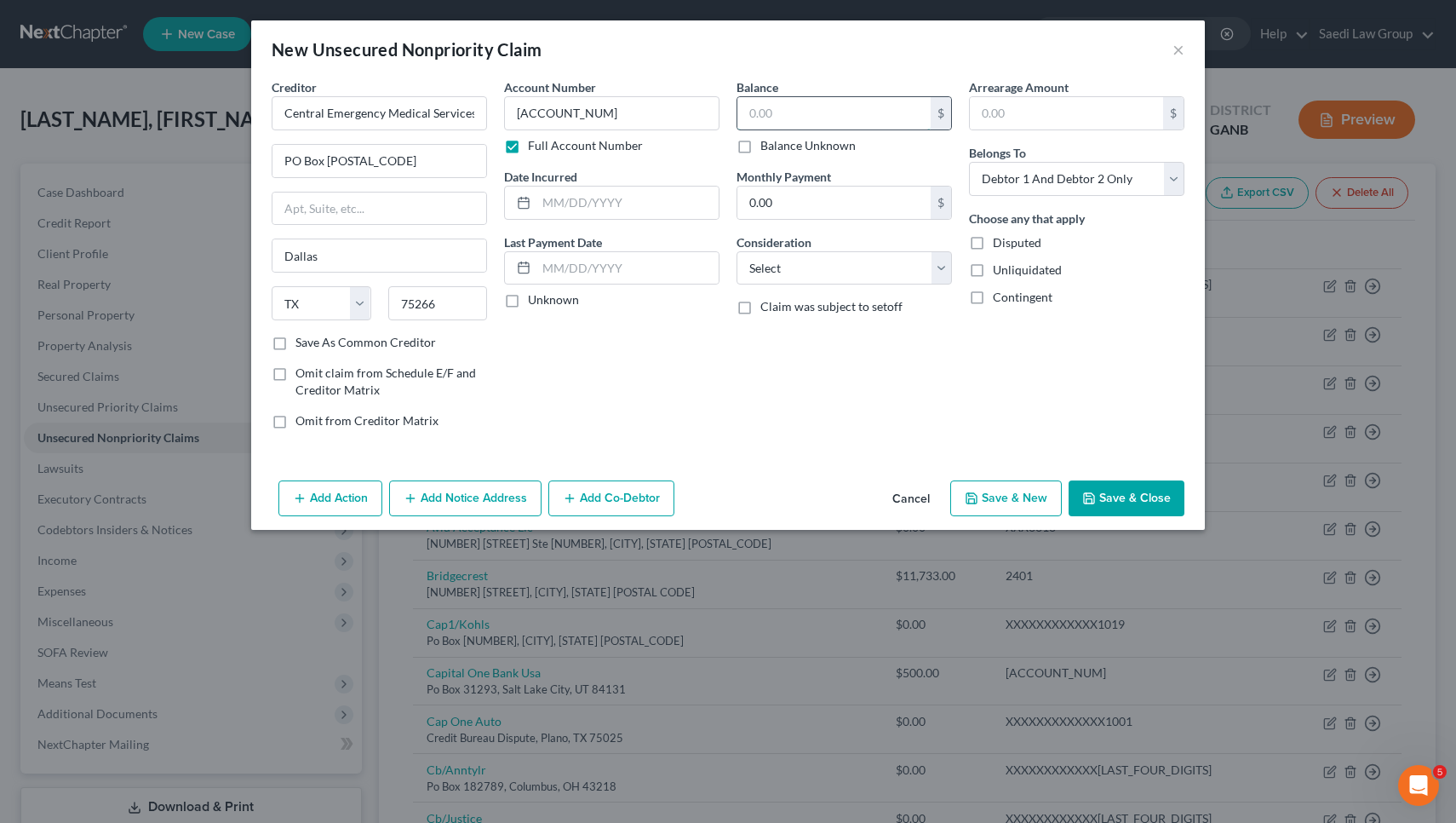 click at bounding box center [834, 113] 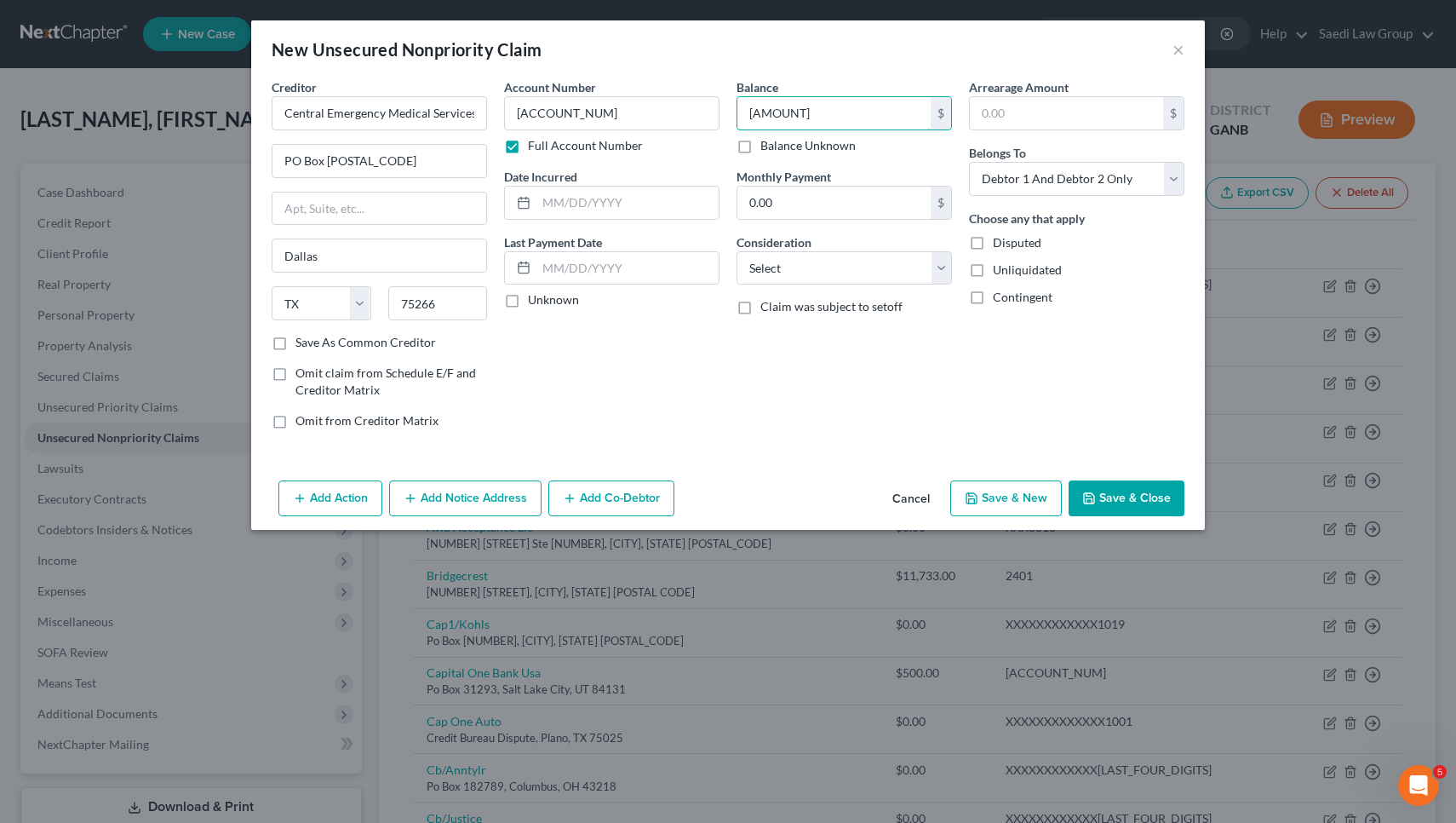 type on "1,951.92" 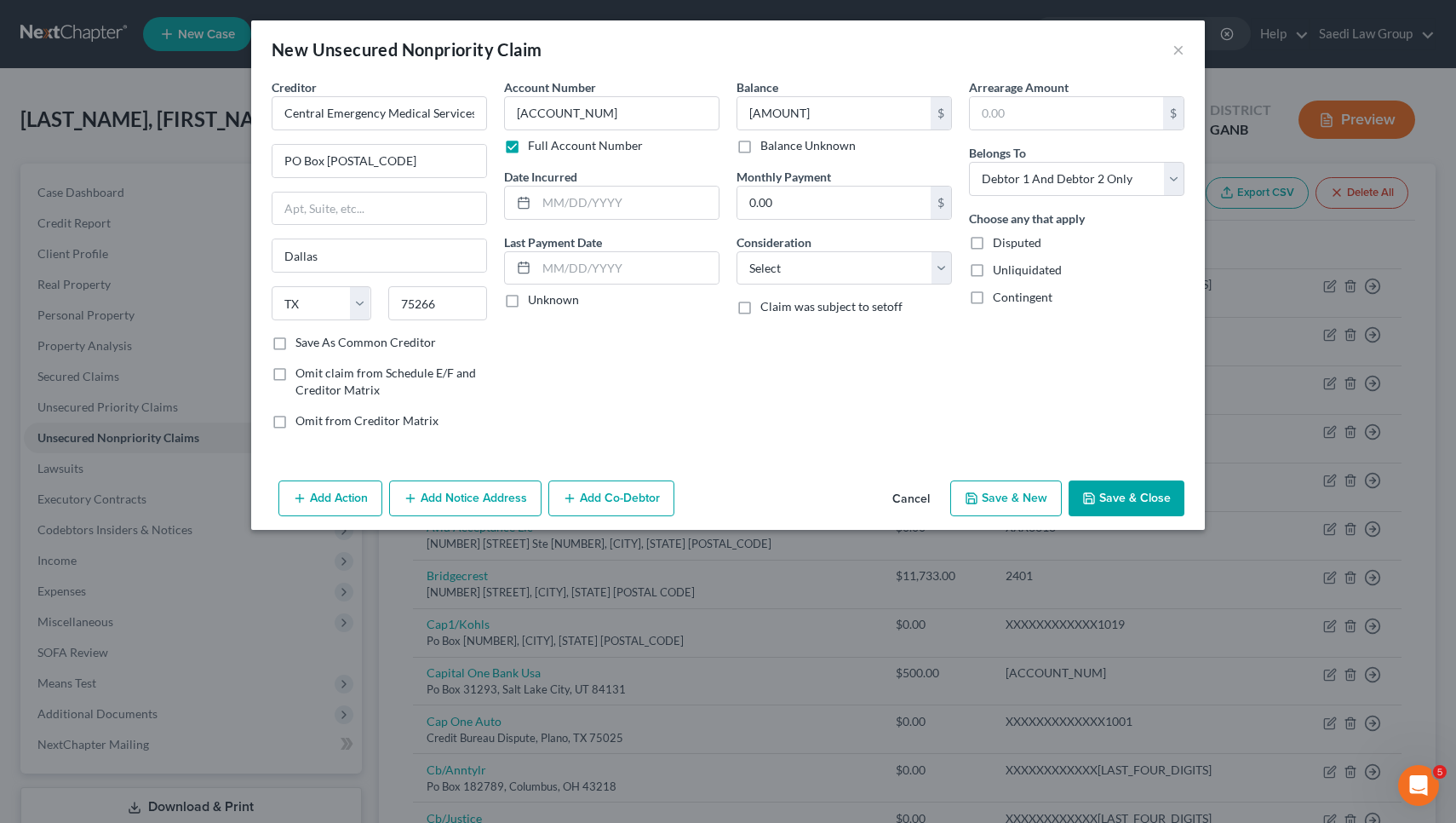 click on "Save & Close" at bounding box center (1126, 498) 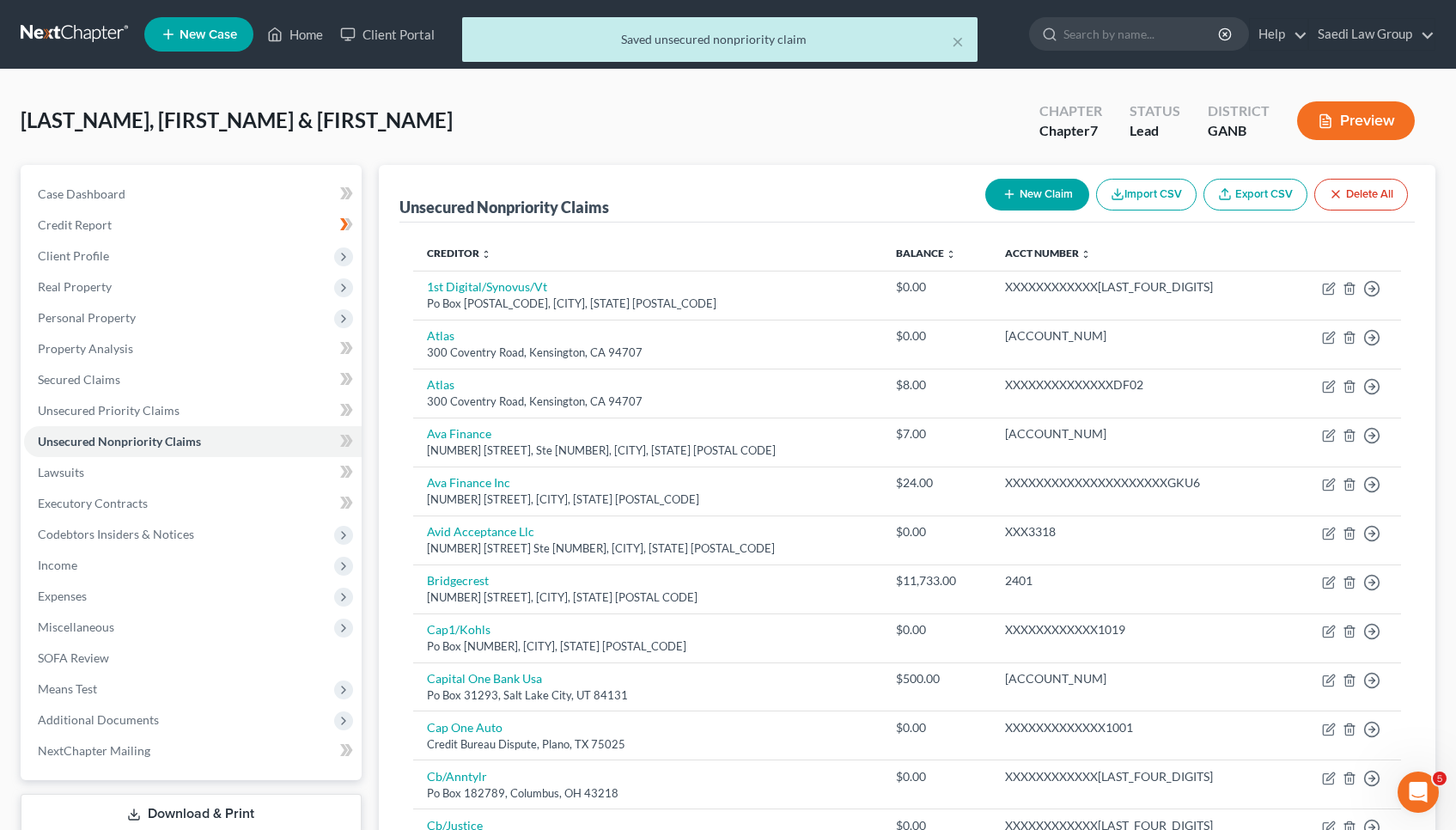click on "New Claim" at bounding box center [1037, 194] 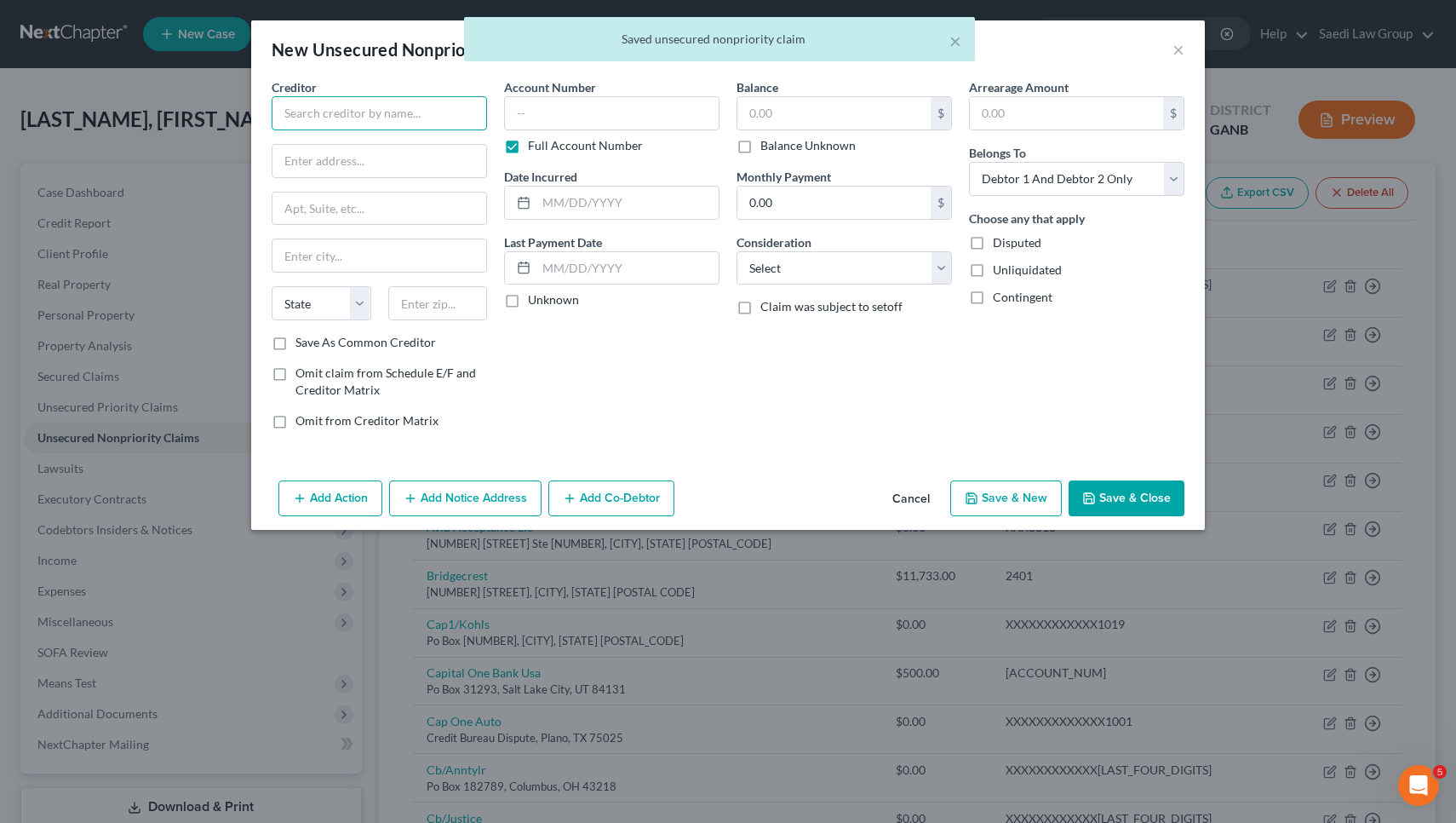 click at bounding box center (379, 113) 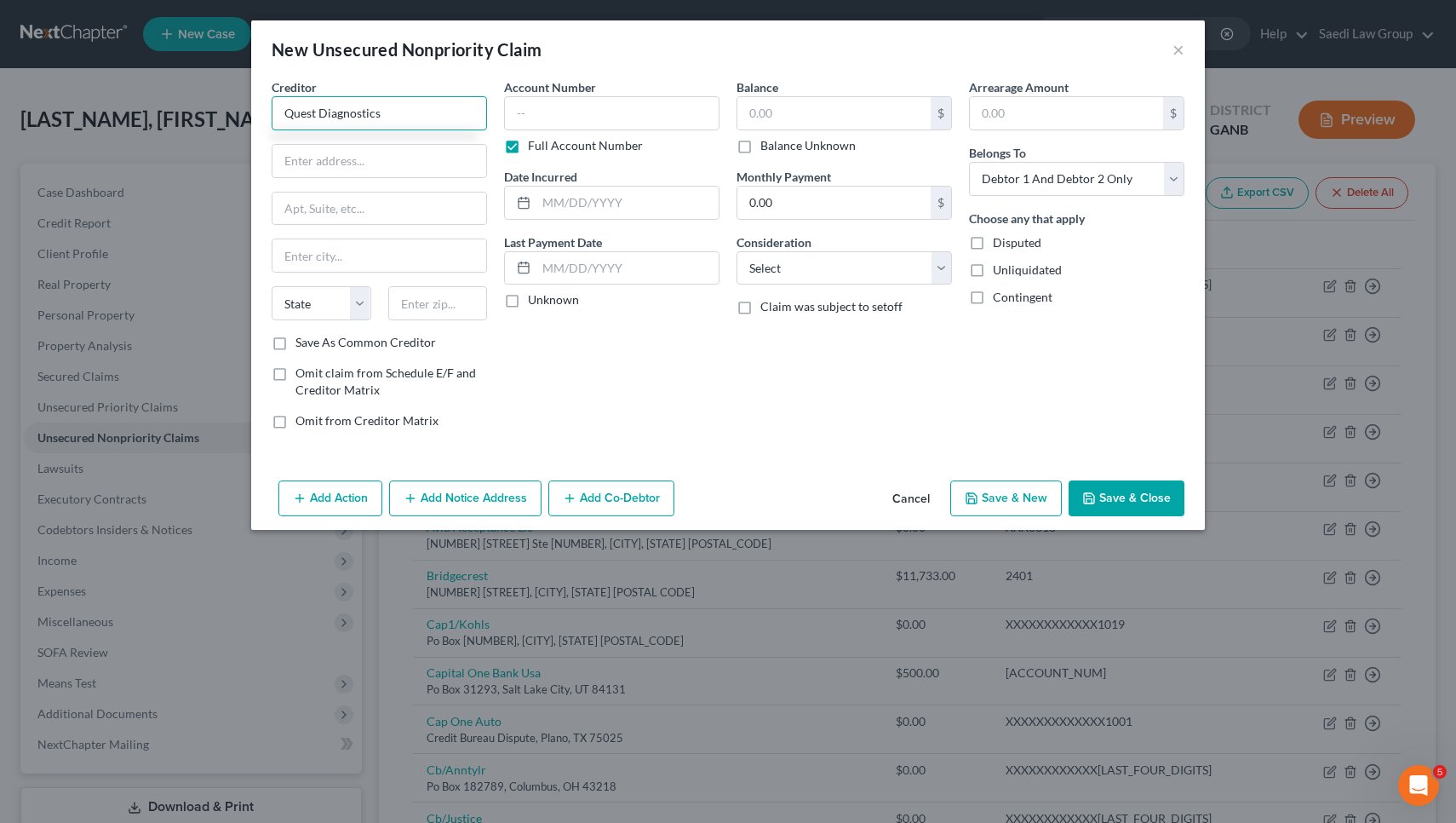type on "Quest Diagnostics" 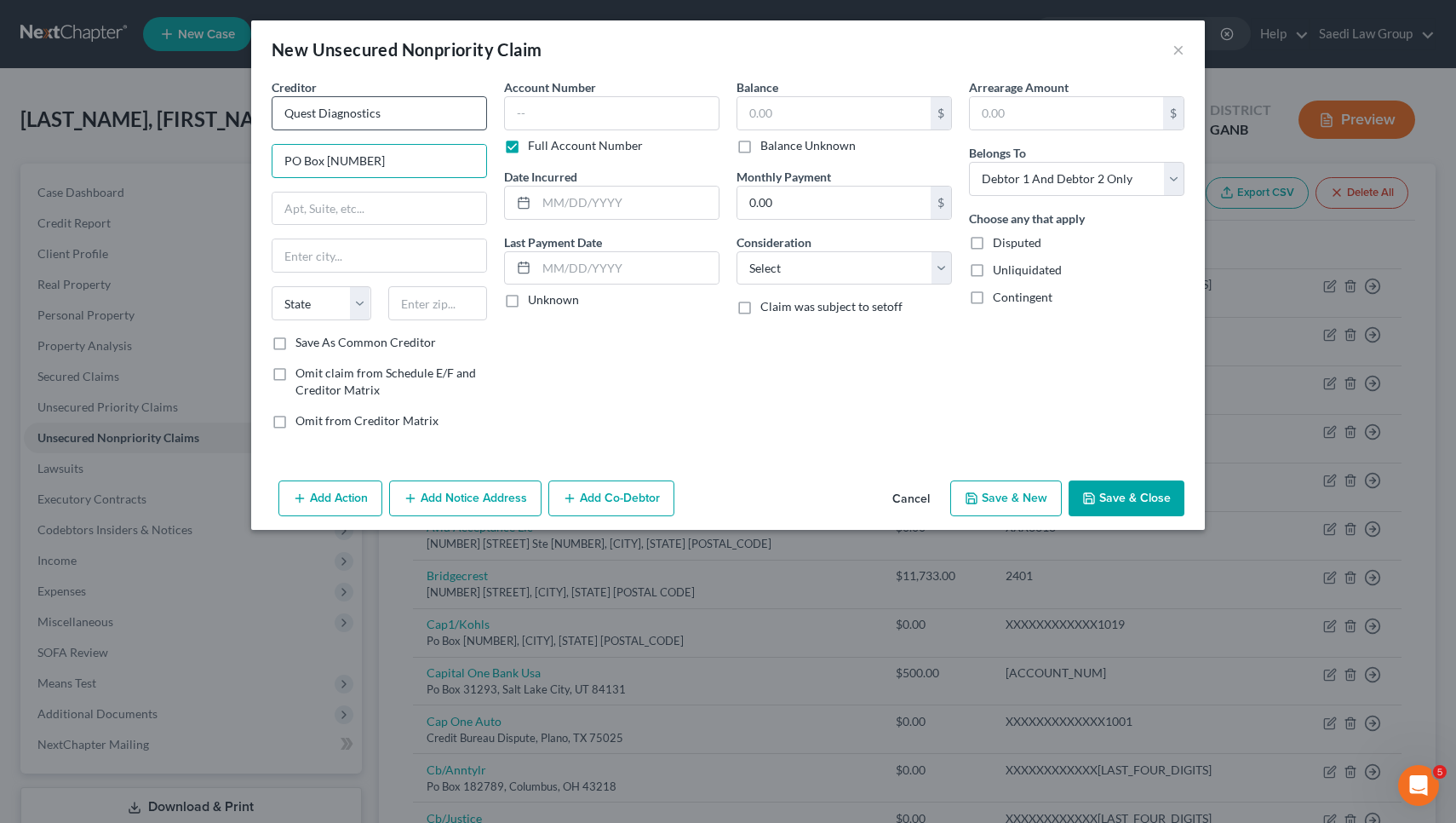 type on "PO Box 740781" 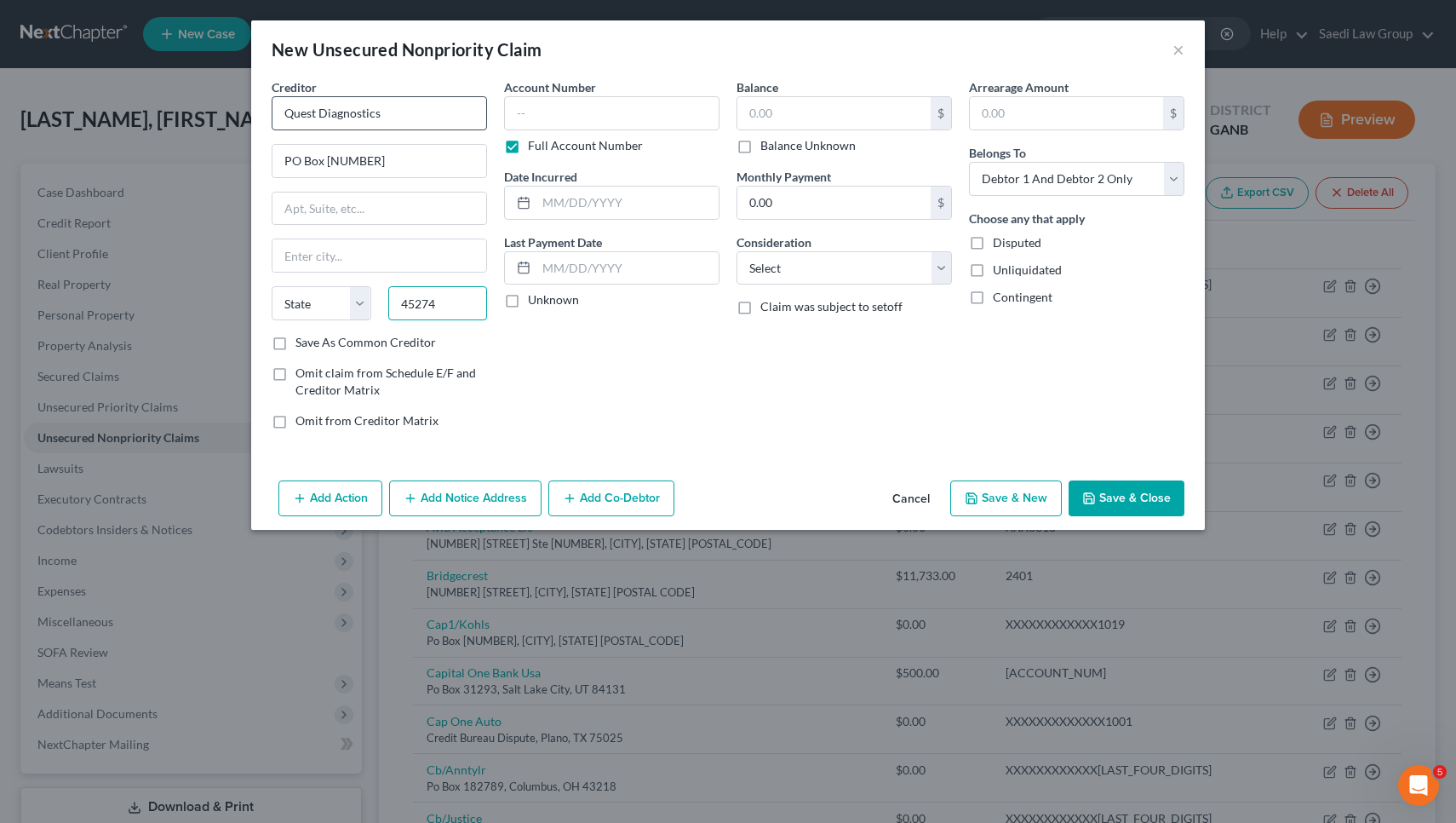 type on "45274" 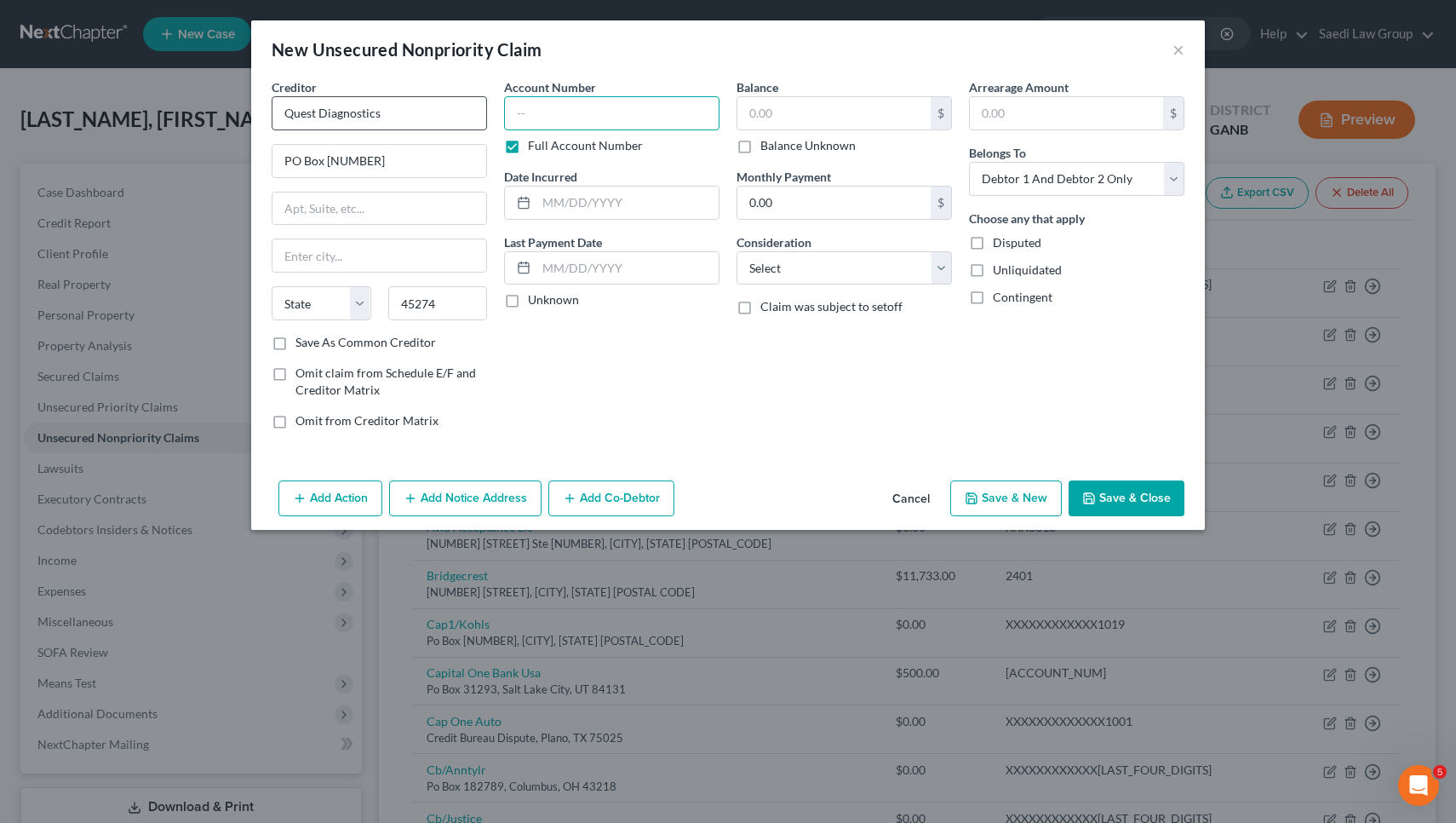 type on "Cincinnati" 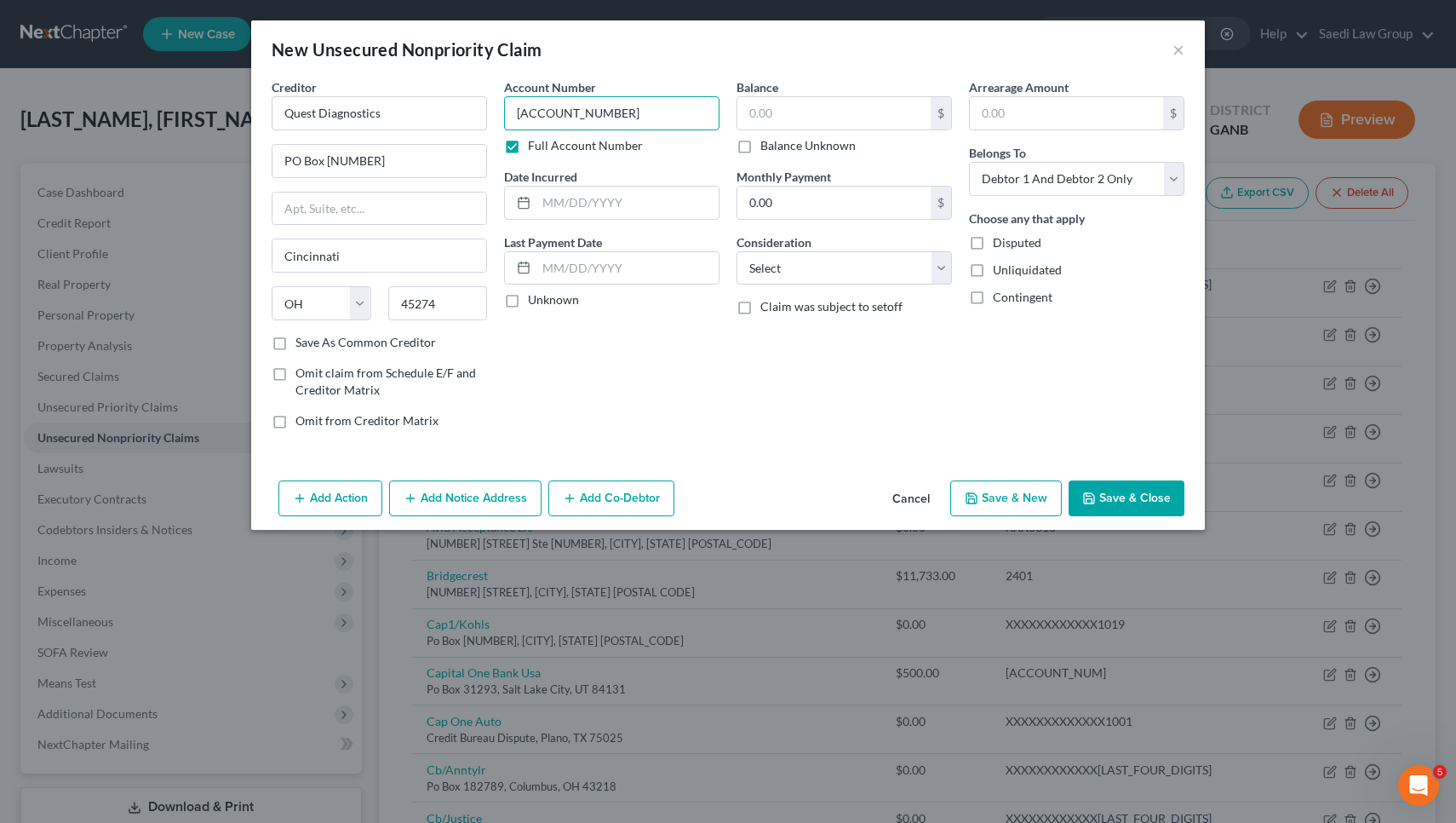 type on "8139840546" 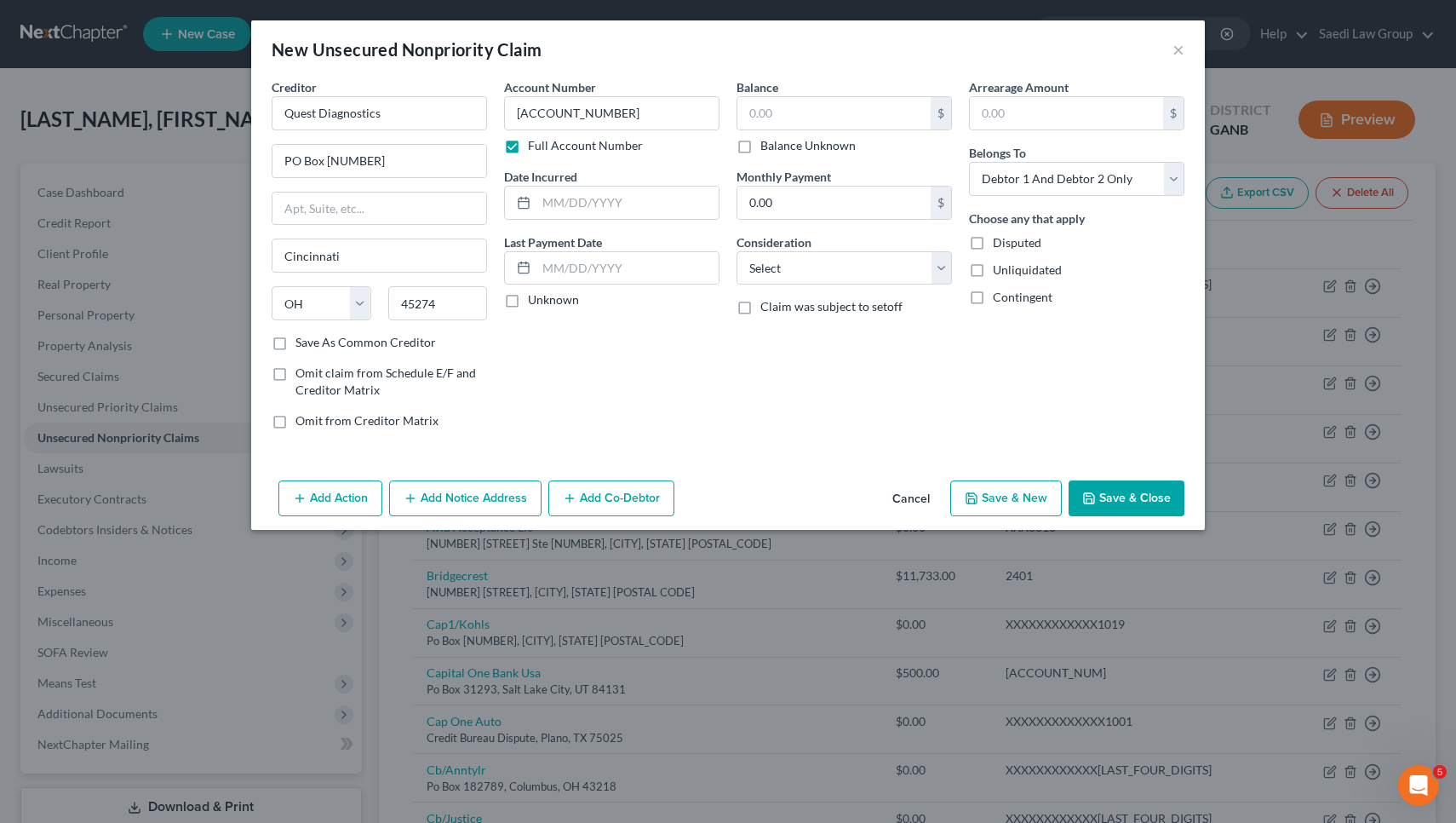 click on "Save & Close" at bounding box center [1126, 498] 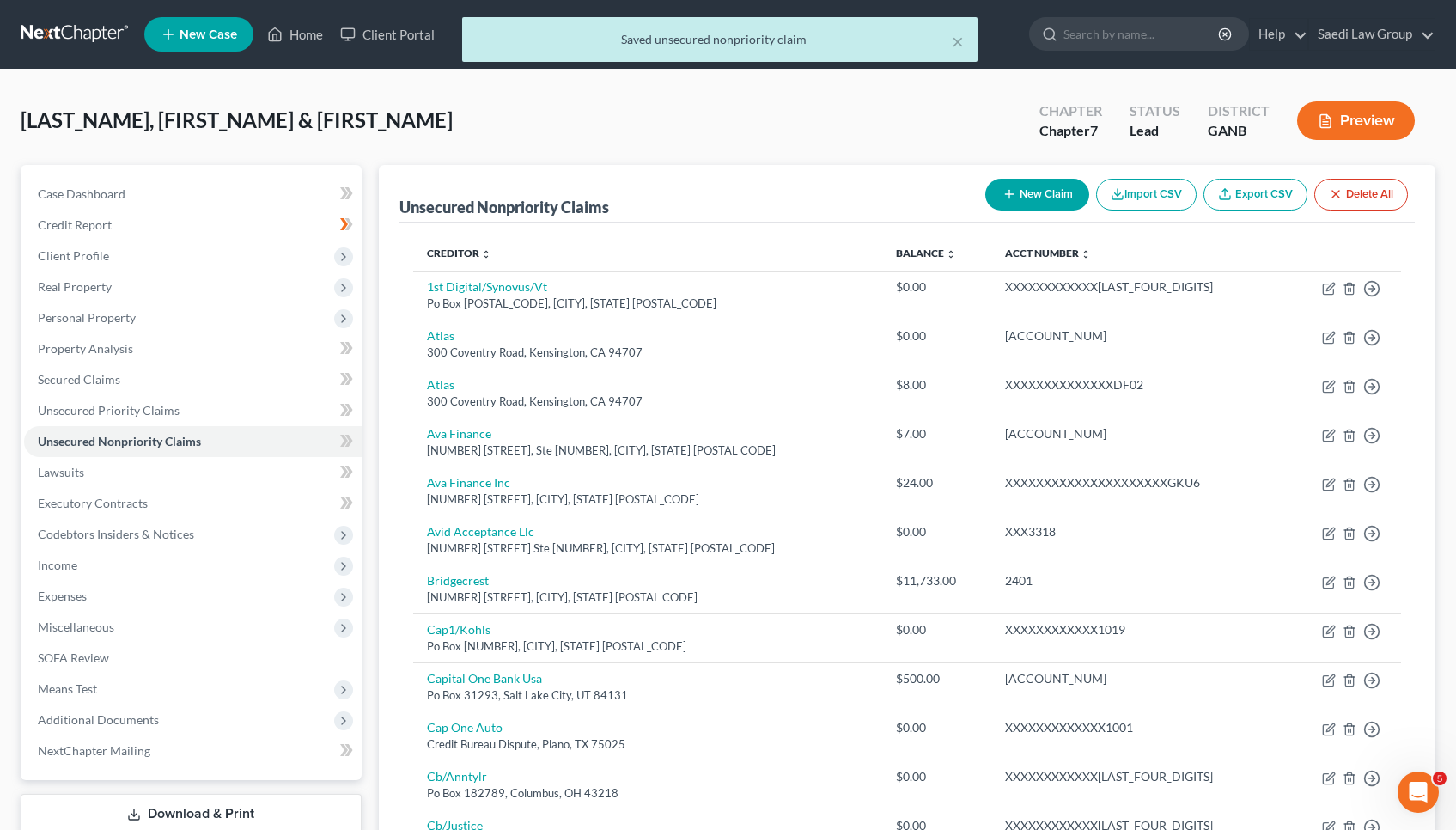 click on "New Claim" at bounding box center (1037, 194) 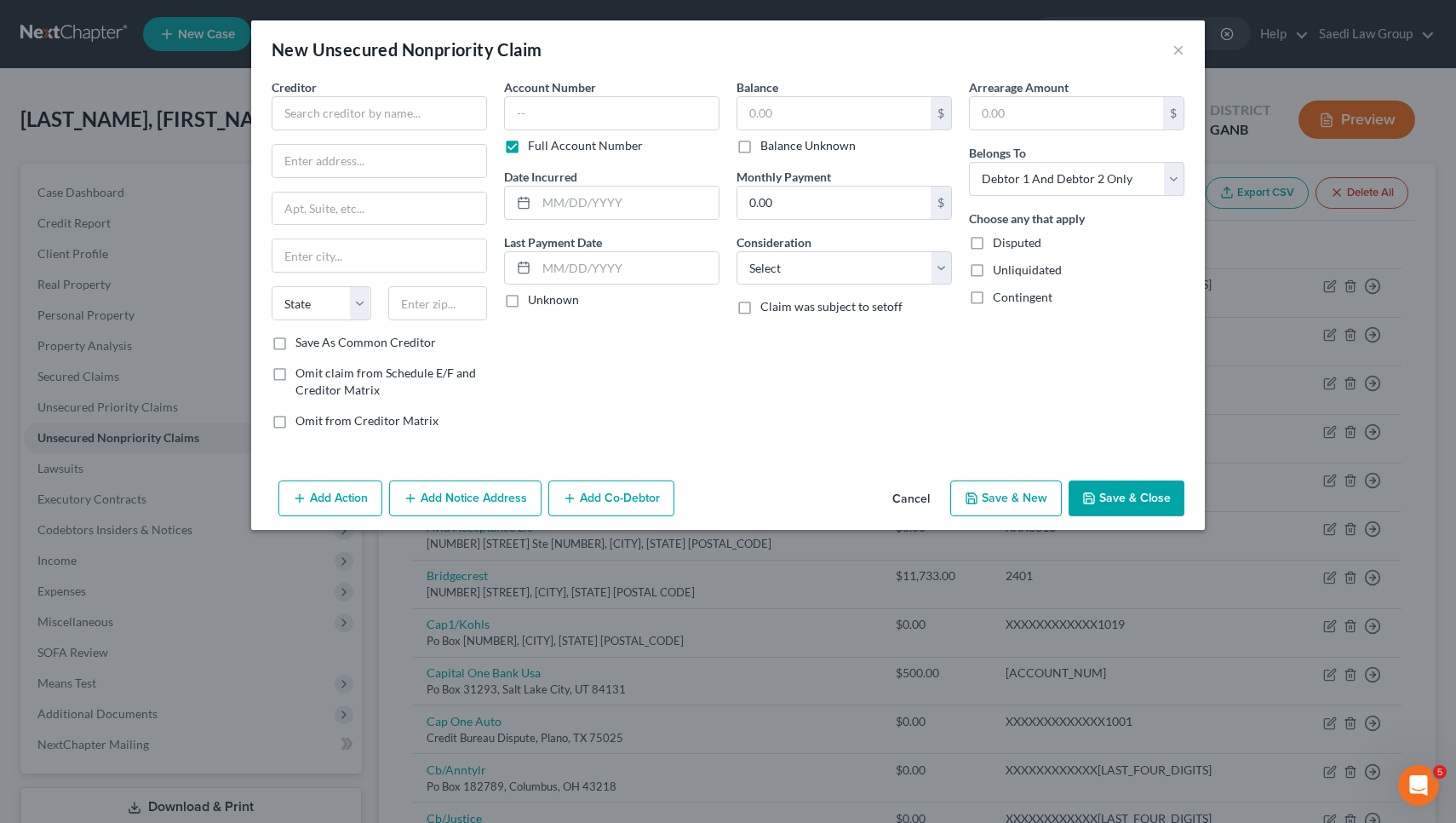 click on "Save & Close" at bounding box center (1126, 498) 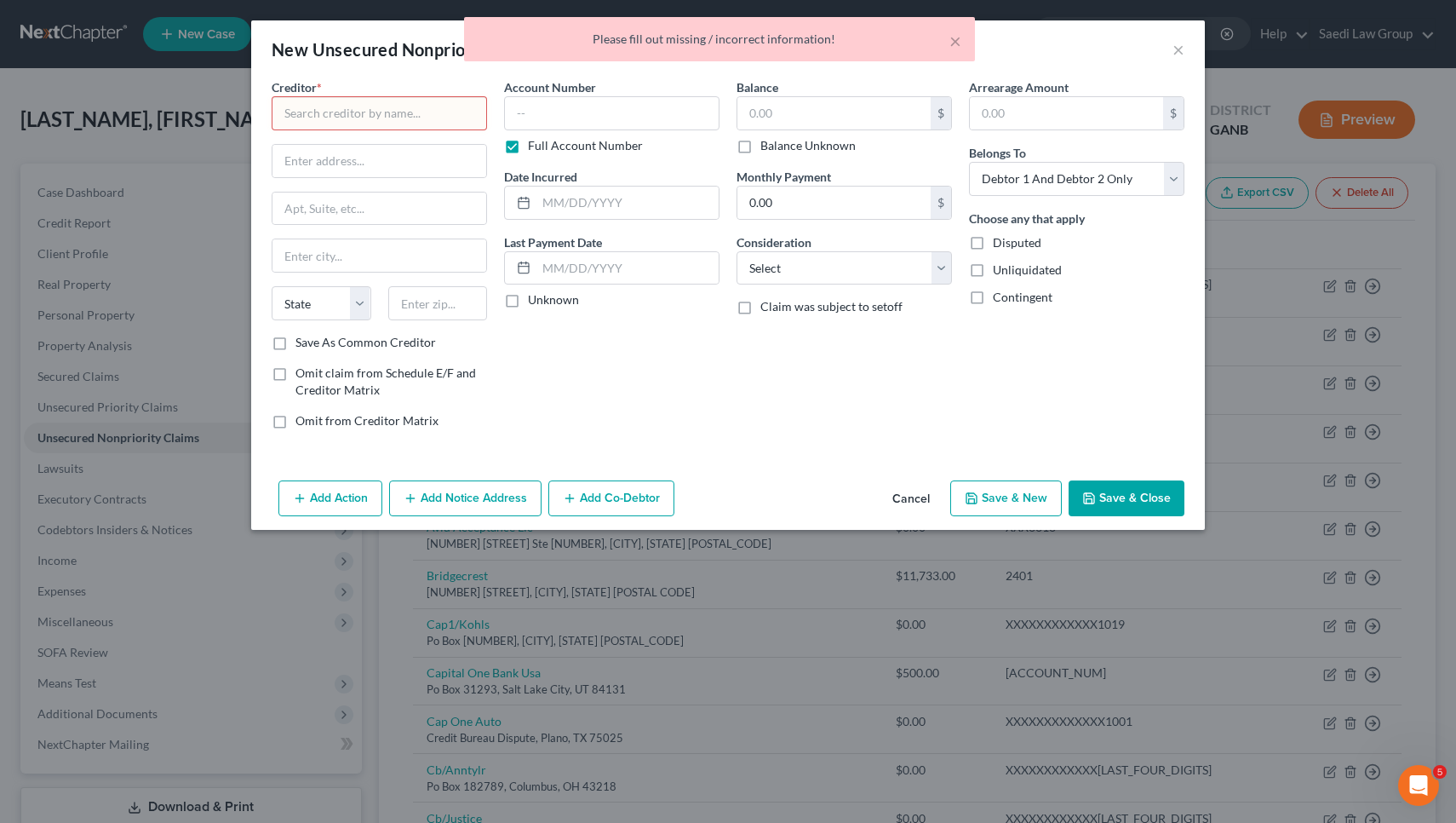 click on "Creditor *" at bounding box center [379, 104] 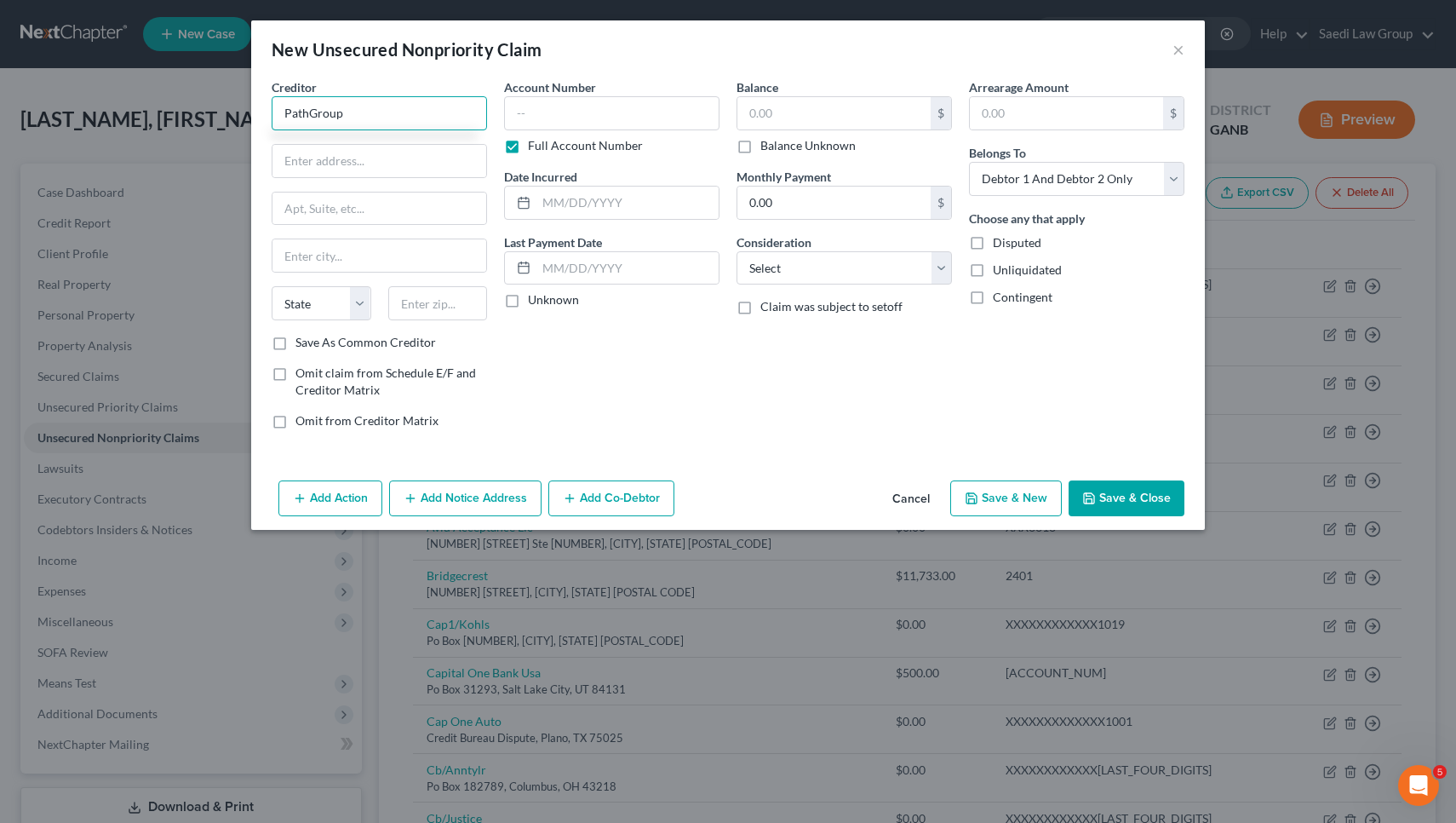 type on "PathGroup" 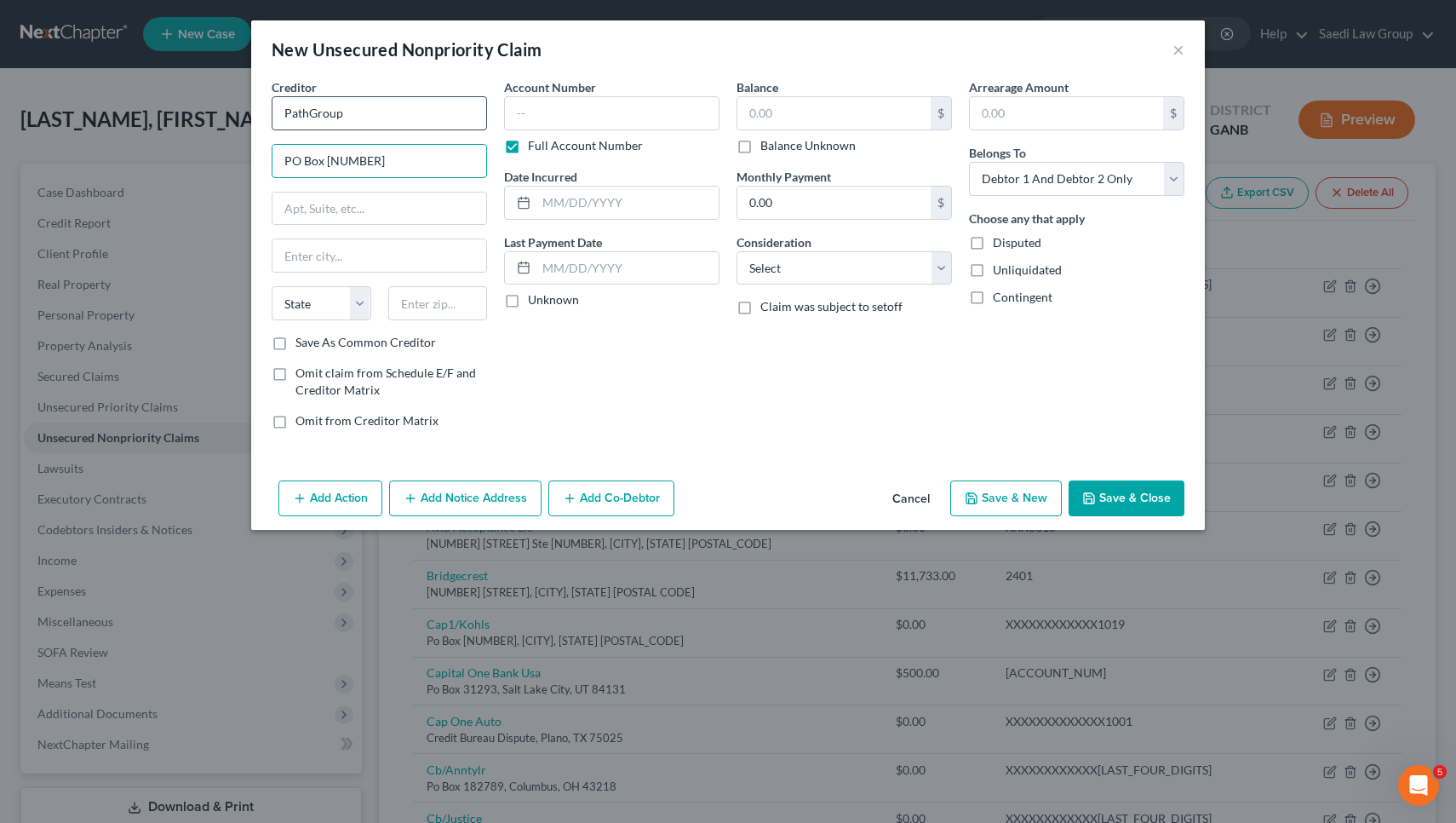 type on "PO Box 740858" 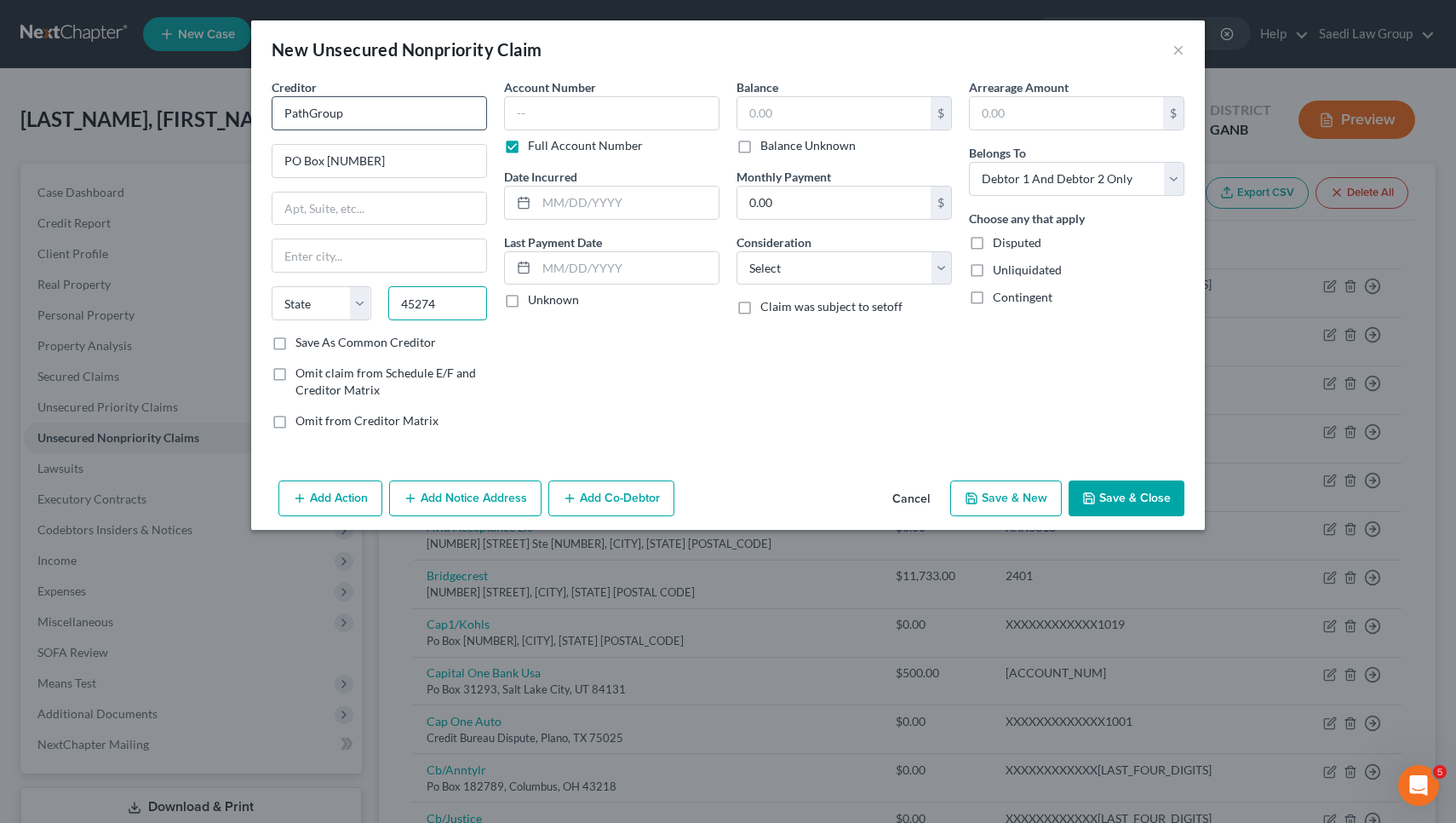 type on "45274" 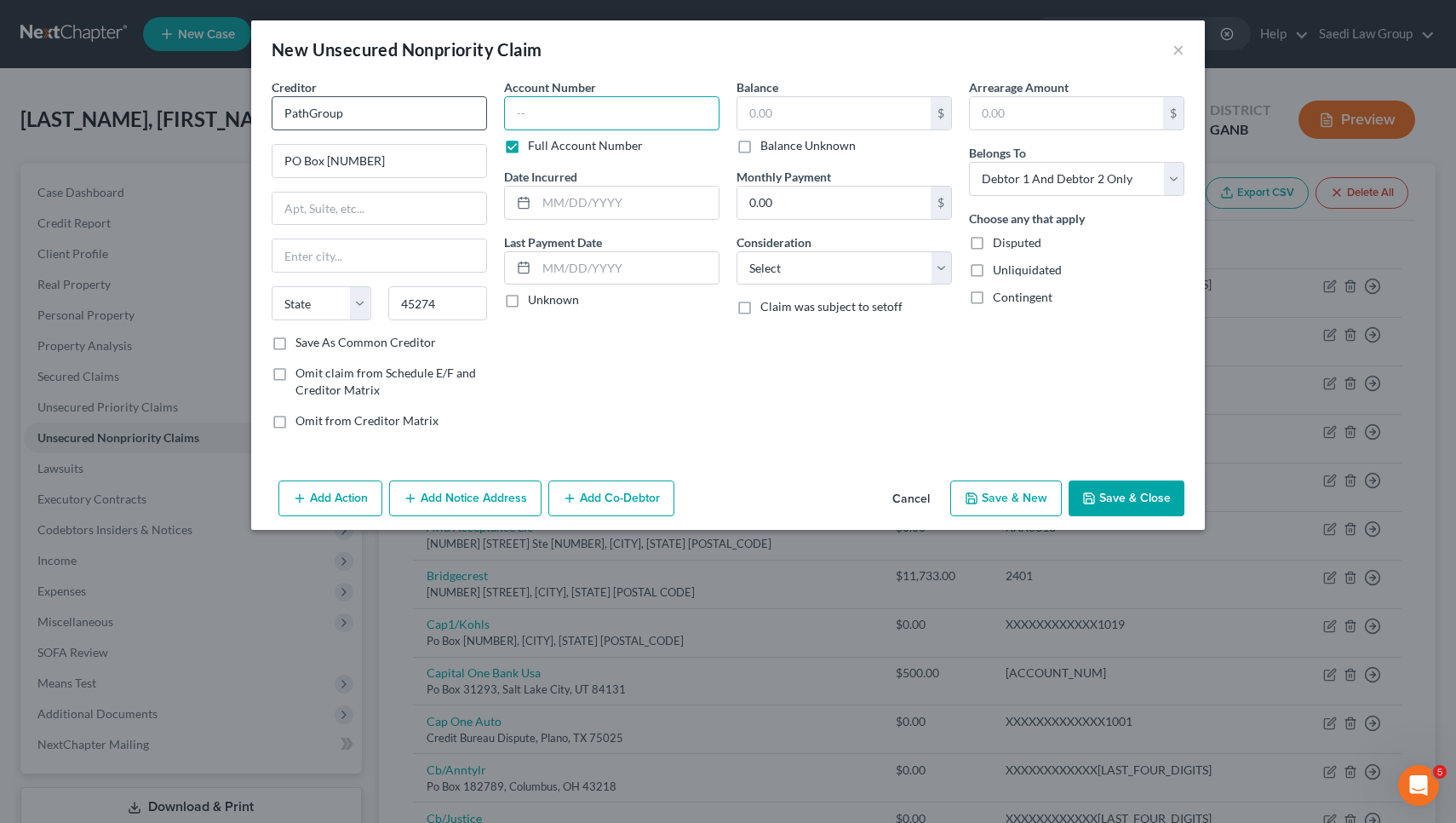 type on "Cincinnati" 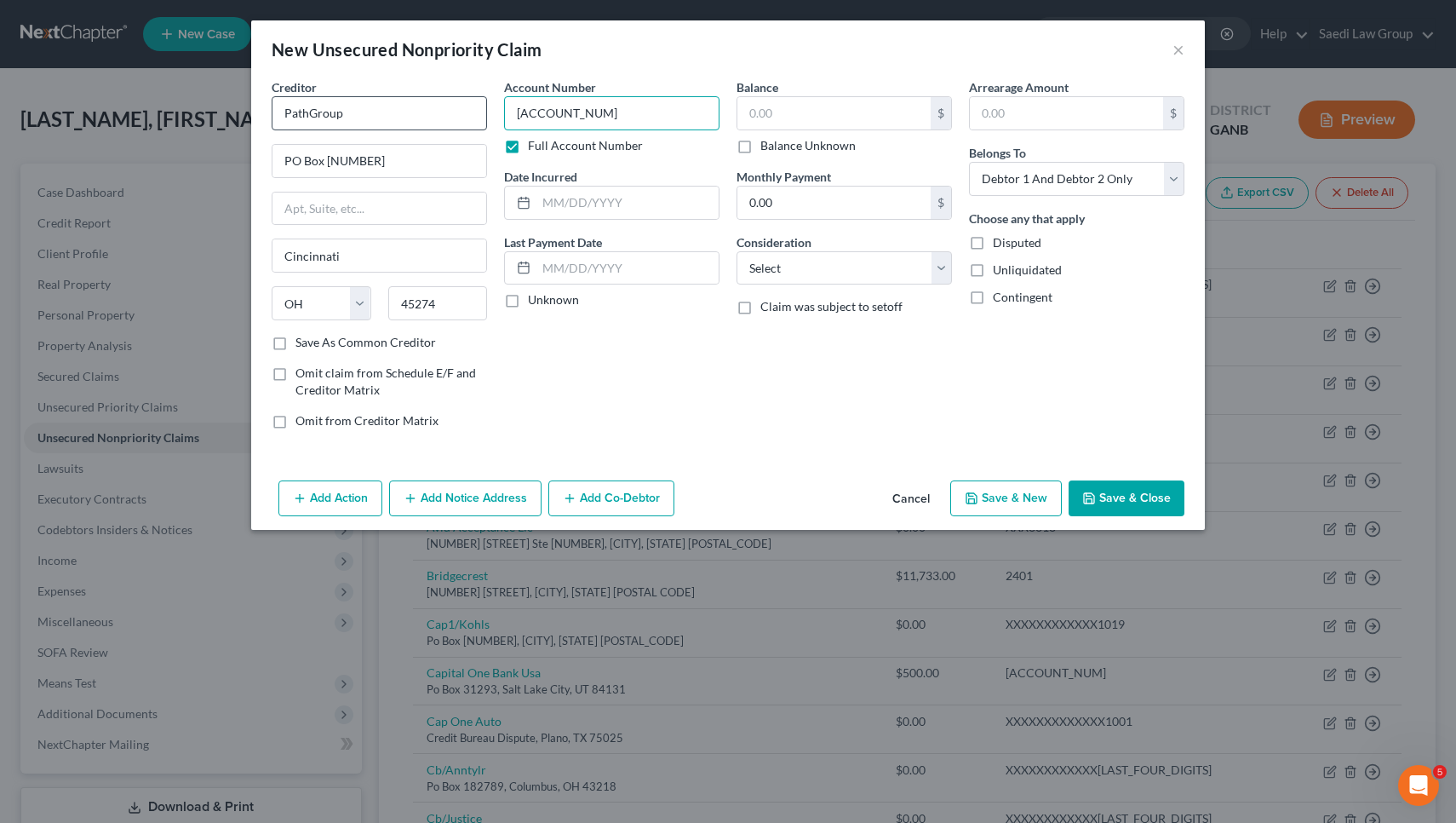 type on "11777831" 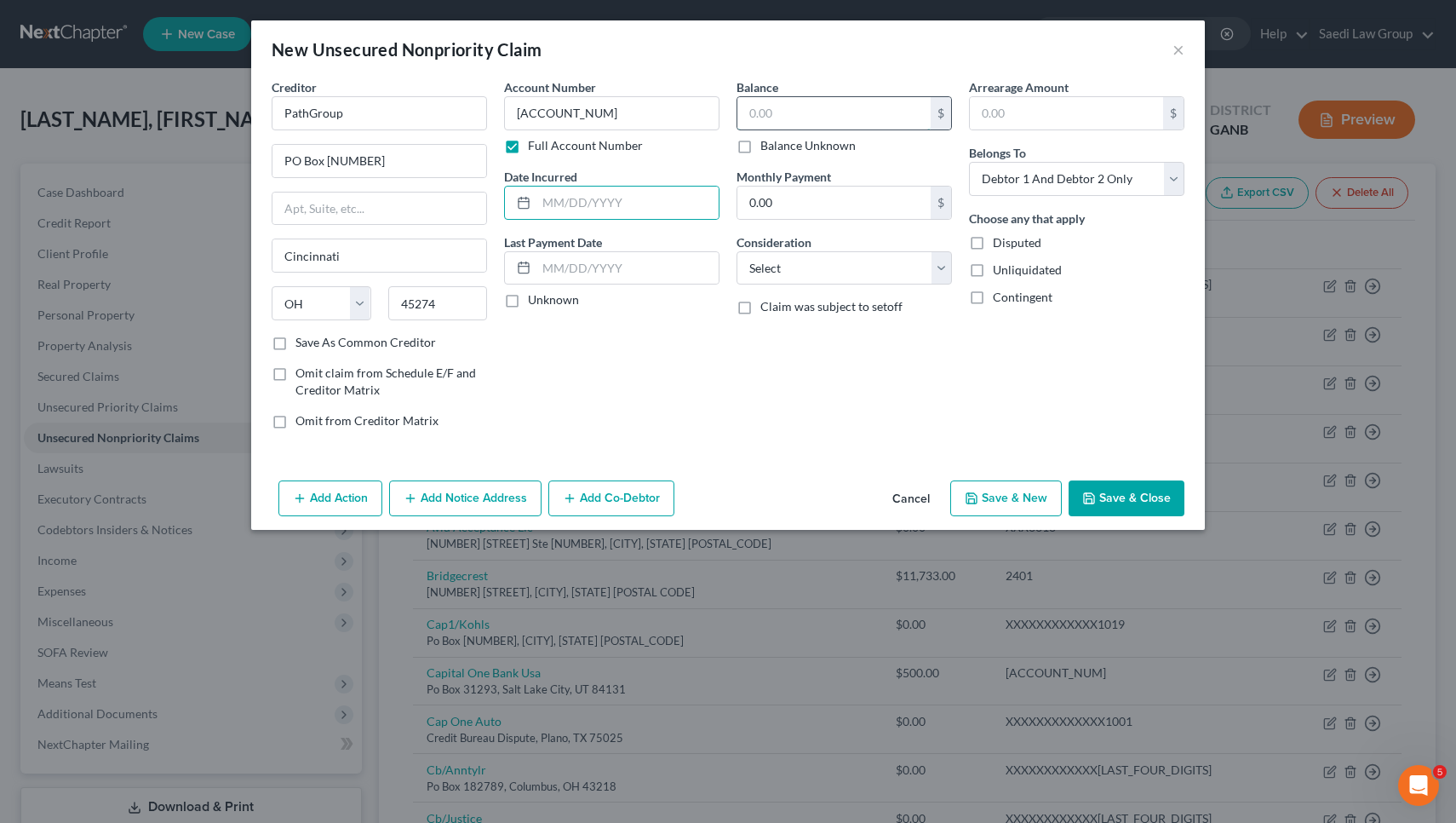 click at bounding box center [834, 113] 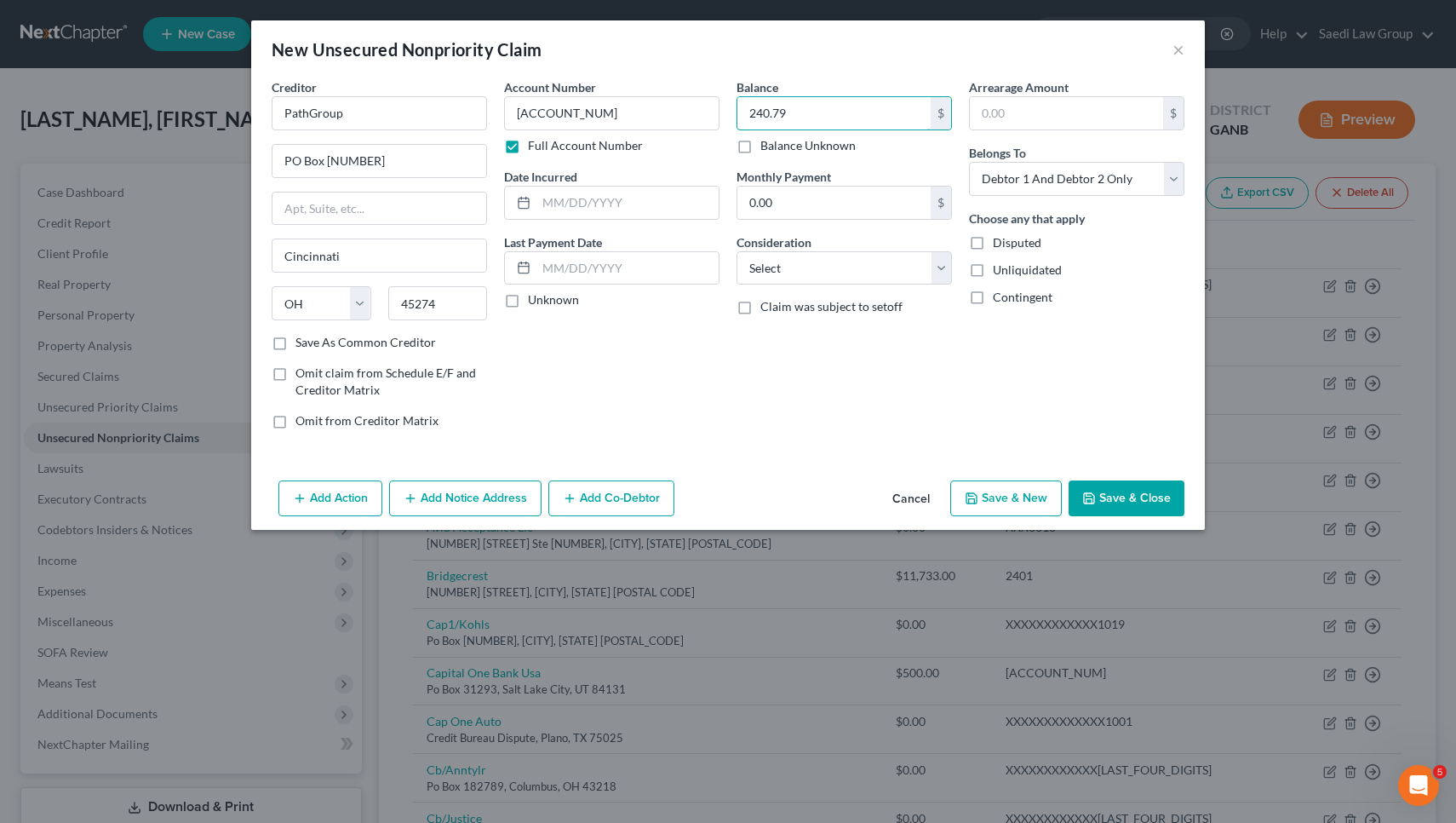type on "240.79" 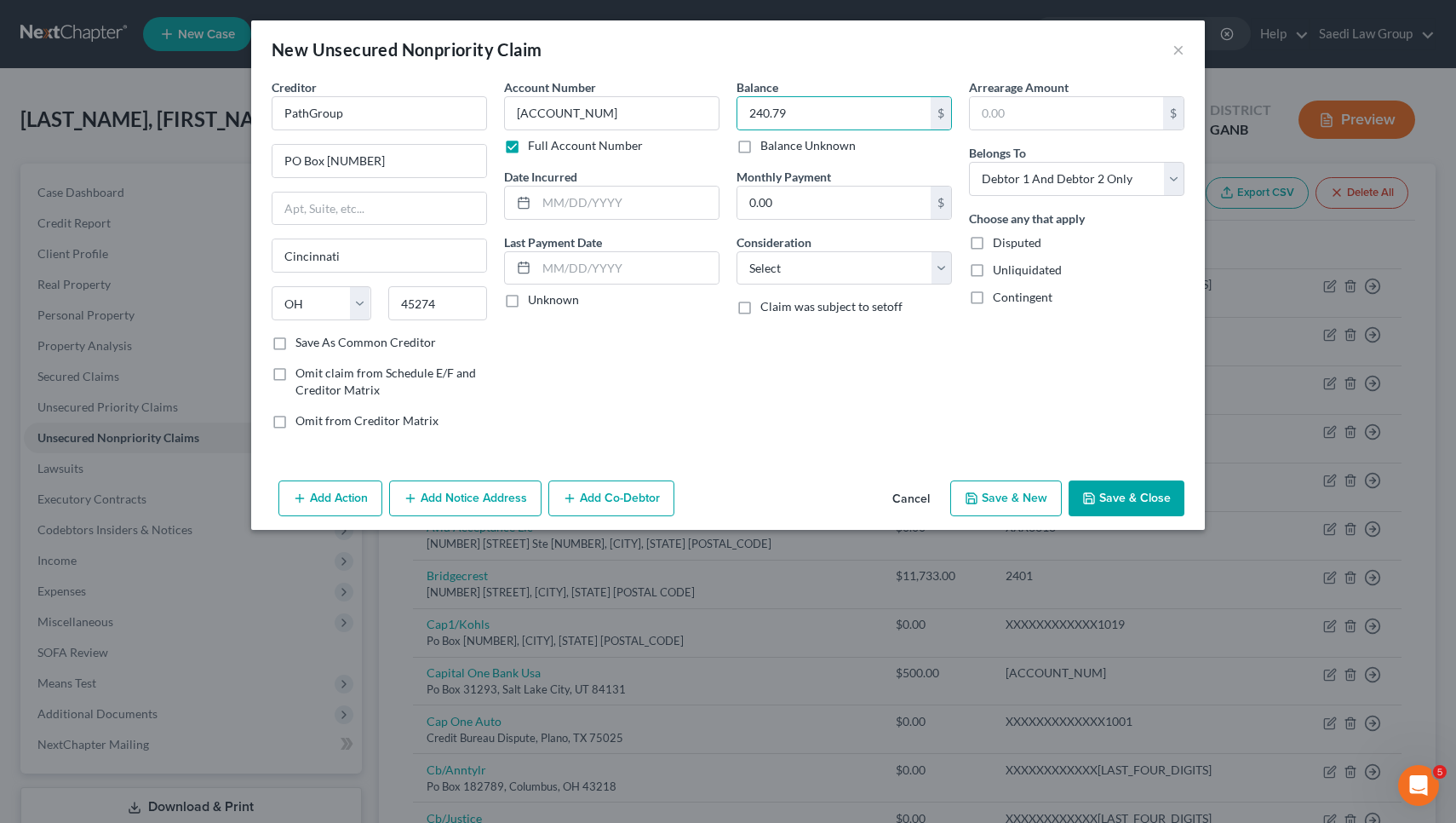 click on "Save & Close" at bounding box center [1126, 498] 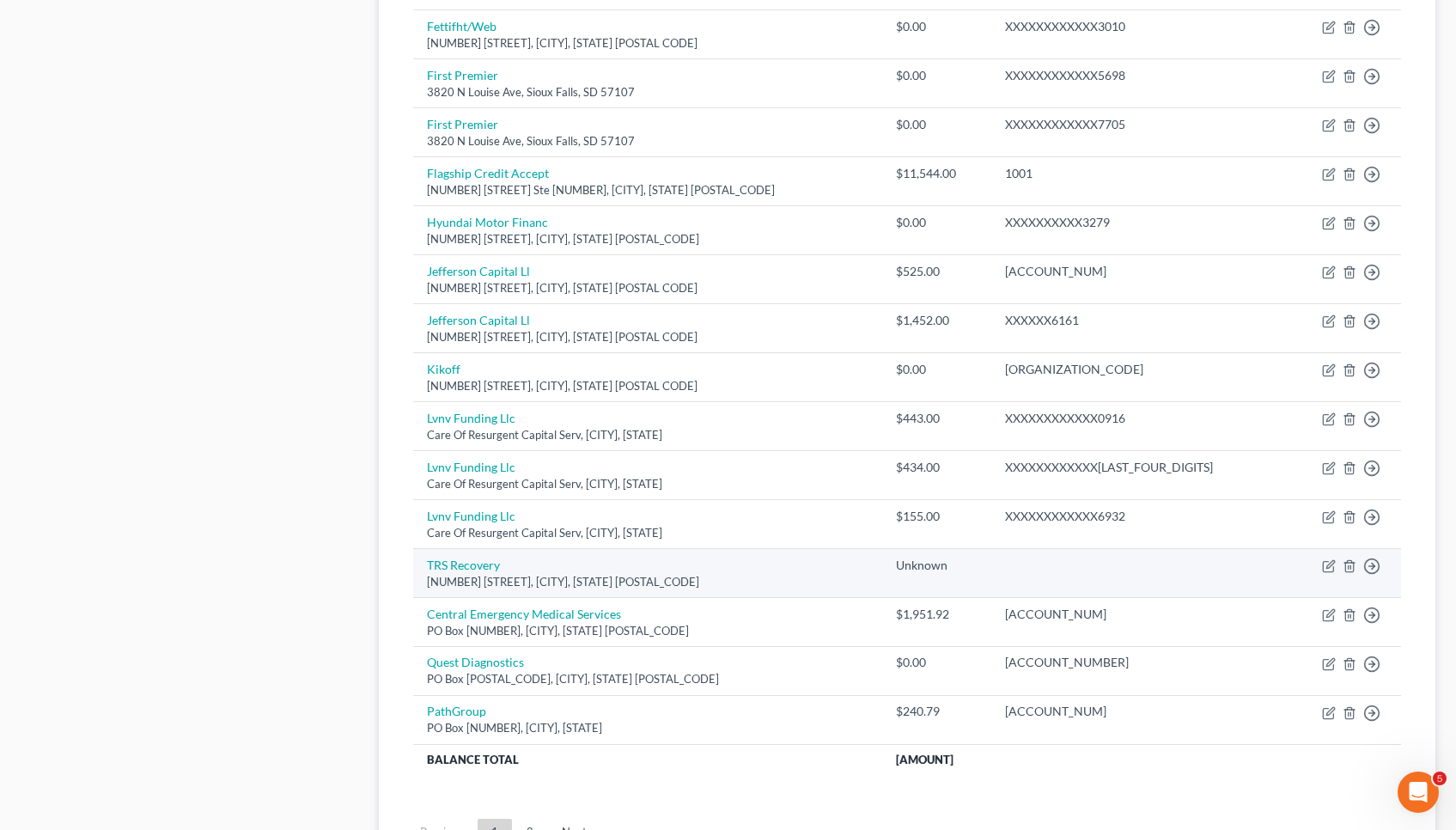 scroll, scrollTop: 1211, scrollLeft: 0, axis: vertical 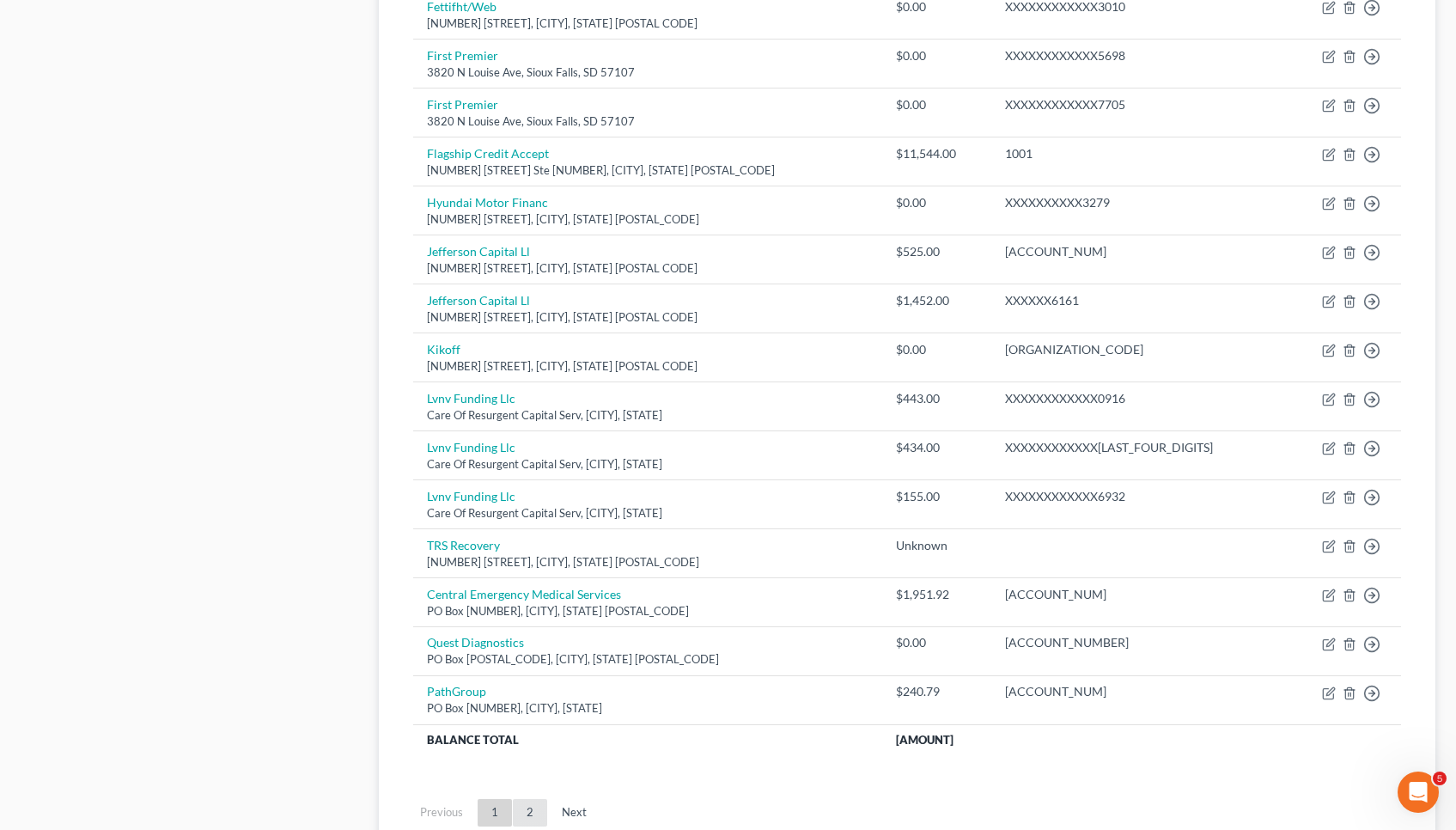 click on "2" at bounding box center (530, 813) 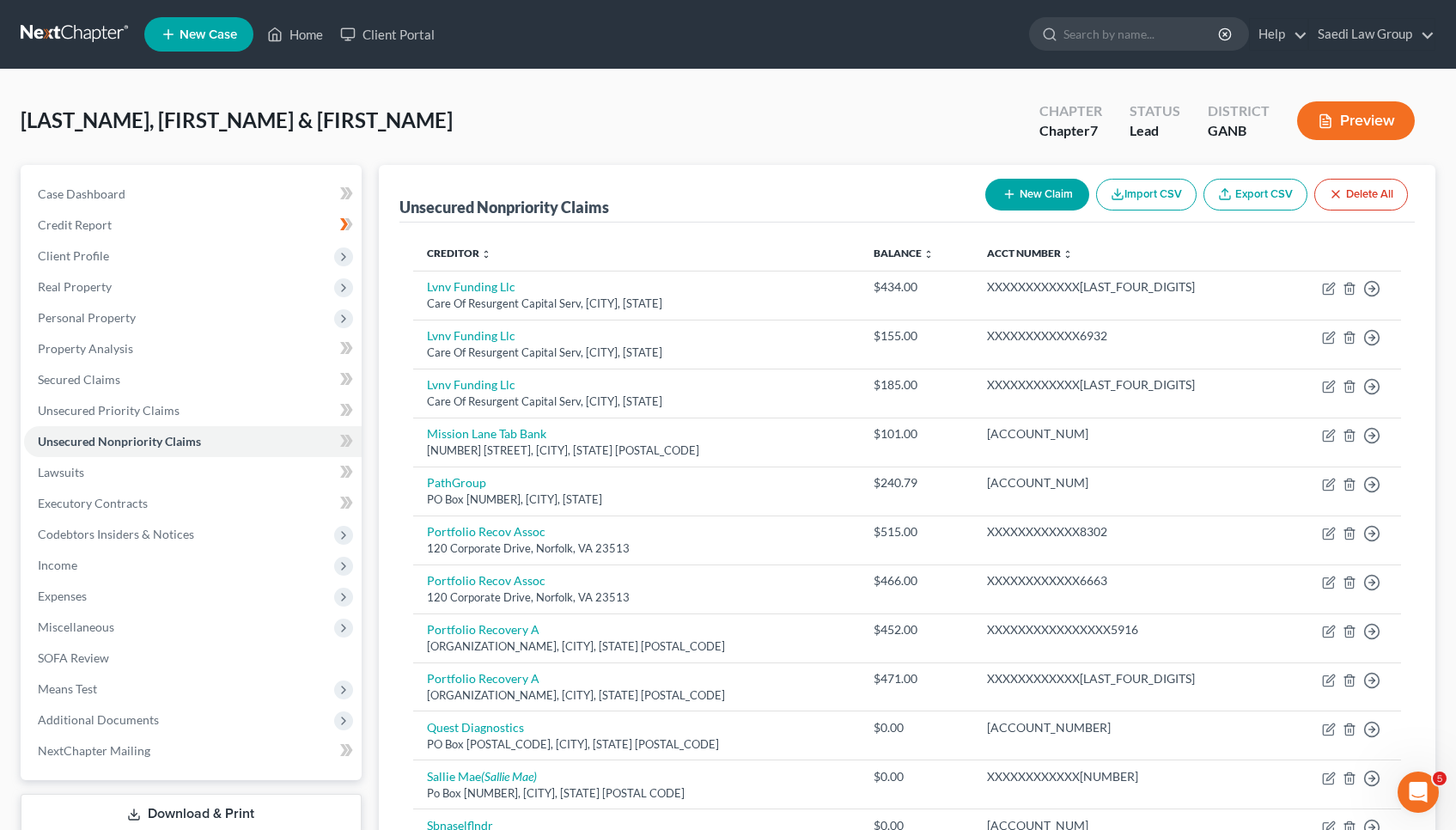 scroll, scrollTop: 0, scrollLeft: 0, axis: both 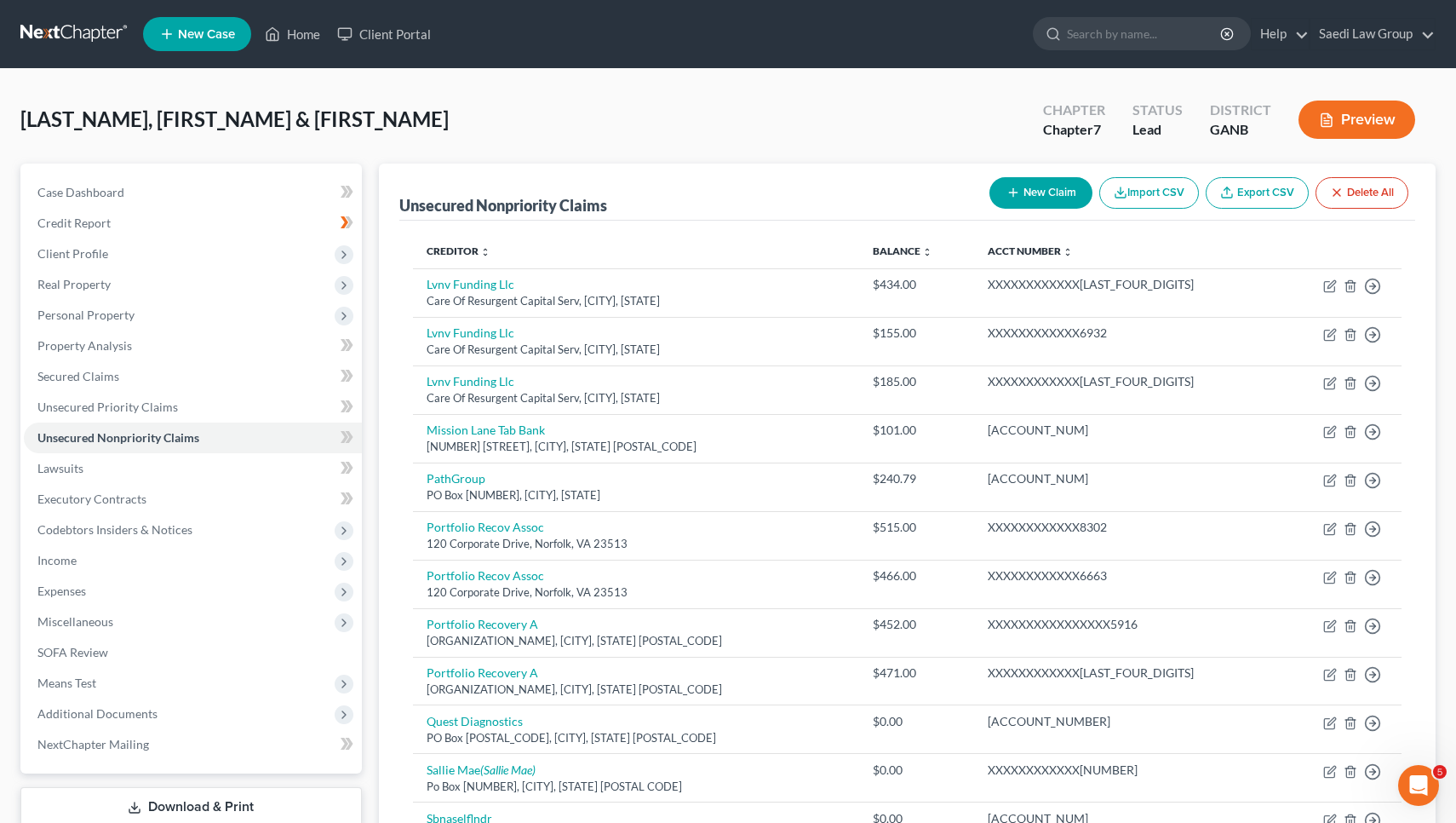 select on "2" 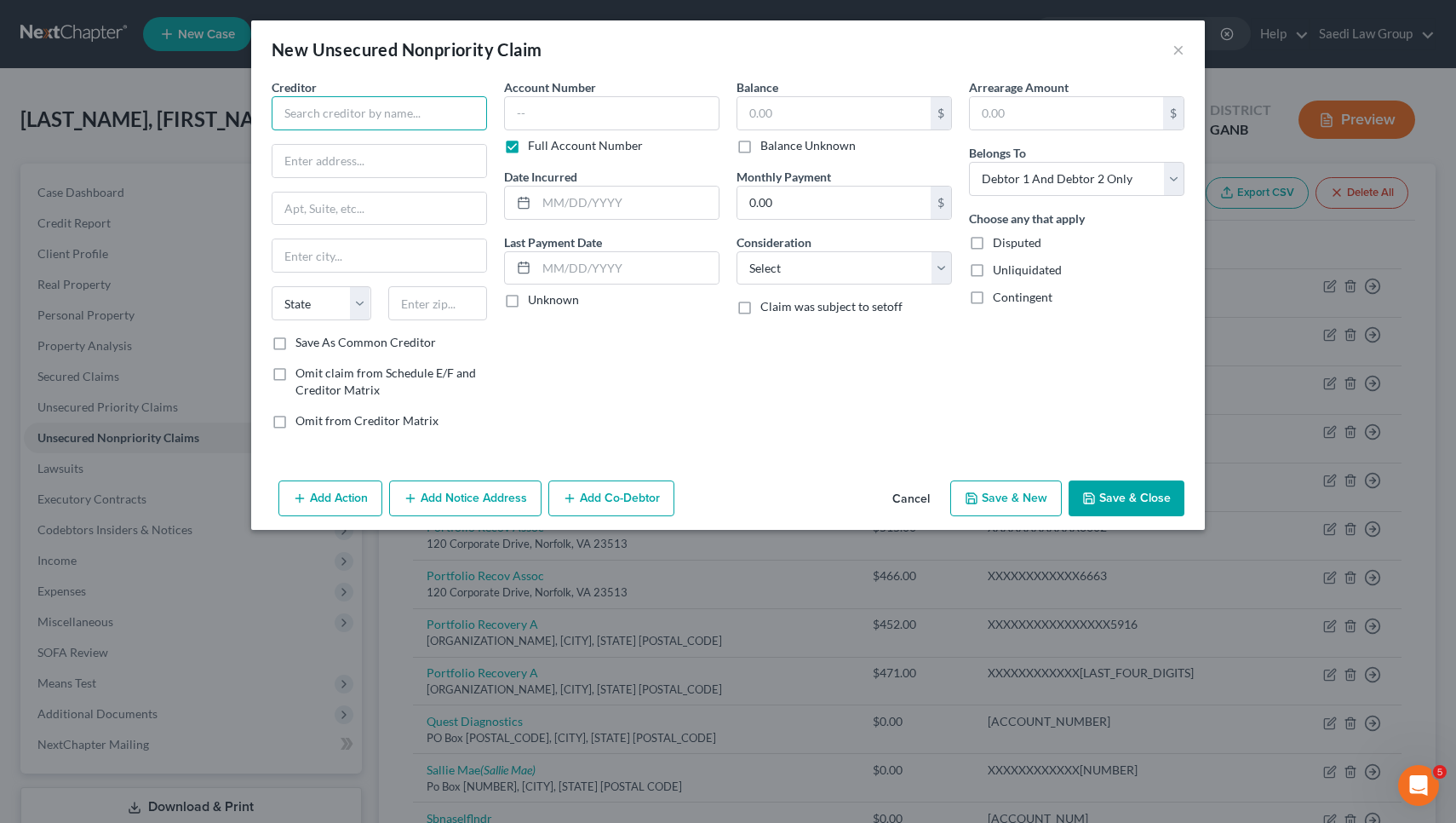 click at bounding box center (379, 113) 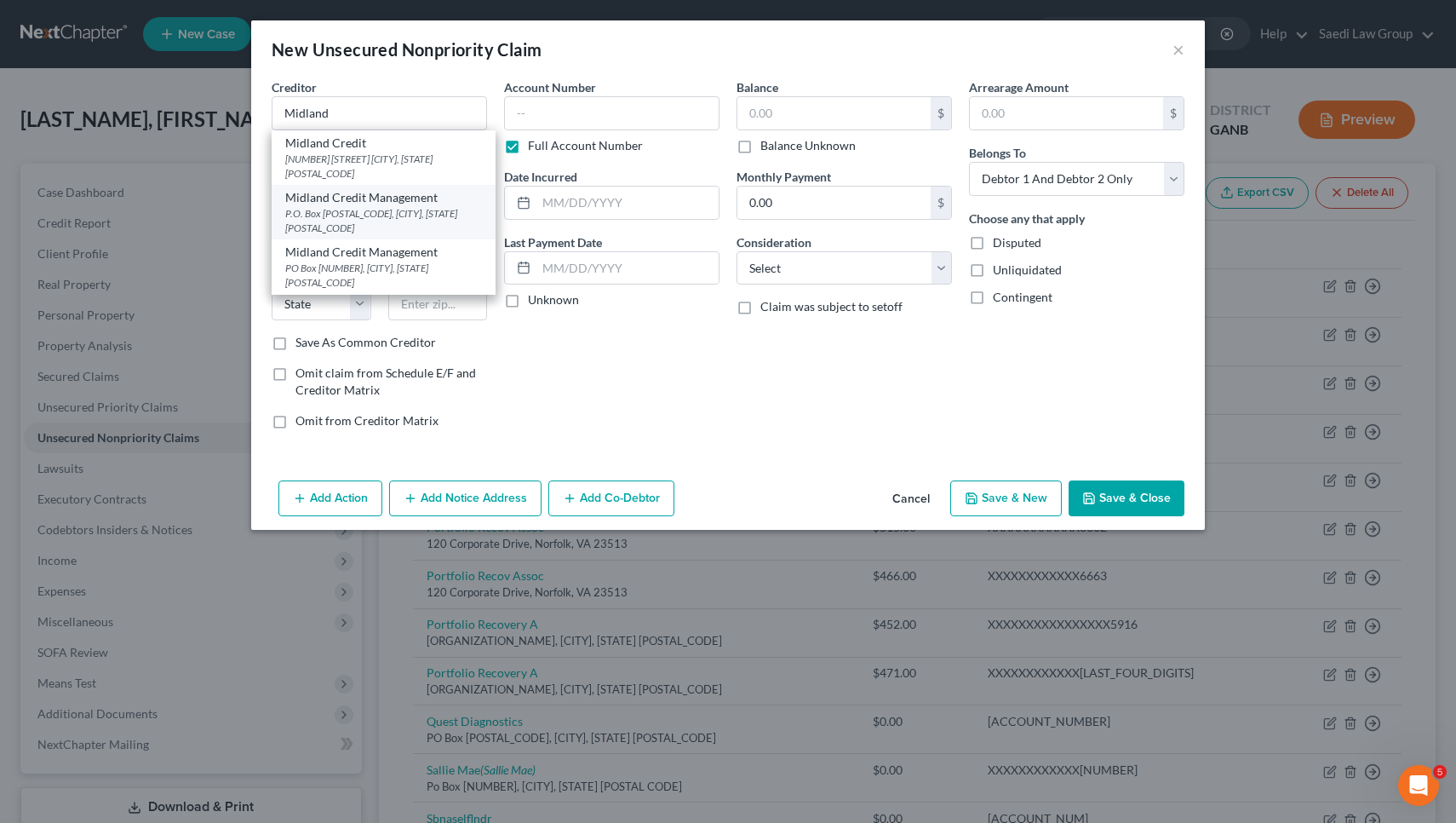 click on "Midland Credit Management" at bounding box center [383, 198] 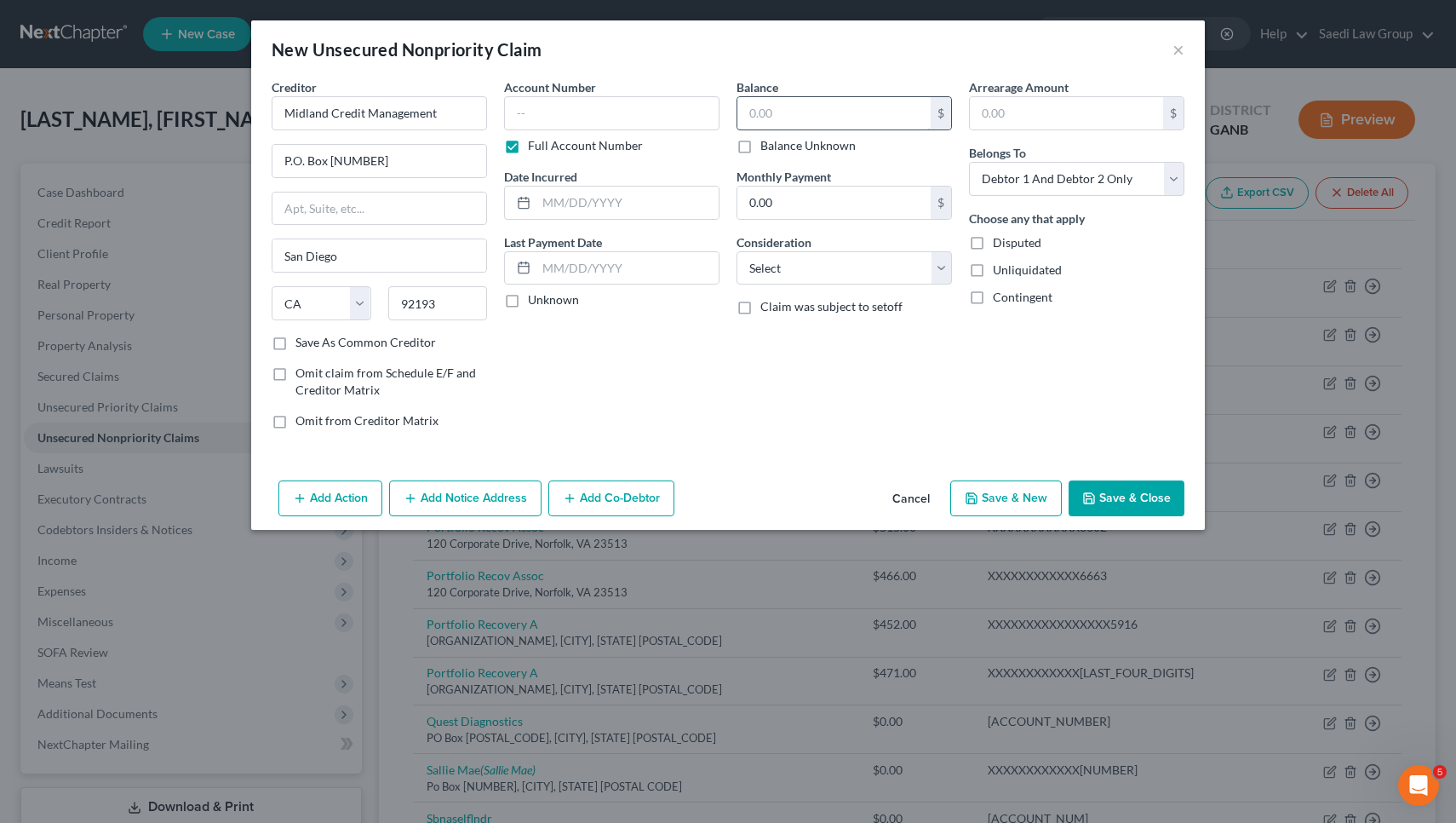 click at bounding box center (834, 113) 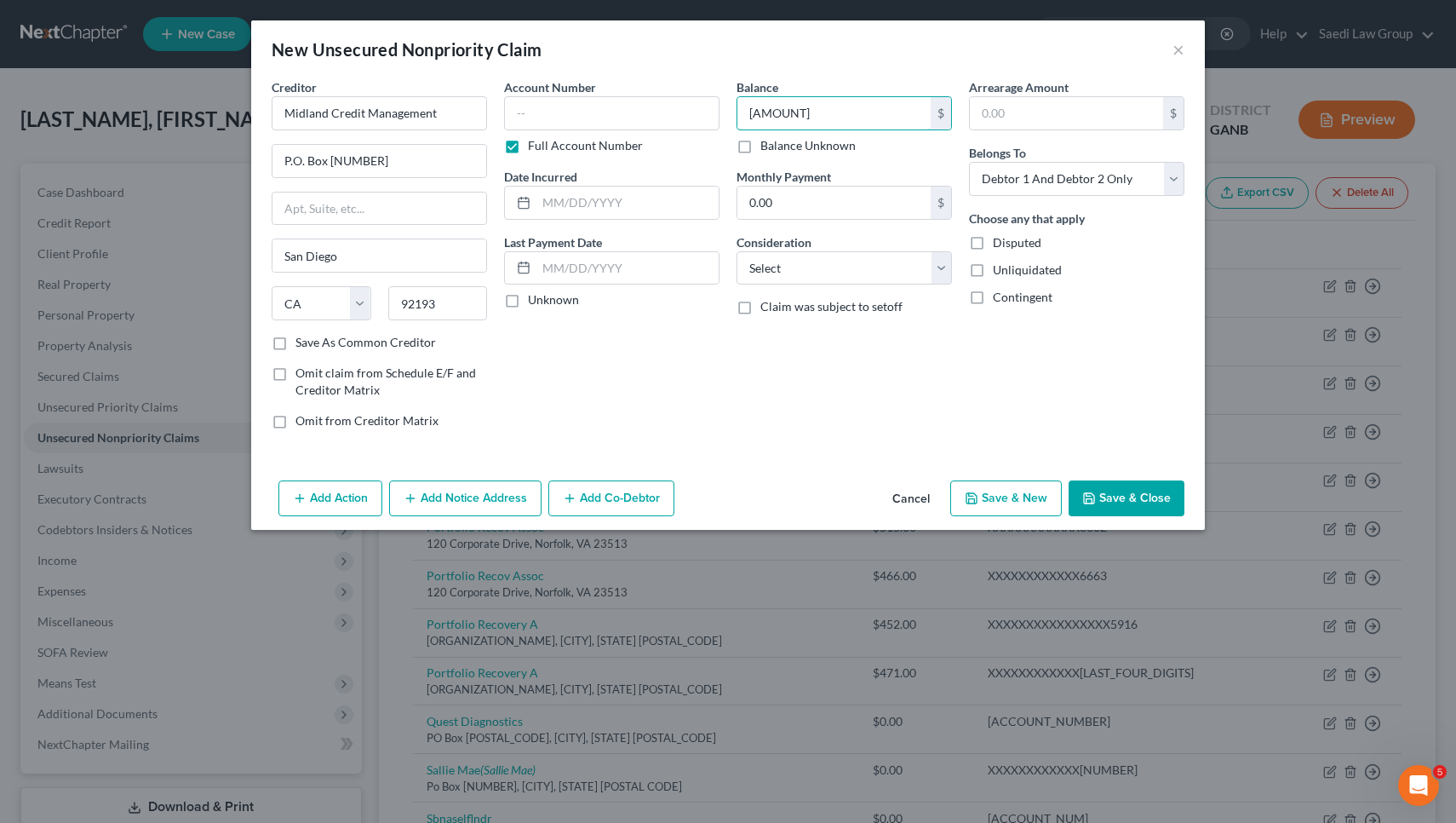 type on "843.43" 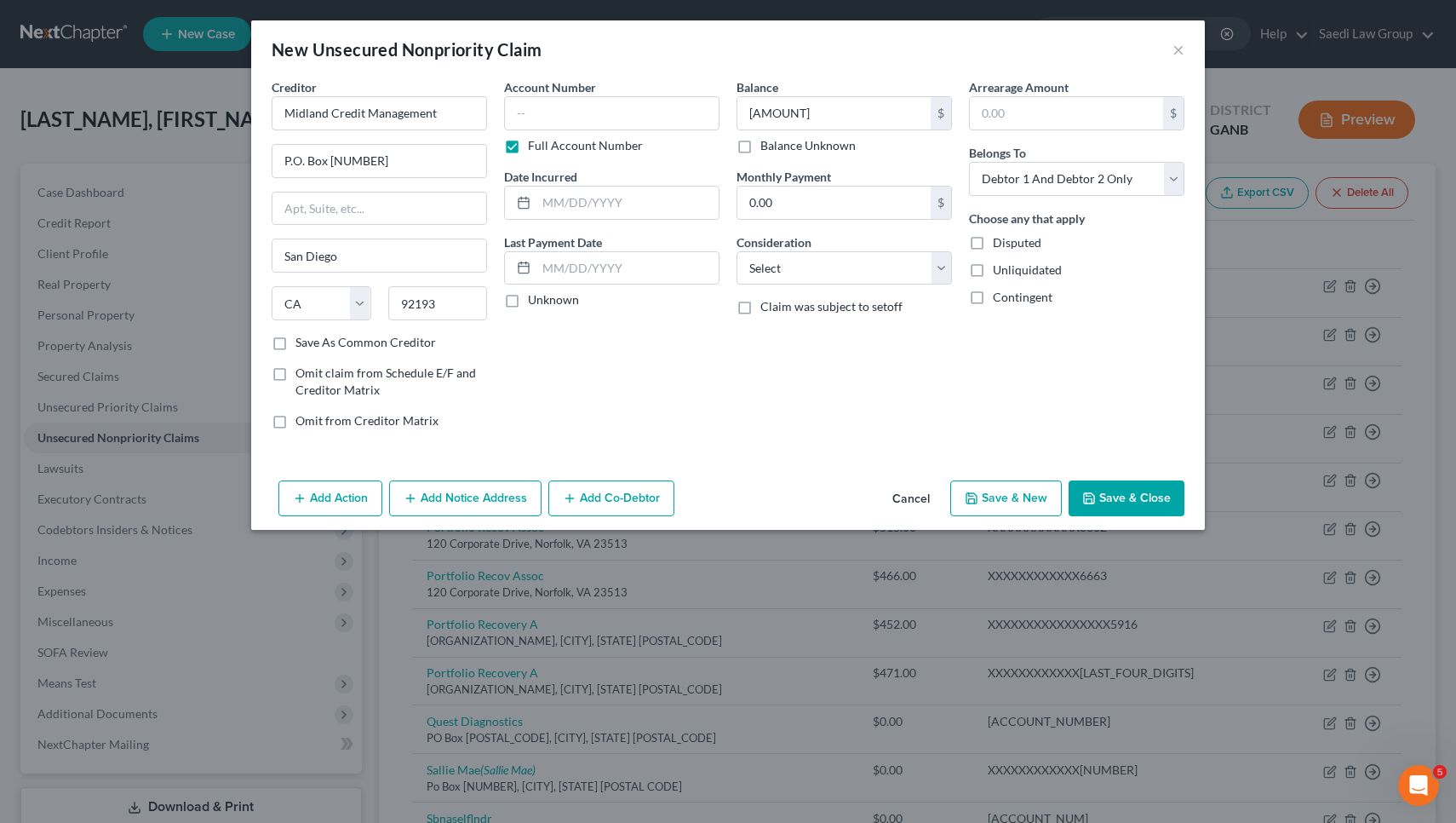 click on "Save & Close" at bounding box center (1126, 498) 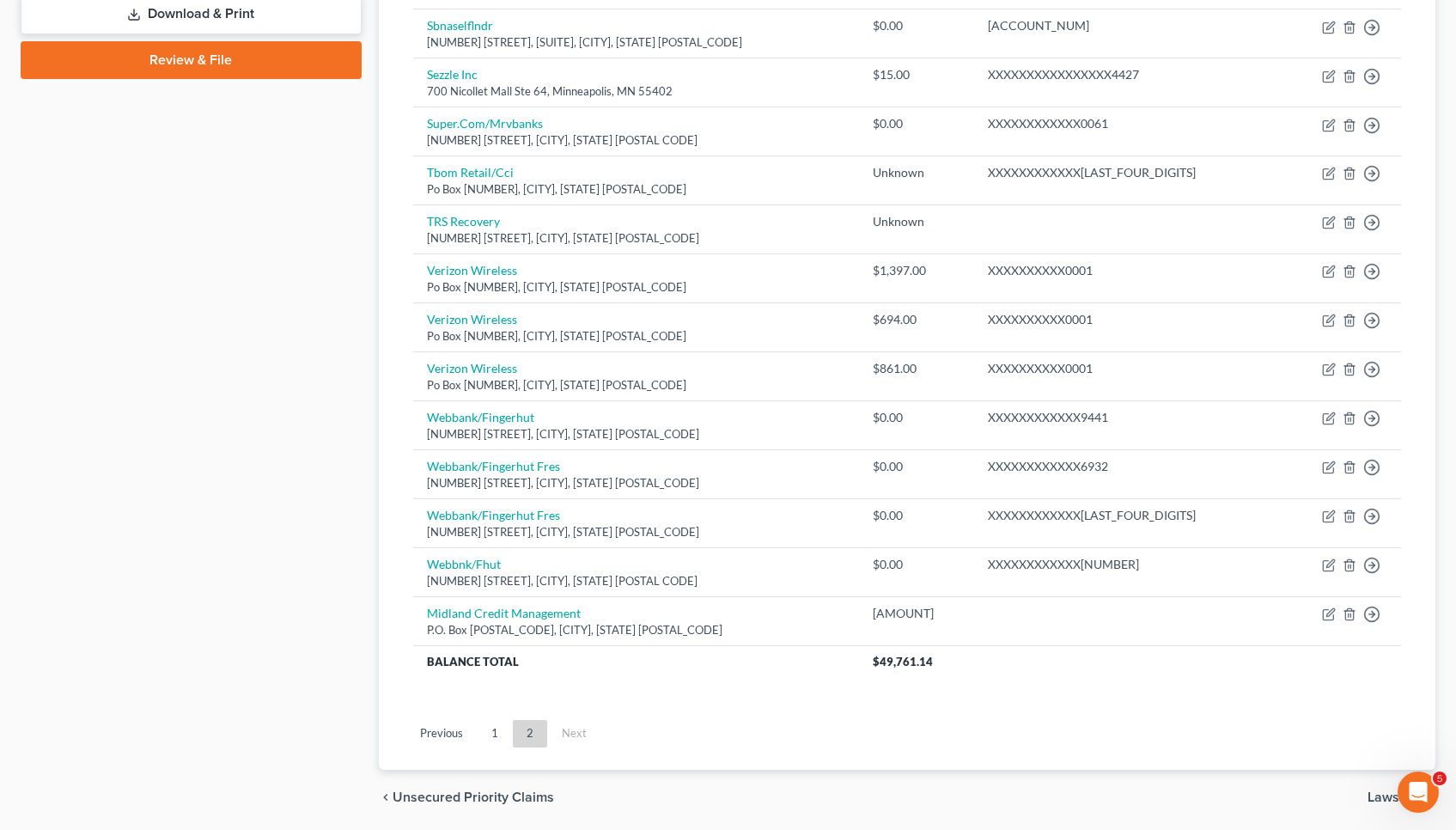 scroll, scrollTop: 803, scrollLeft: 1, axis: both 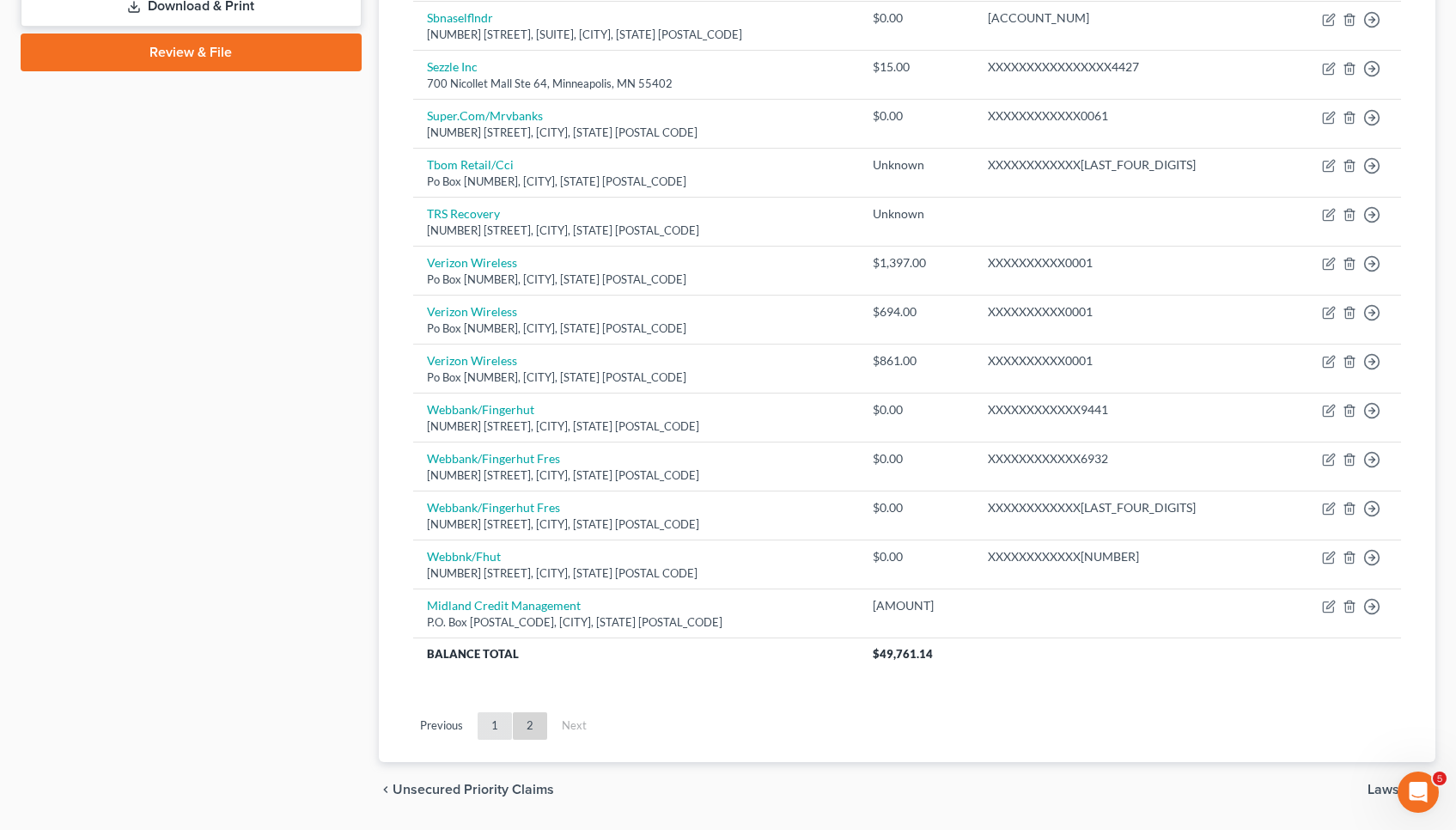 click on "1" at bounding box center [495, 726] 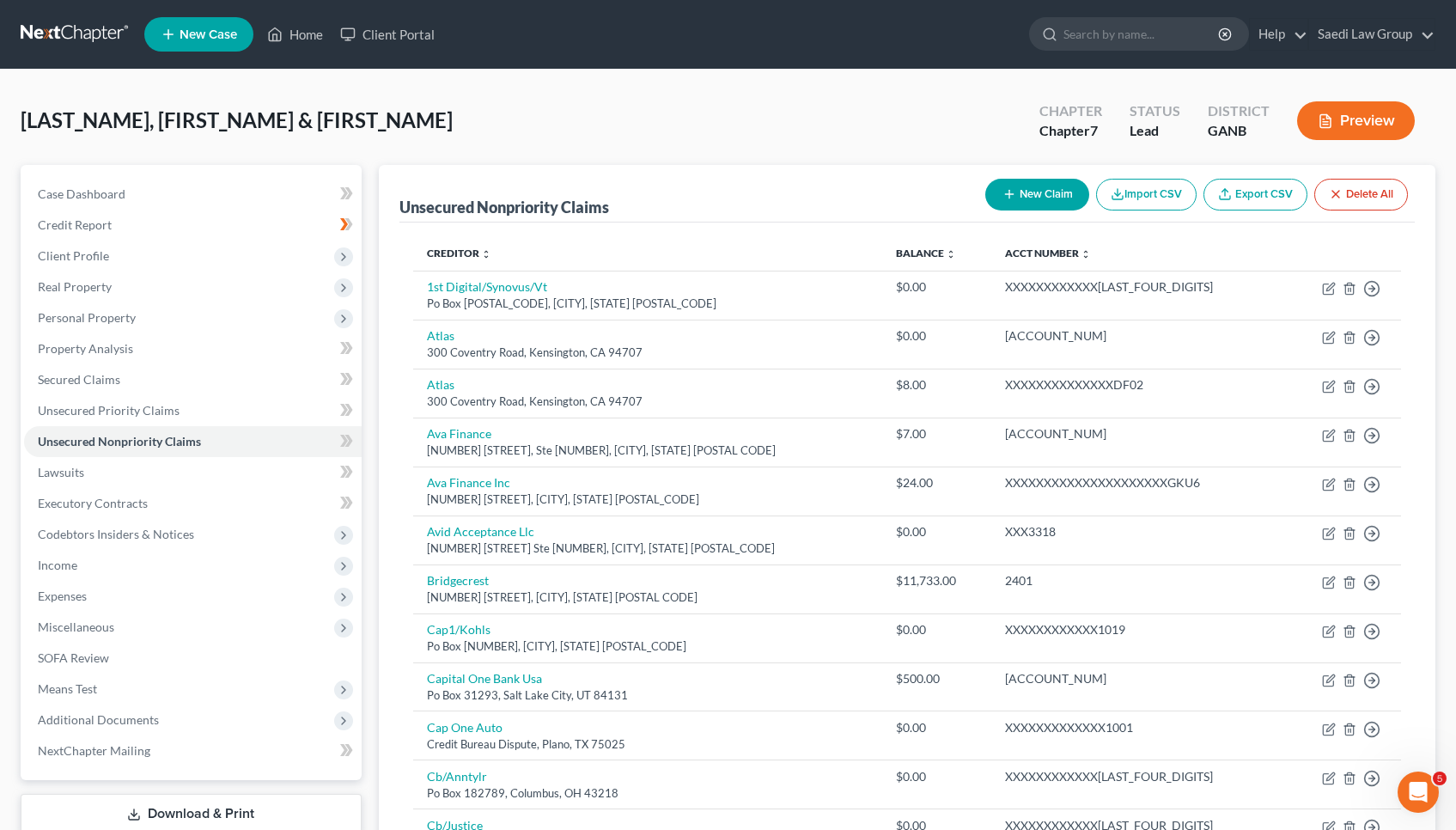 scroll, scrollTop: 0, scrollLeft: 0, axis: both 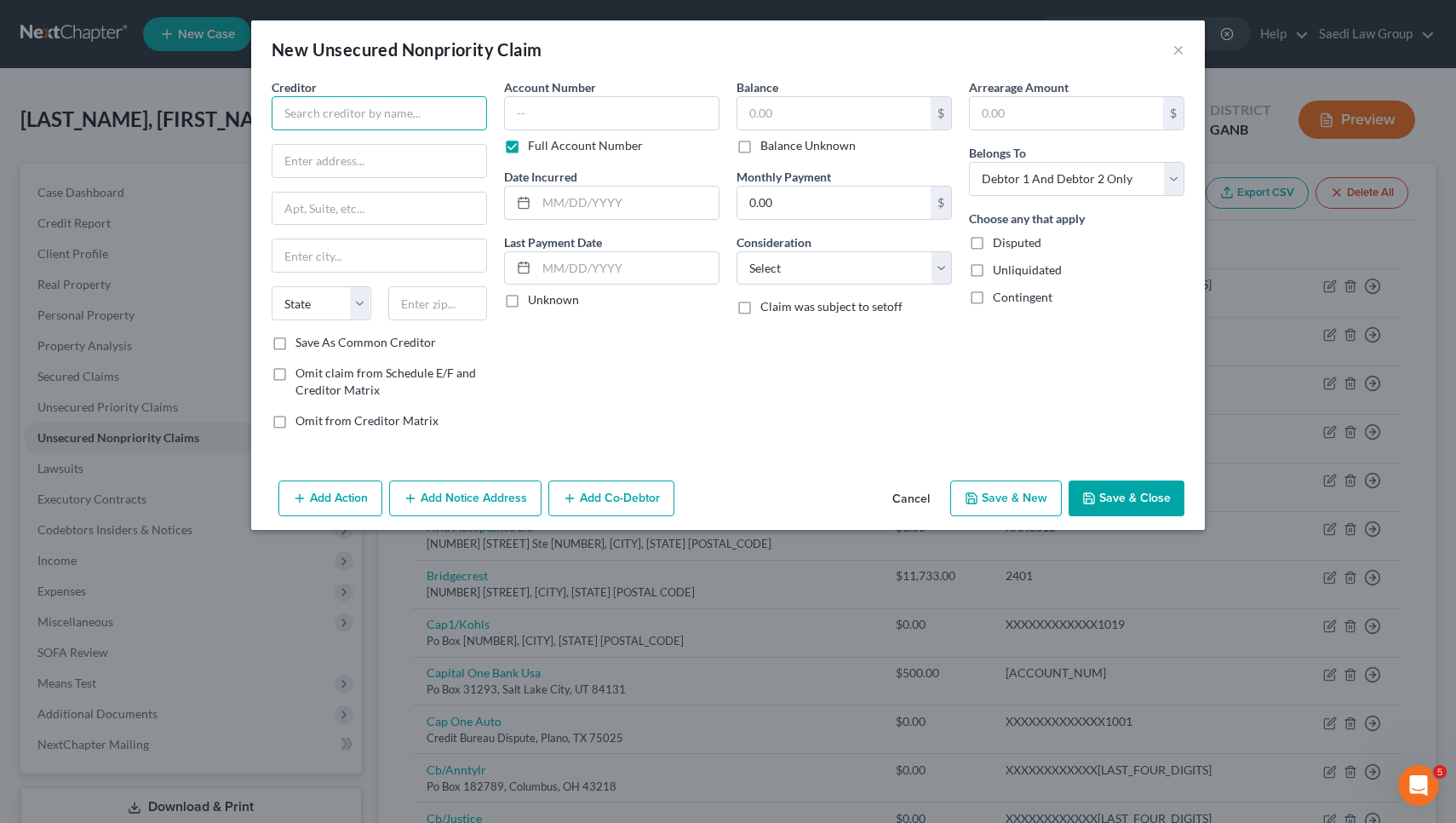 click at bounding box center [379, 113] 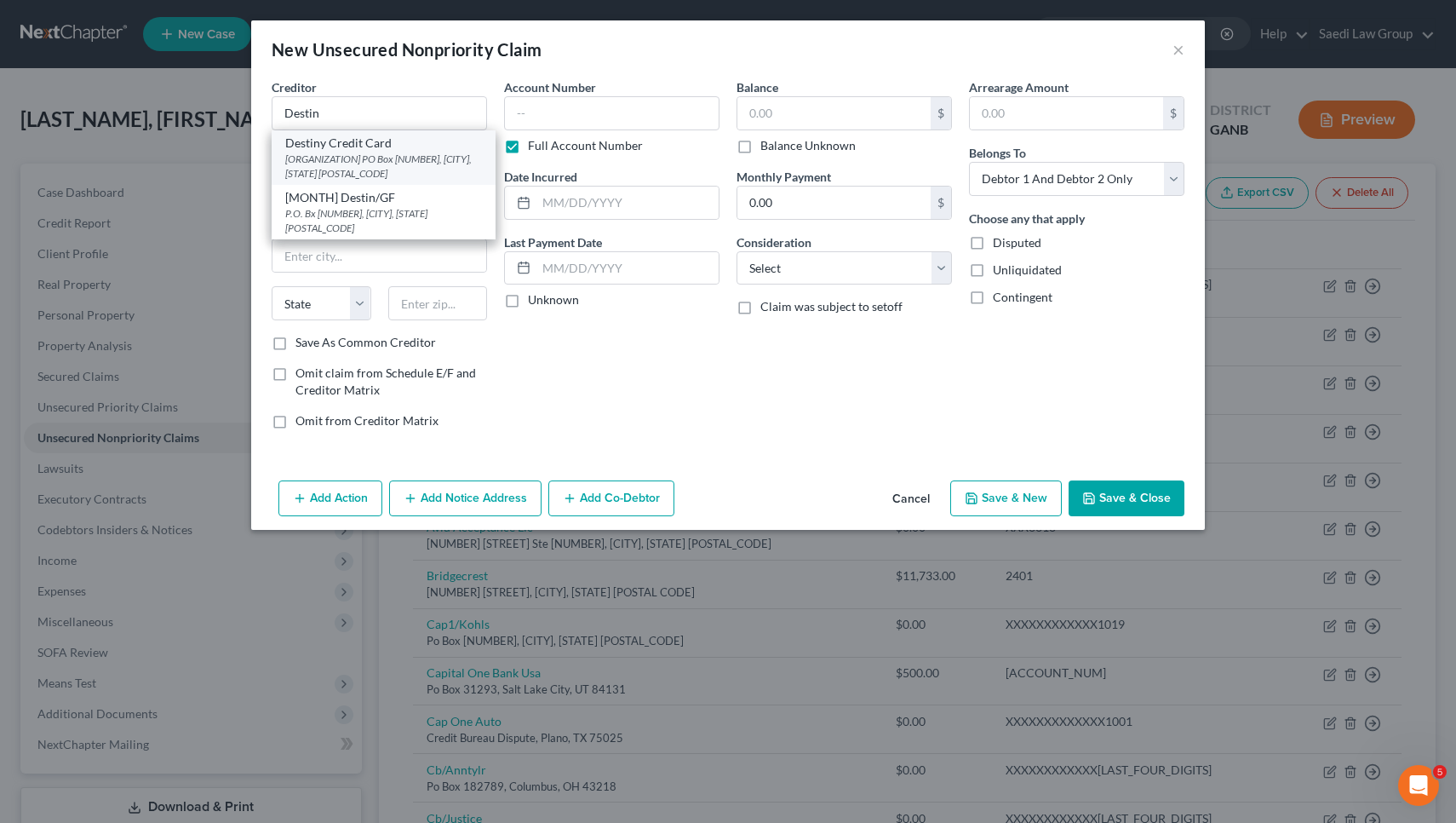 click on "Genesis FS Card Services PO Box 4477, Beaverton, OR 97076-0000" at bounding box center [383, 166] 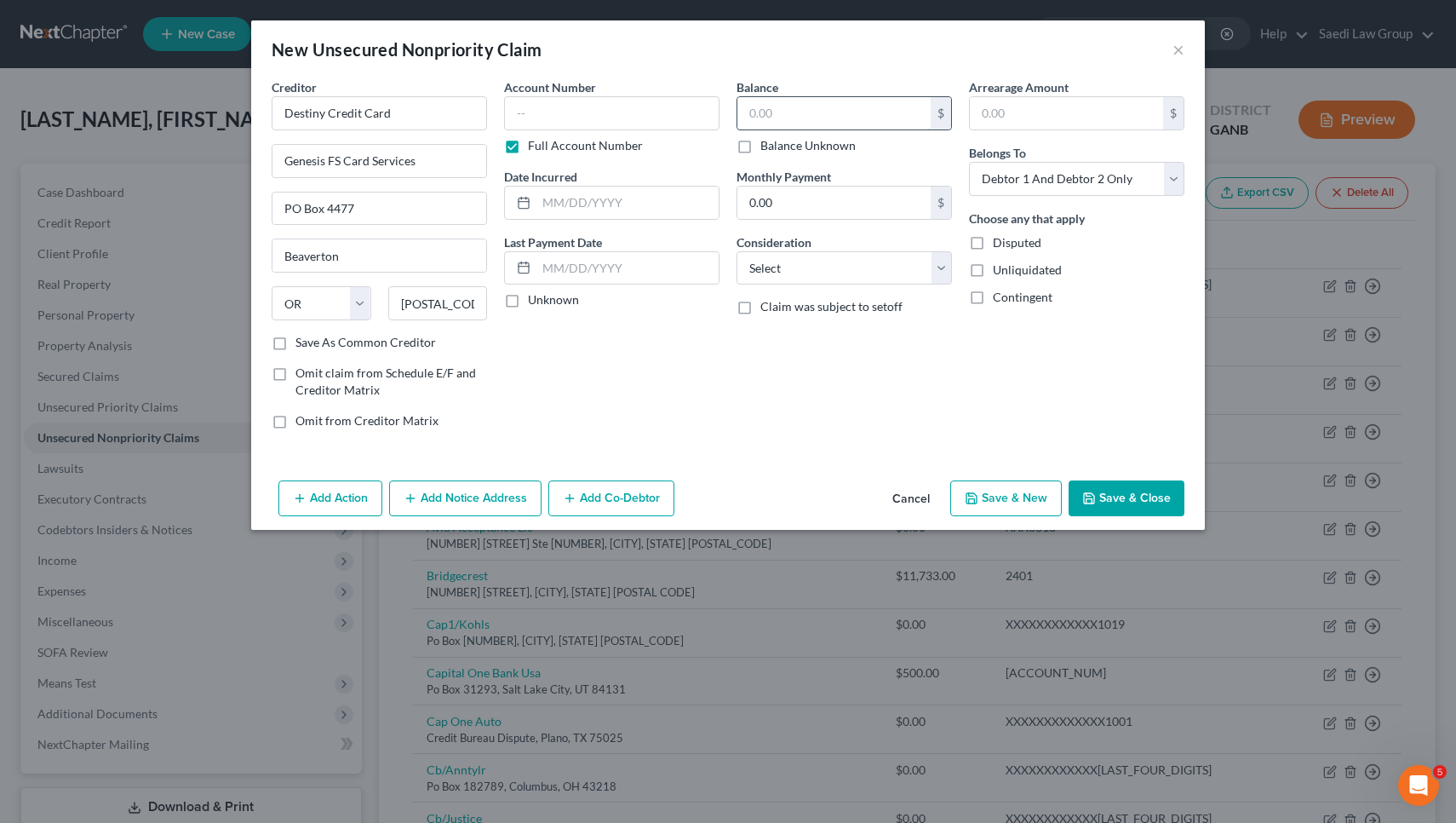 click at bounding box center [834, 113] 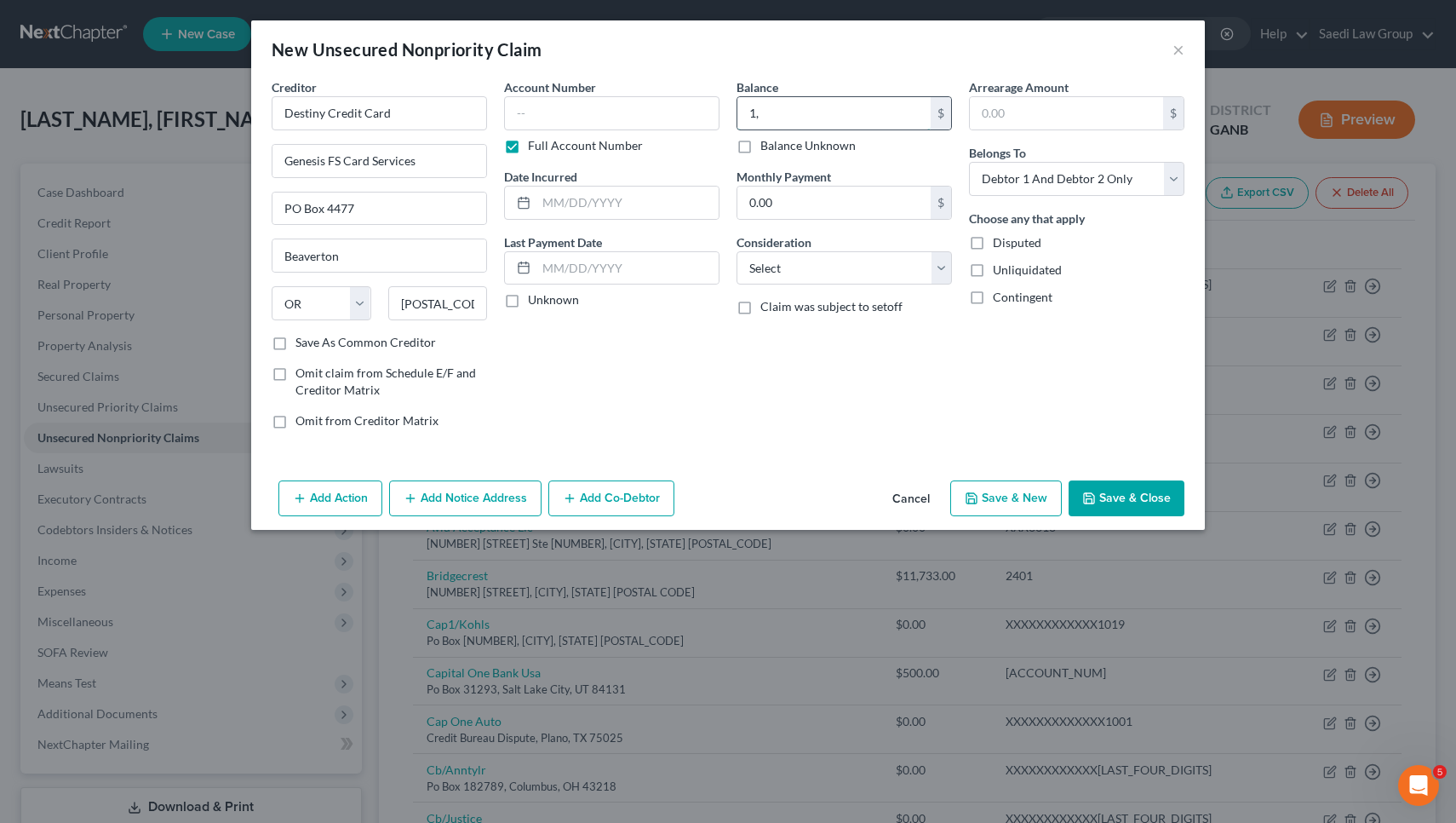 type on "1" 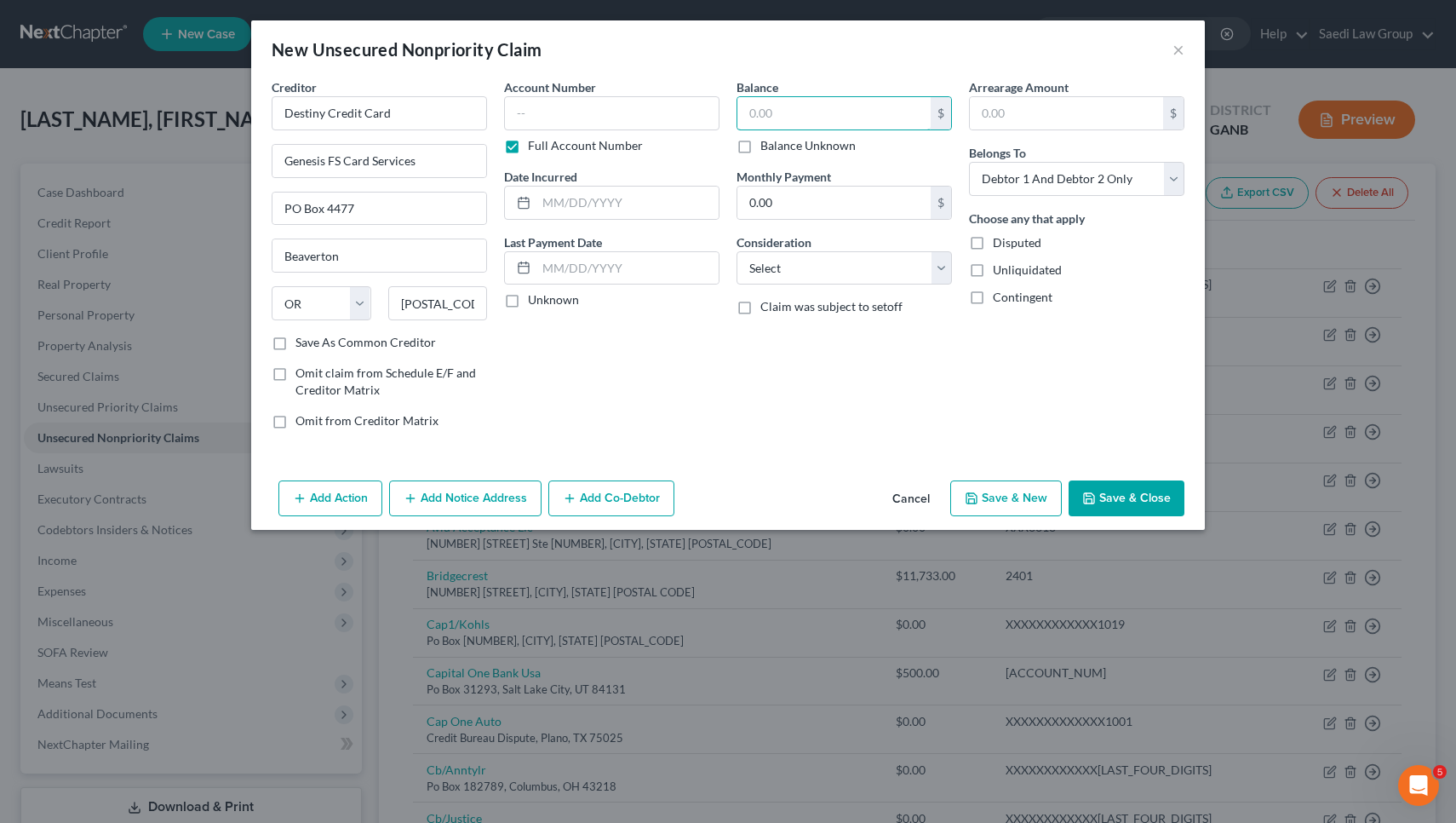 type 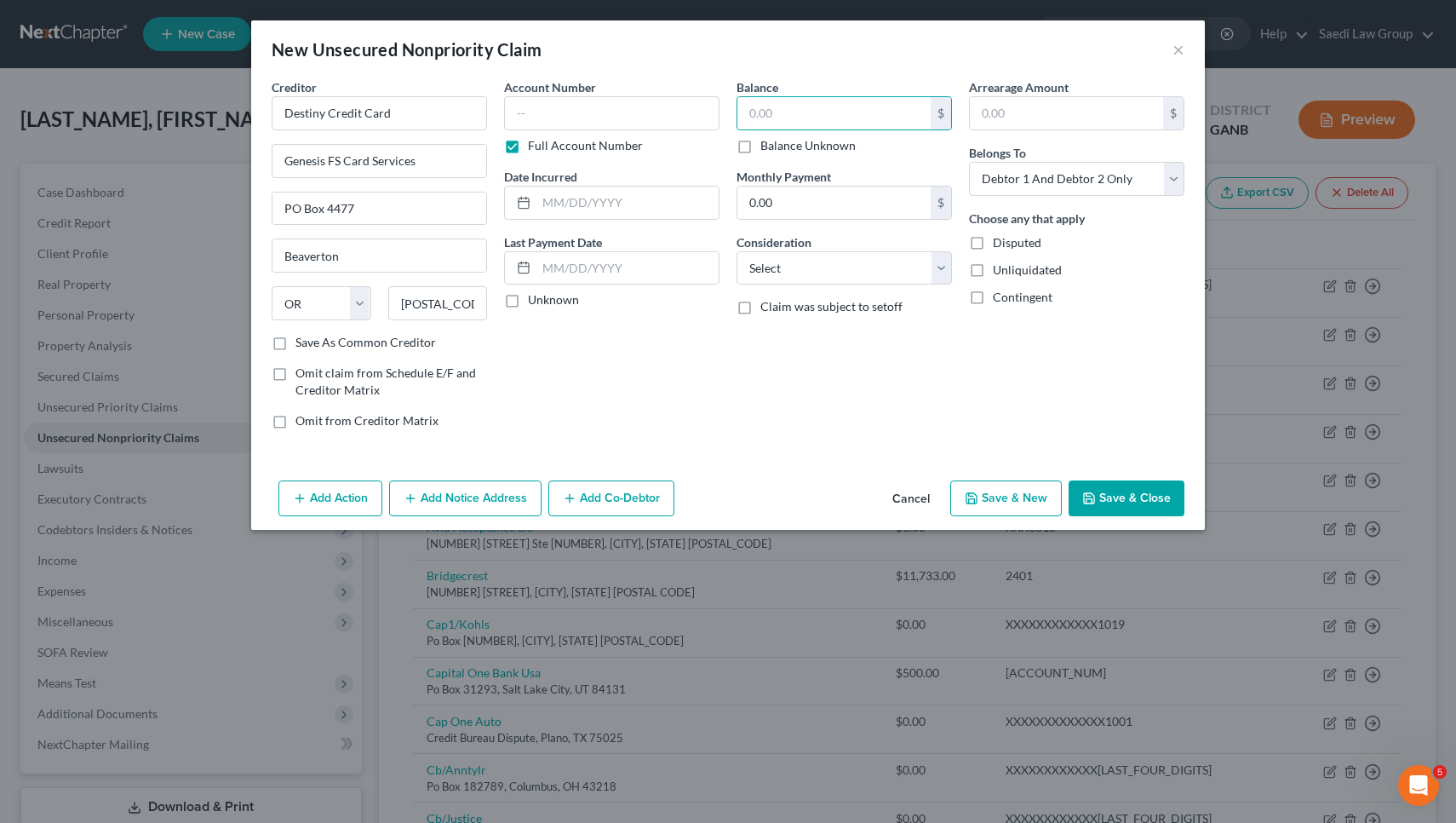 click on "Cancel" at bounding box center (911, 499) 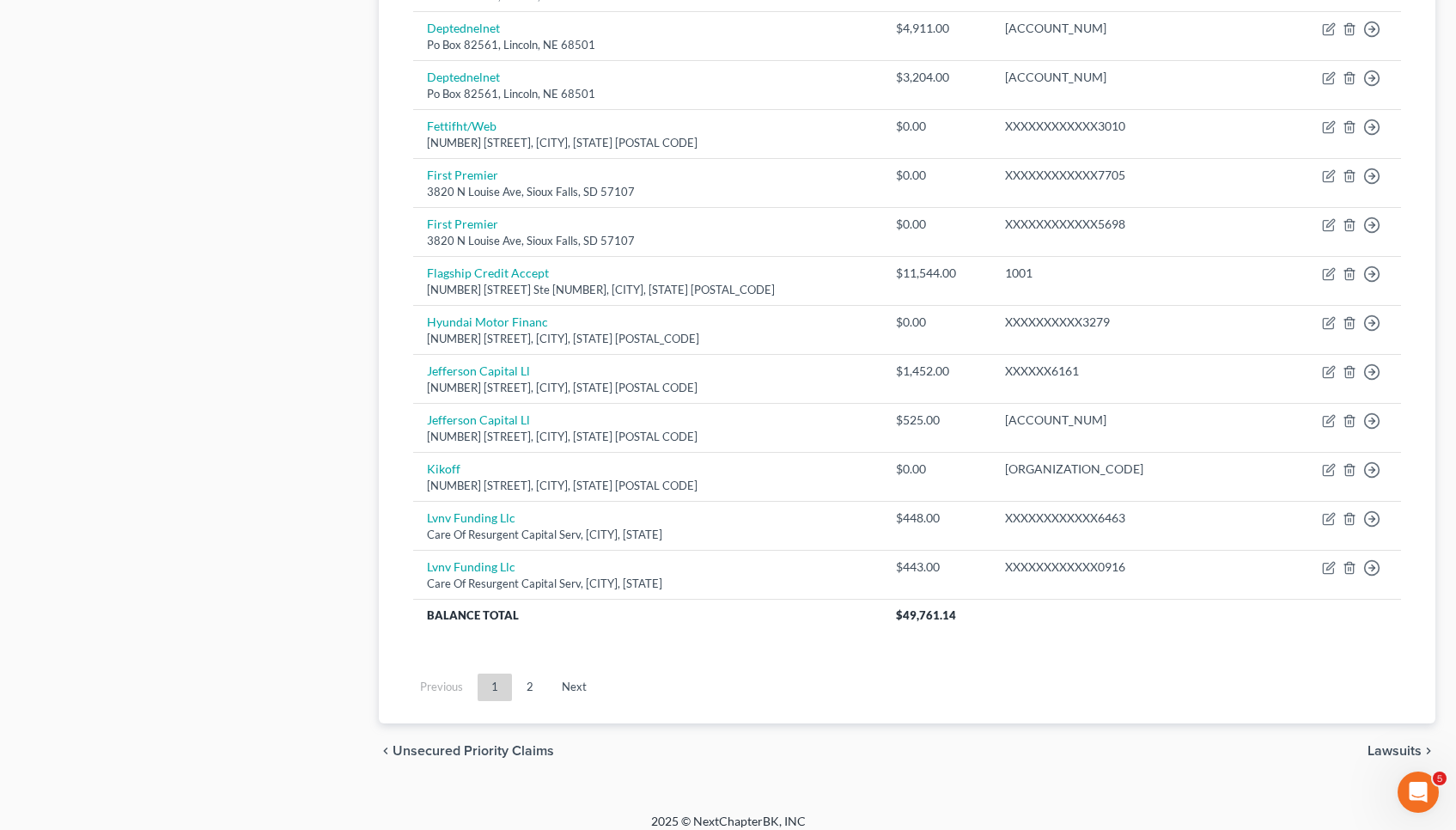 scroll, scrollTop: 1139, scrollLeft: 0, axis: vertical 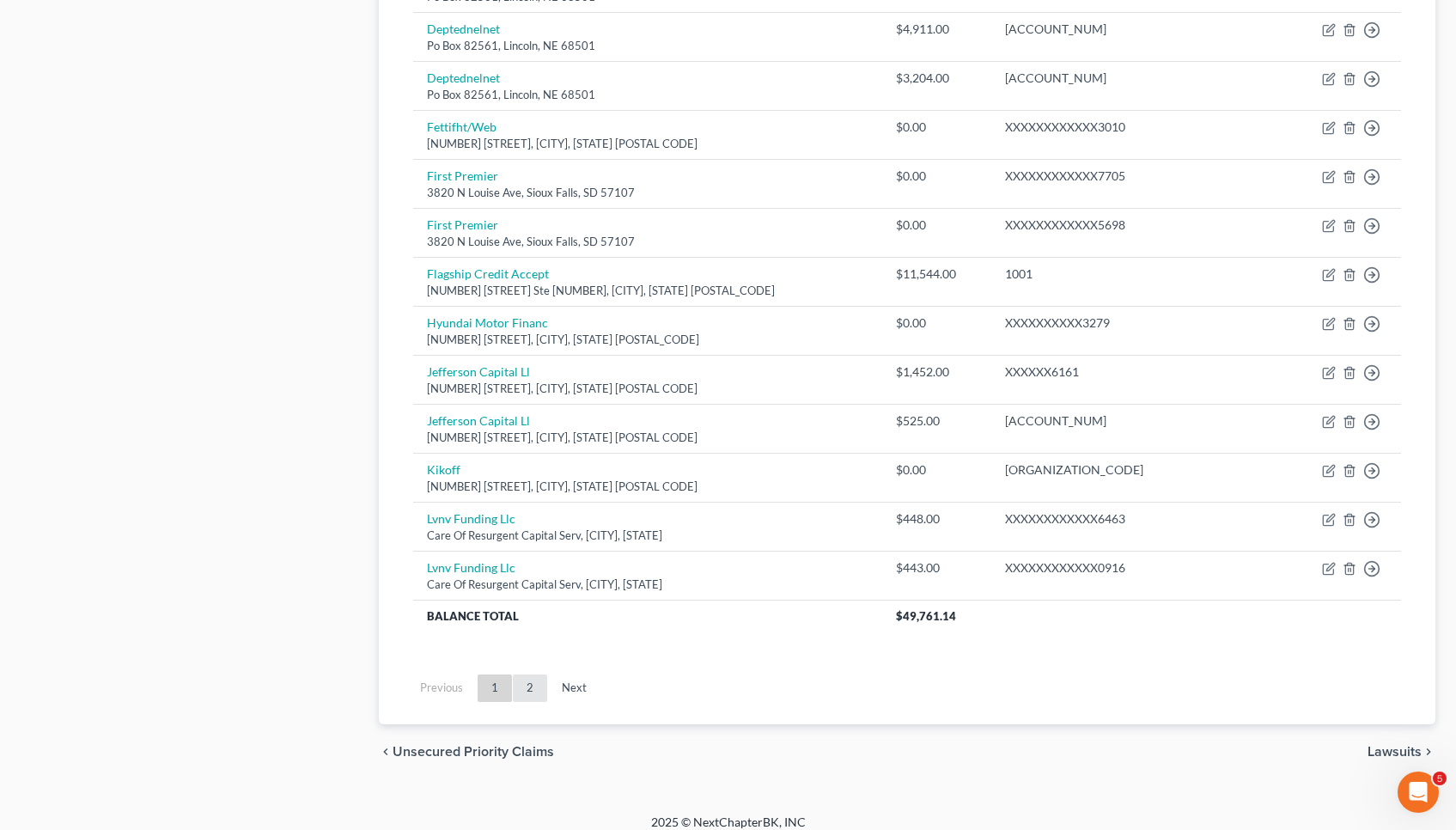 click on "2" at bounding box center [530, 688] 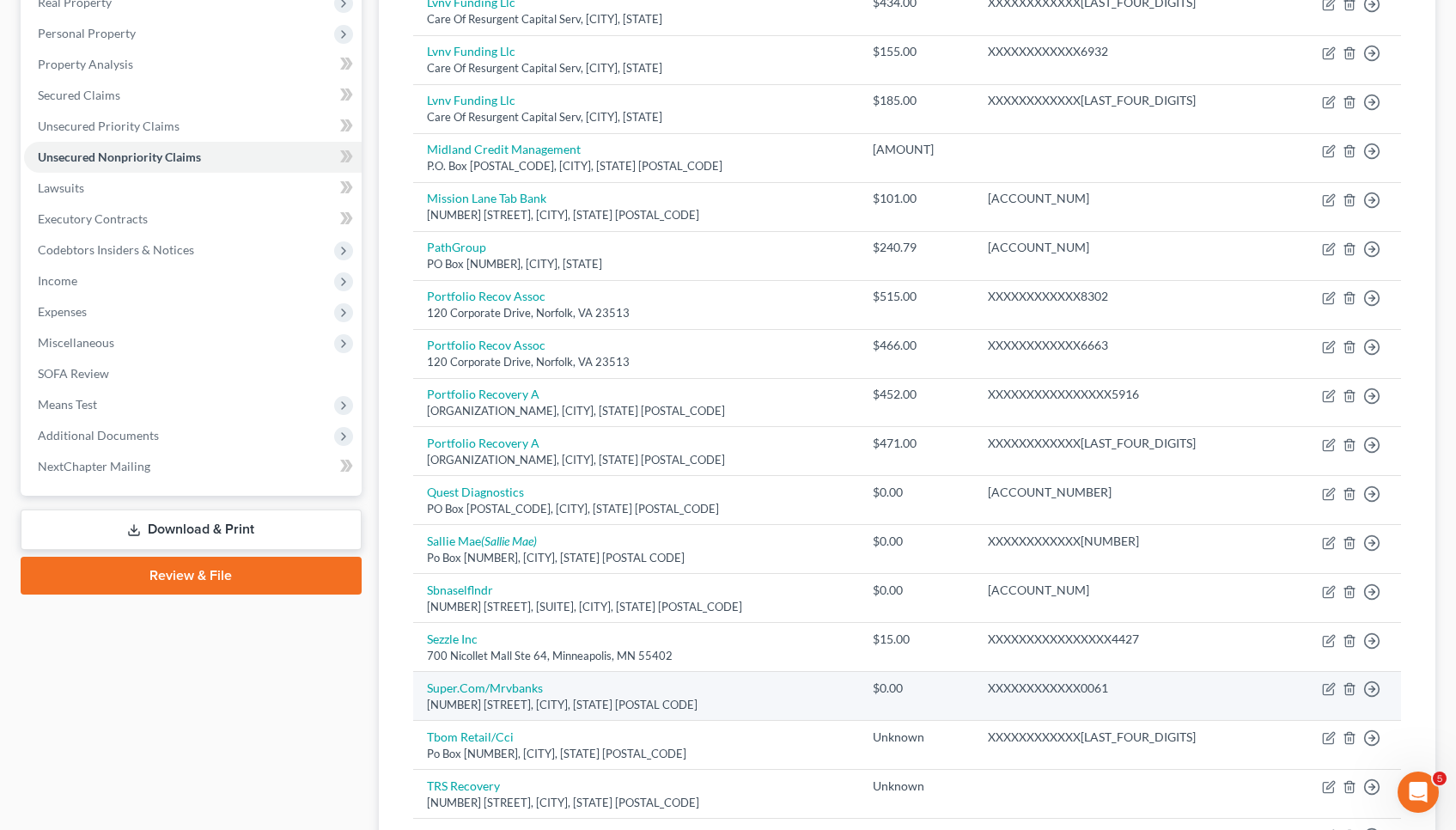 scroll, scrollTop: 281, scrollLeft: 0, axis: vertical 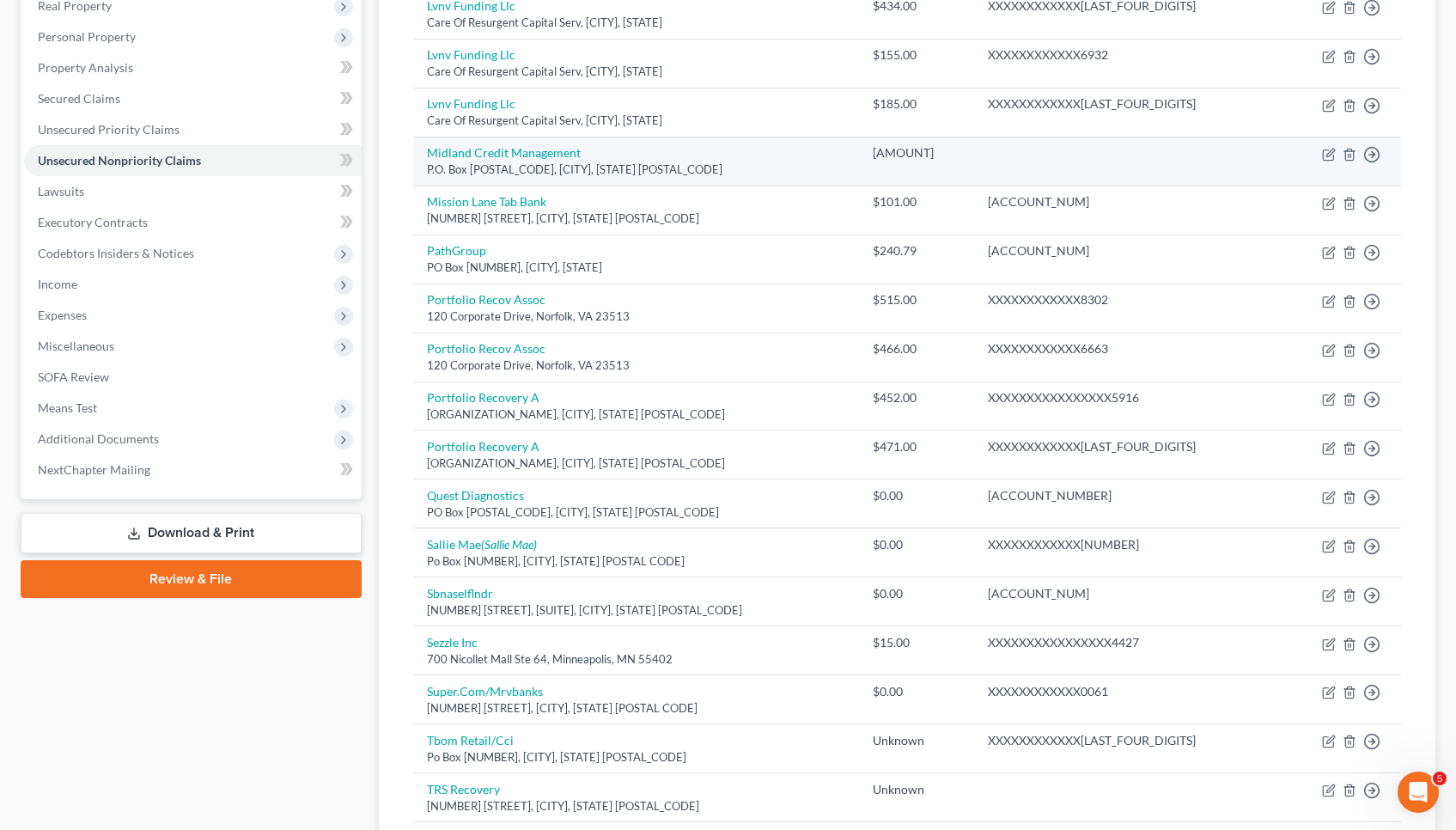 click on "Move to D Move to E Move to G Move to Notice Only" at bounding box center (1340, 161) 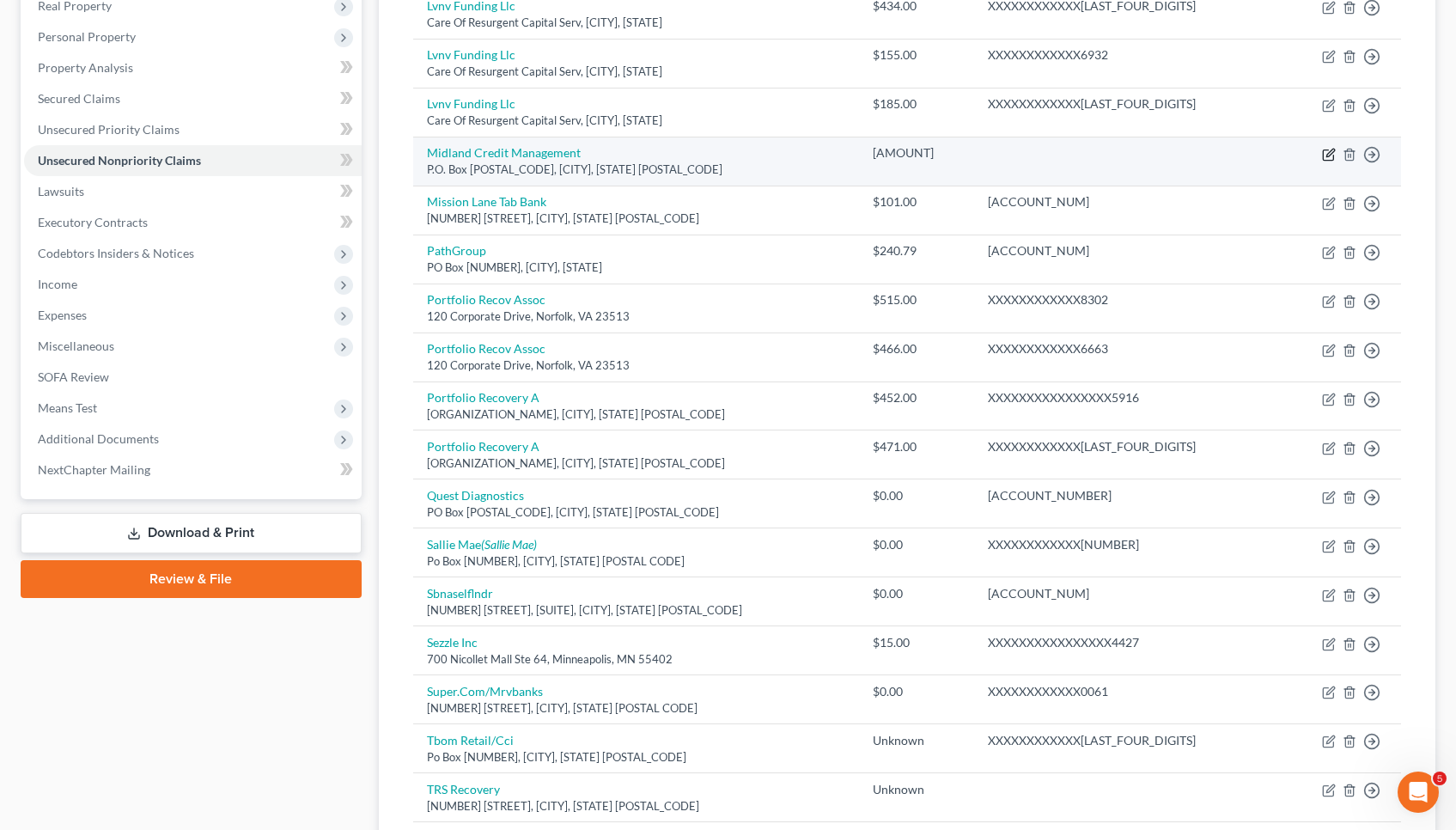 click 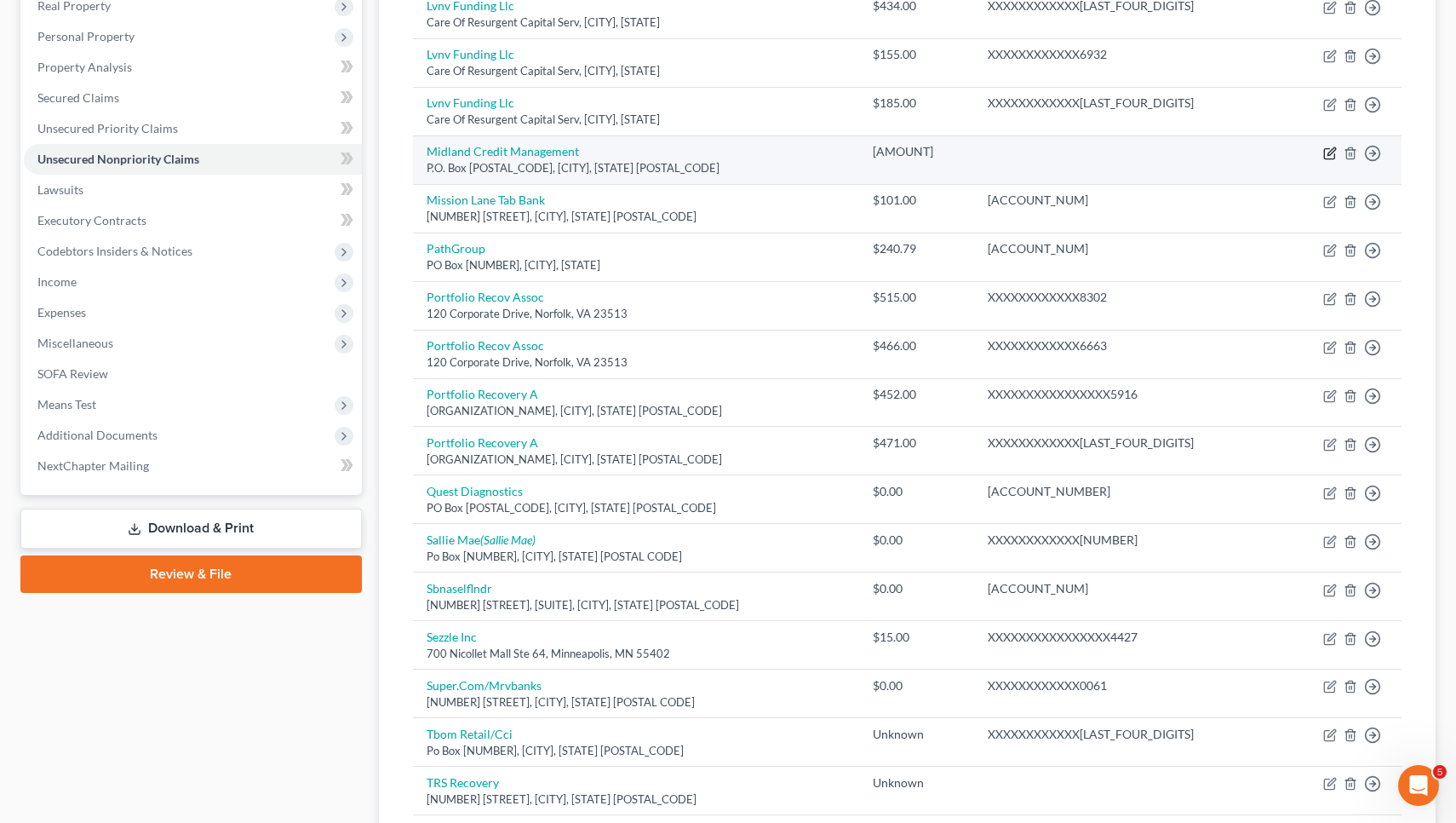 select on "4" 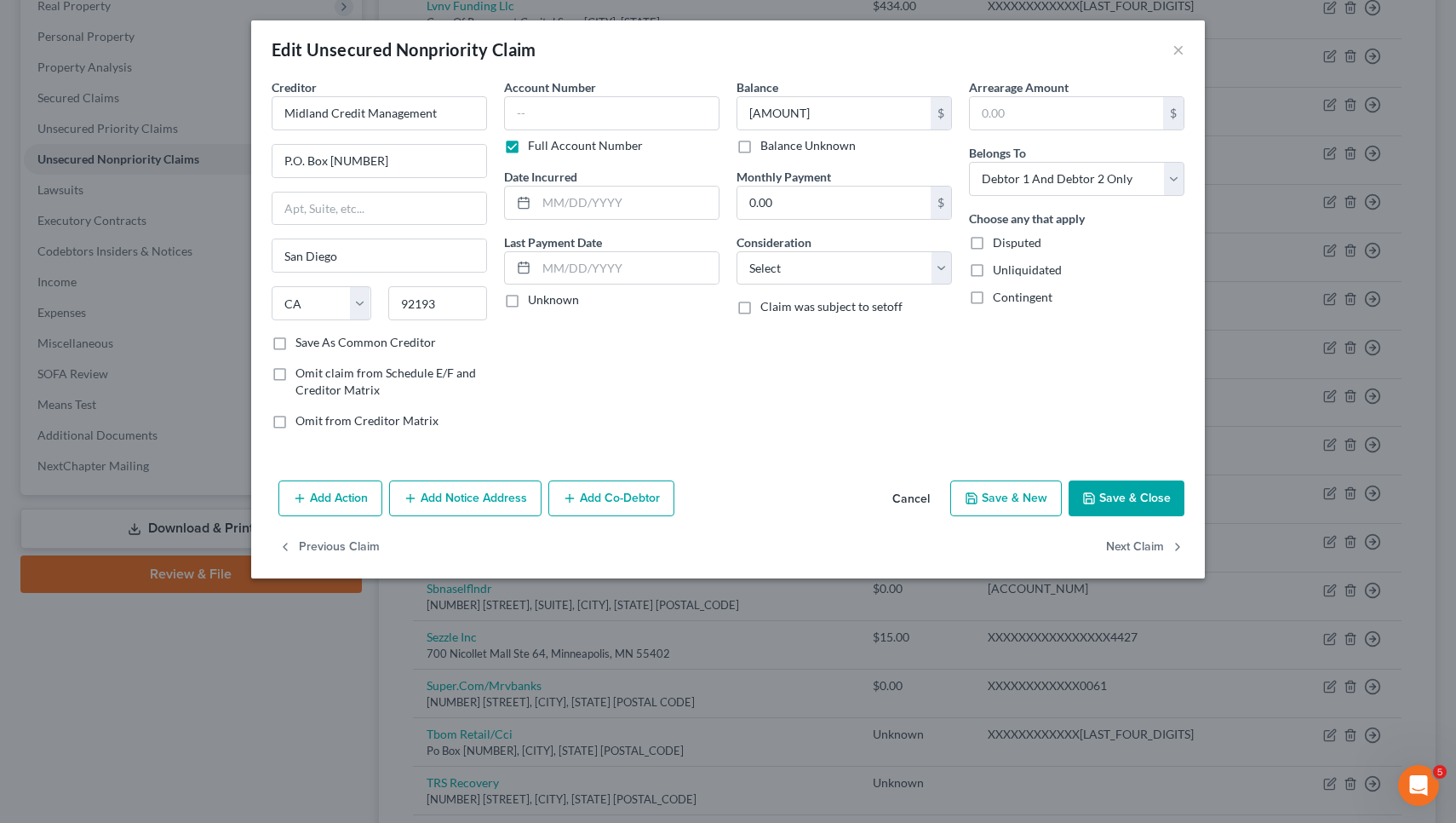 click on "Balance Unknown" at bounding box center [808, 146] 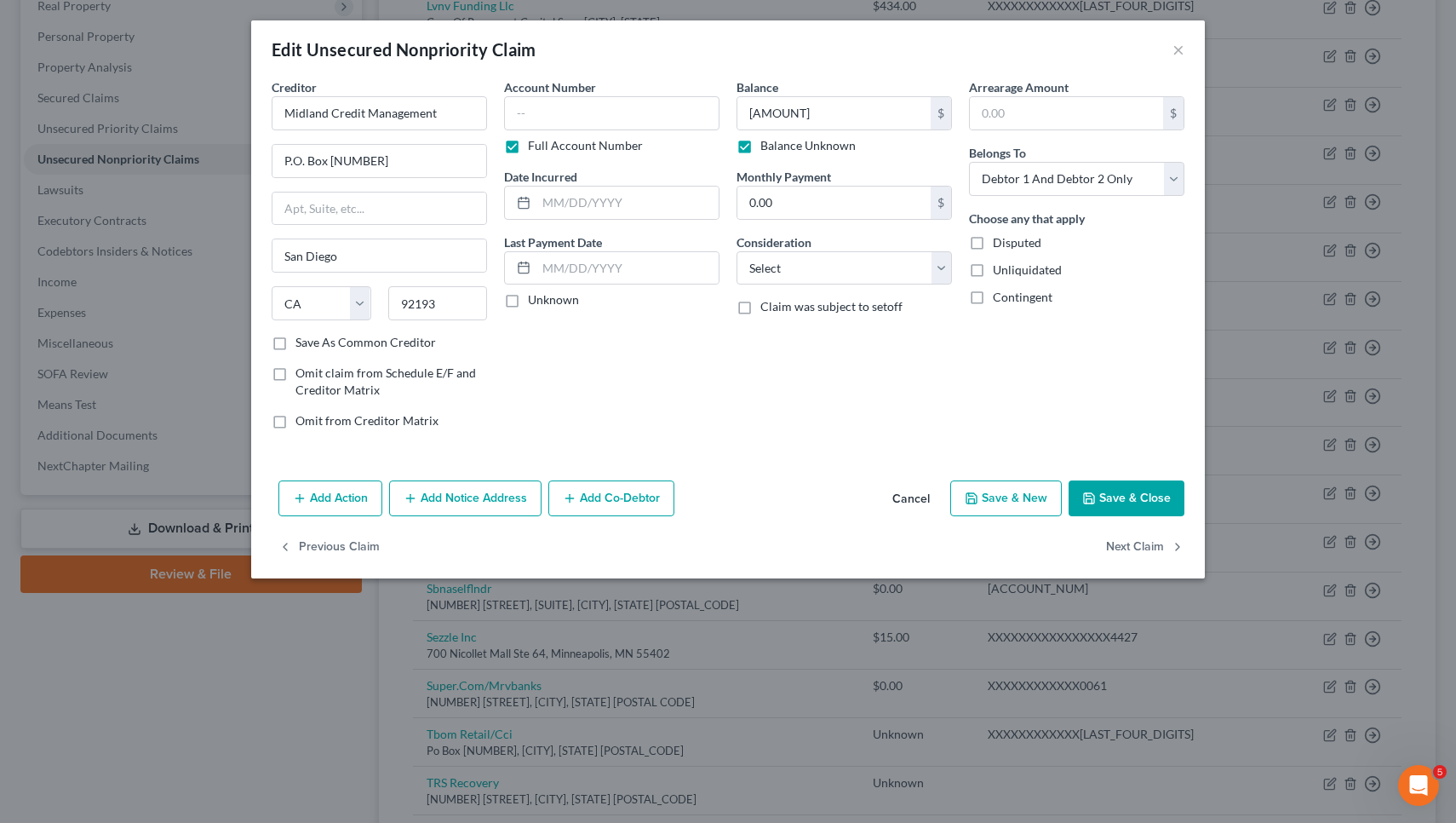 type on "0.00" 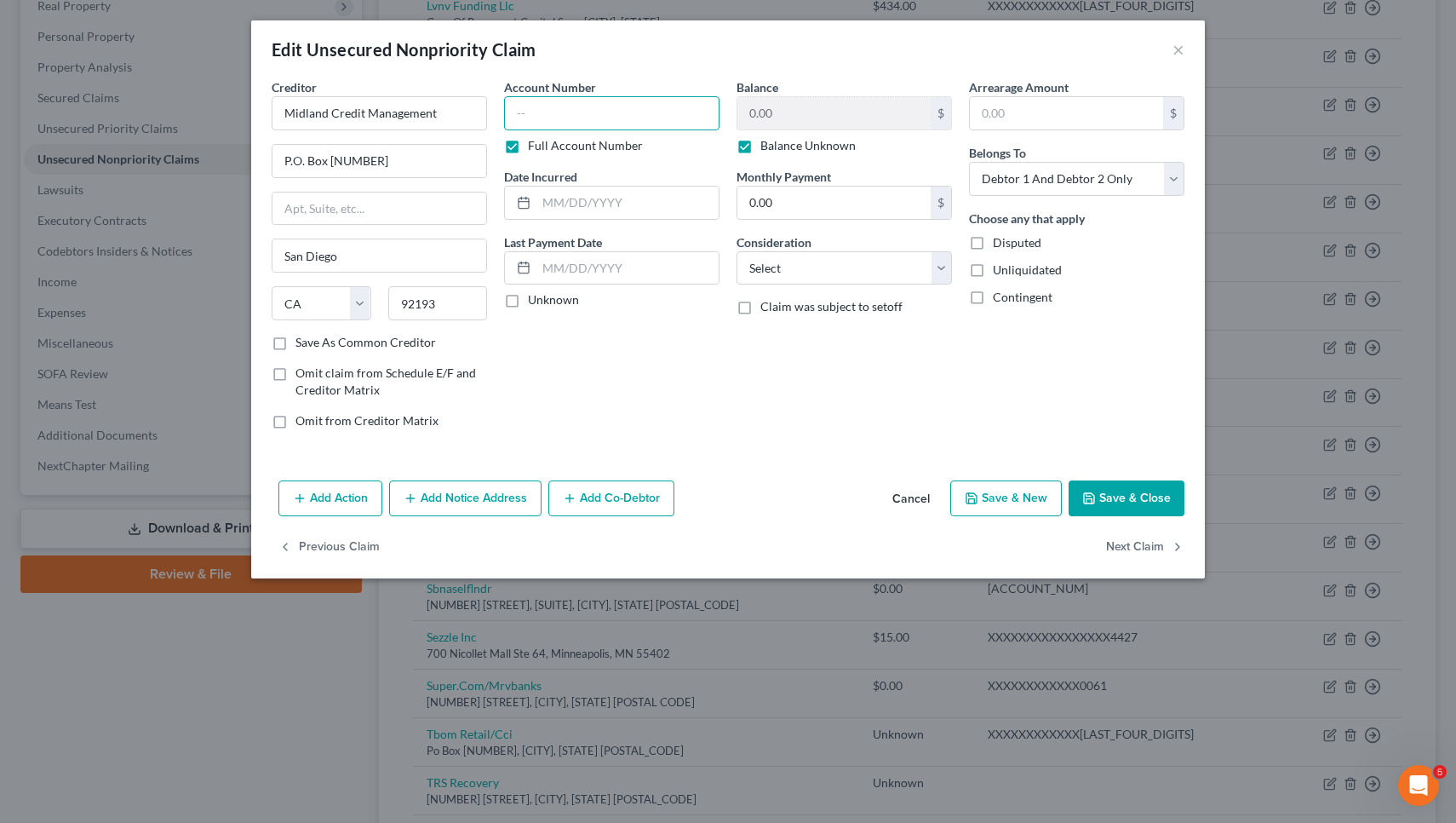 click at bounding box center (611, 113) 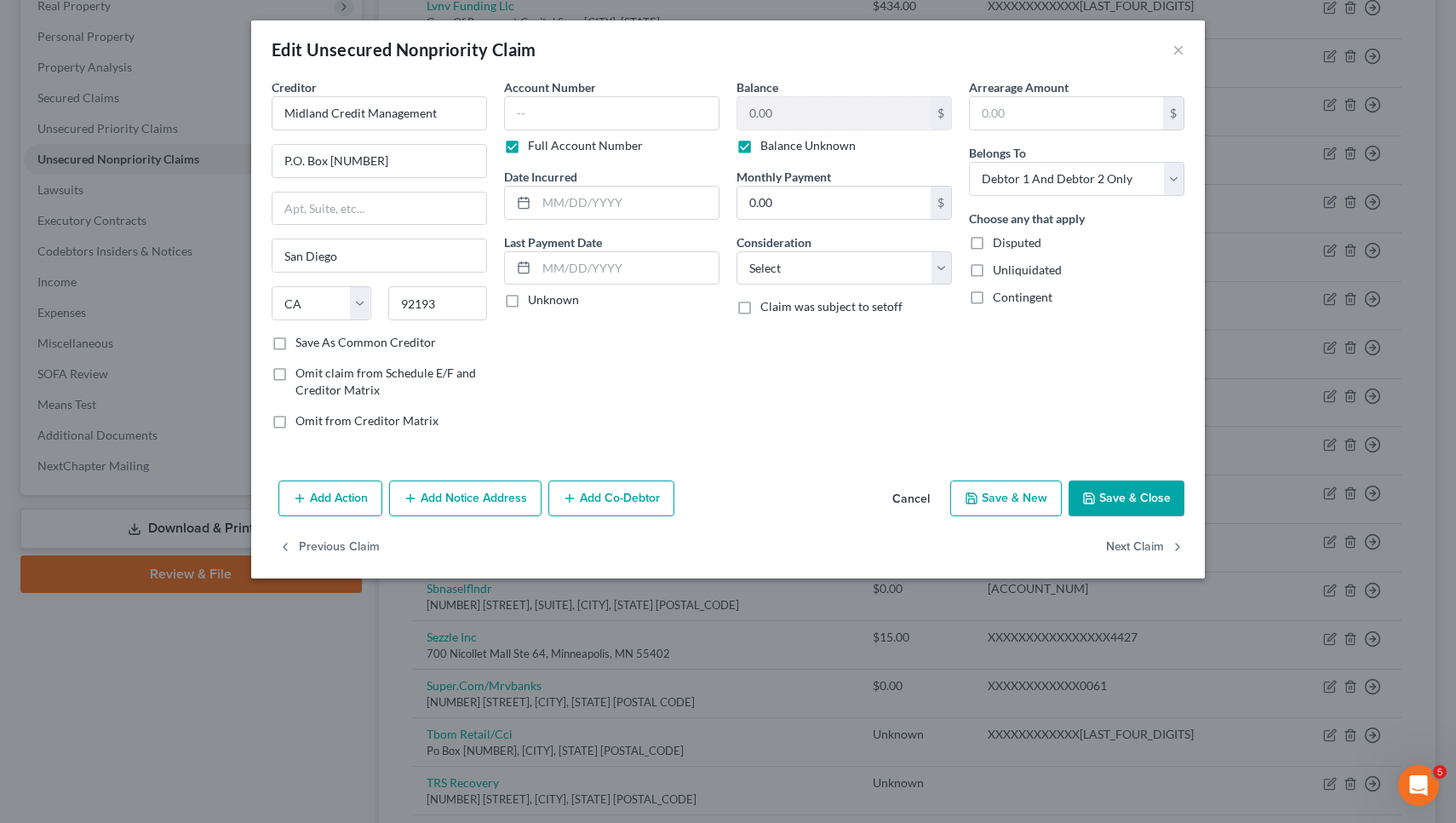 click on "Full Account Number" at bounding box center [611, 146] 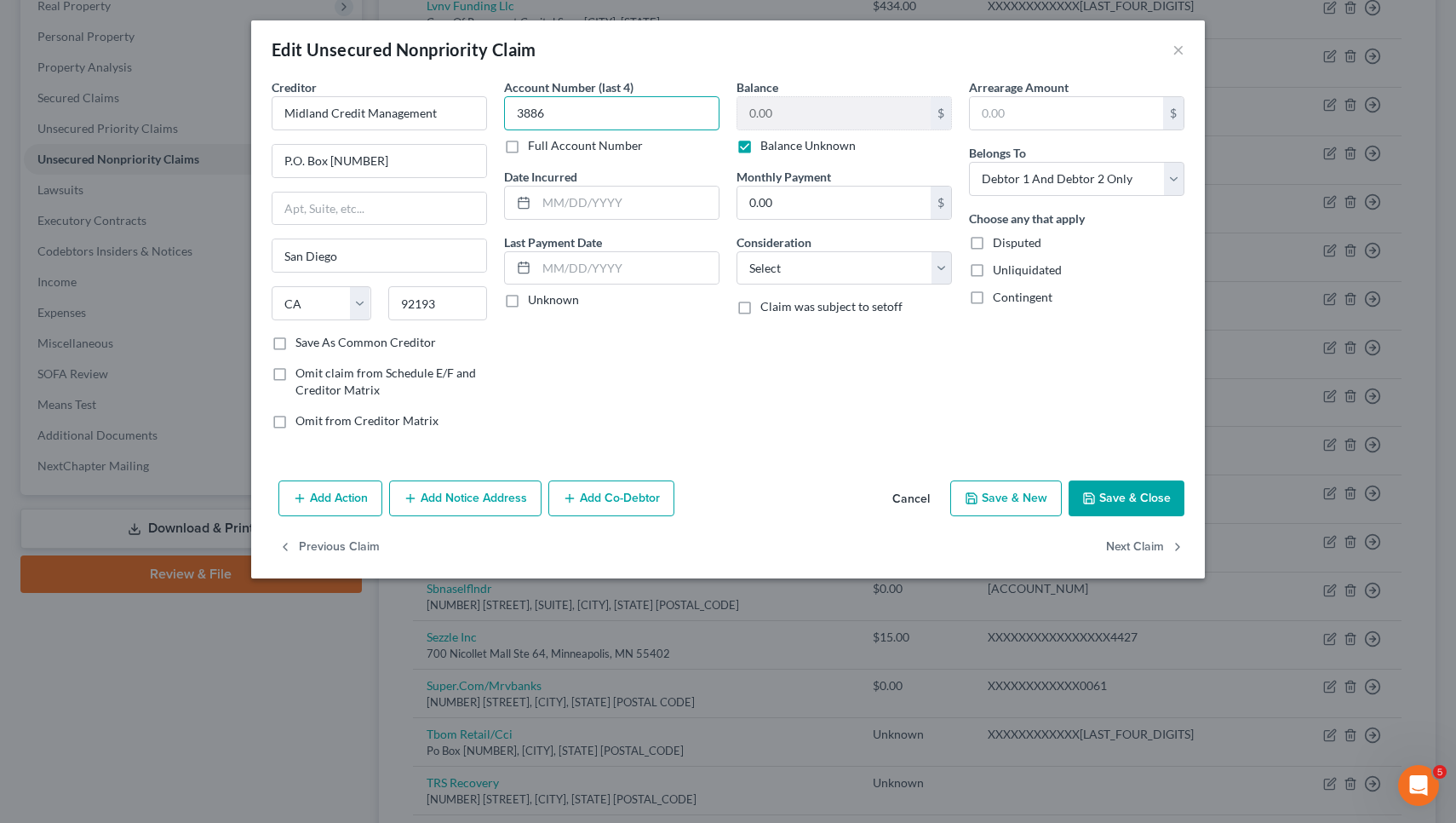 type on "3886" 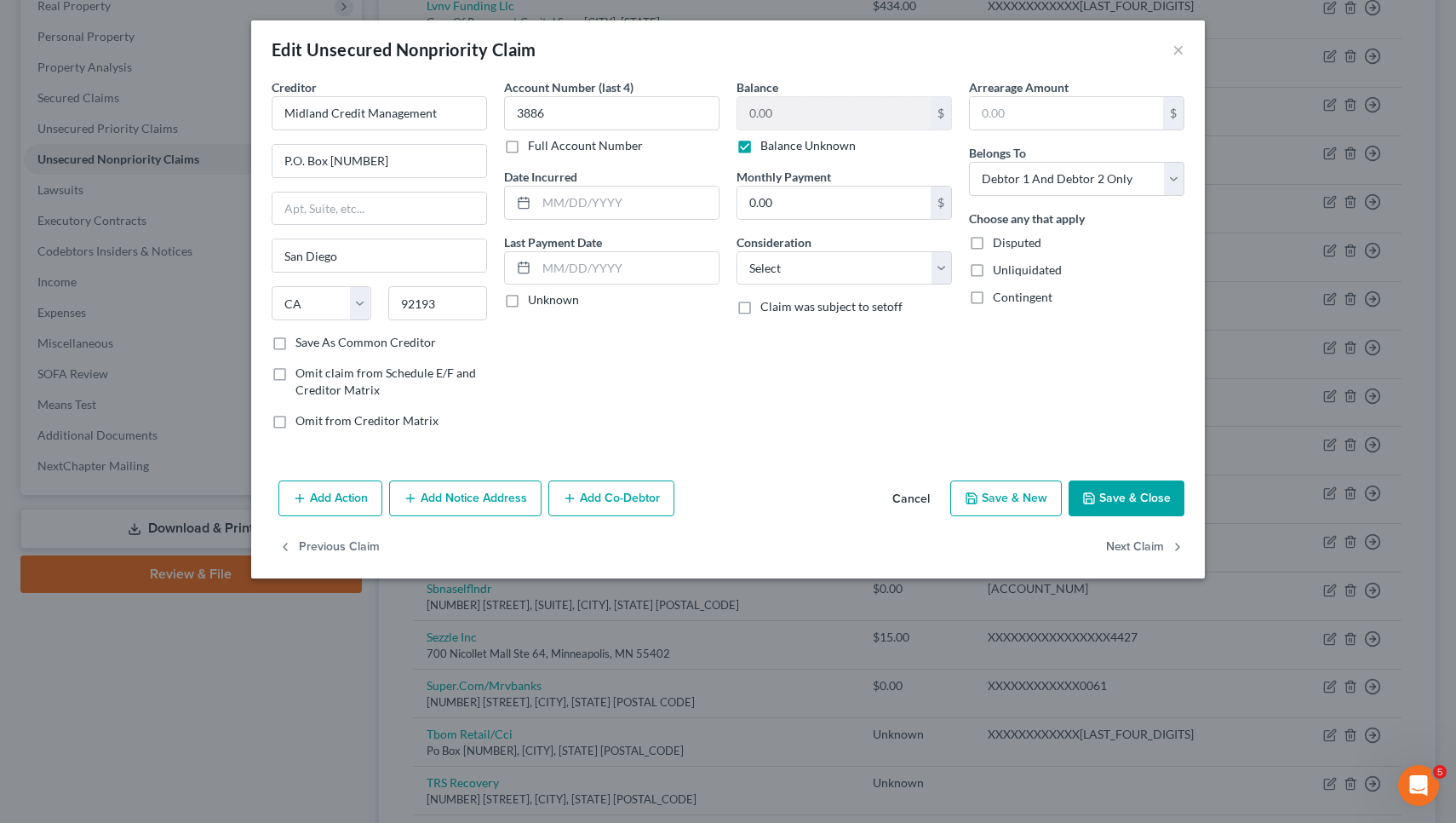 click on "Save & Close" at bounding box center [1126, 498] 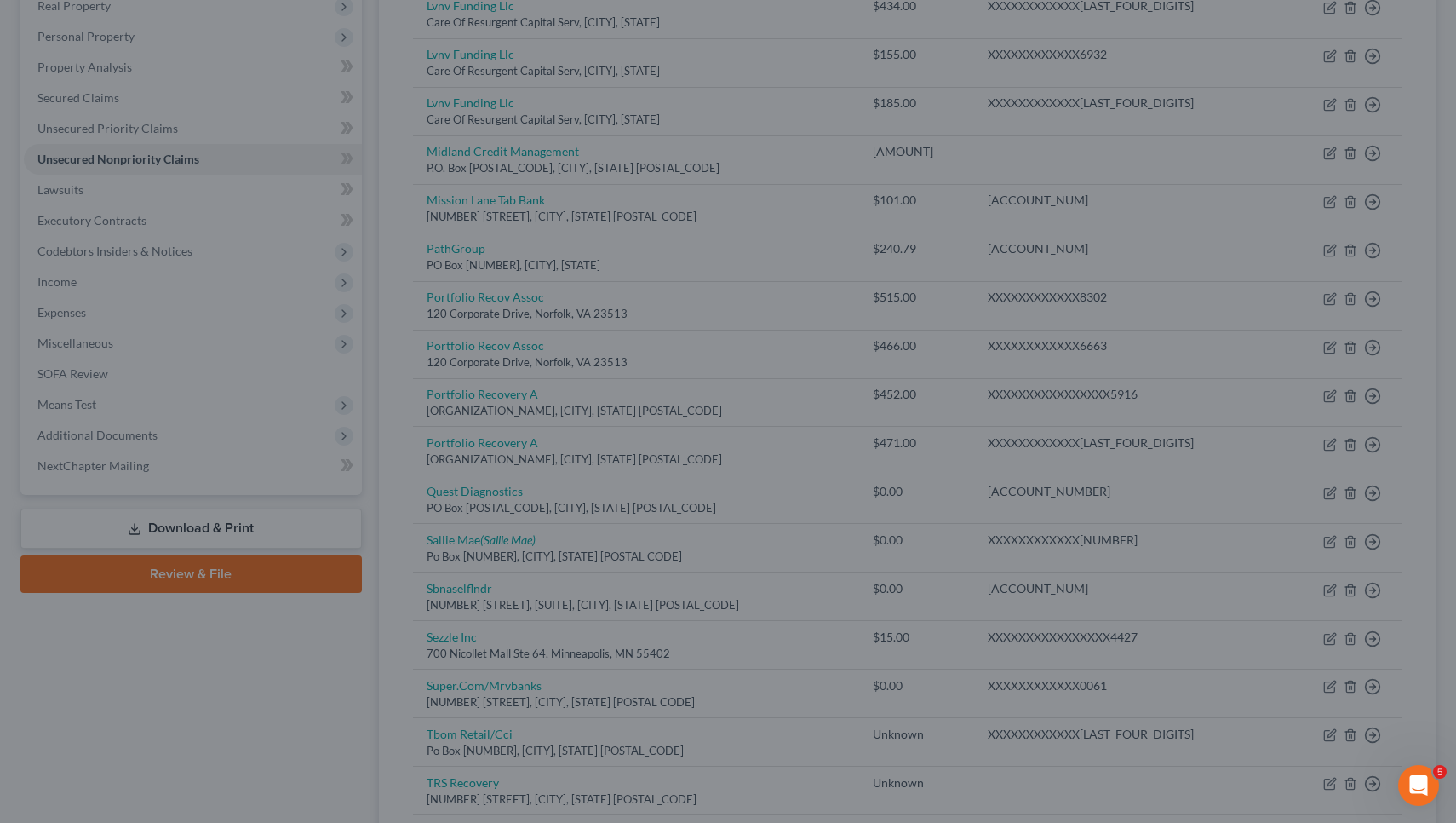 type on "0" 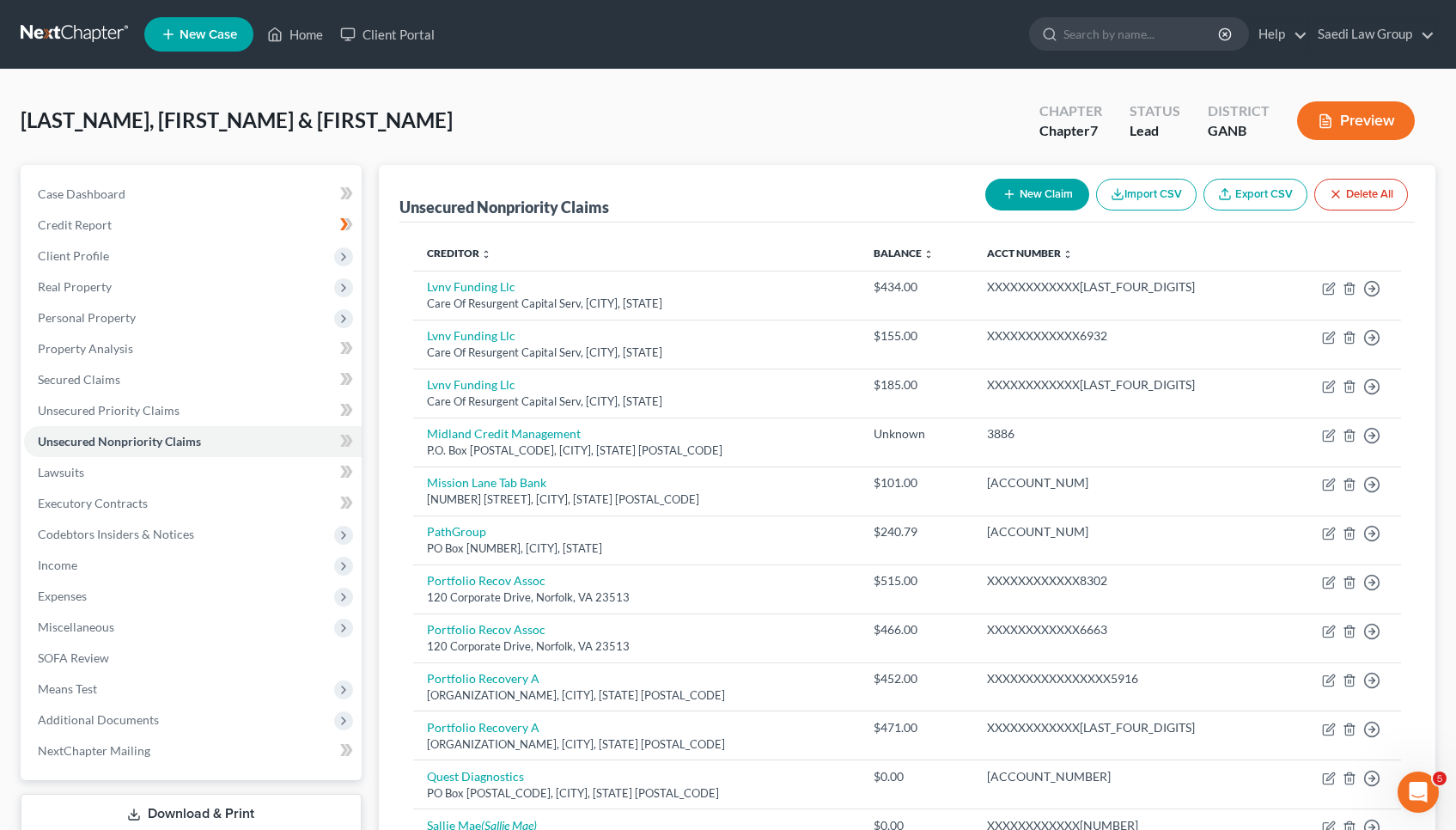 scroll, scrollTop: 0, scrollLeft: 0, axis: both 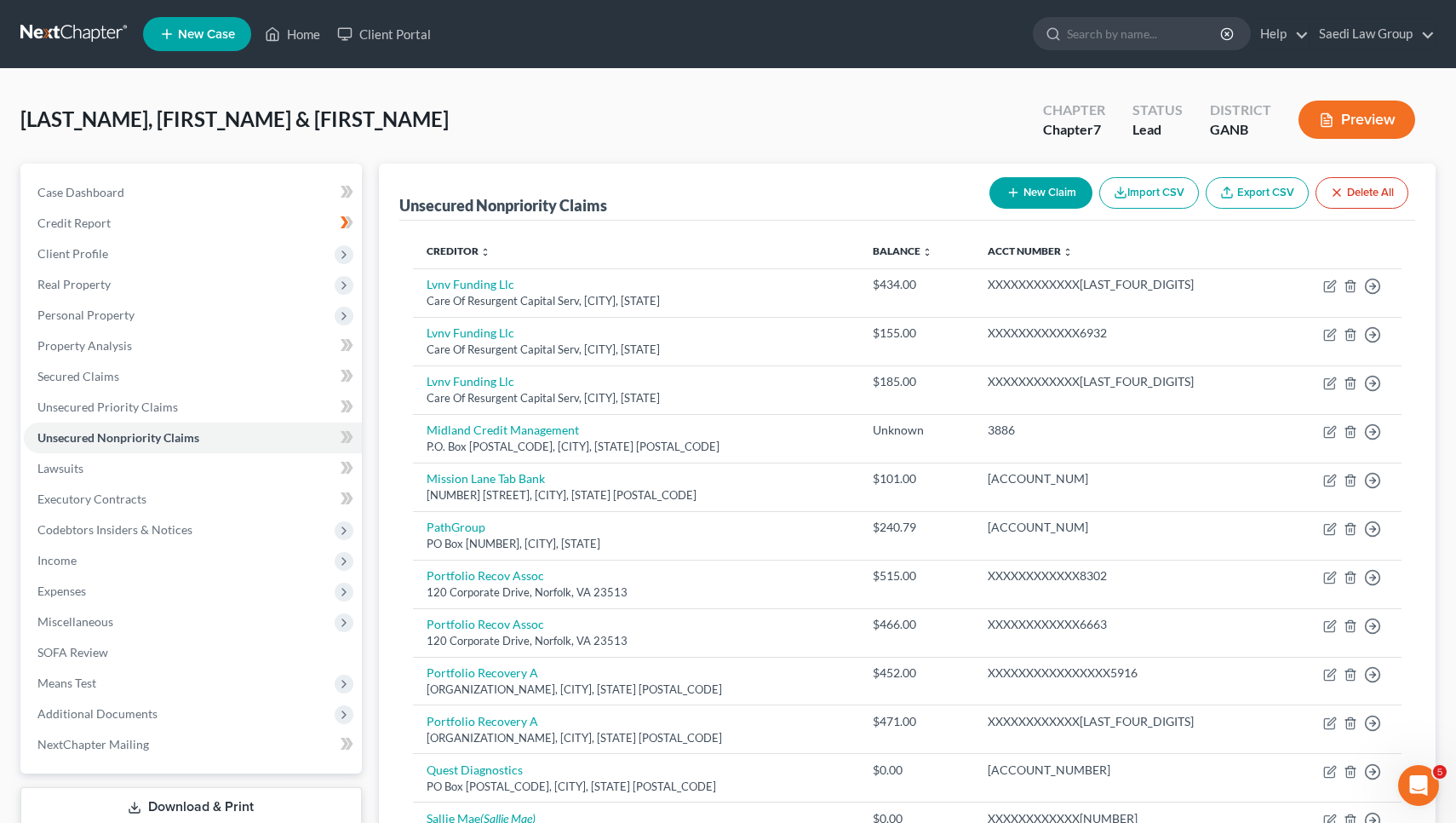 select on "2" 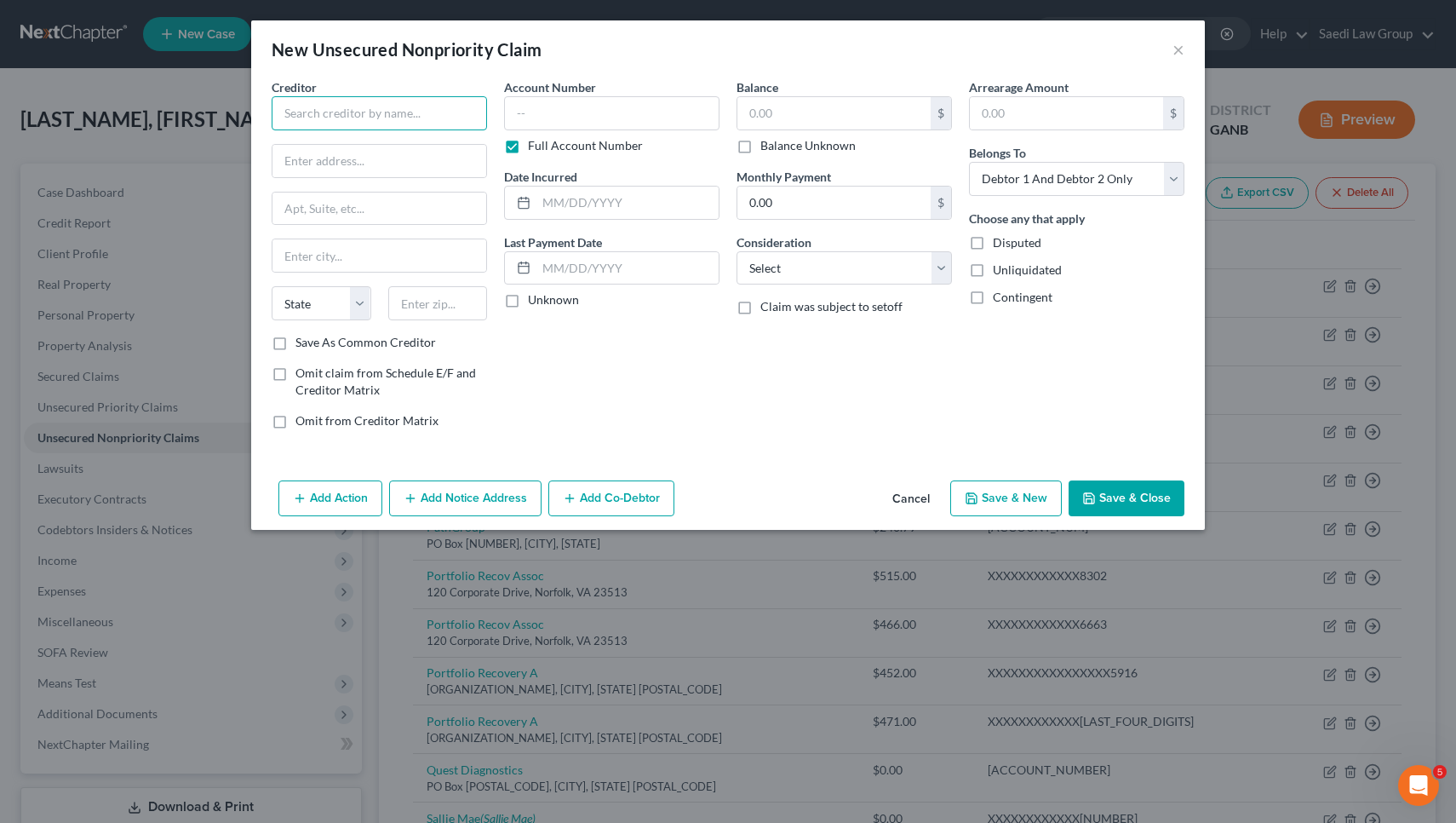 click at bounding box center (379, 113) 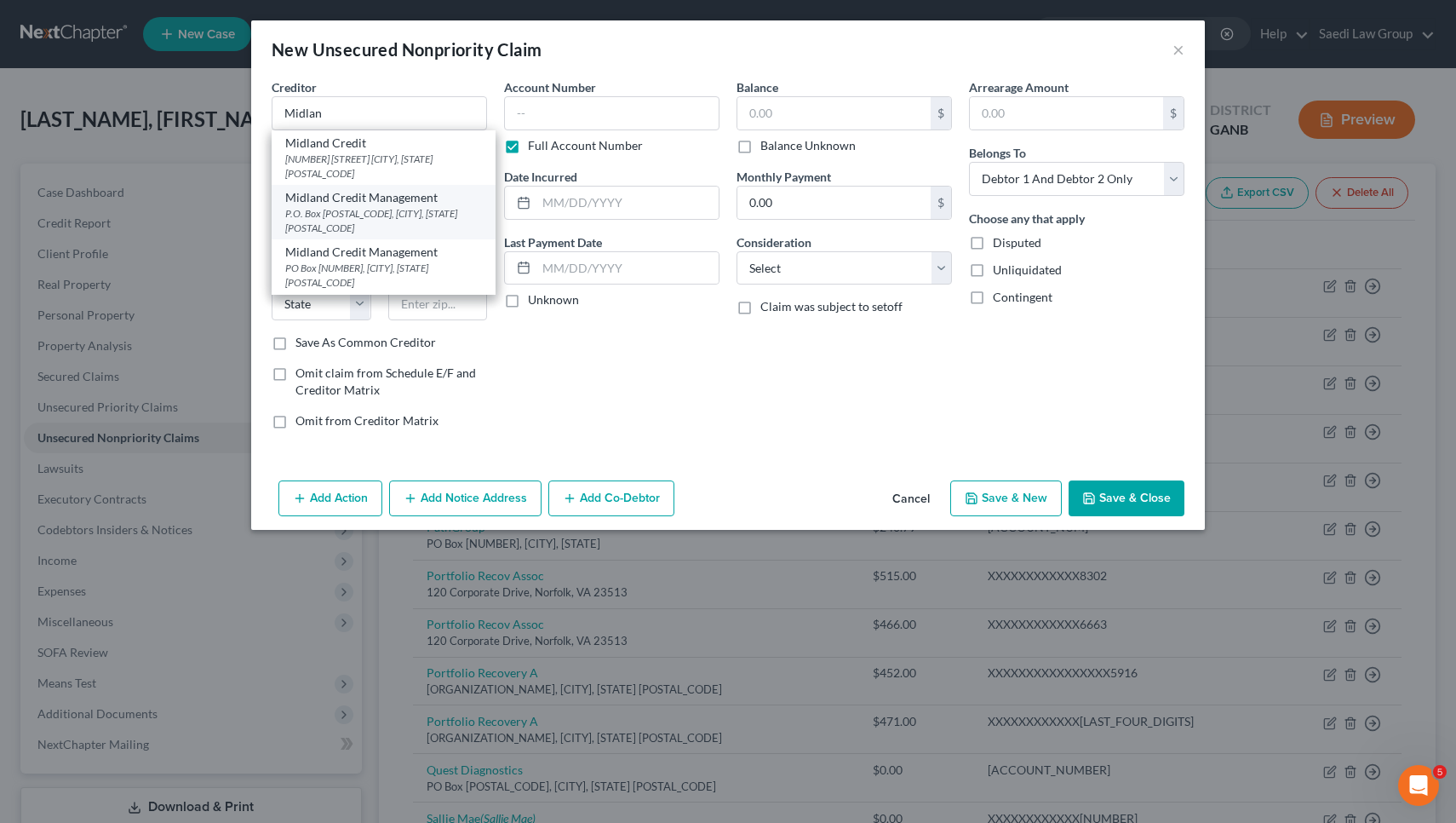 click on "P.O. Box 939069, San Diego, CA 92193" at bounding box center [383, 221] 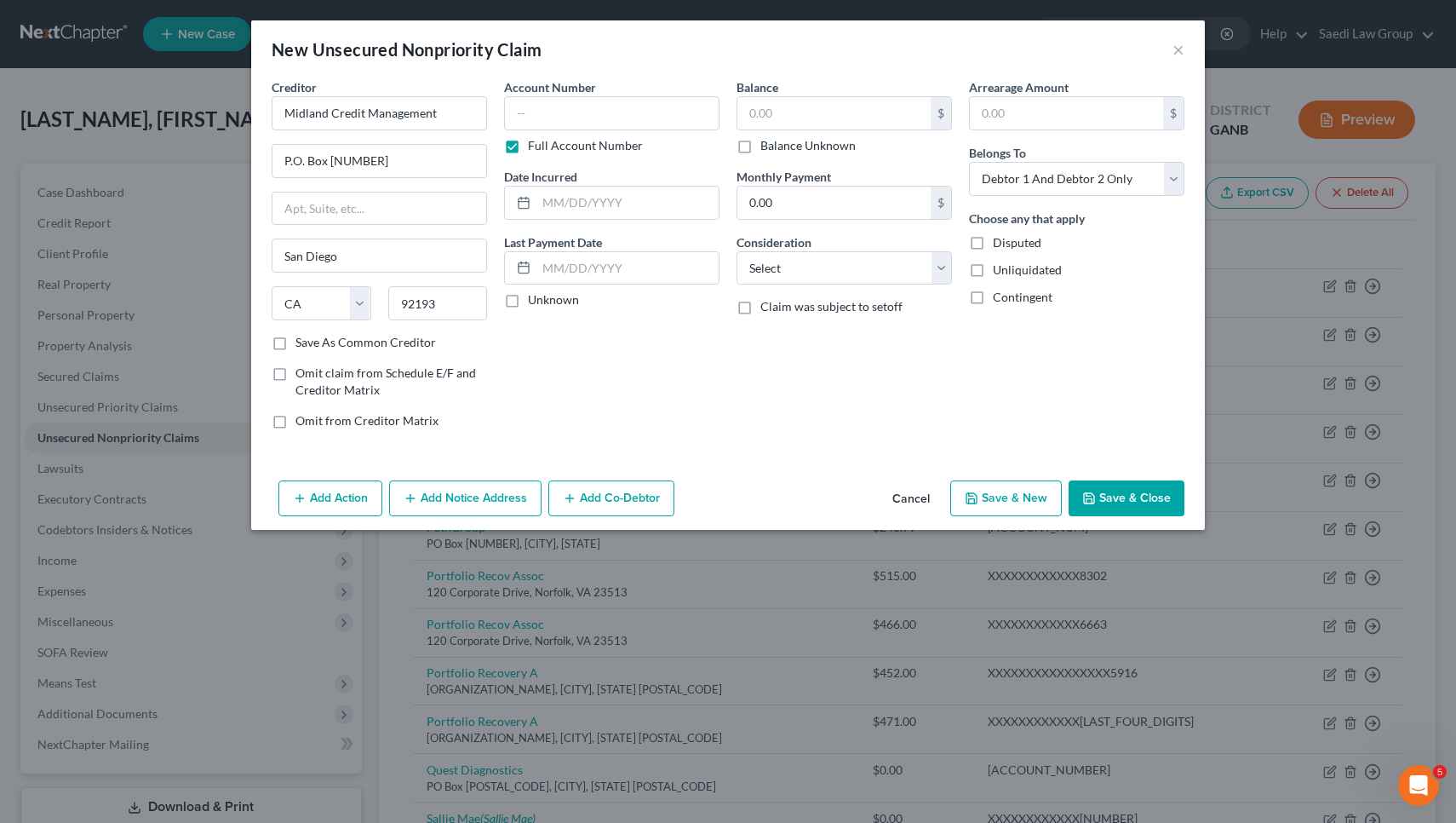click on "Full Account Number" at bounding box center (585, 146) 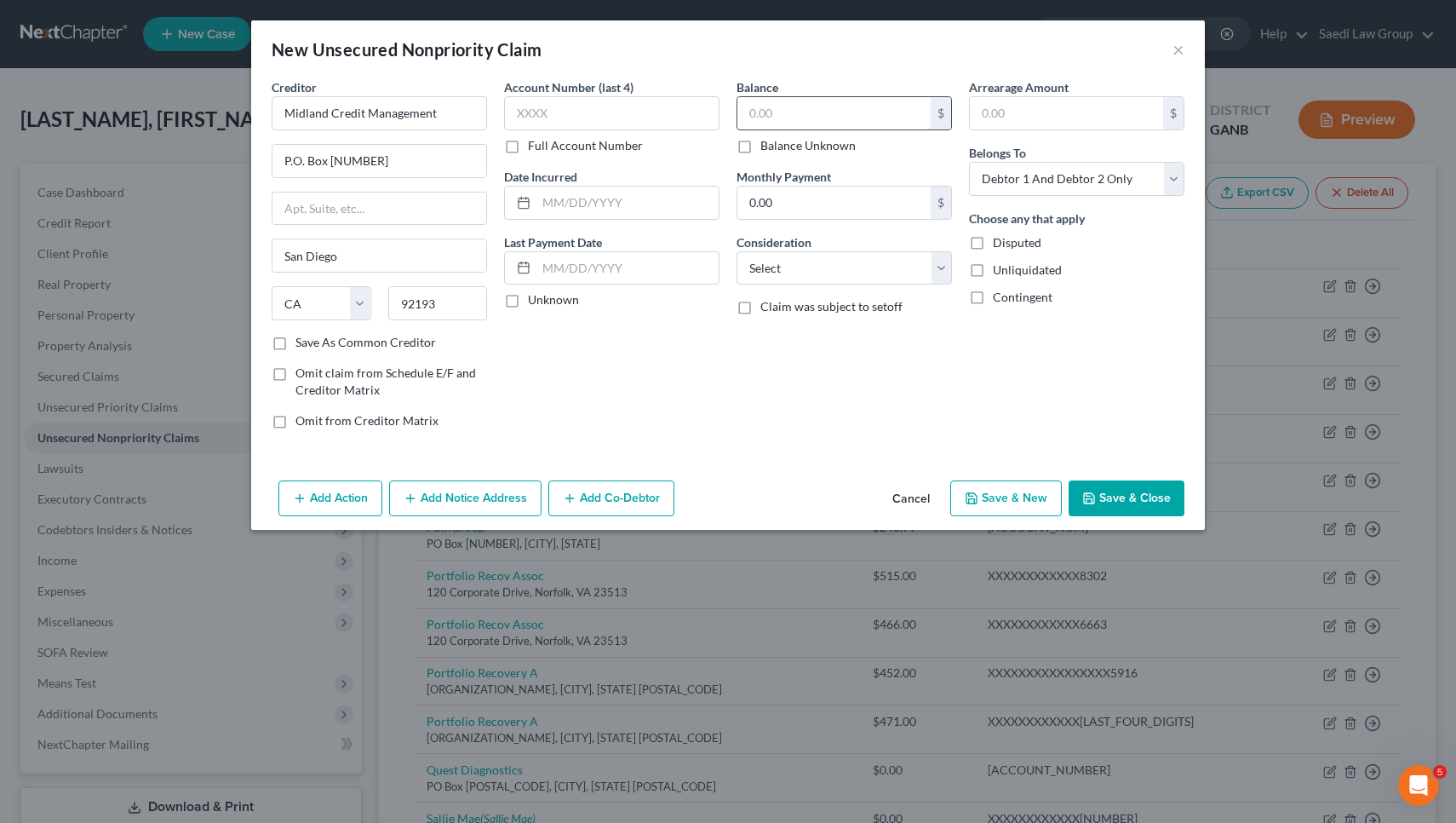 click at bounding box center (834, 113) 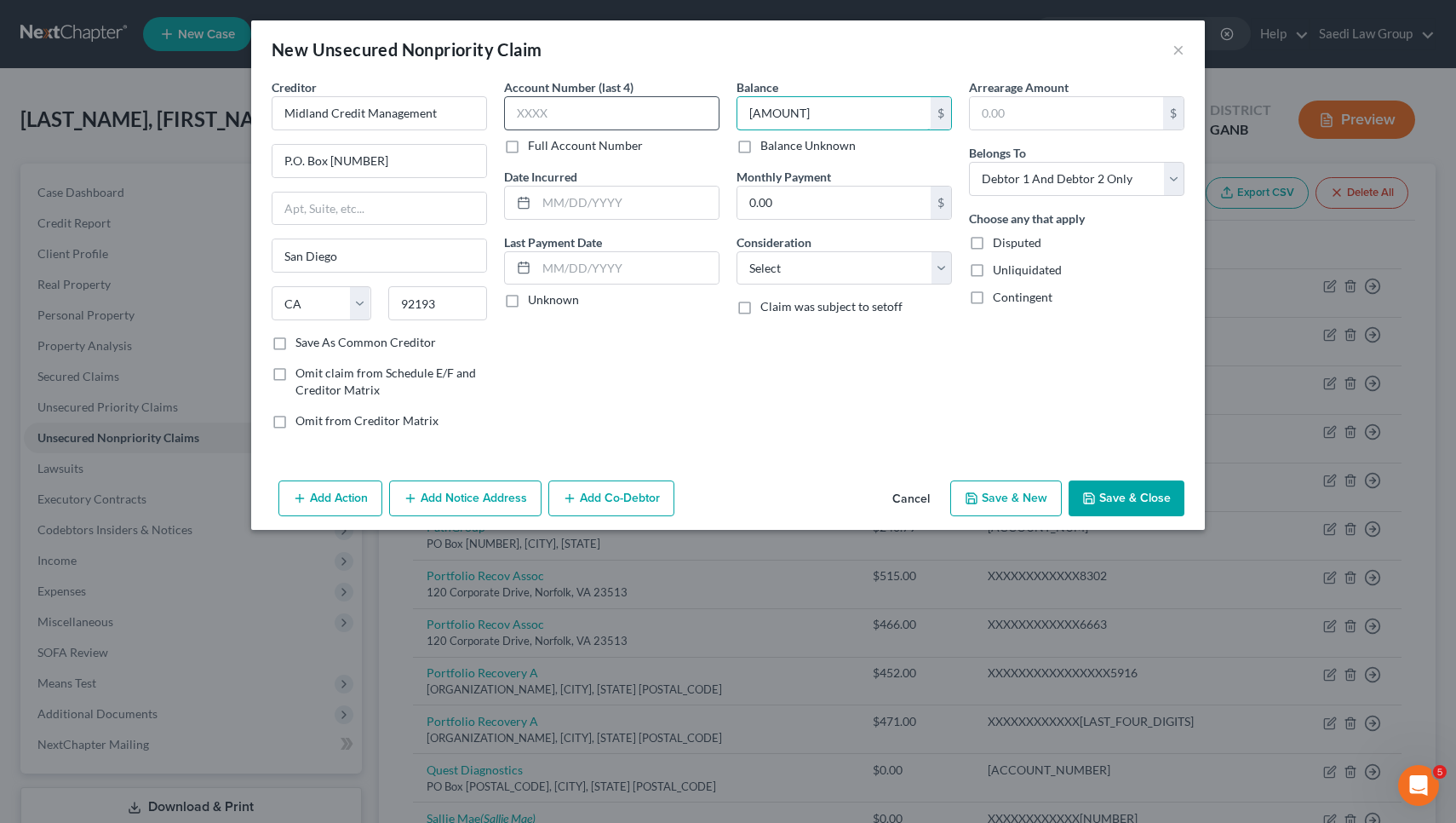 type on "1,370.07" 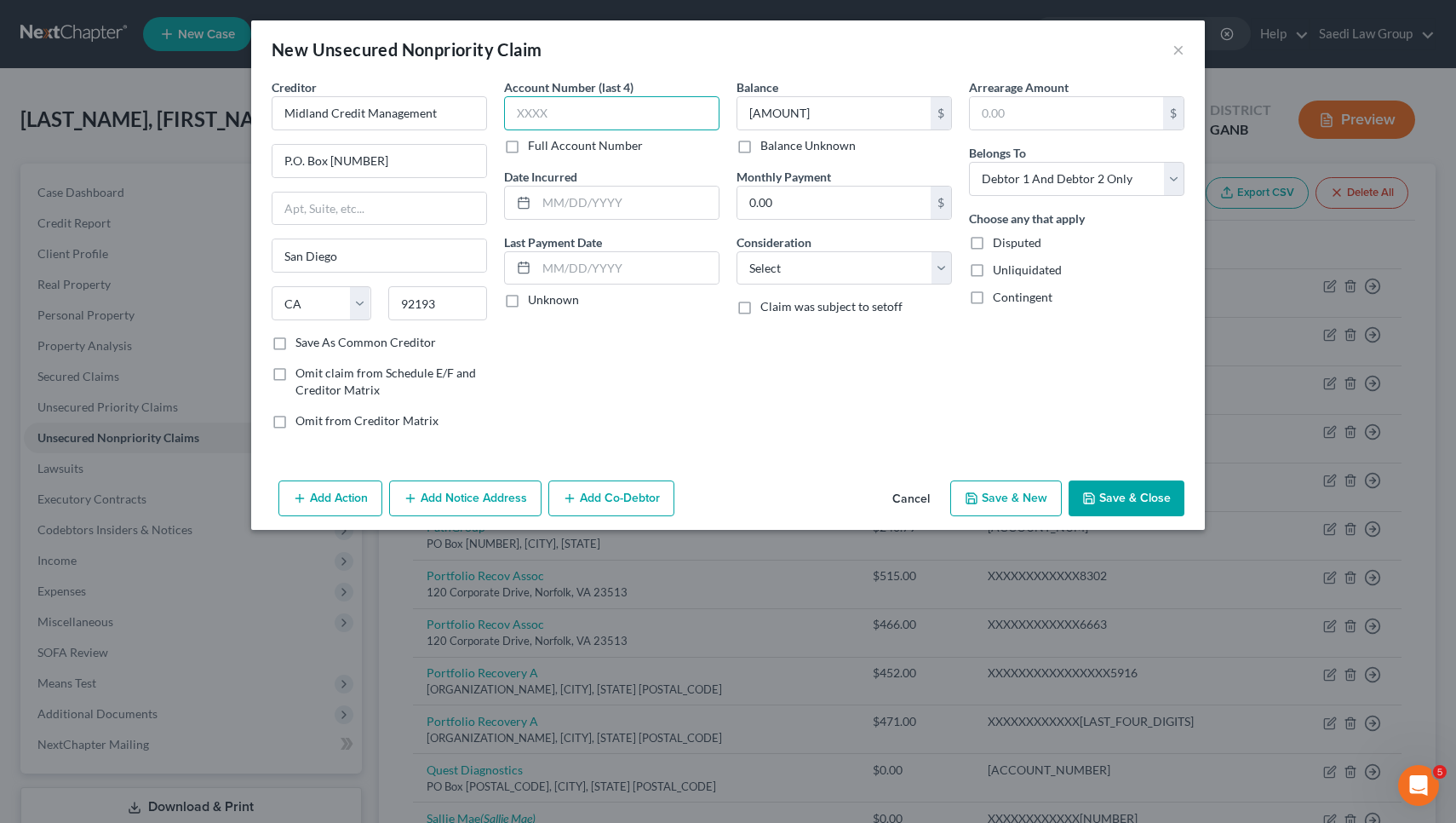 click at bounding box center (611, 113) 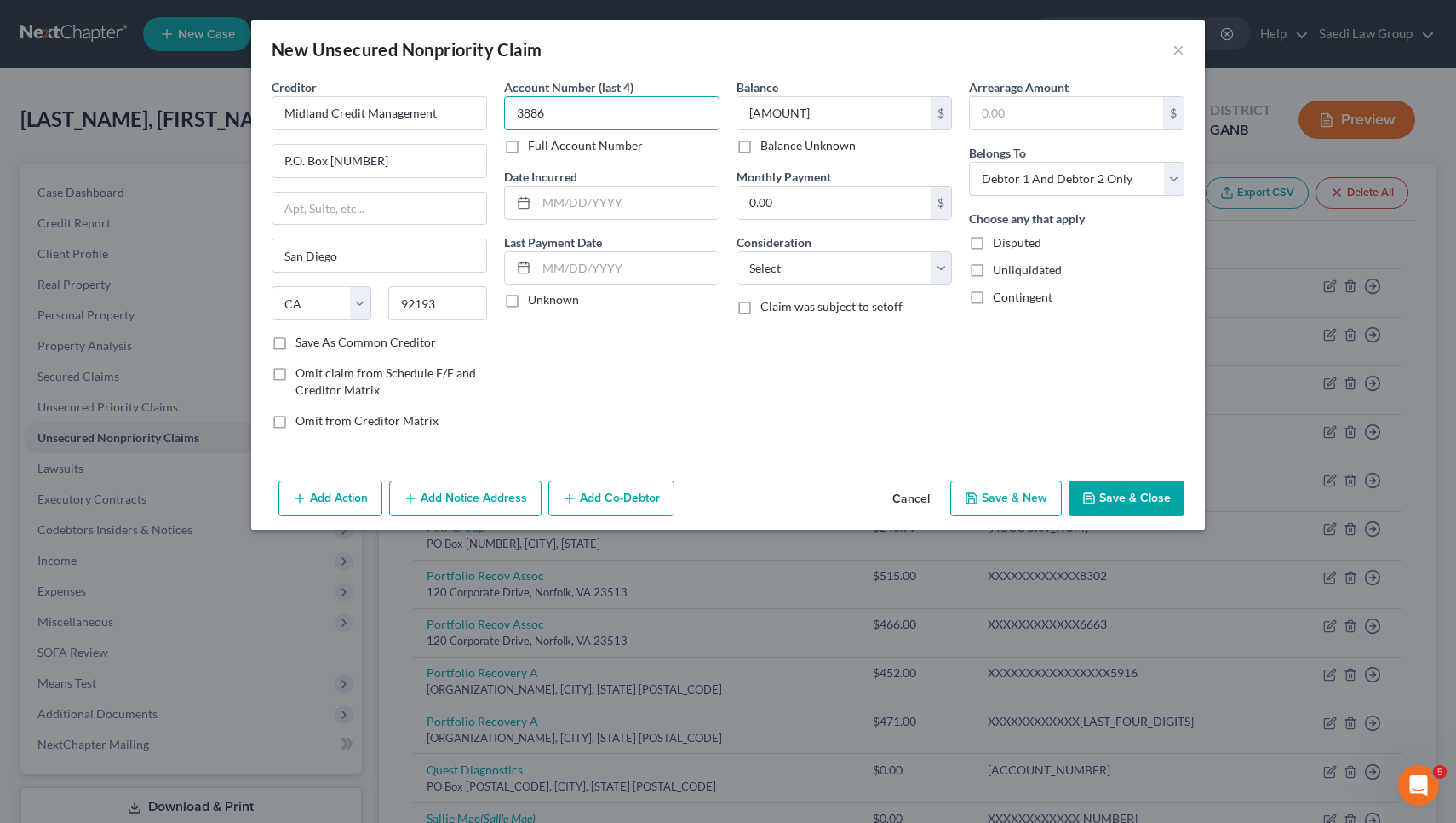type on "3886" 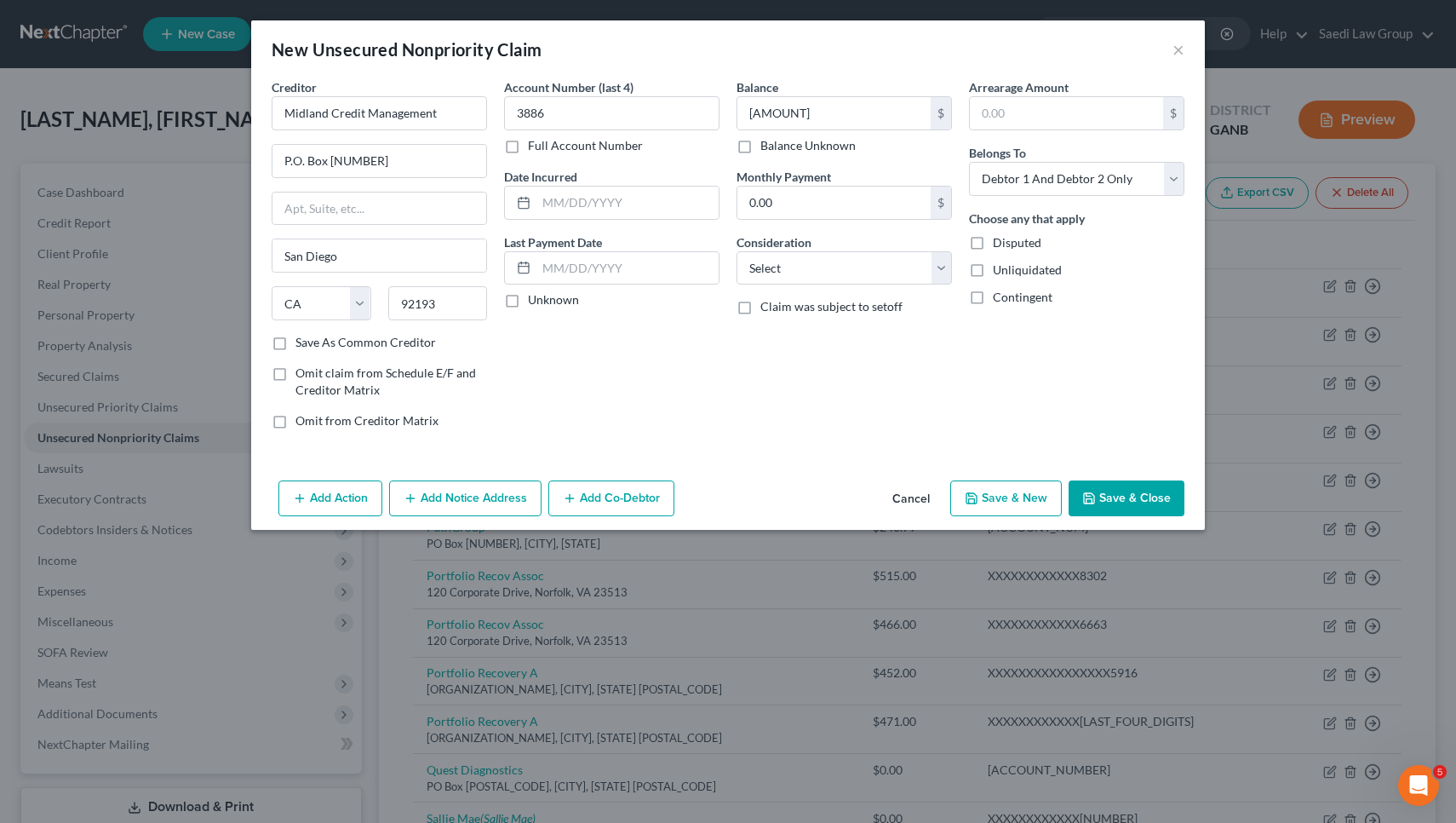 click on "Save & Close" at bounding box center [1126, 498] 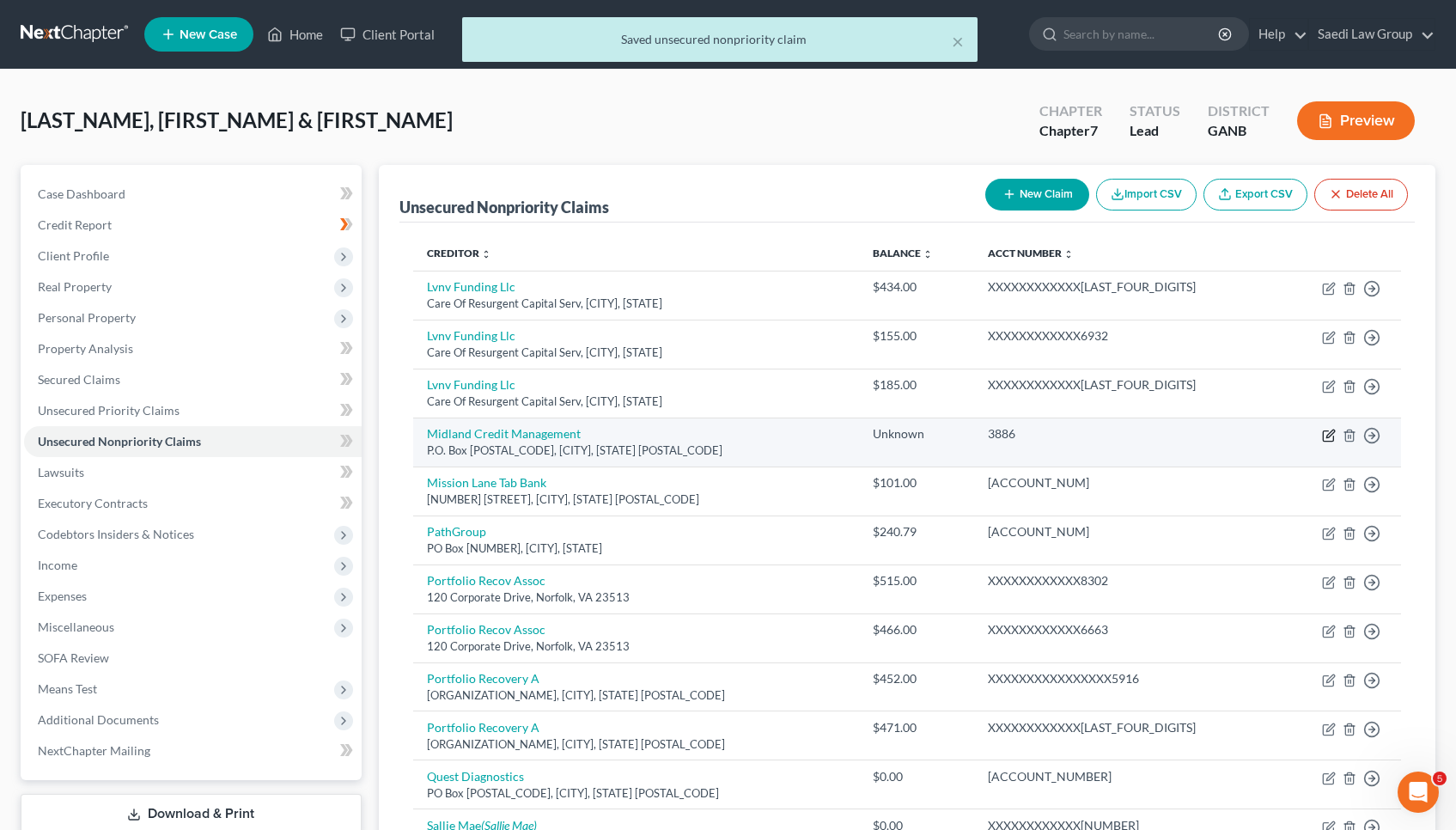 click 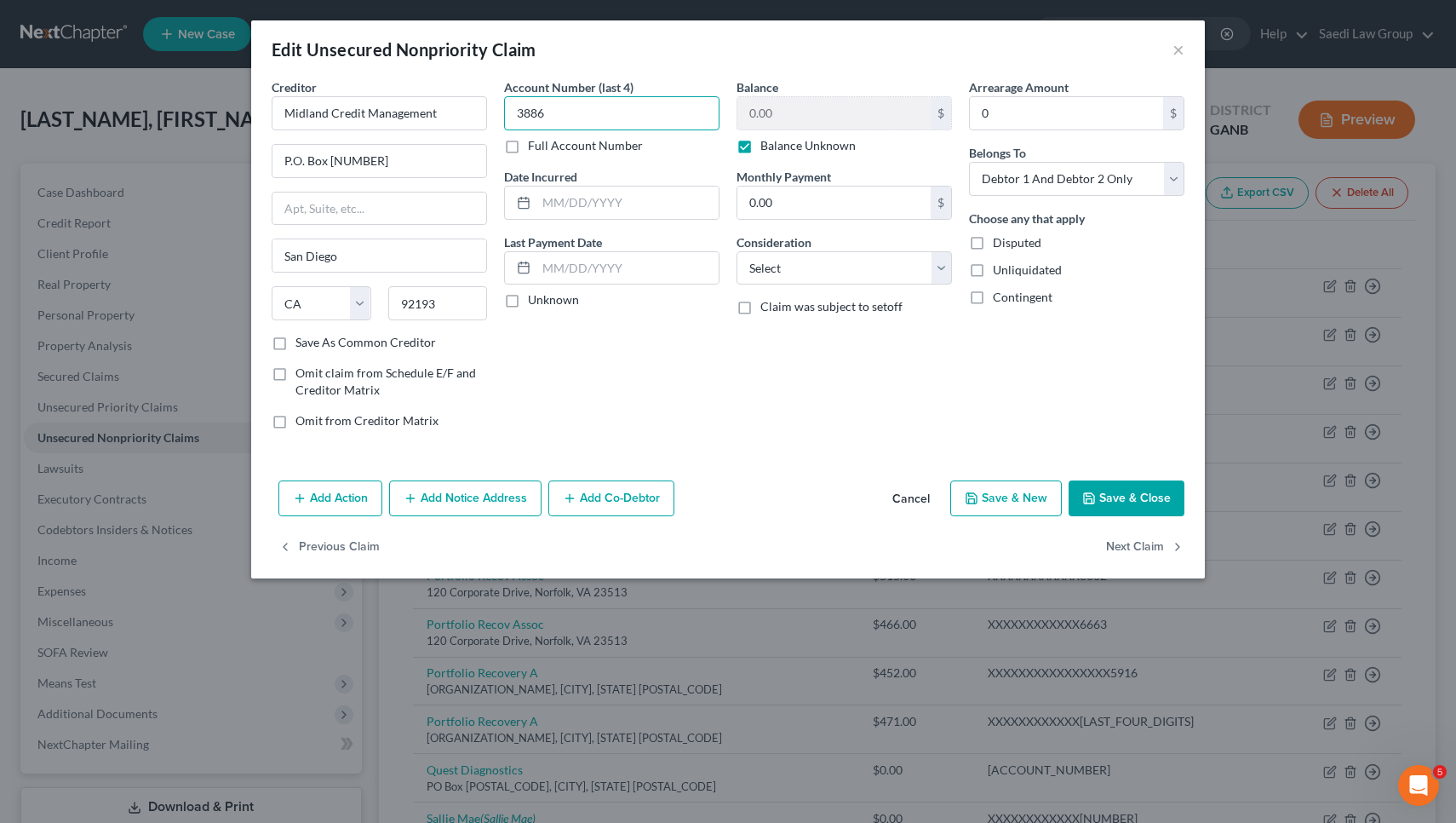 click on "3886" at bounding box center [611, 113] 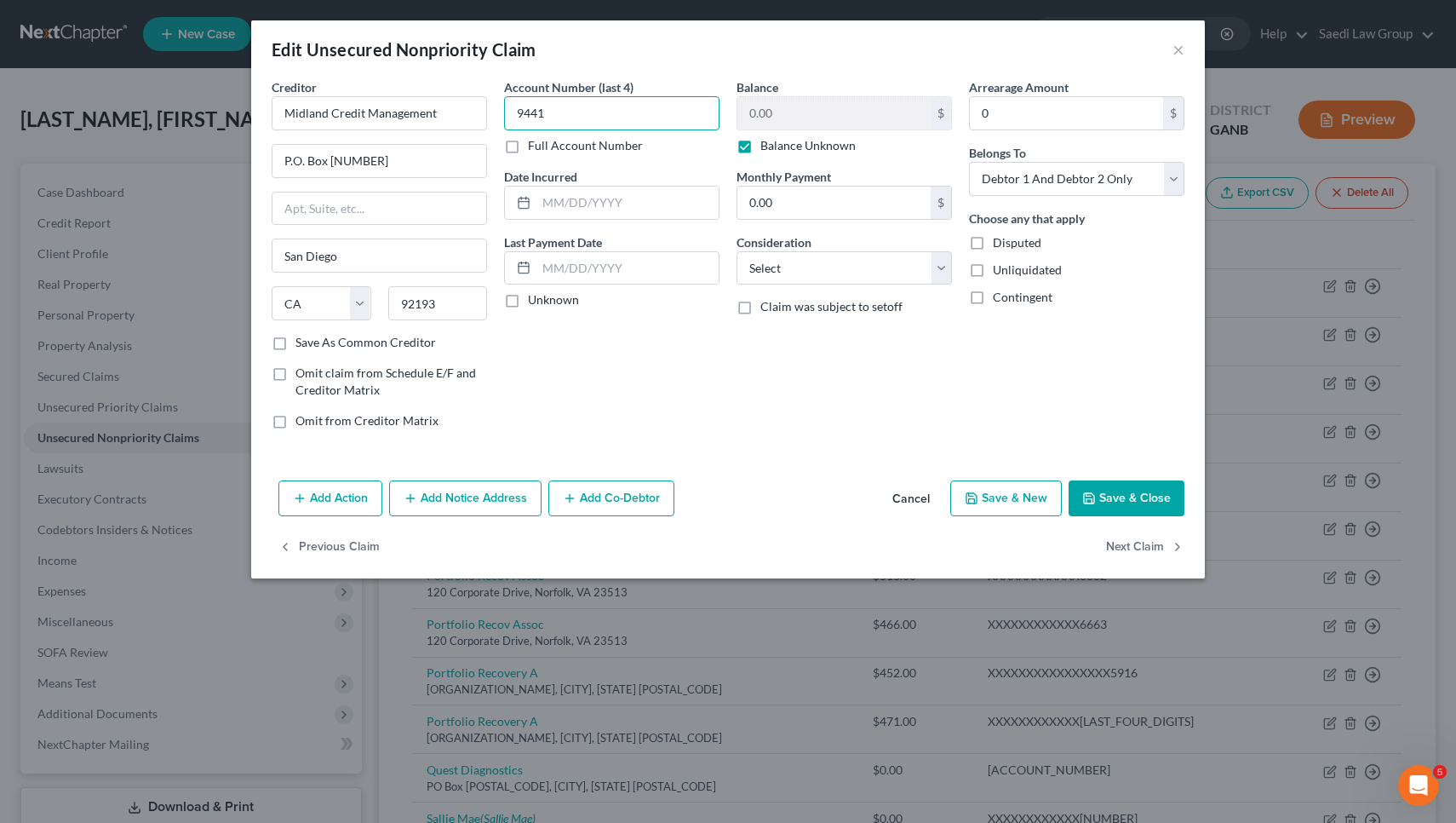 type on "9441" 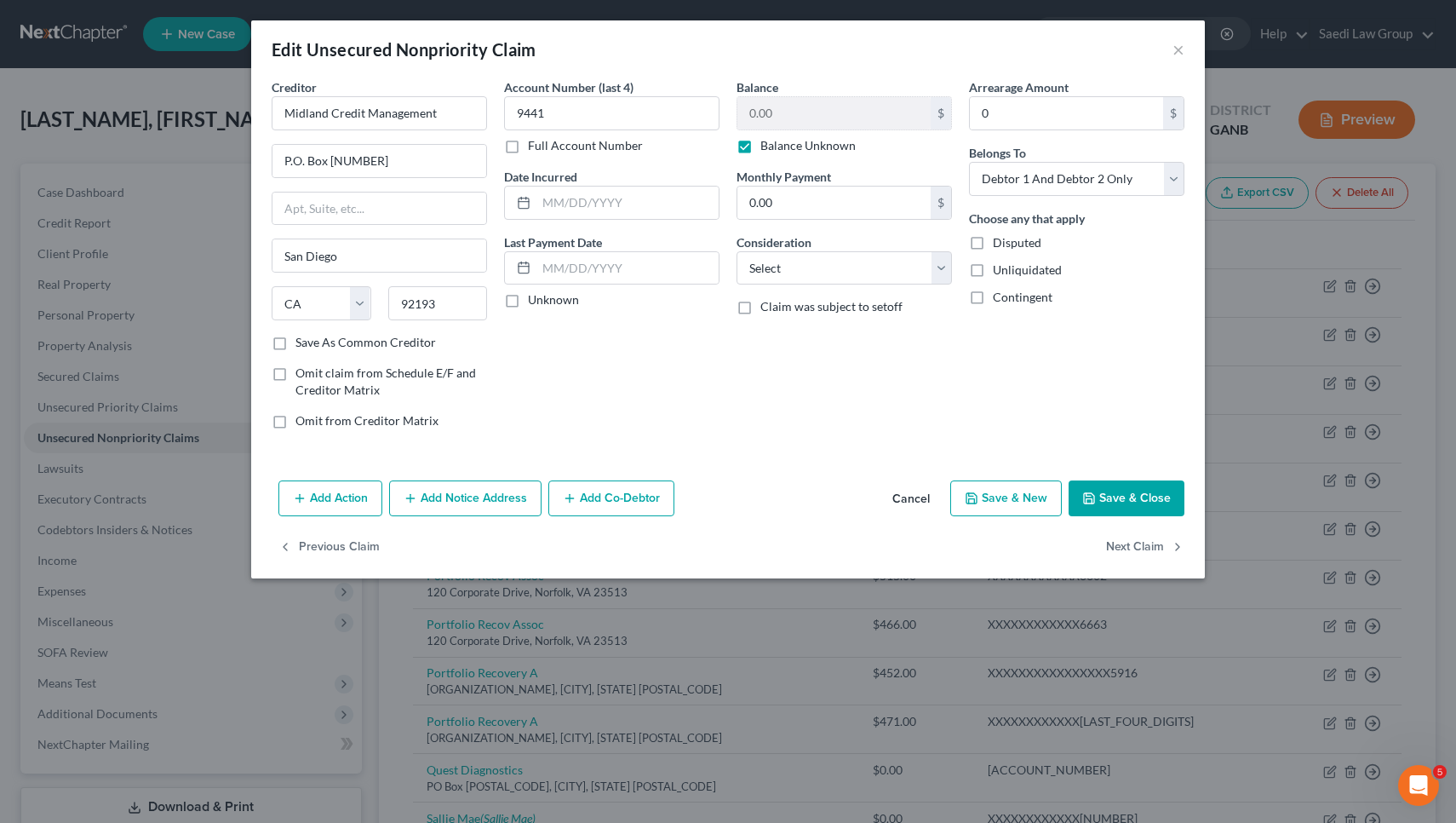 click on "Balance Unknown" at bounding box center (808, 146) 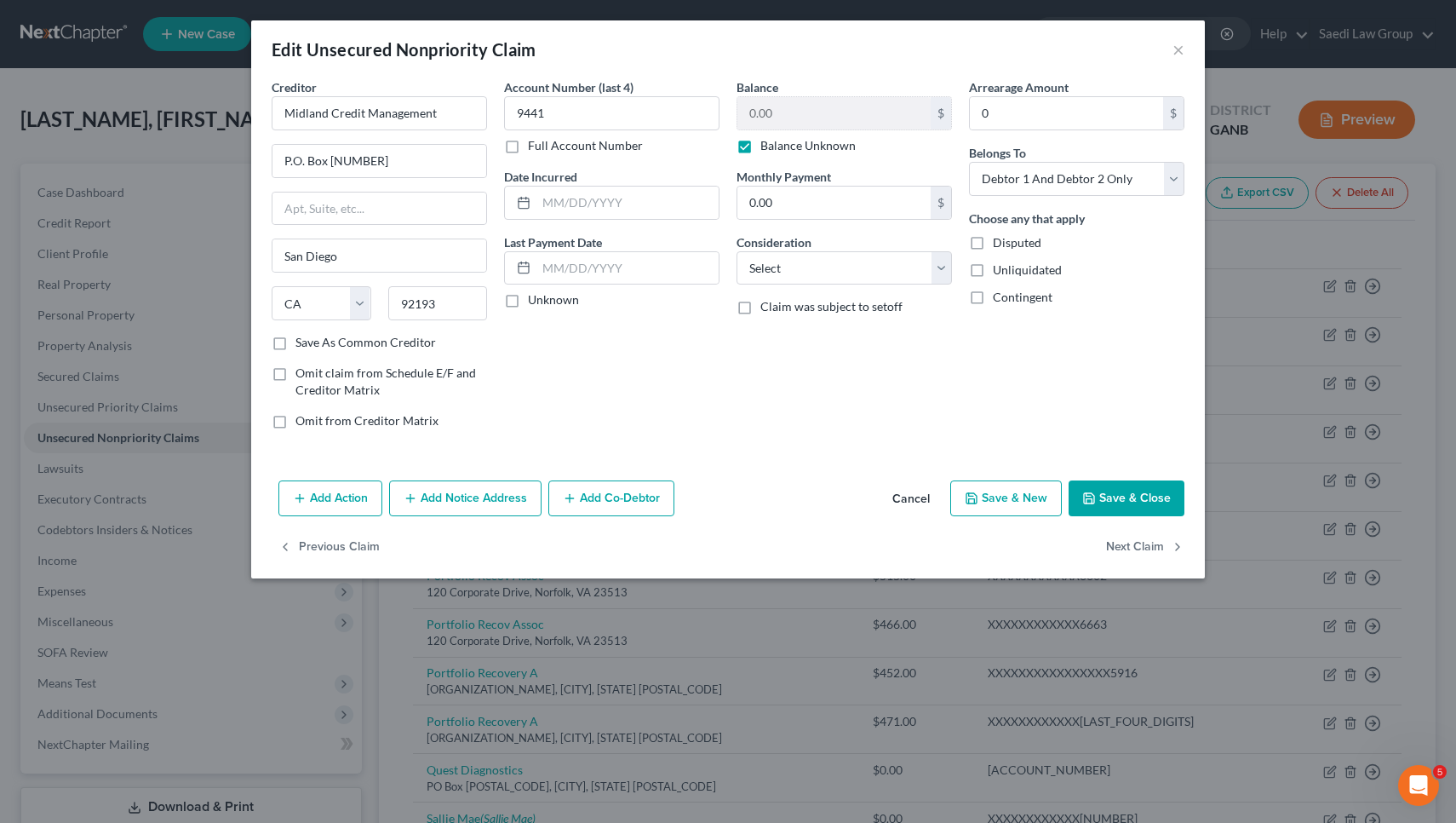 click on "Balance Unknown" at bounding box center (772, 142) 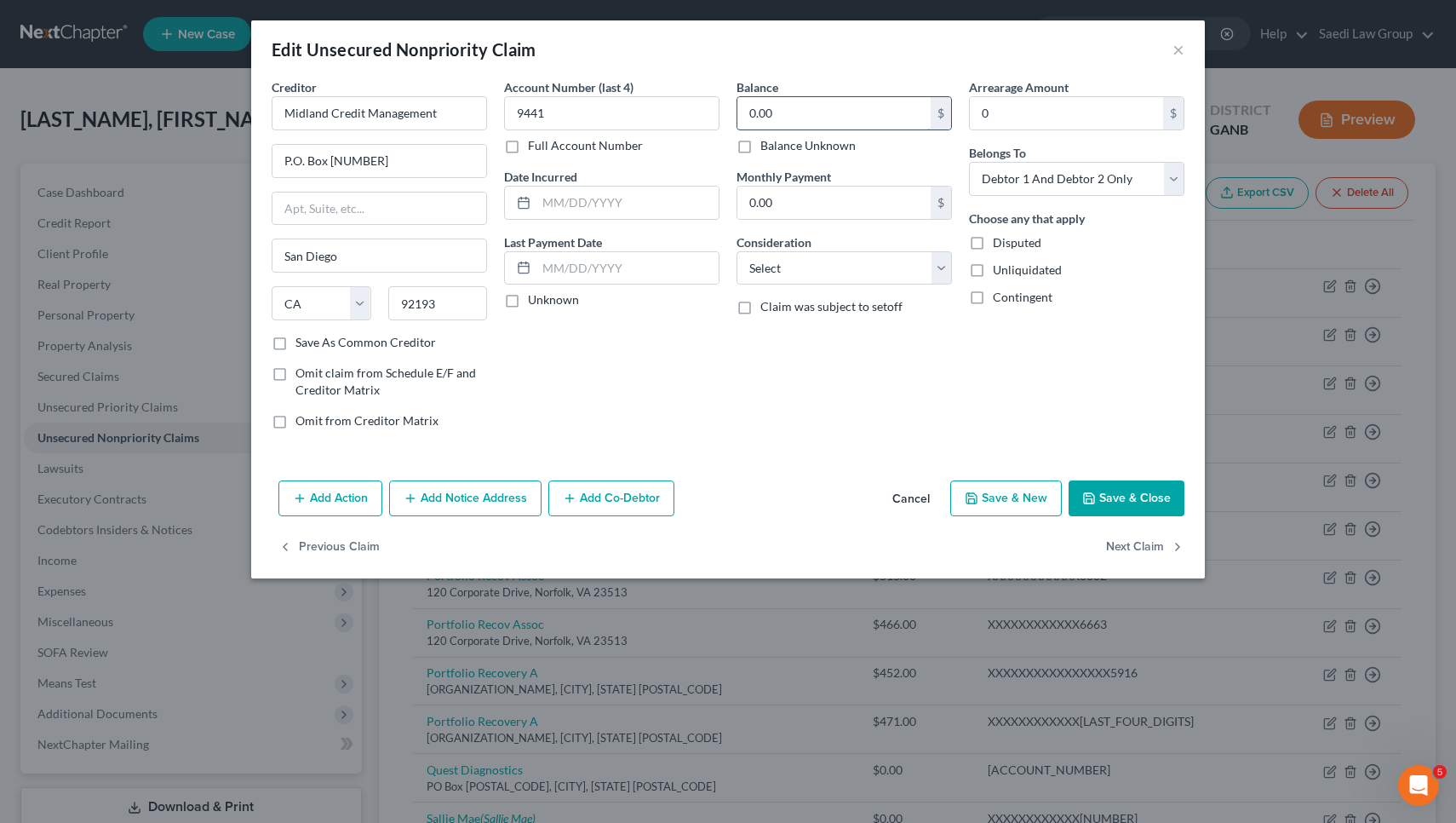 click on "0.00" at bounding box center (834, 113) 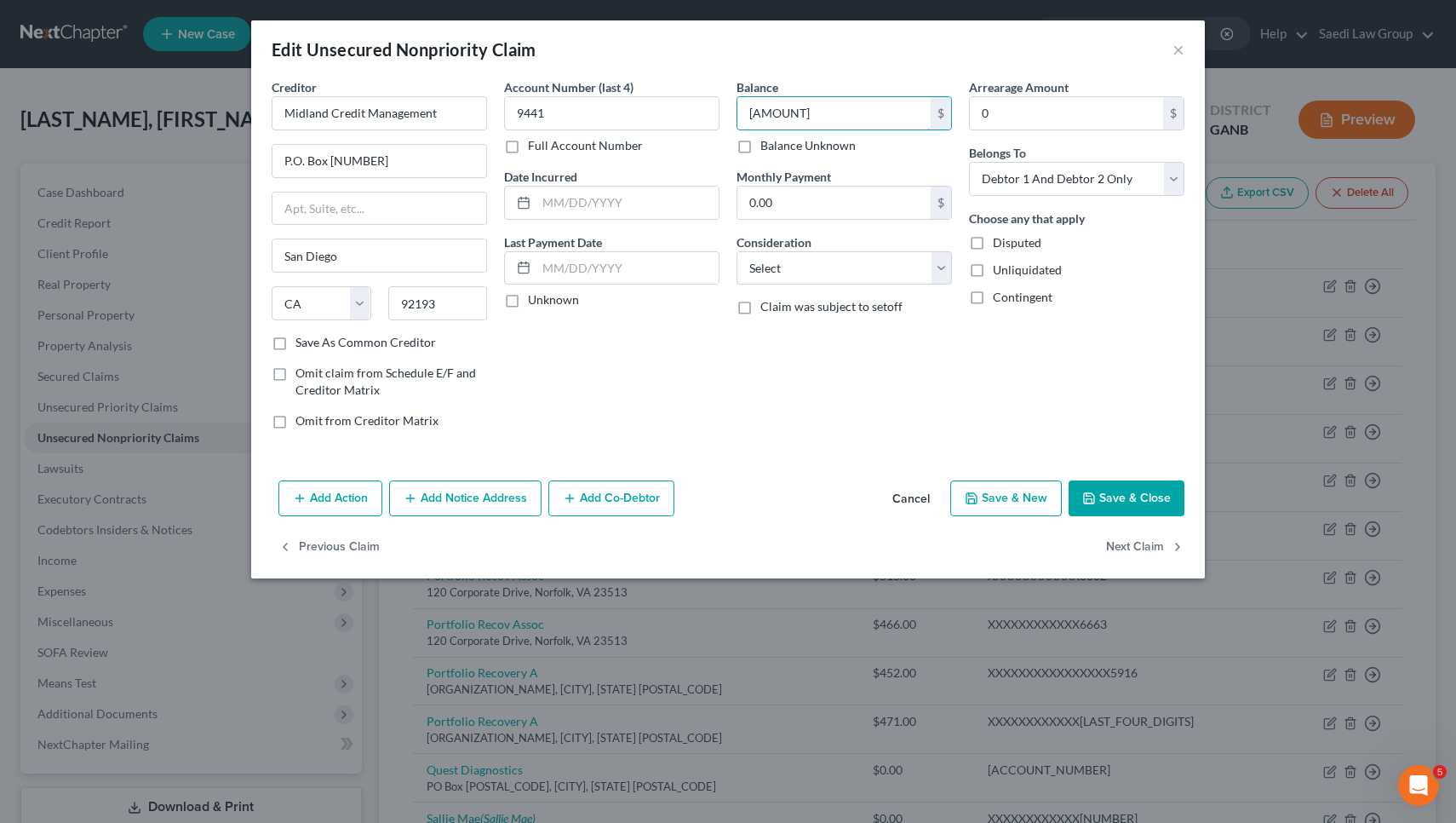 type on "843.43" 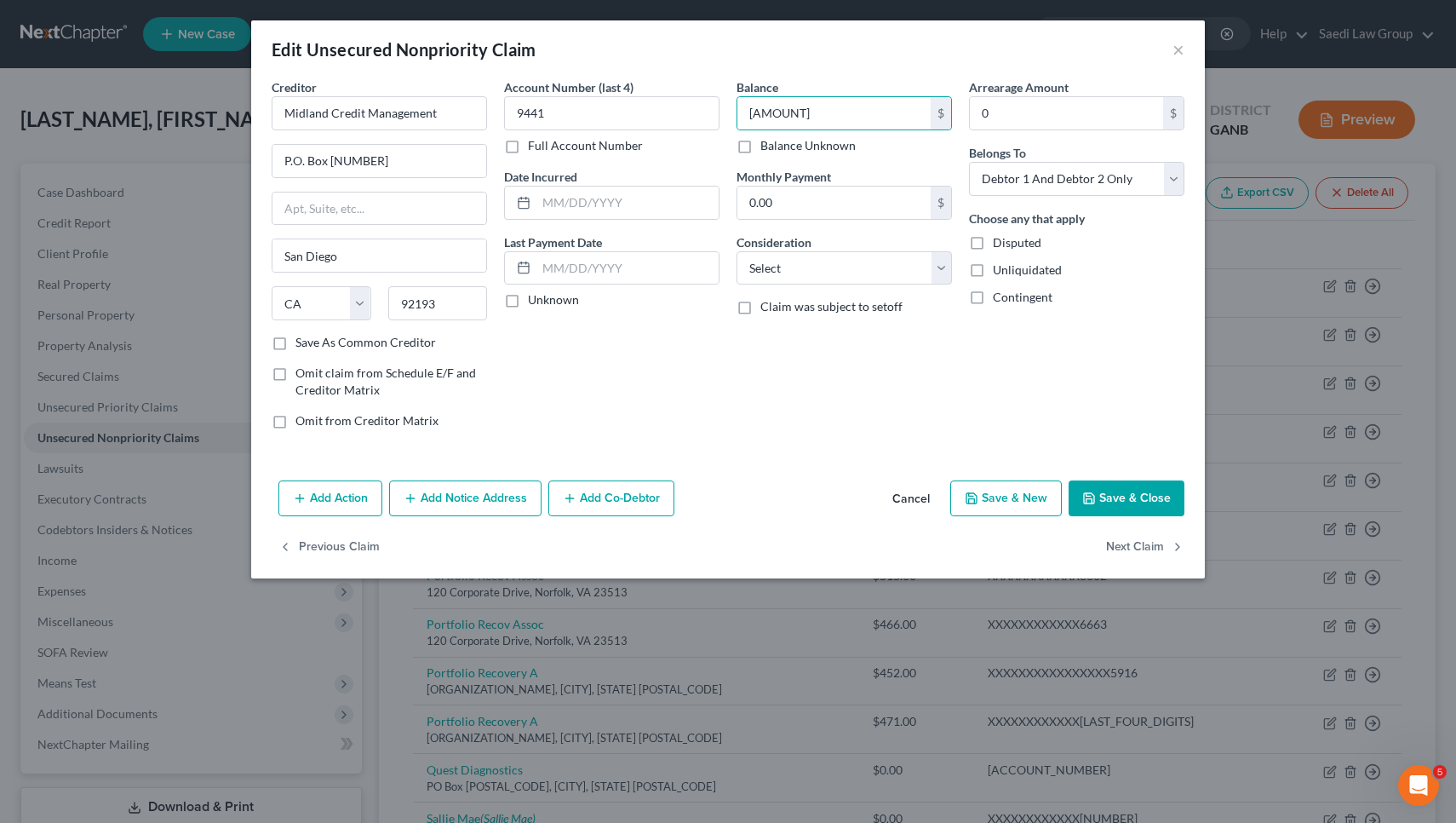 click on "Save & Close" at bounding box center (1126, 498) 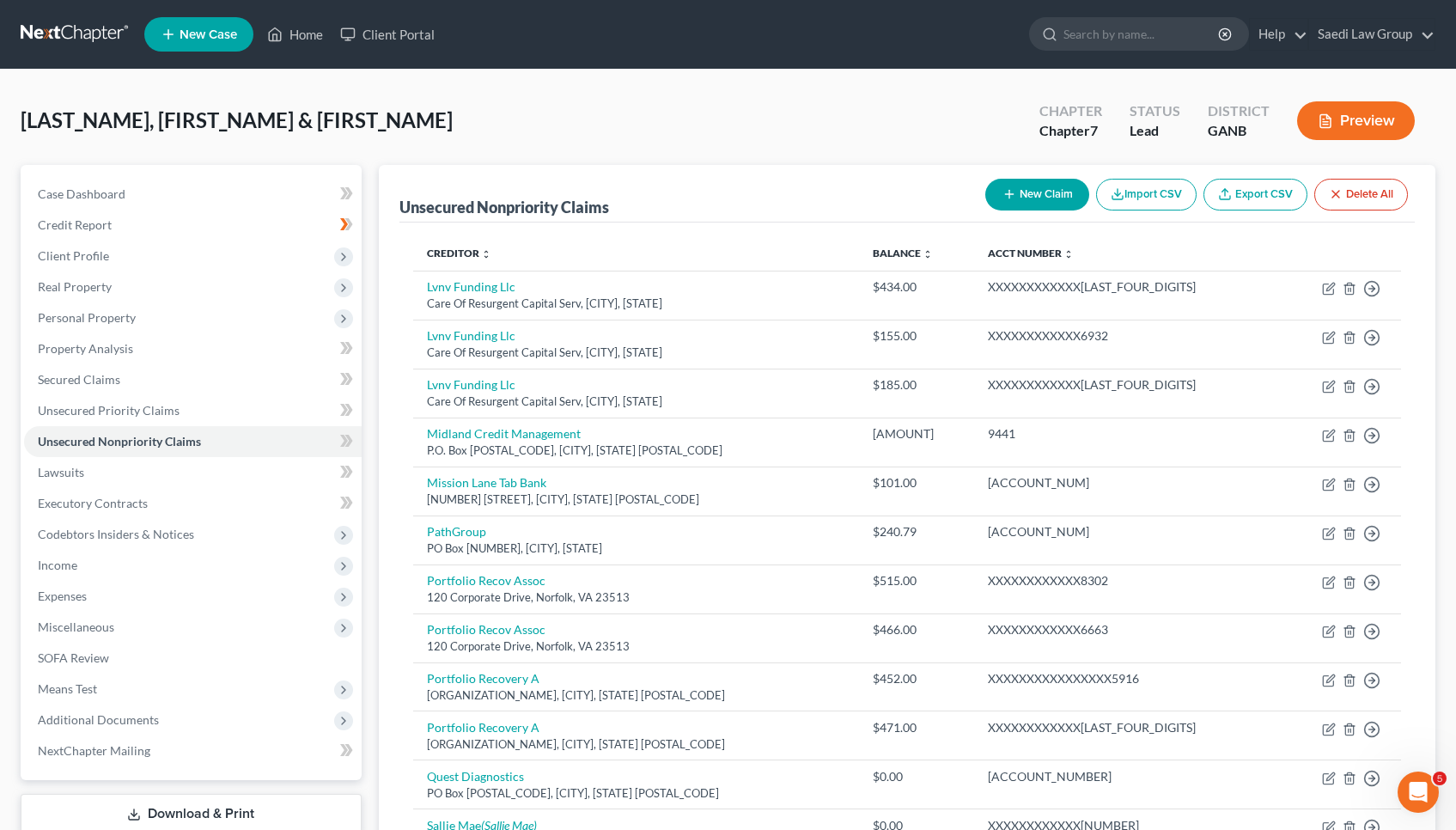 click on "New Claim" at bounding box center (1037, 194) 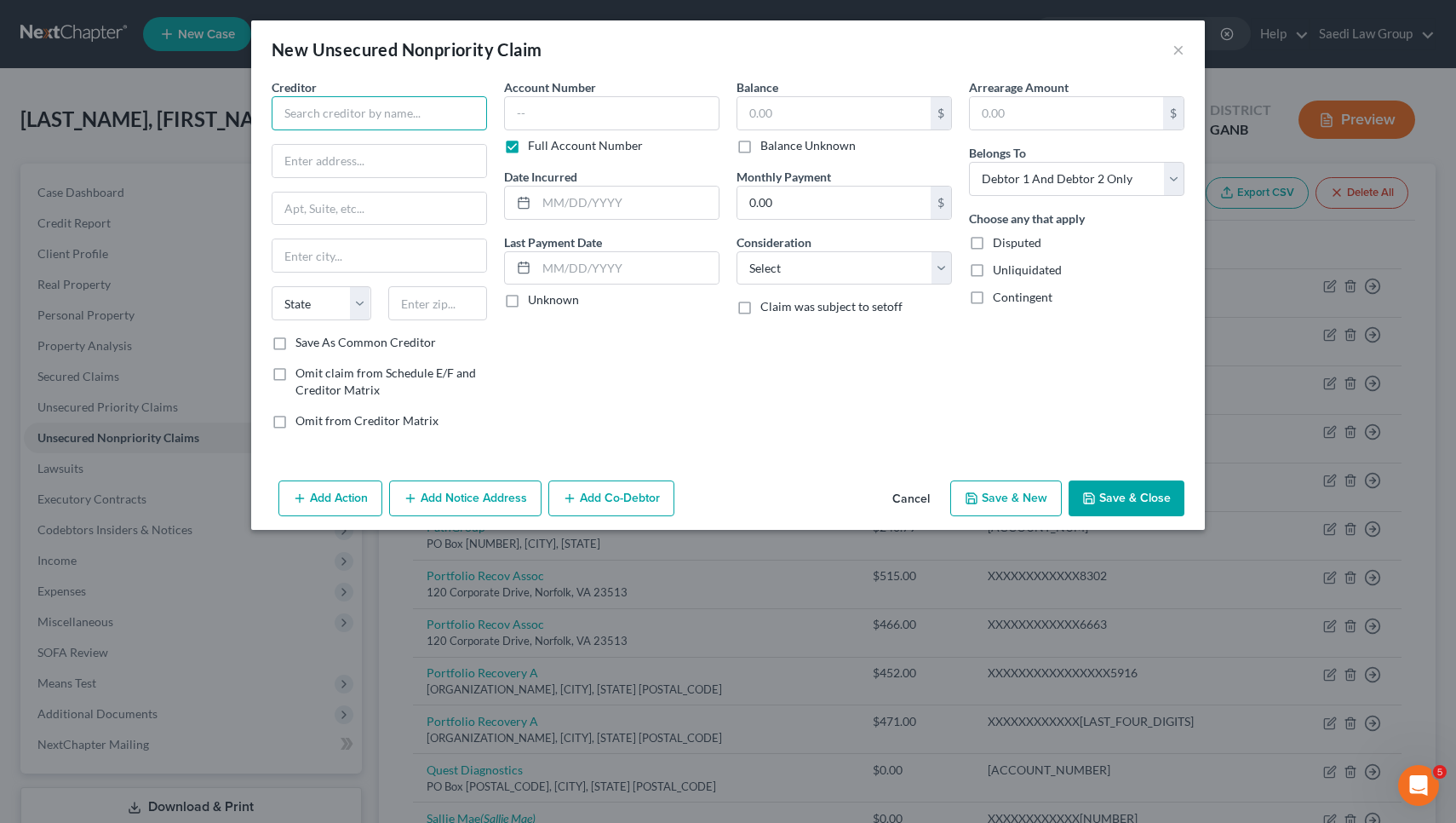 click at bounding box center (379, 113) 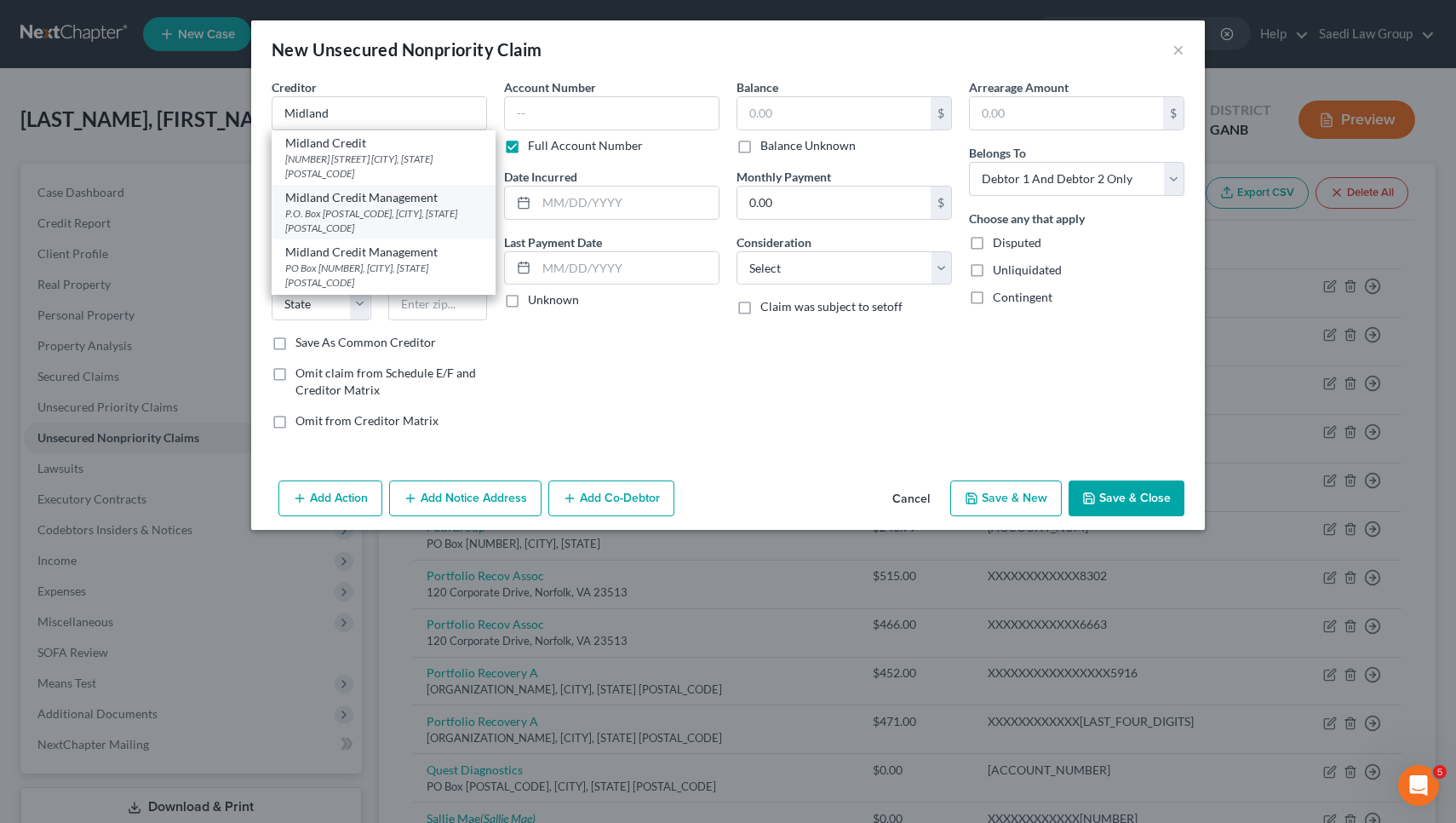 click on "Midland Credit Management" at bounding box center [383, 198] 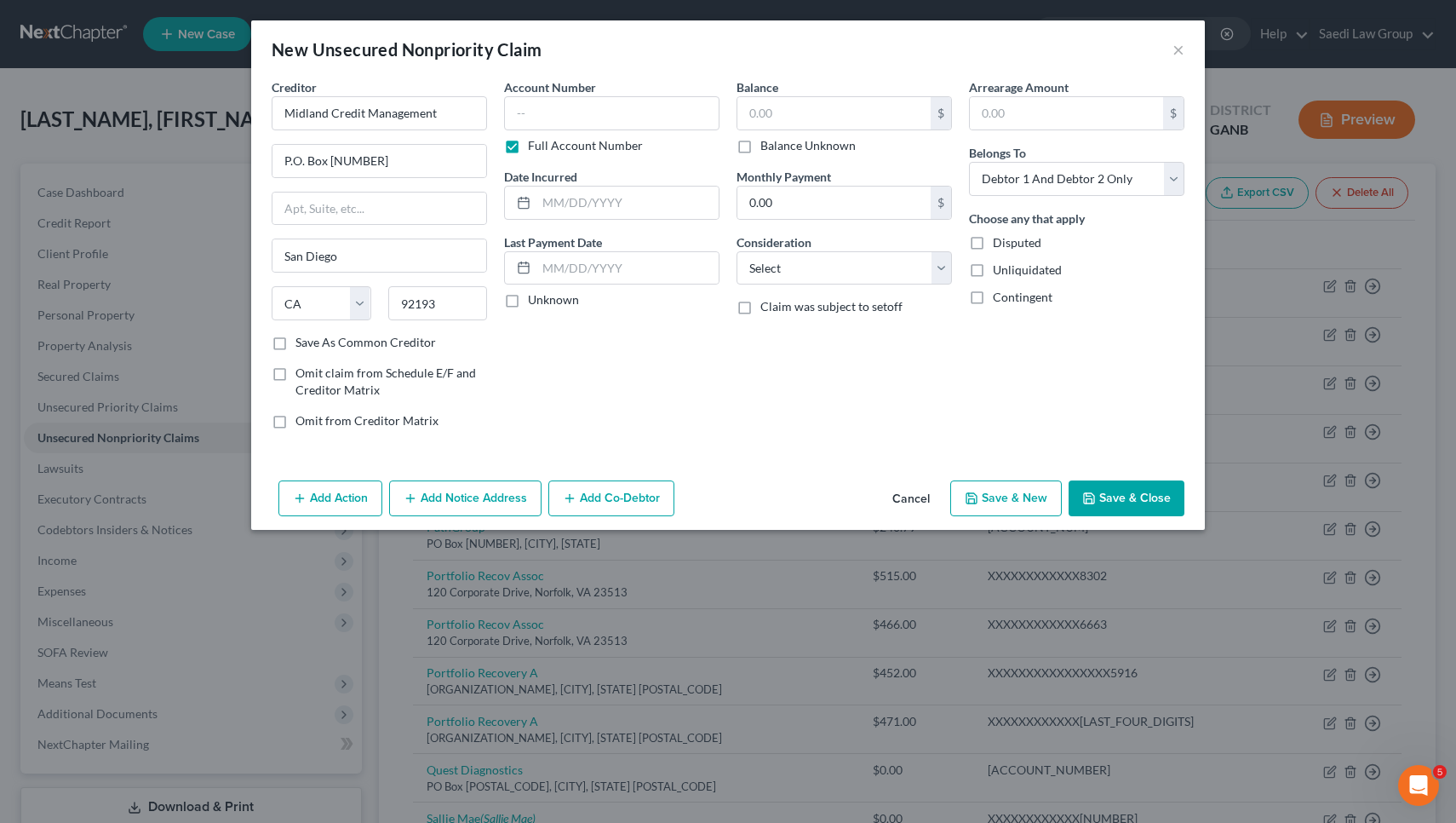 click on "Full Account Number" at bounding box center (585, 146) 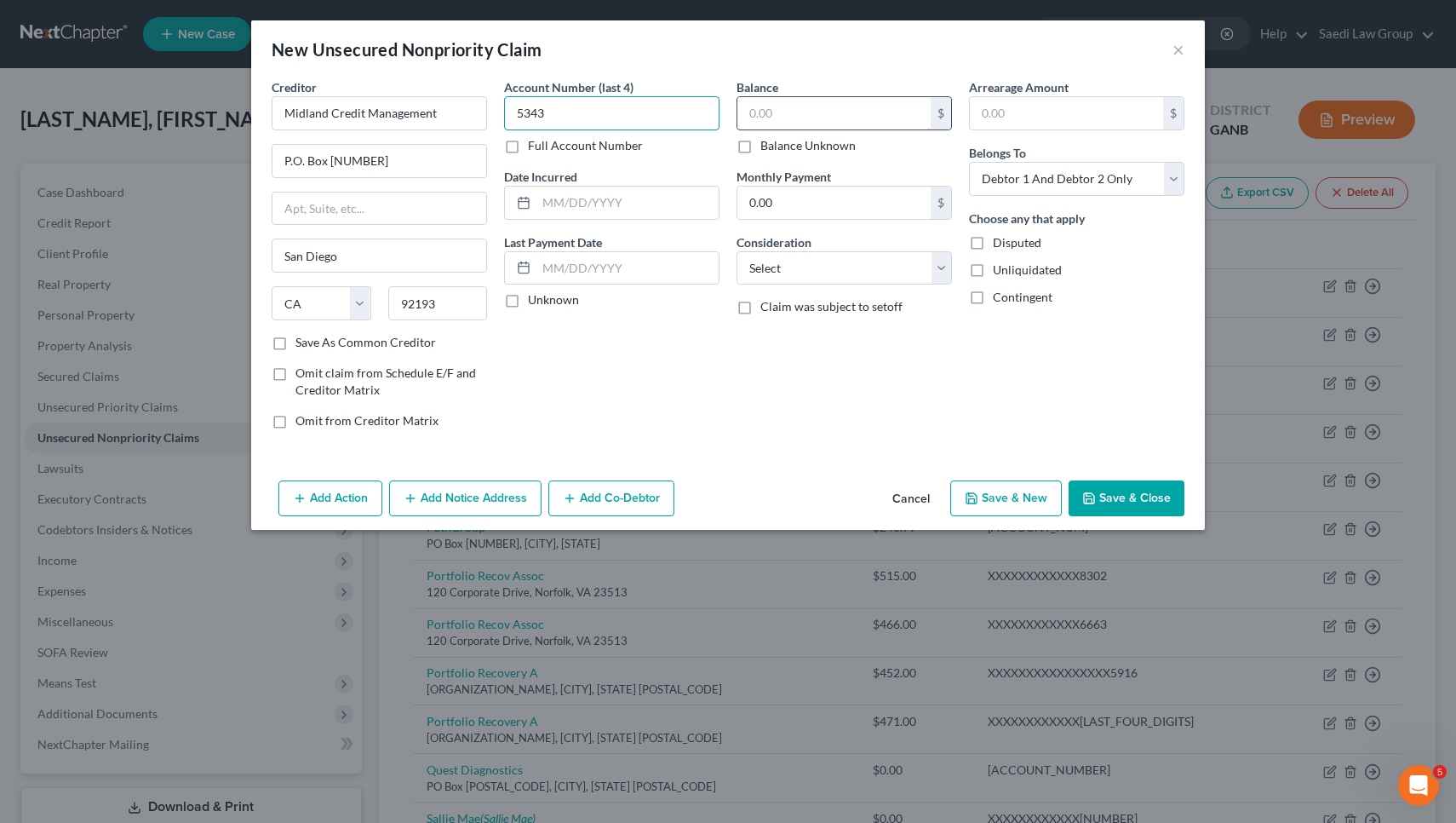 type on "5343" 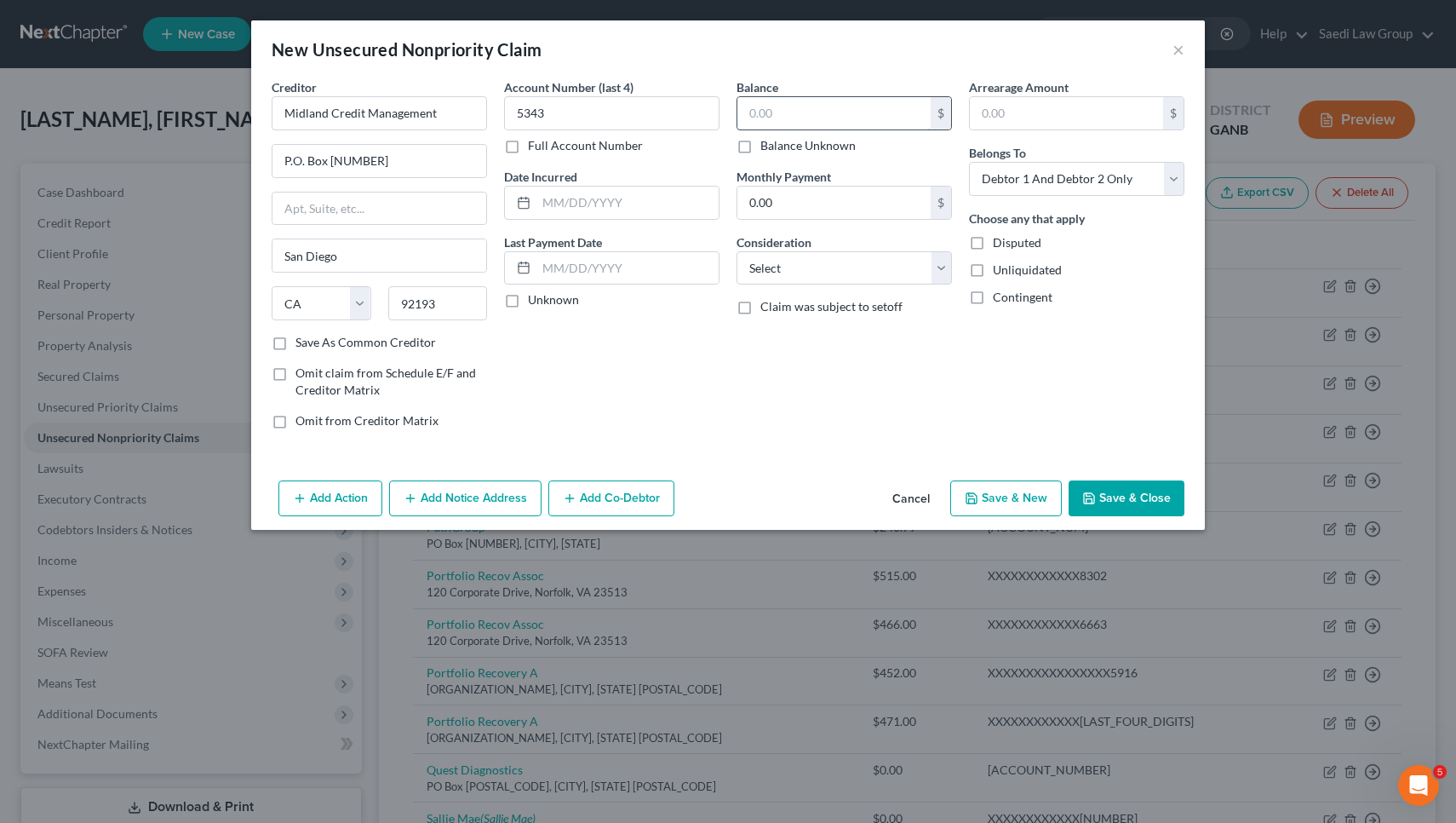 click at bounding box center [834, 113] 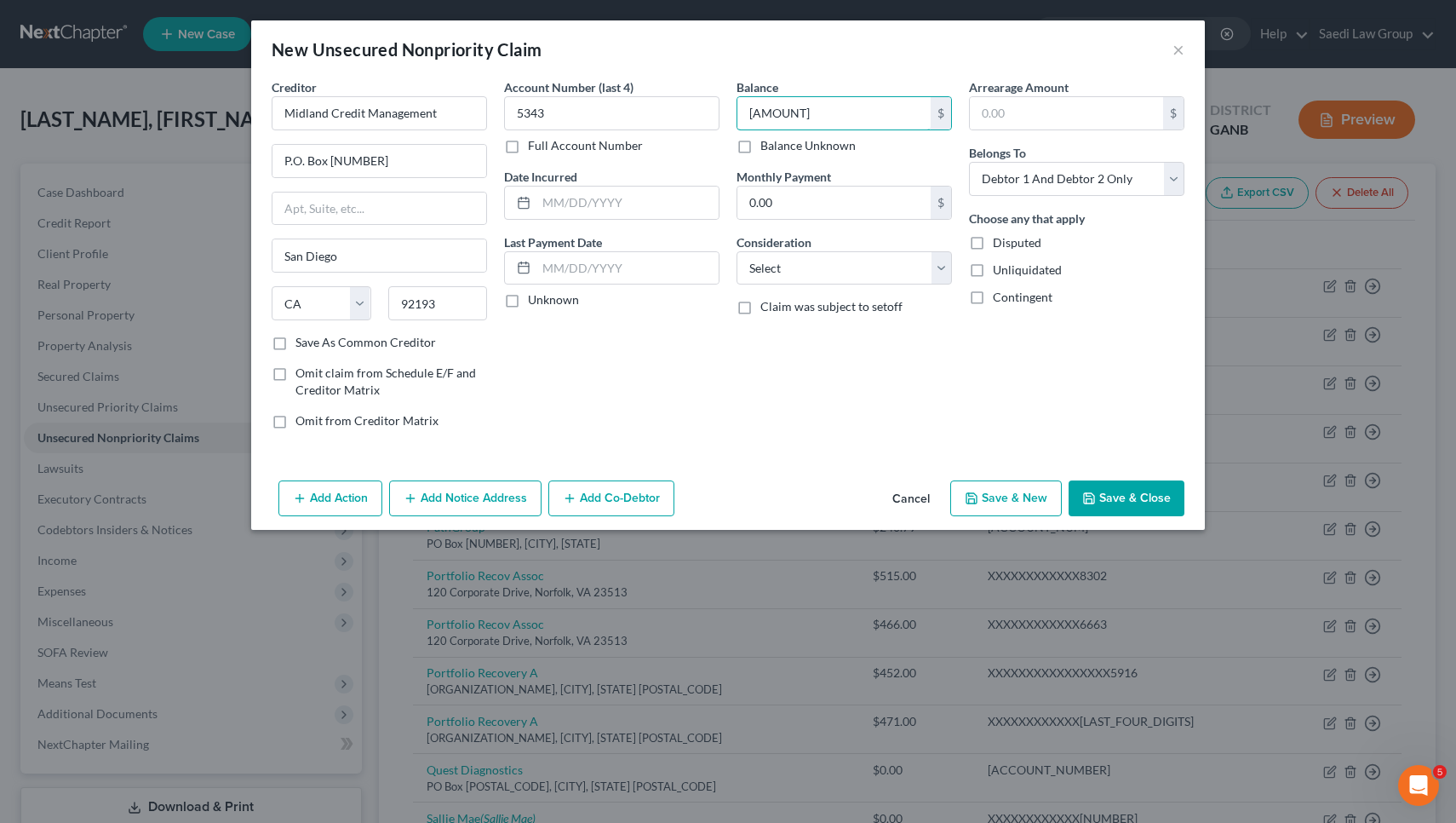 type on "780.38" 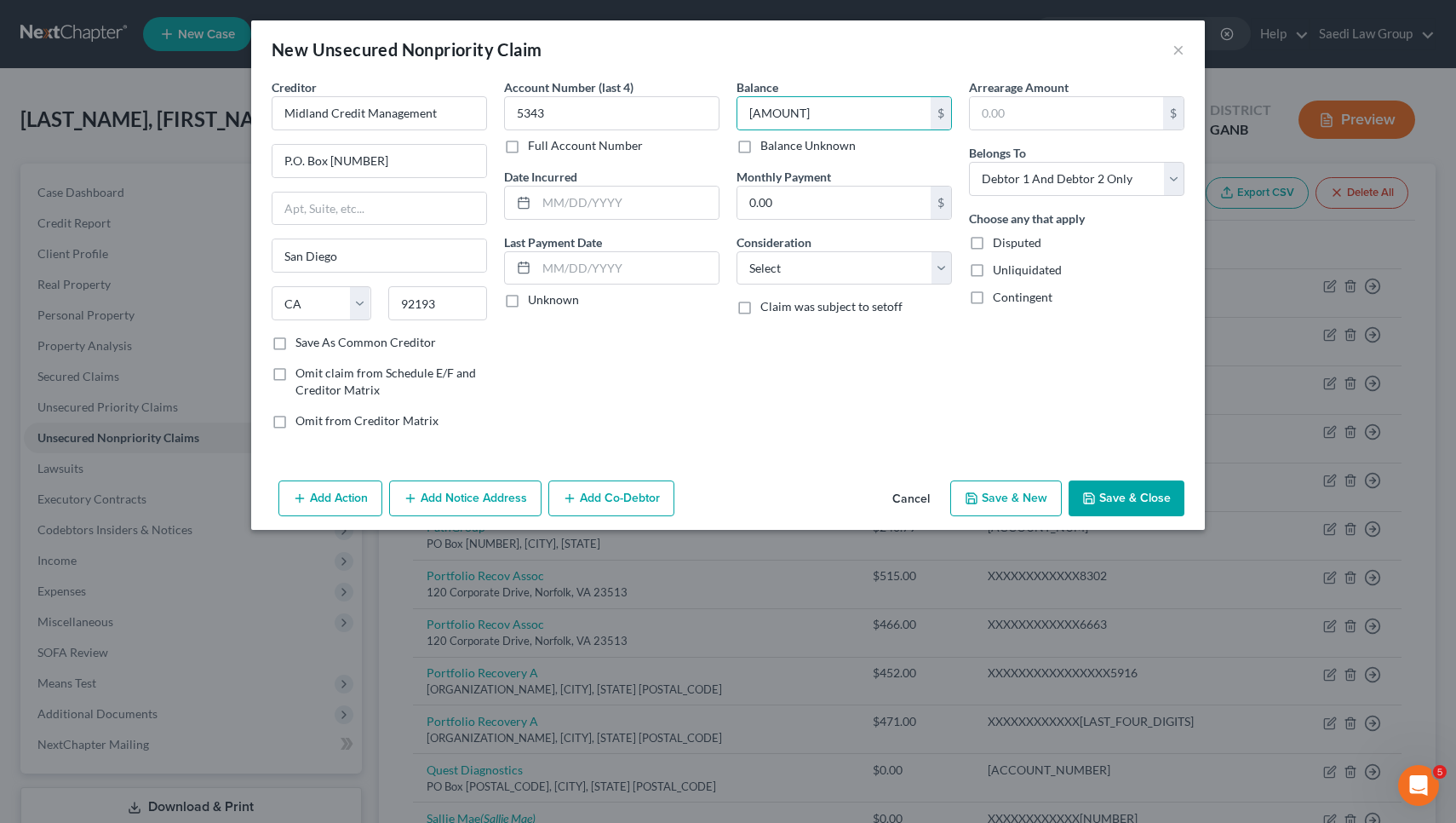 click on "Save & Close" at bounding box center (1126, 498) 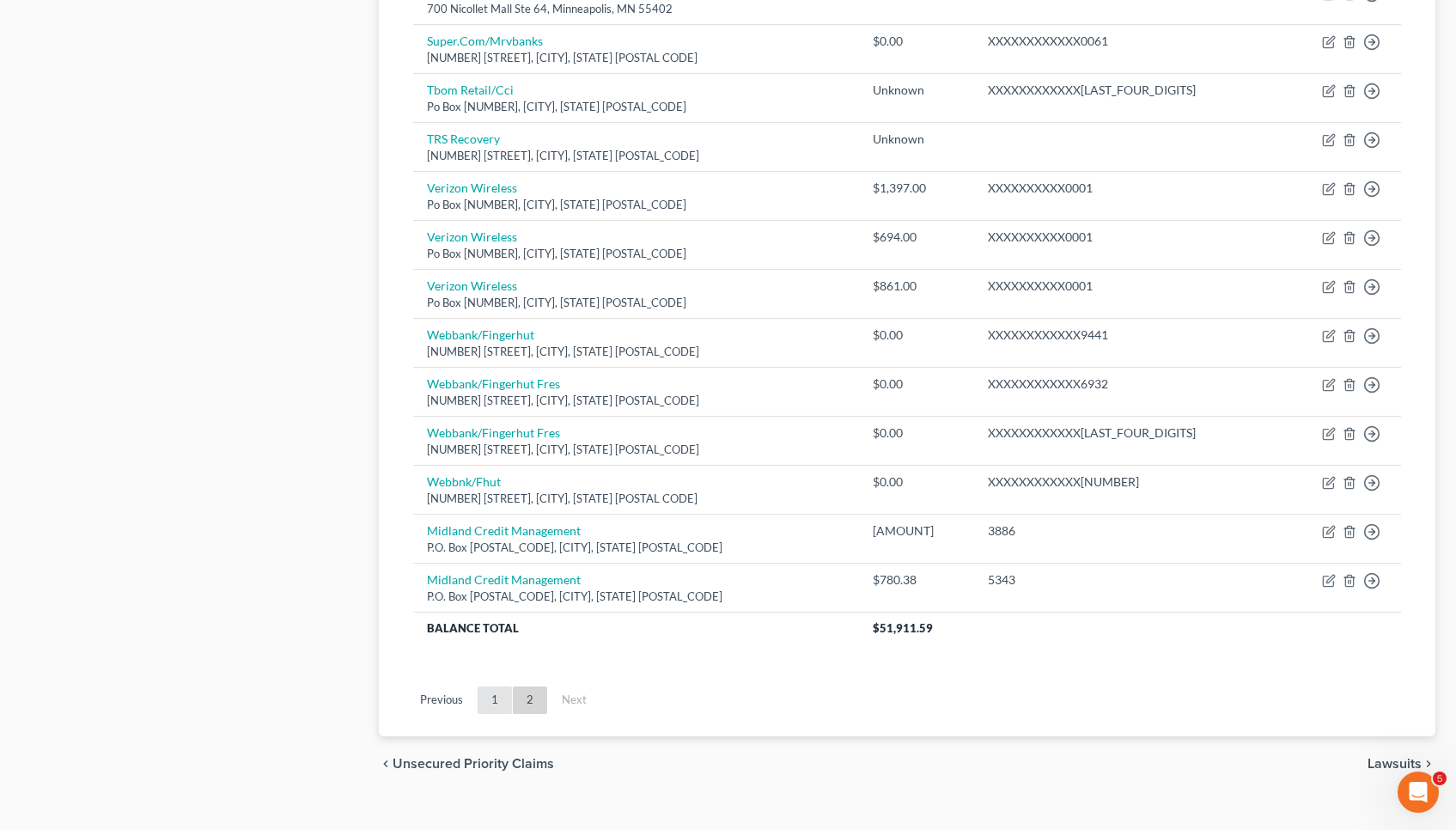 click on "1" at bounding box center [495, 700] 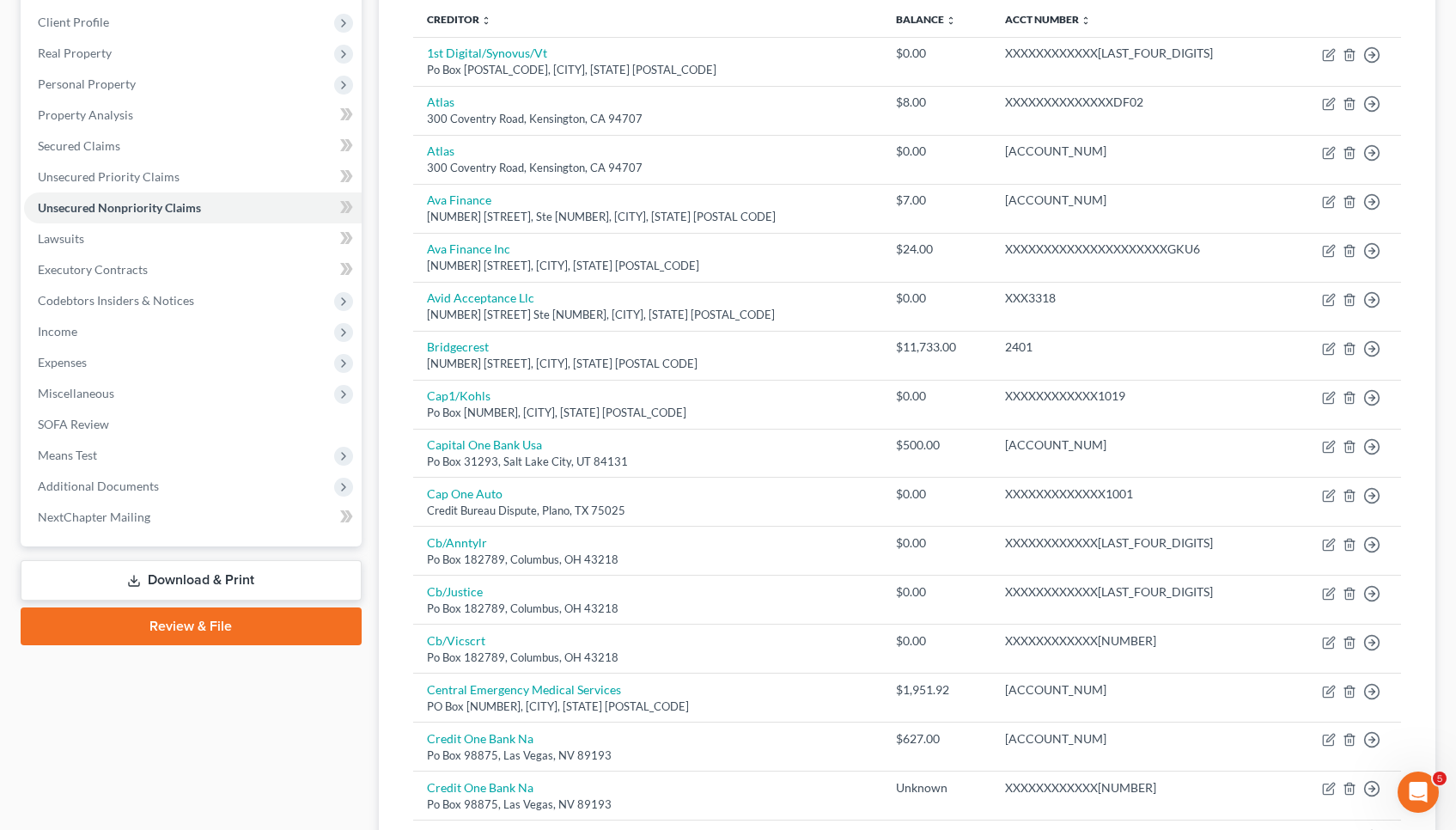 scroll, scrollTop: 137, scrollLeft: 0, axis: vertical 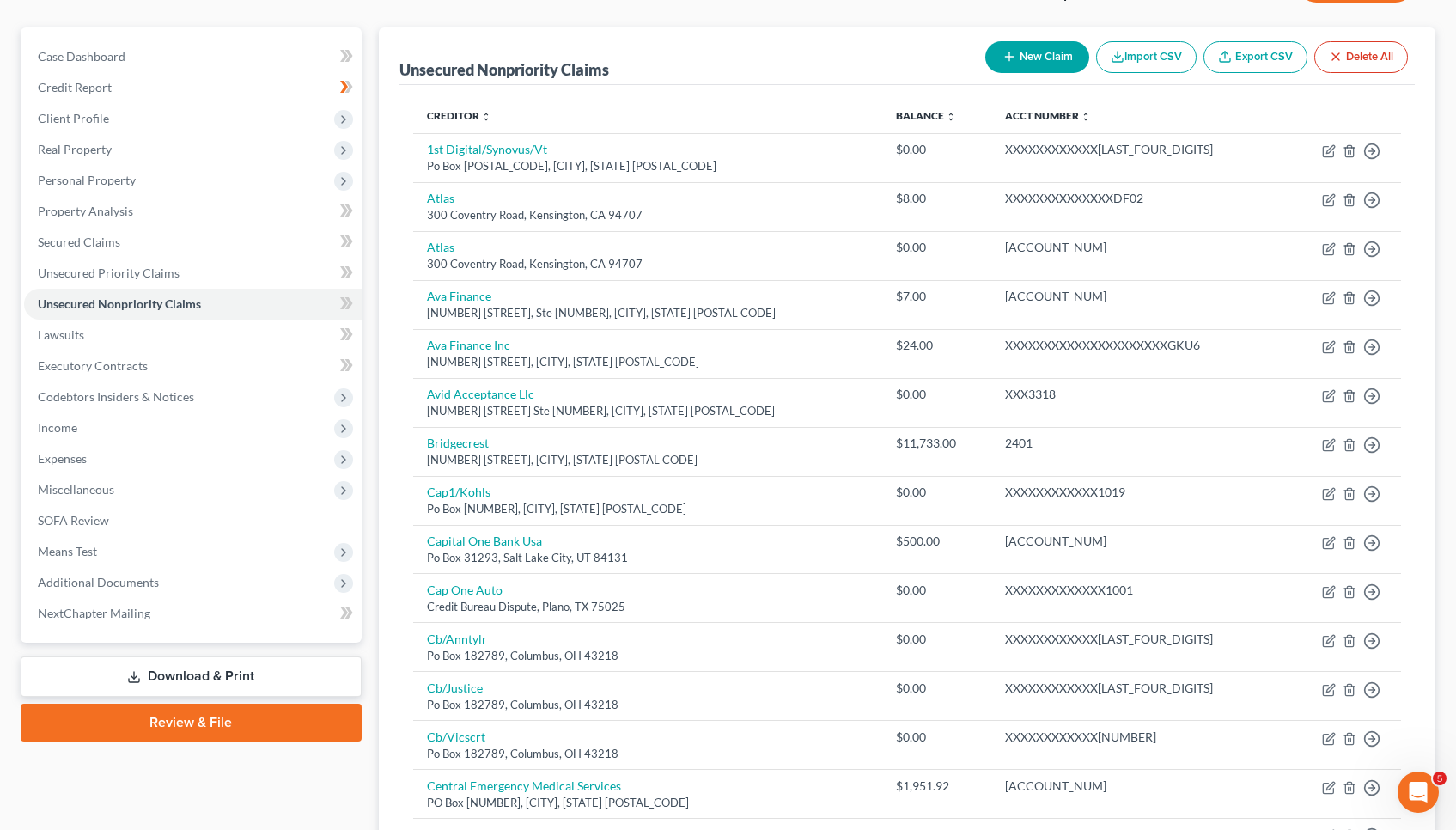 click on "New Claim" at bounding box center [1037, 57] 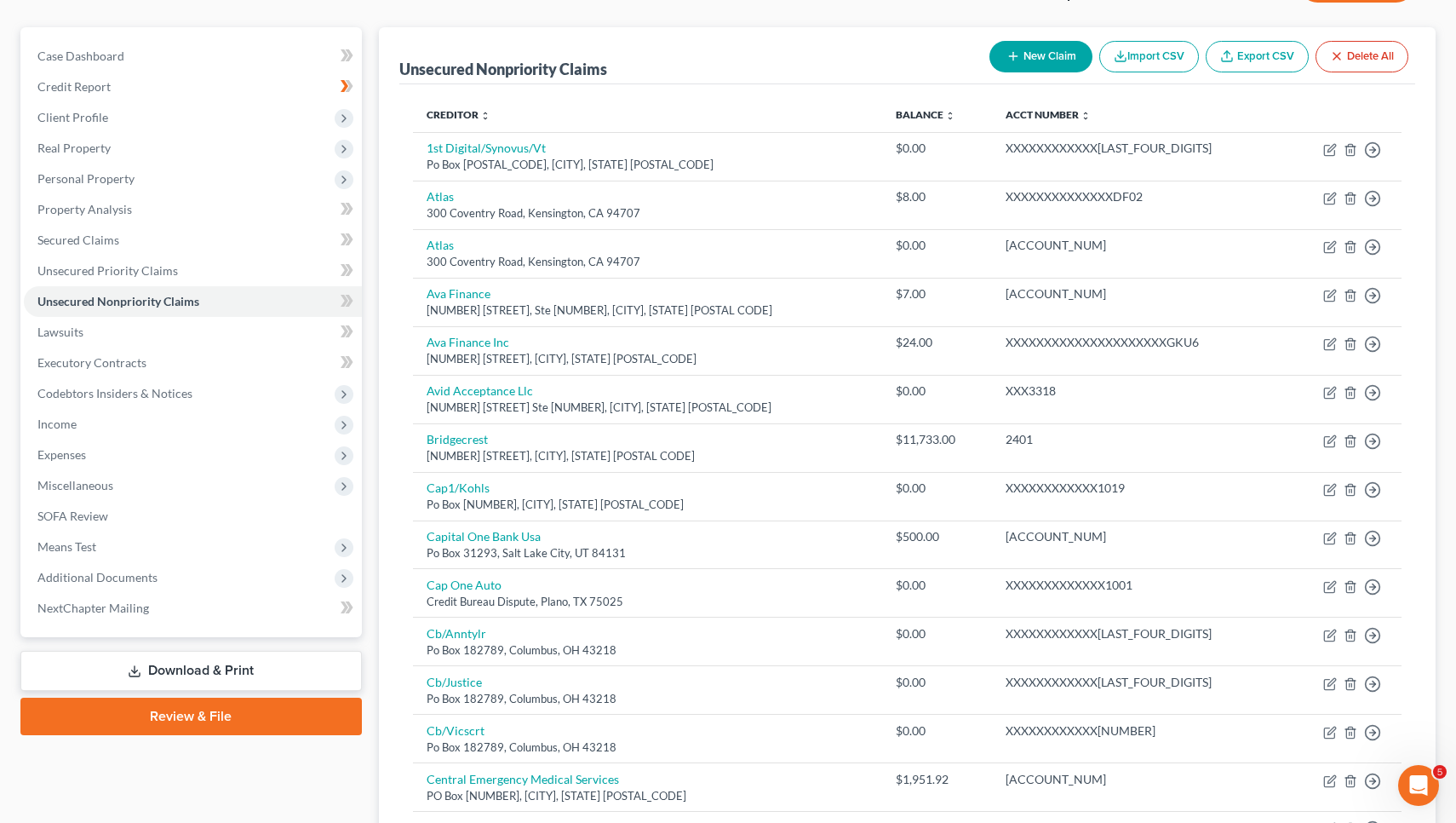 select on "2" 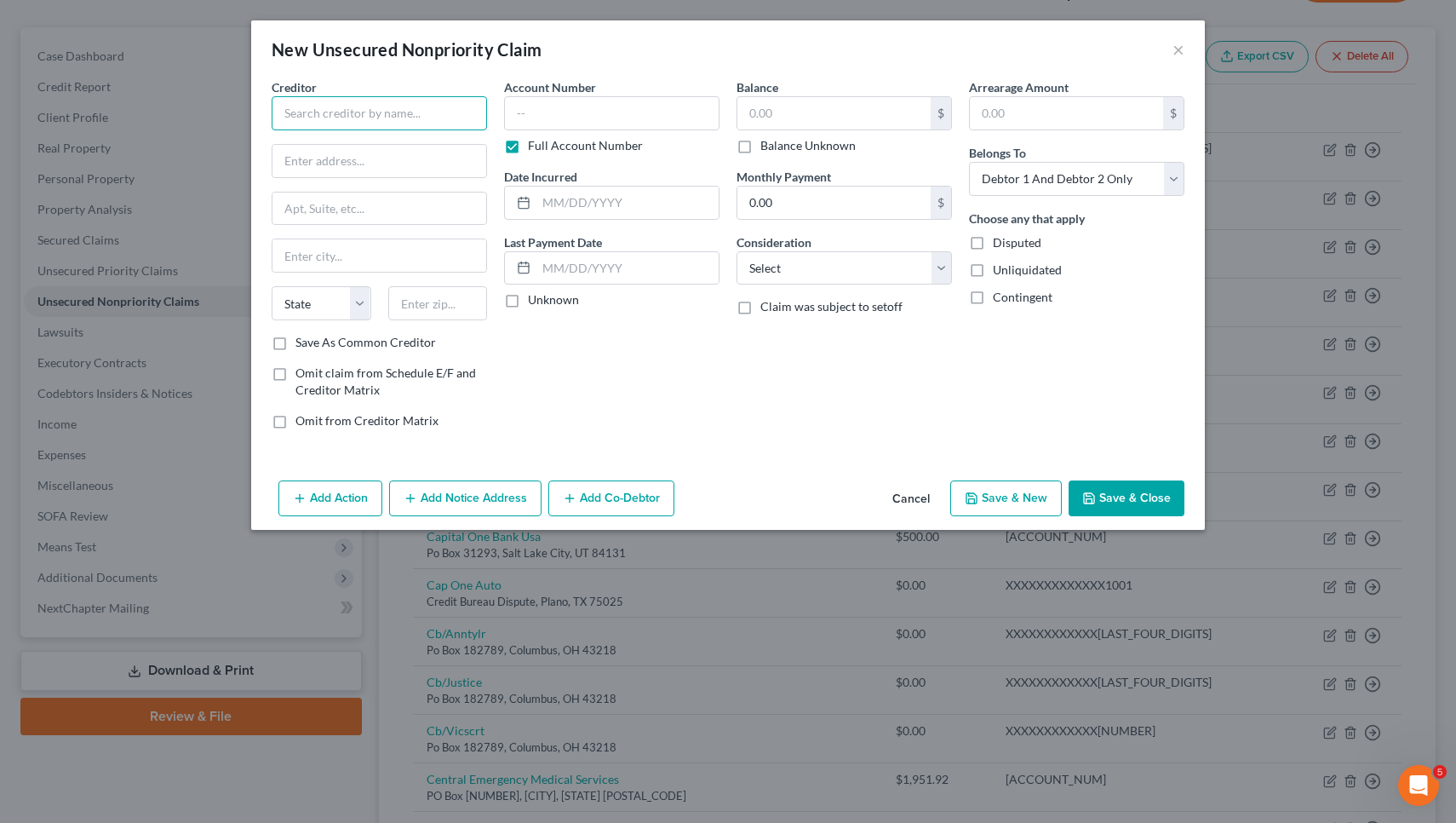click at bounding box center (379, 113) 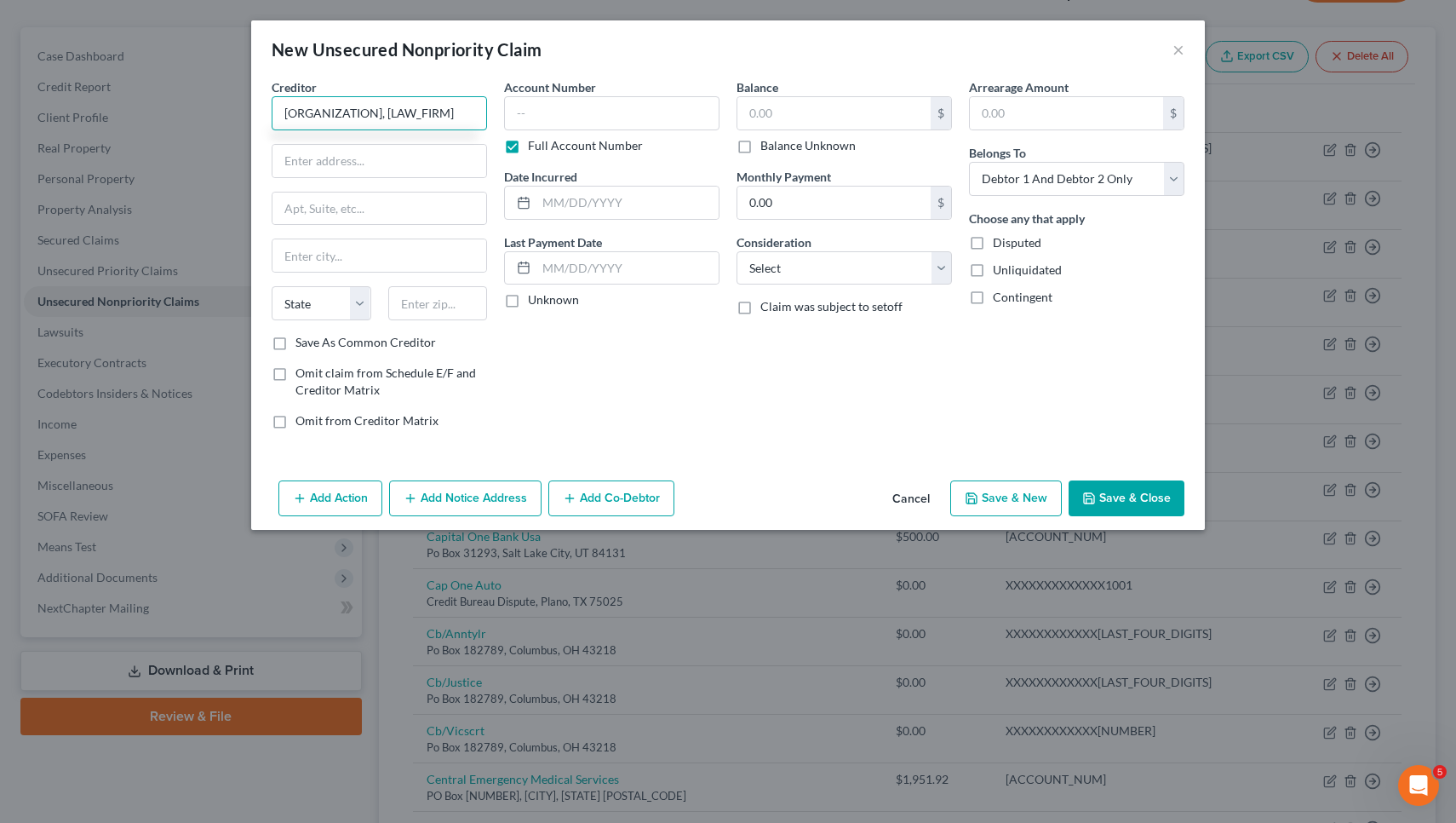 type on "Burke Moore Law Group, LLP" 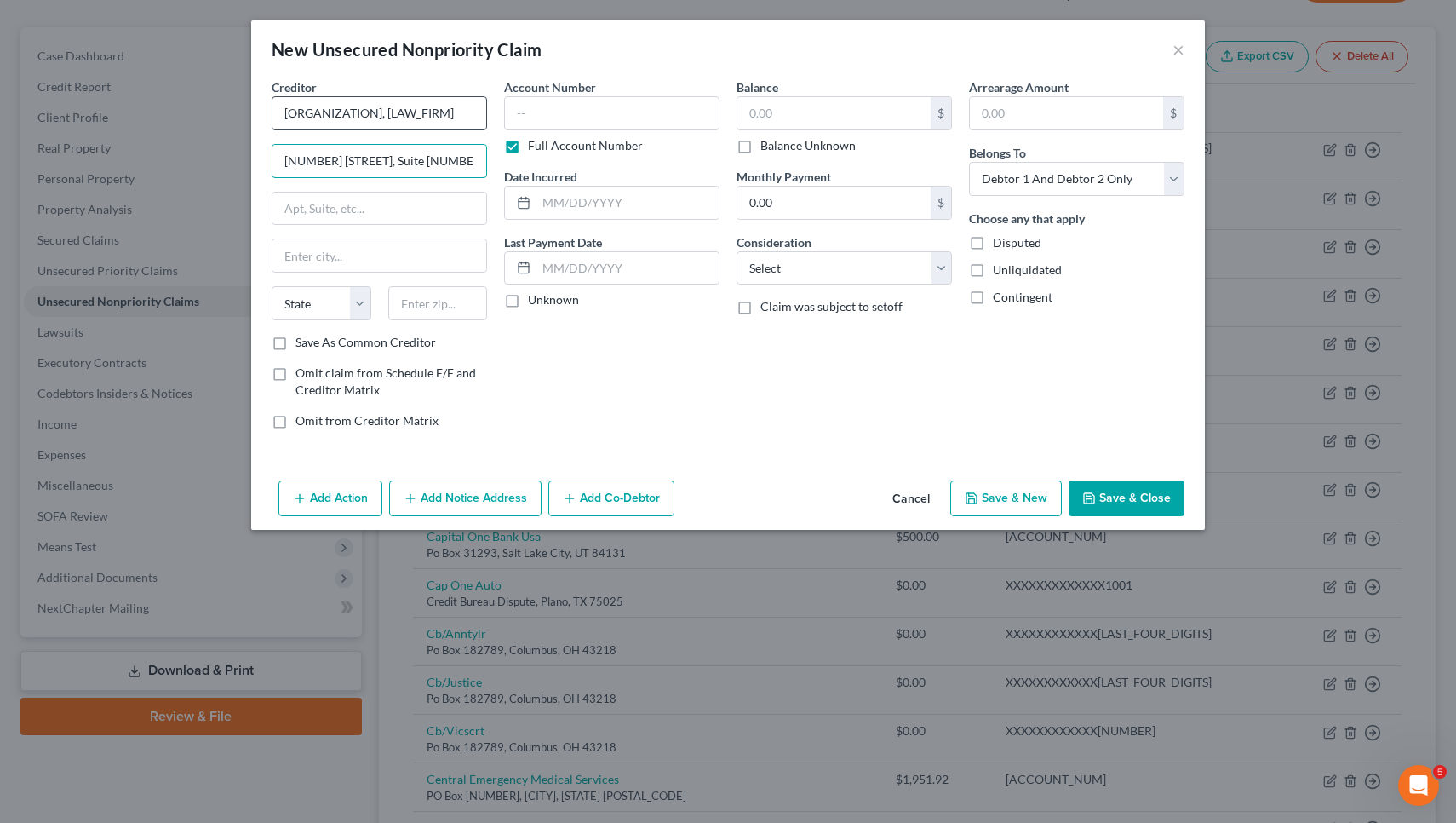 type on "235 Peachtree Center, Suite 1900" 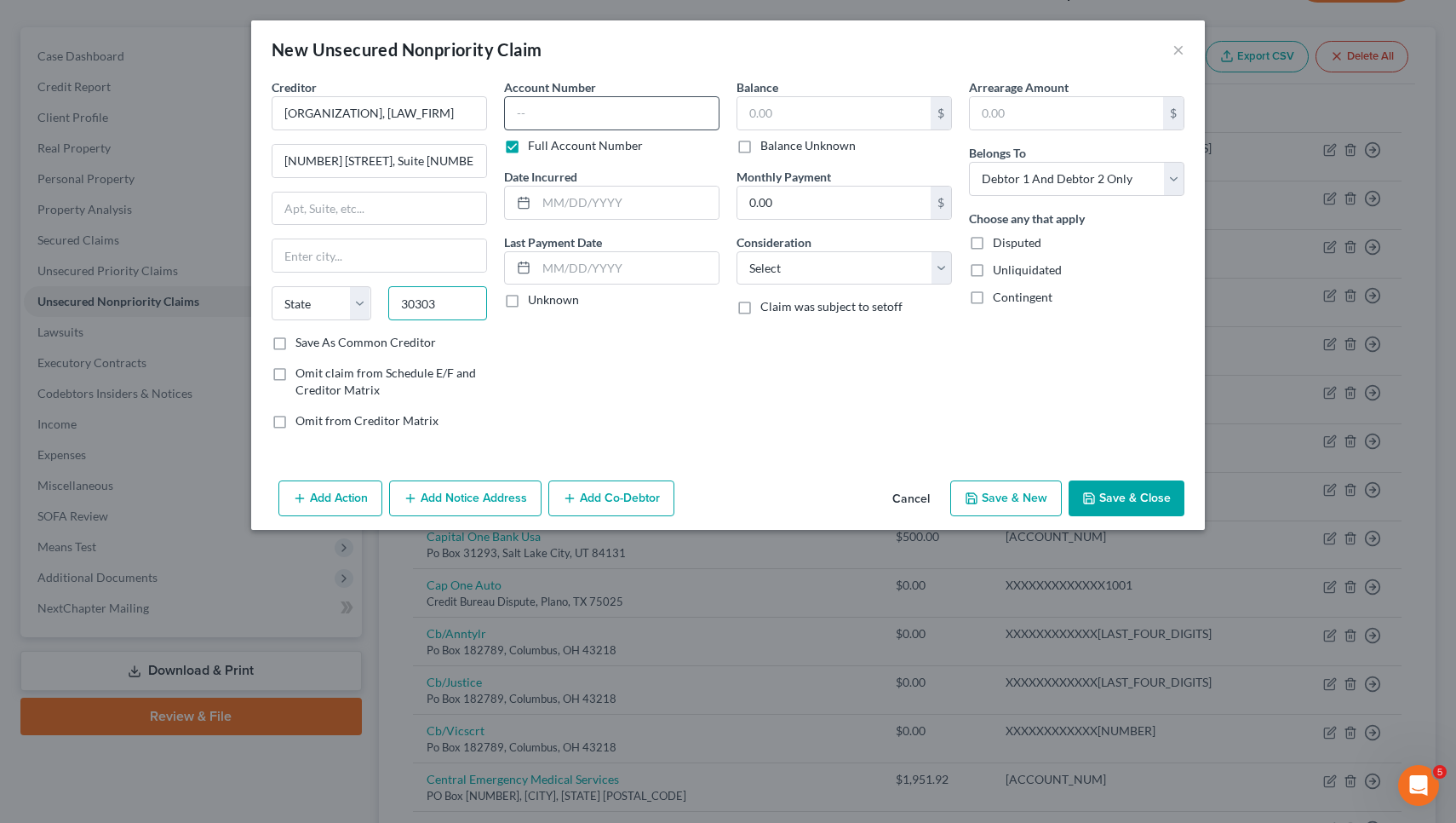type on "30303" 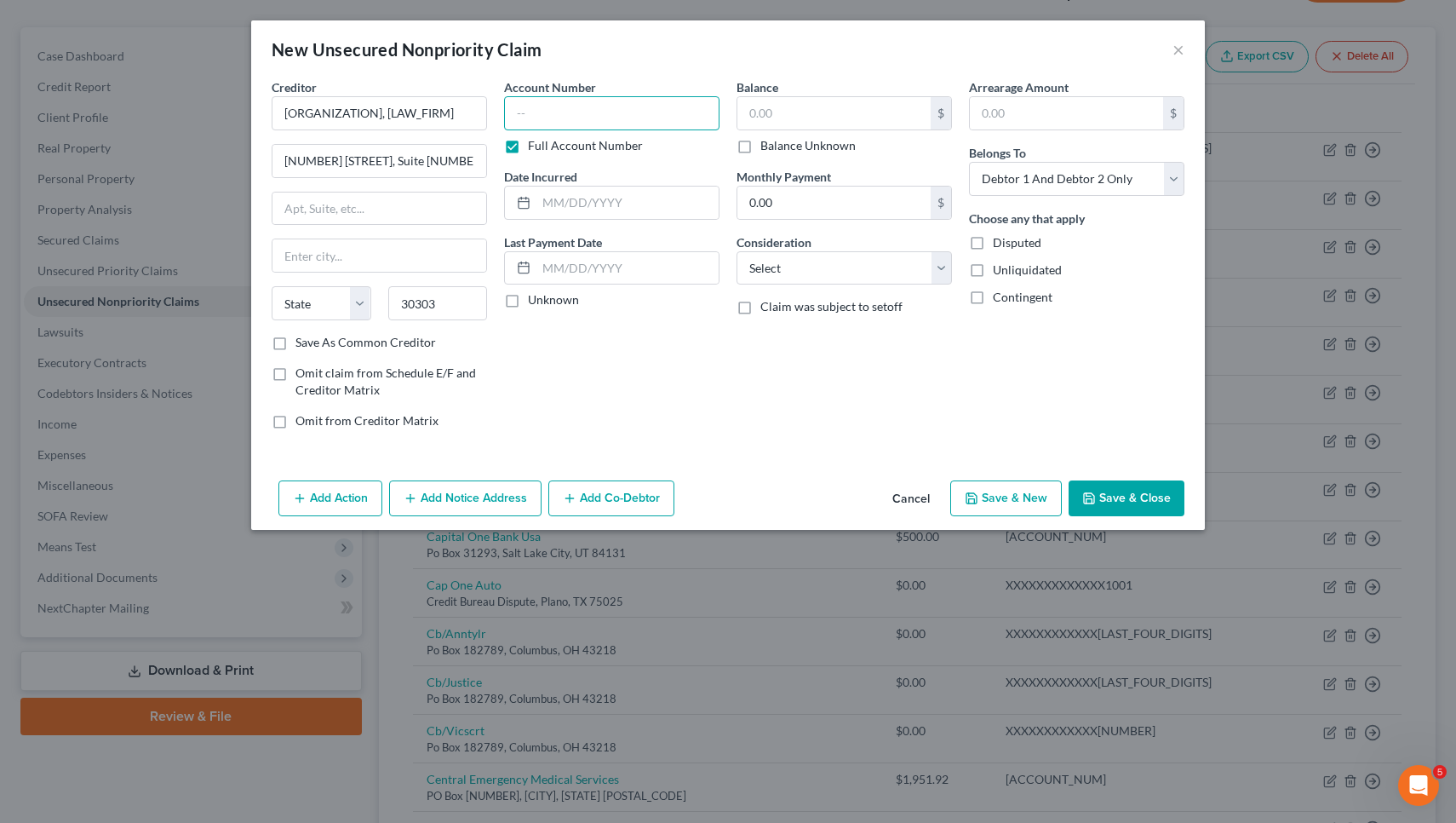 type on "Atlanta" 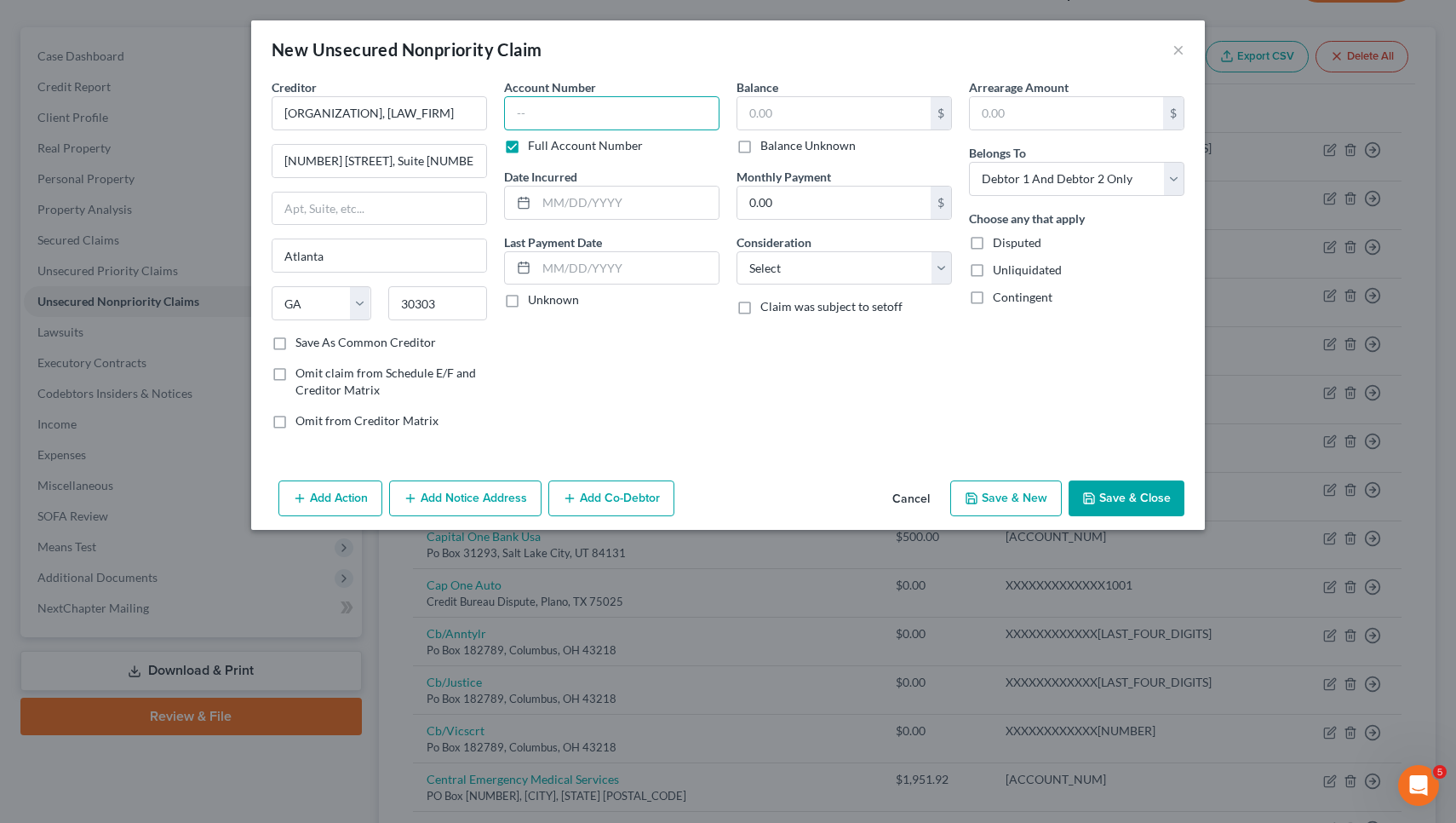 click at bounding box center [611, 113] 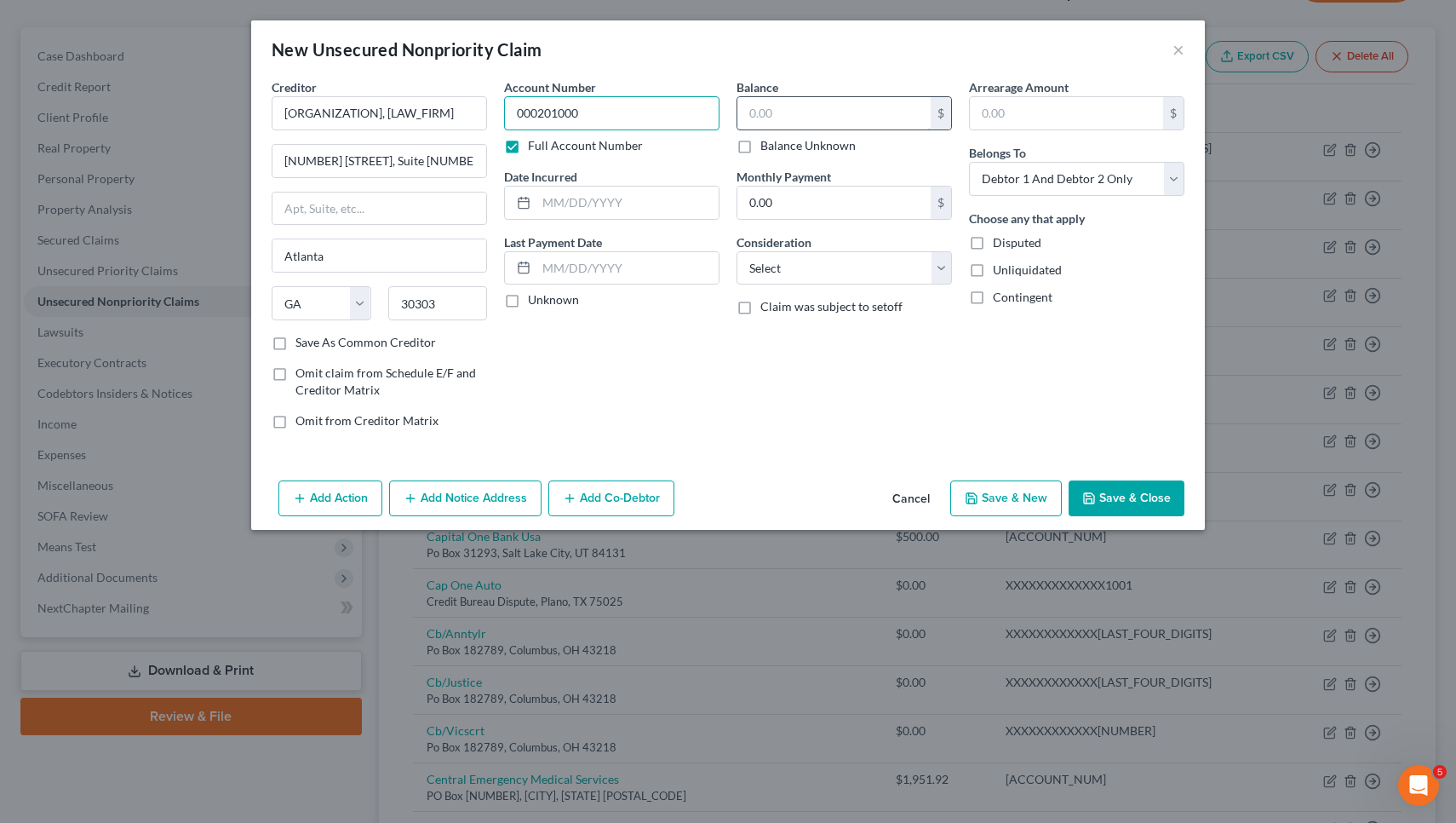 type on "000201000" 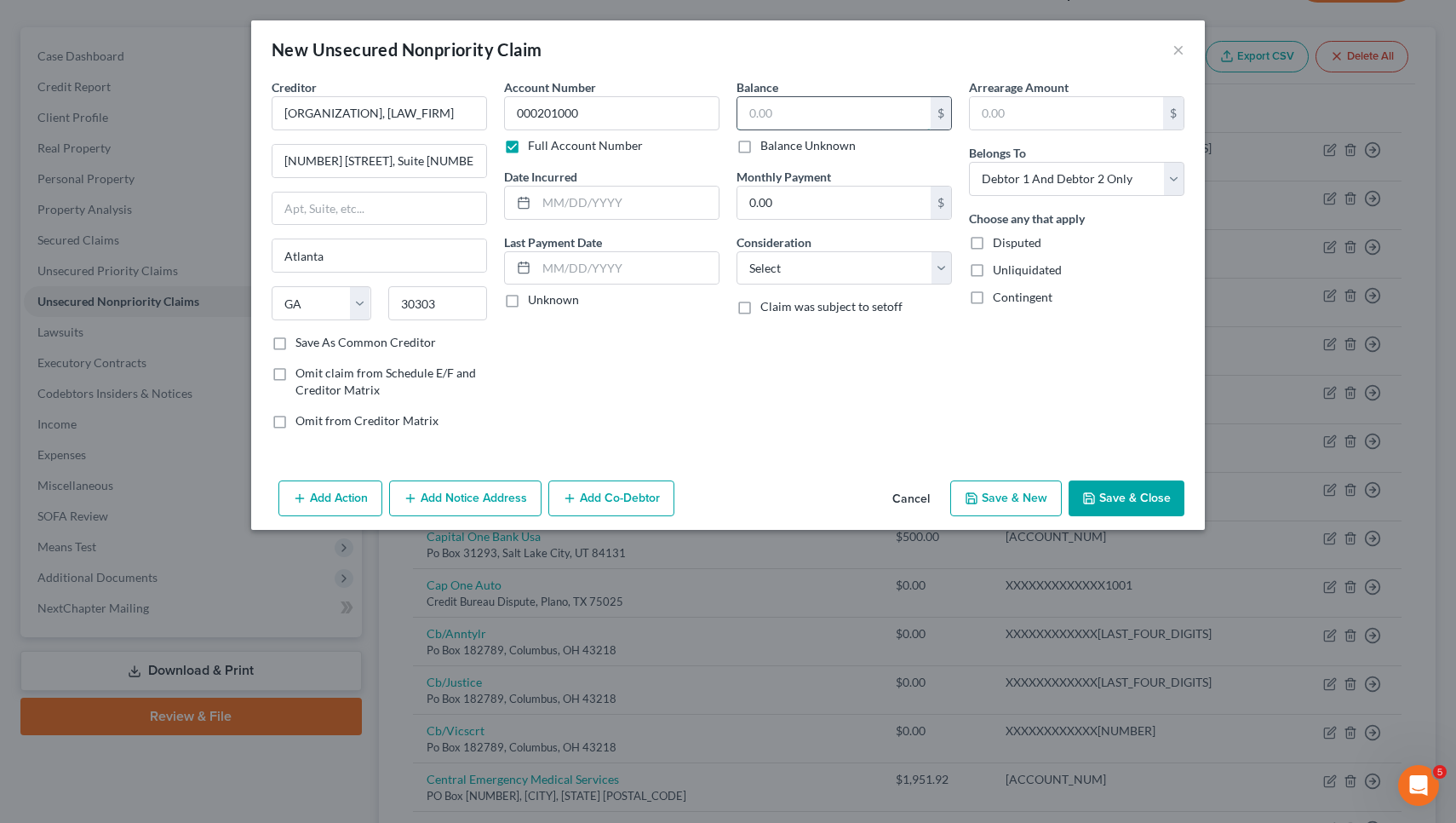 click at bounding box center (834, 113) 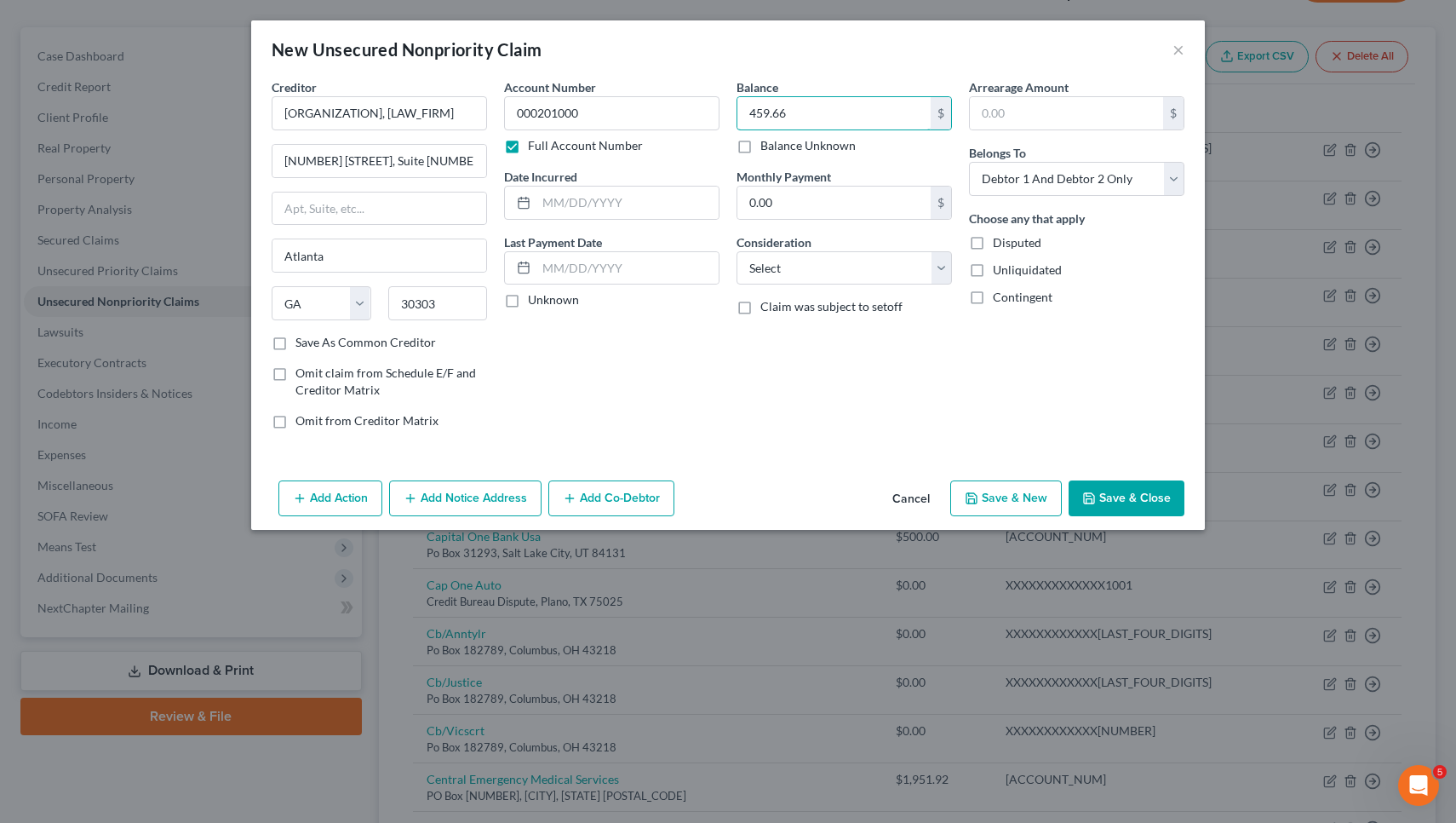 type on "459.66" 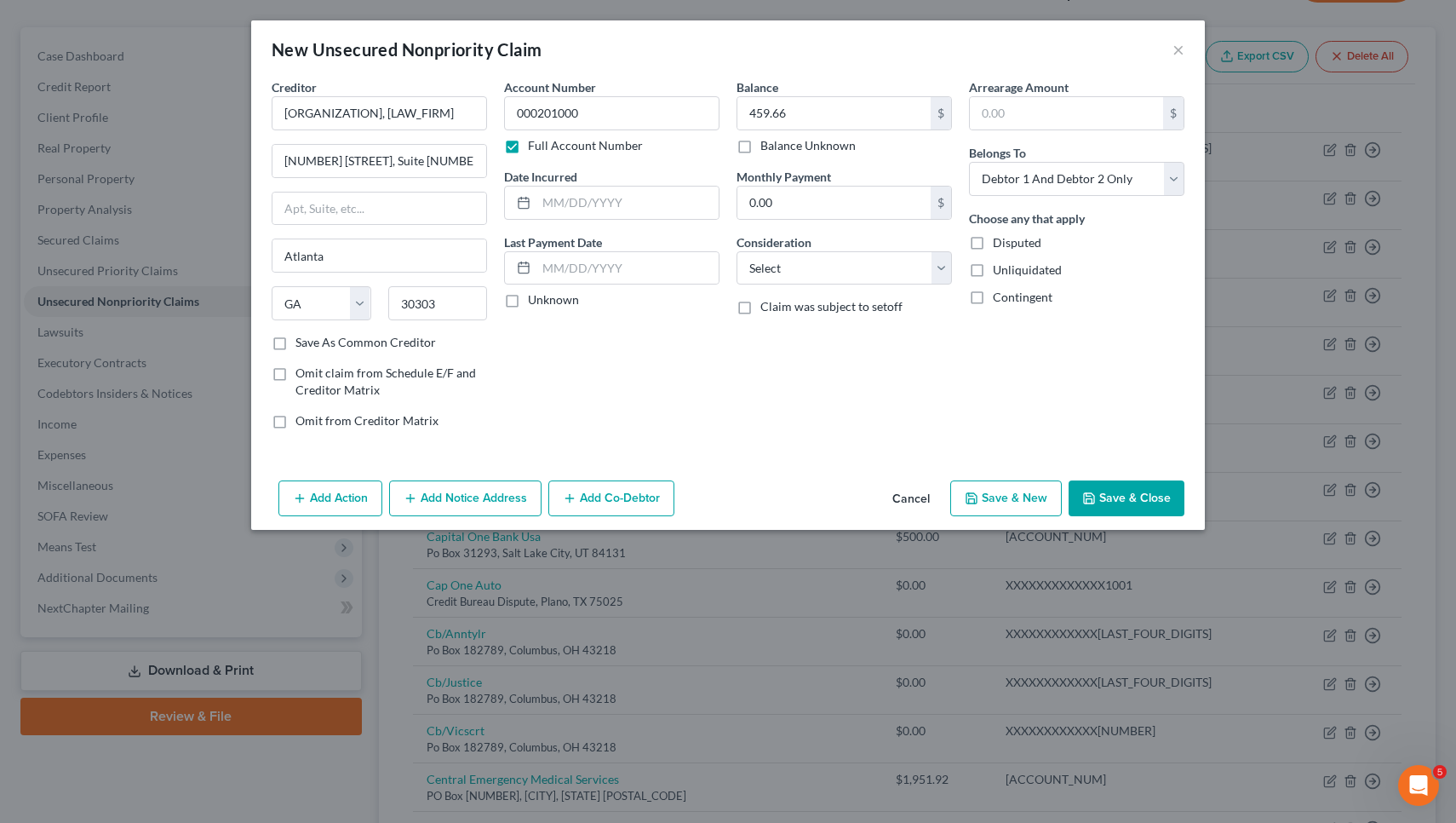 click on "Save & Close" at bounding box center (1126, 498) 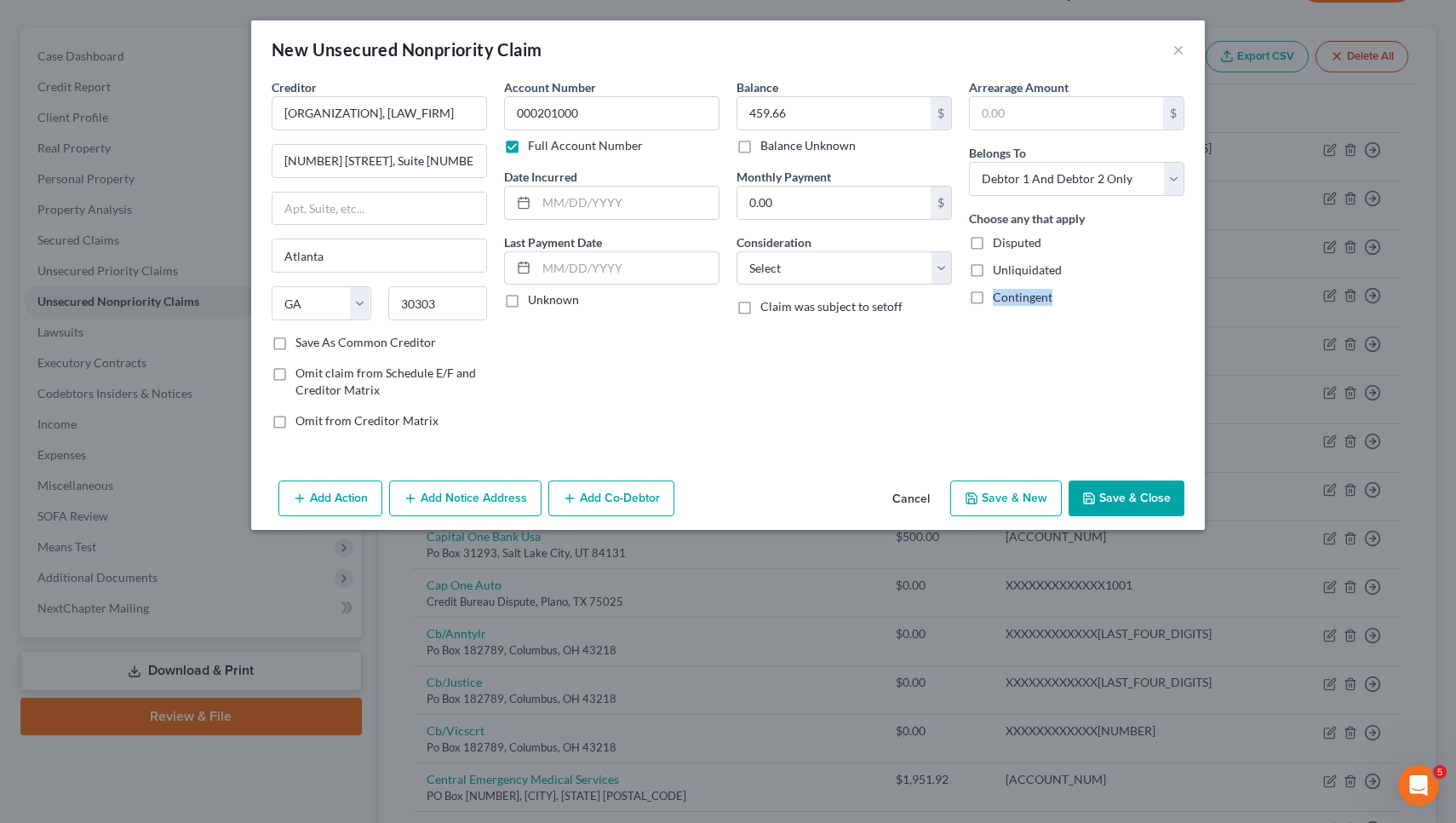 click on "New Unsecured Nonpriority Claim  × Creditor *    Burke Moore Law Group, LLP                      235 Peachtree Center, Suite 1900 Atlanta State AL AK AR AZ CA CO CT DE DC FL GA GU HI ID IL IN IA KS KY LA ME MD MA MI MN MS MO MT NC ND NE NV NH NJ NM NY OH OK OR PA PR RI SC SD TN TX UT VI VA VT WA WV WI WY 30303 Save As Common Creditor Omit claim from Schedule E/F and Creditor Matrix Omit from Creditor Matrix
Account Number
000201000
Full Account Number
Date Incurred         Last Payment Date         Unknown Balance
459.66 $
Balance Unknown
Balance Undetermined
459.66 $
Balance Unknown
Monthly Payment 0.00 $ Consideration Select Cable / Satellite Services Collection Agency Credit Card Debt Debt Counseling / Attorneys Deficiency Balance Domestic Support Obligations Home / Car Repairs Income Taxes Judgment Liens Medical Services Monies Loaned / Advanced Mortgage" at bounding box center [728, 412] 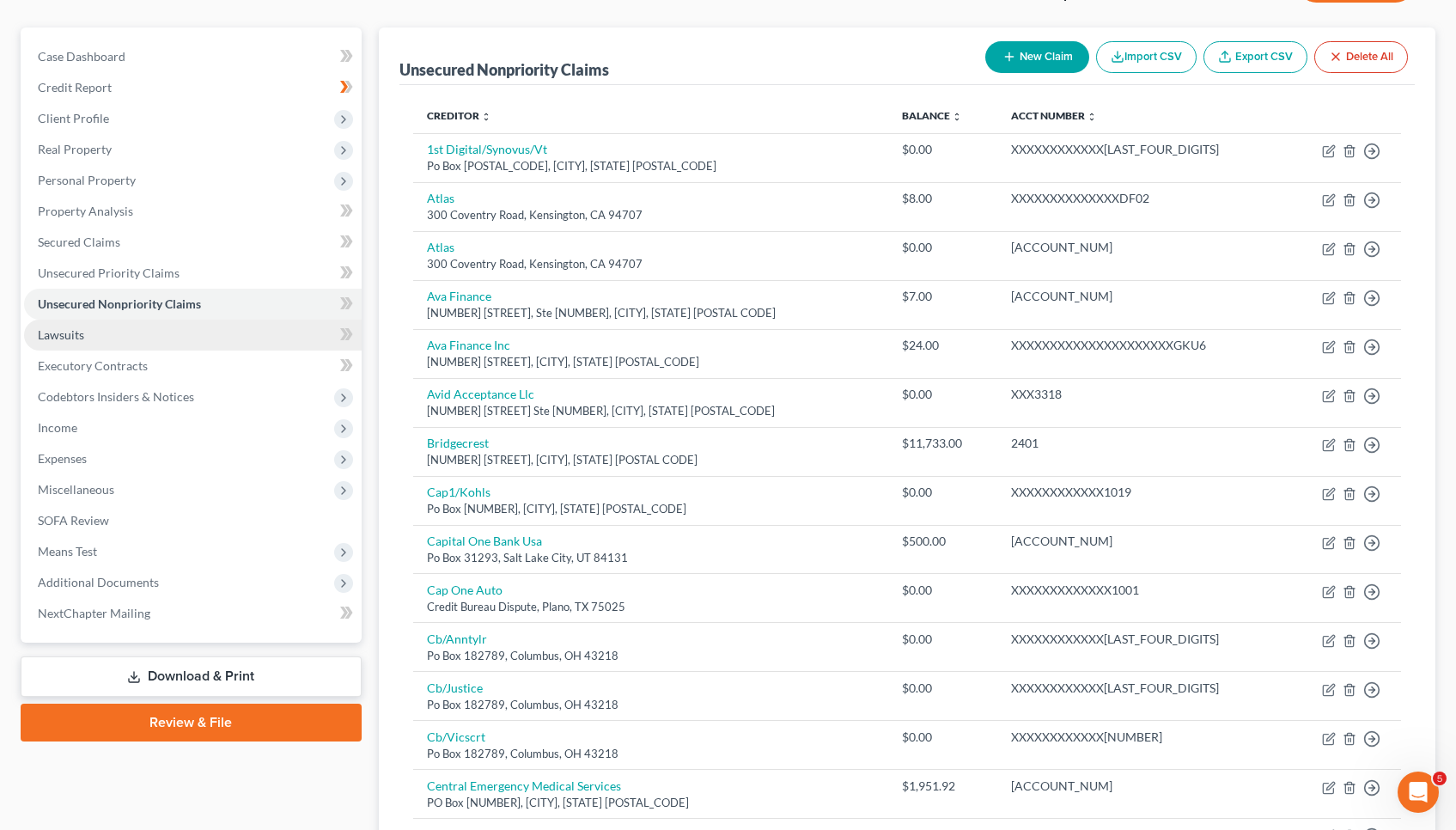 click on "Lawsuits" at bounding box center (192, 335) 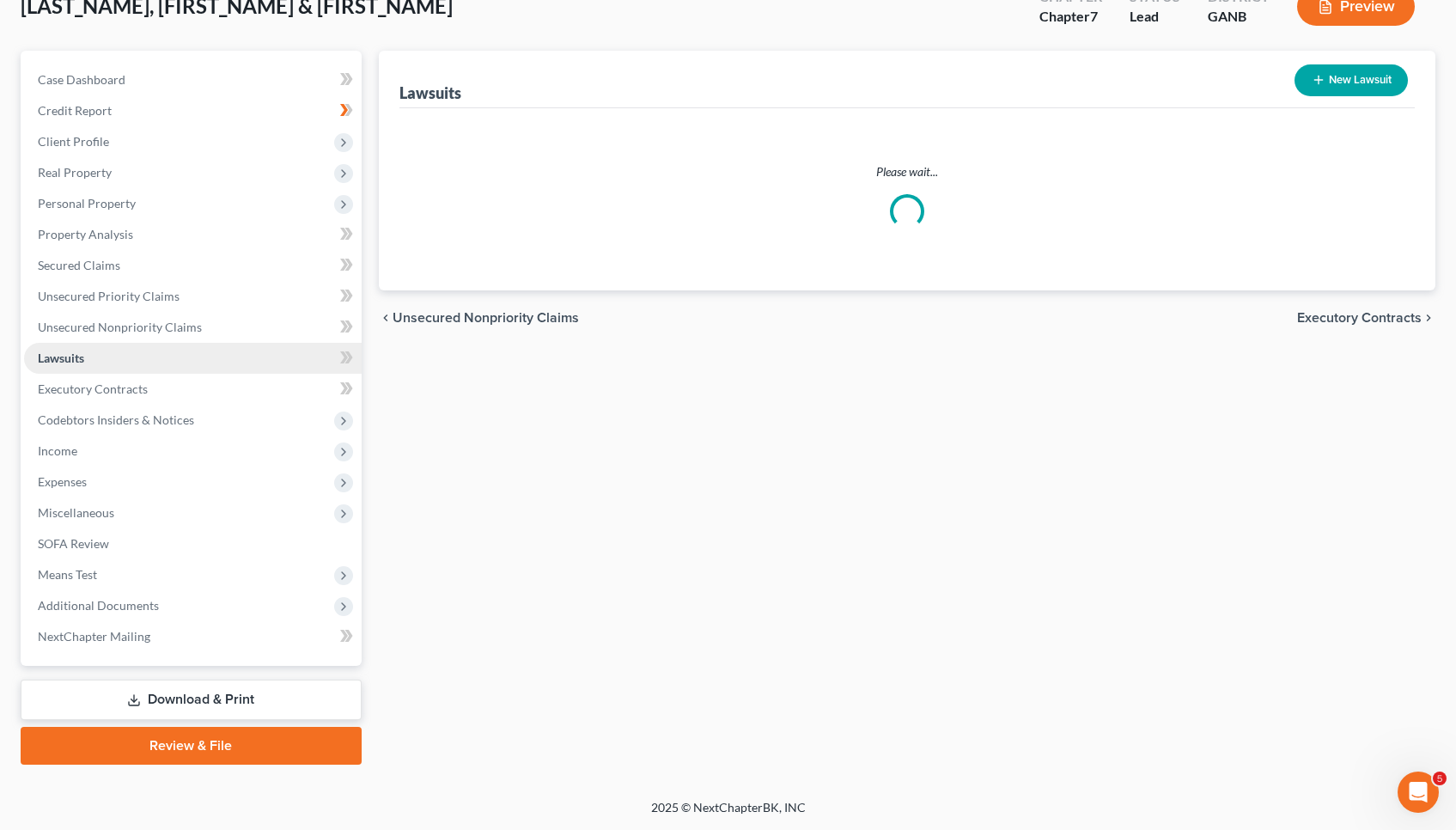 scroll, scrollTop: 0, scrollLeft: 0, axis: both 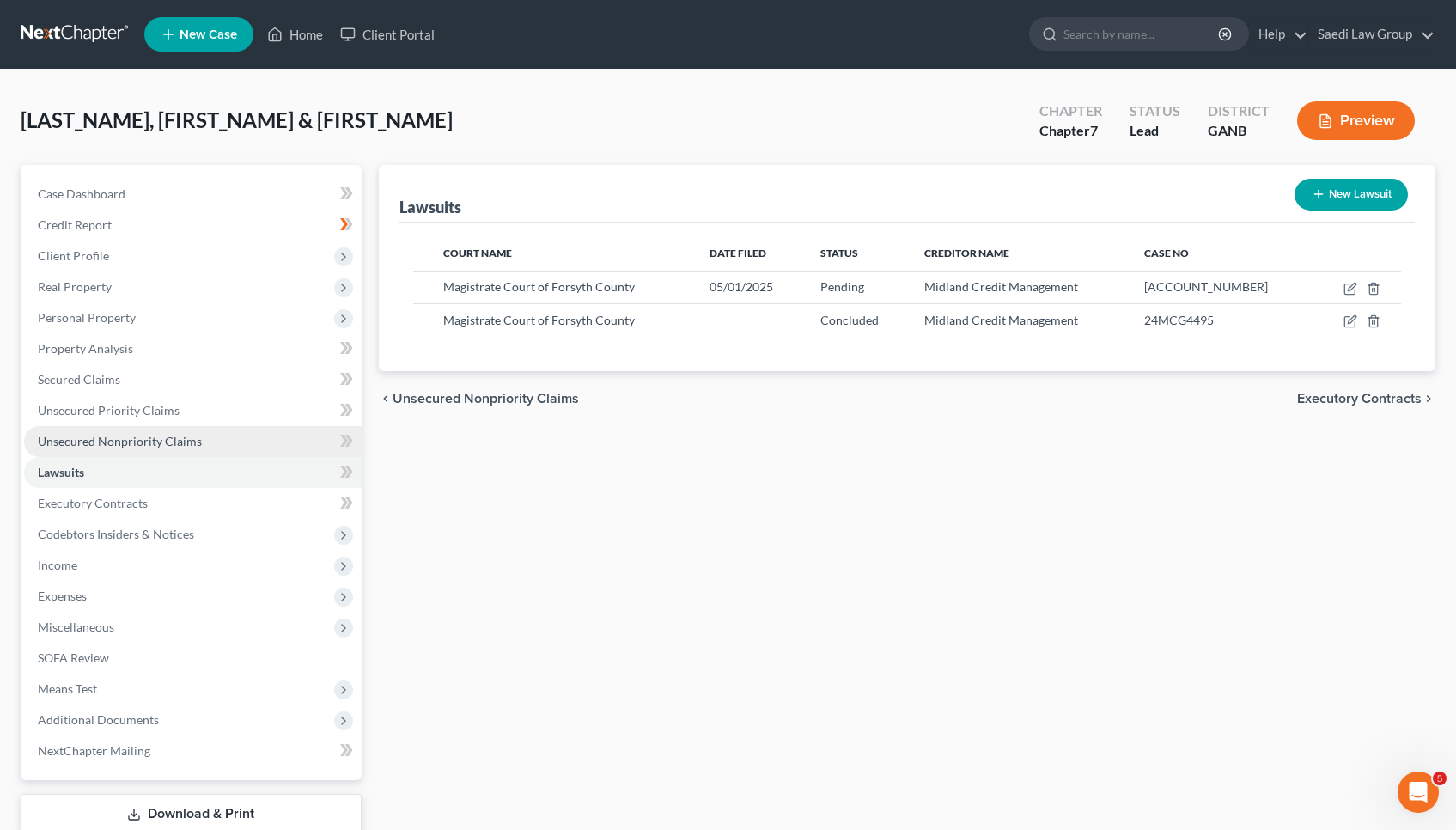 click on "Unsecured Nonpriority Claims" at bounding box center [192, 442] 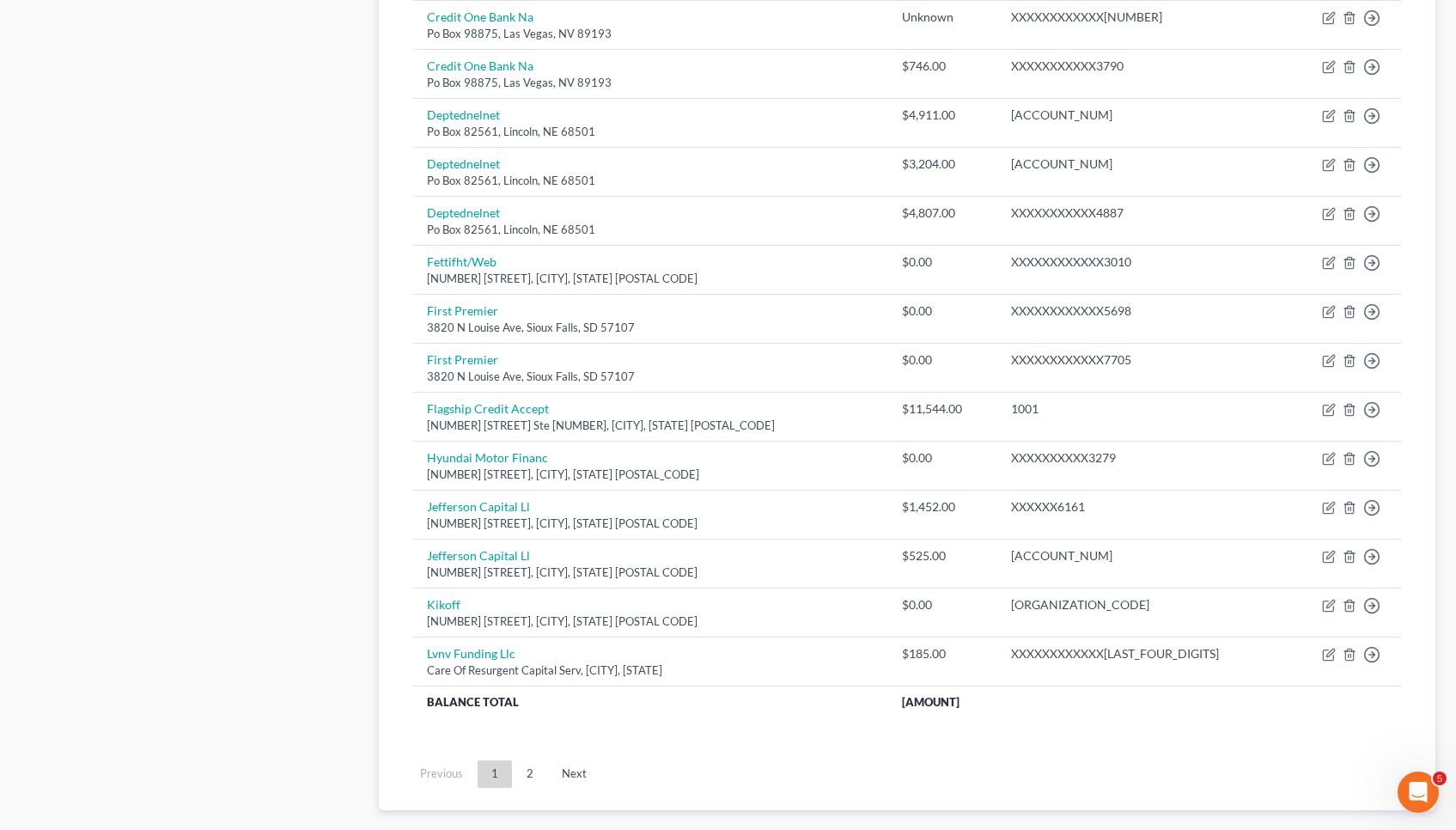 scroll, scrollTop: 1104, scrollLeft: 0, axis: vertical 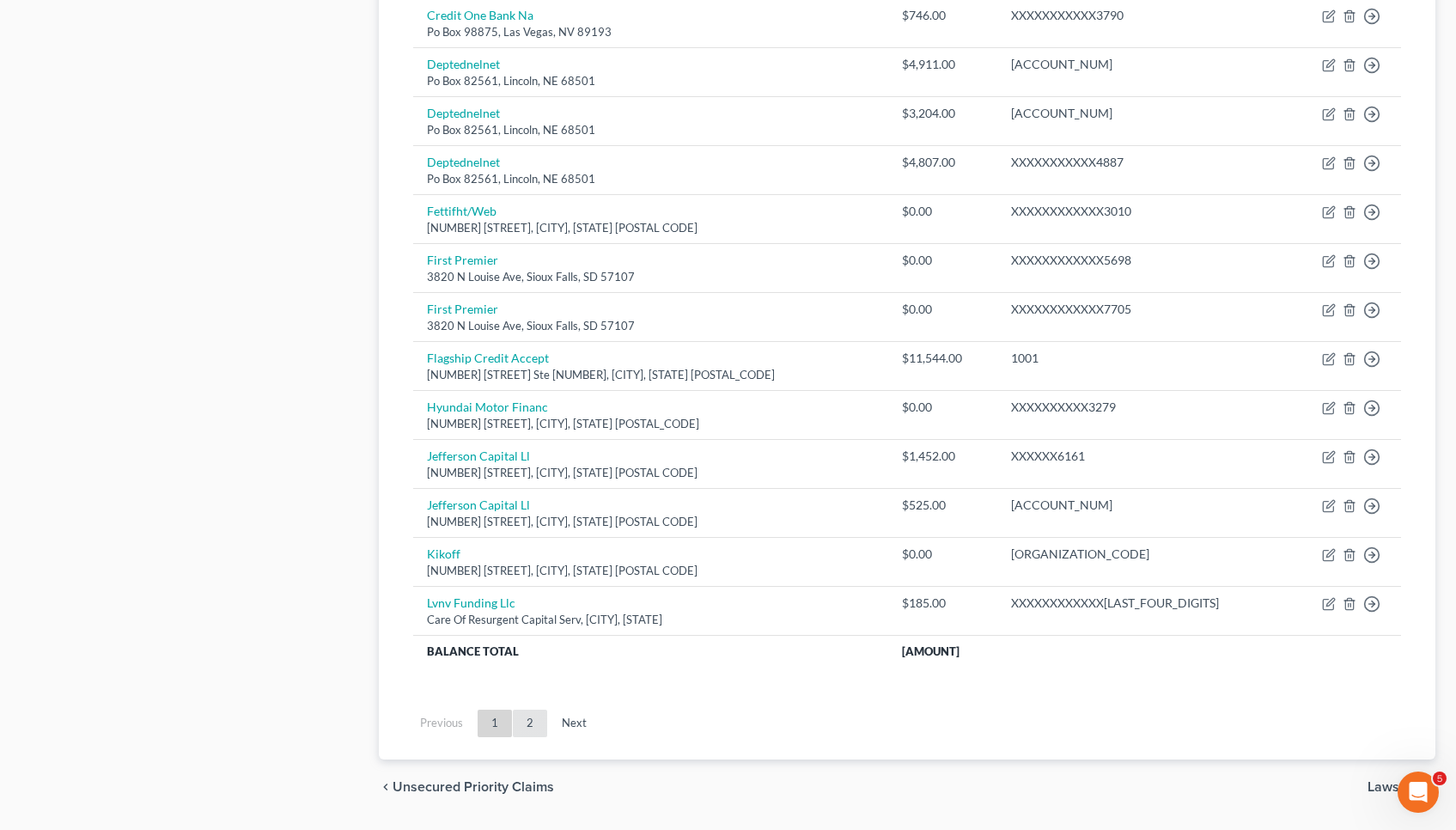 click on "2" at bounding box center (530, 723) 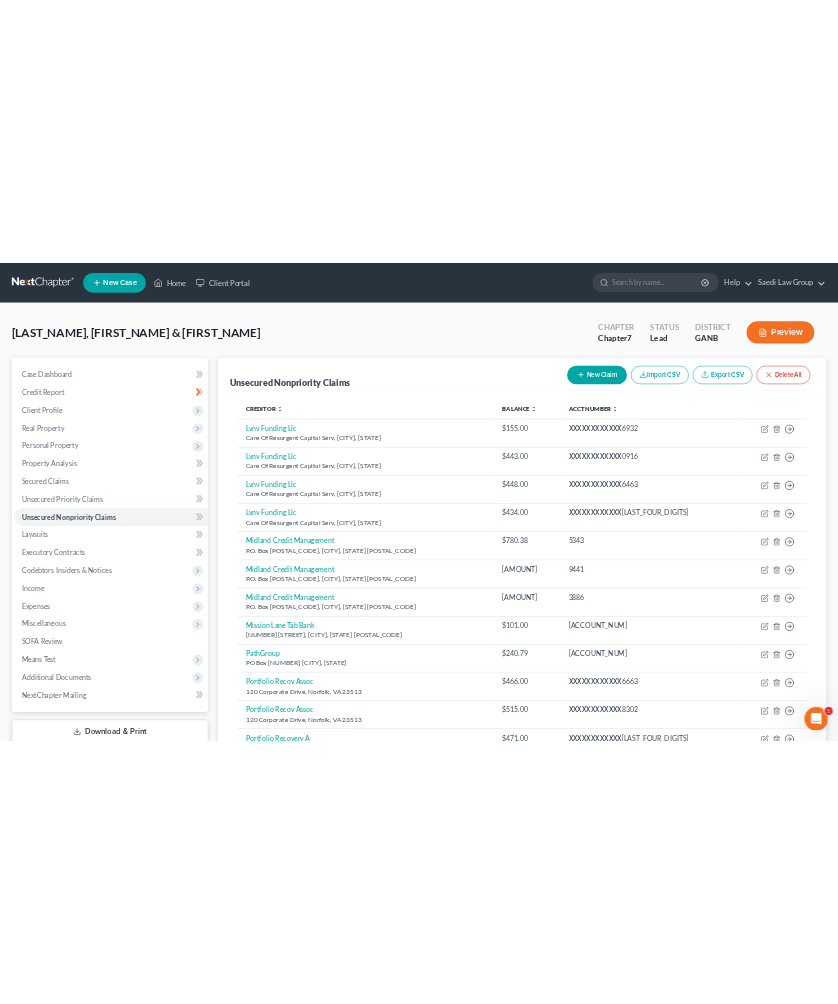 scroll, scrollTop: 0, scrollLeft: 0, axis: both 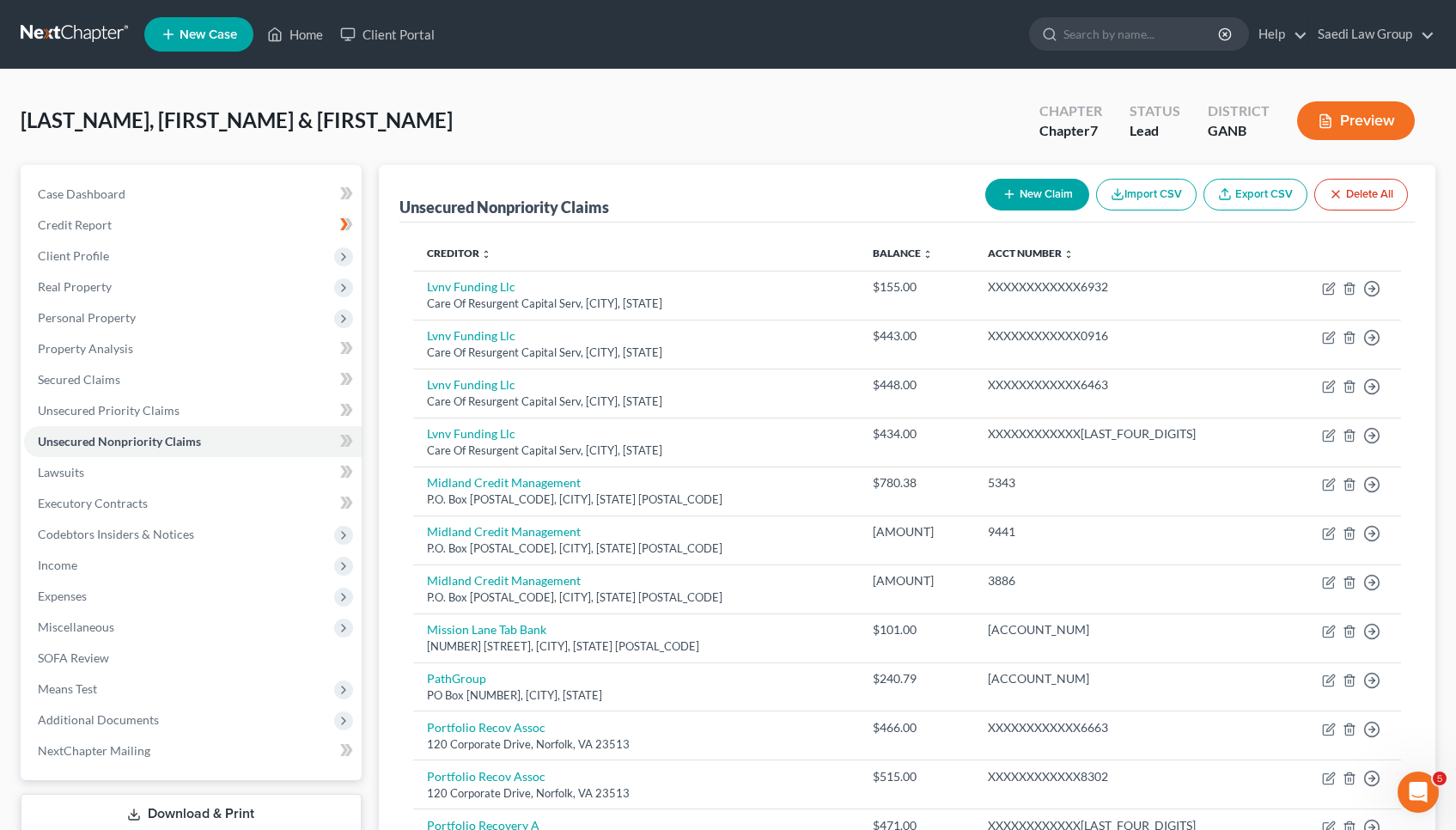 click on "New Claim" at bounding box center (1037, 194) 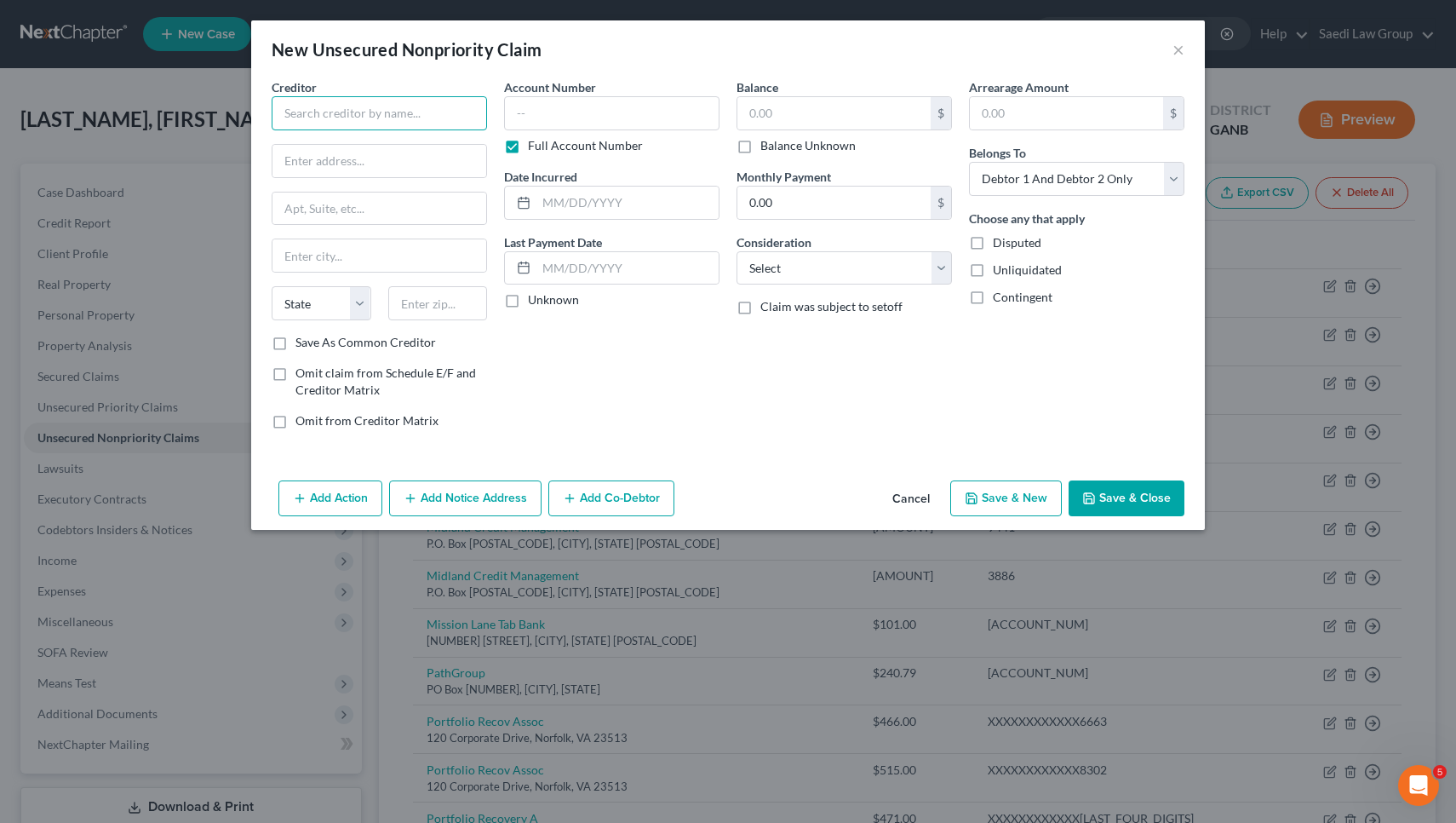 click at bounding box center [379, 113] 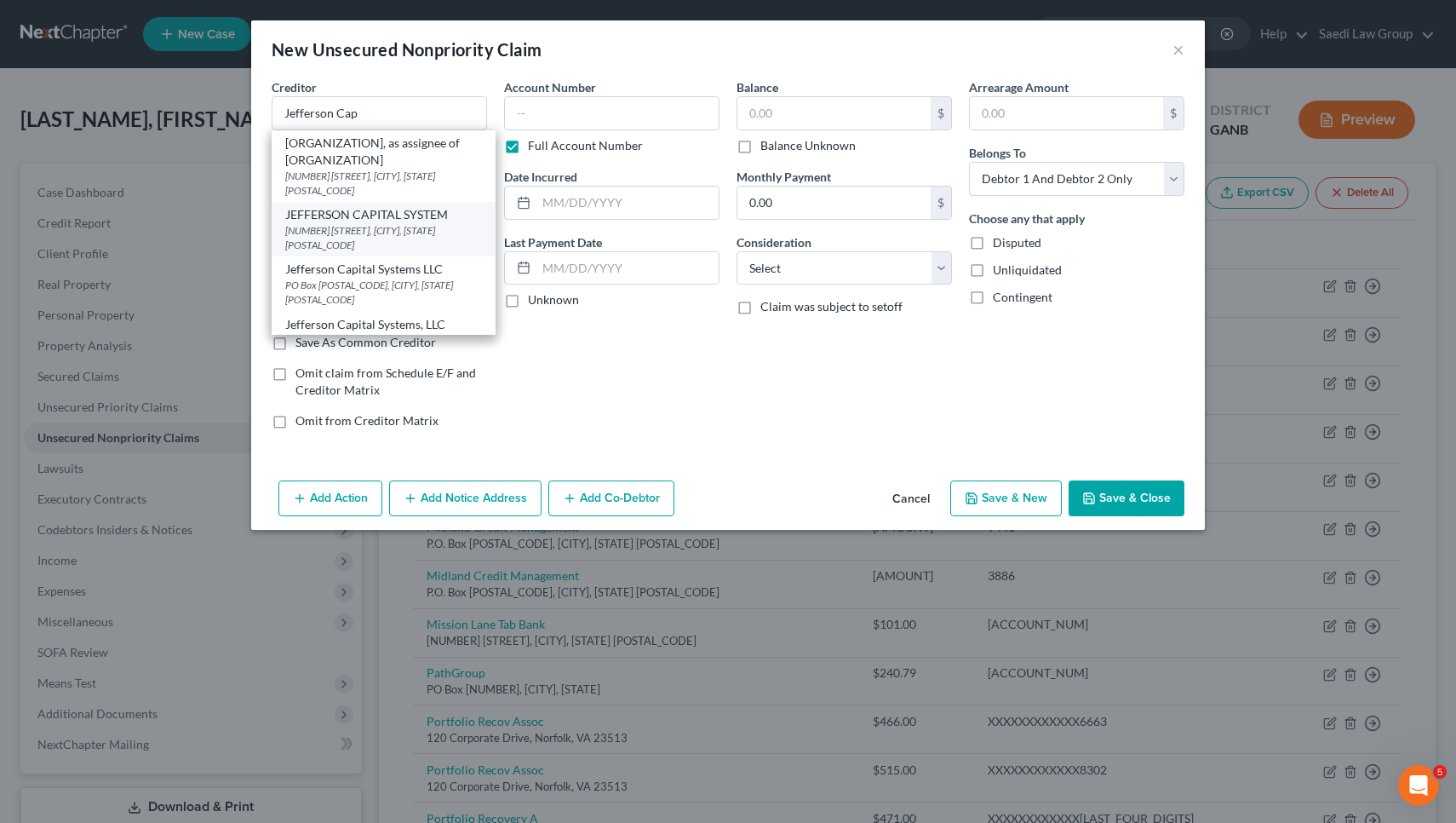 click on "JEFFERSON CAPITAL SYSTEM" at bounding box center (383, 215) 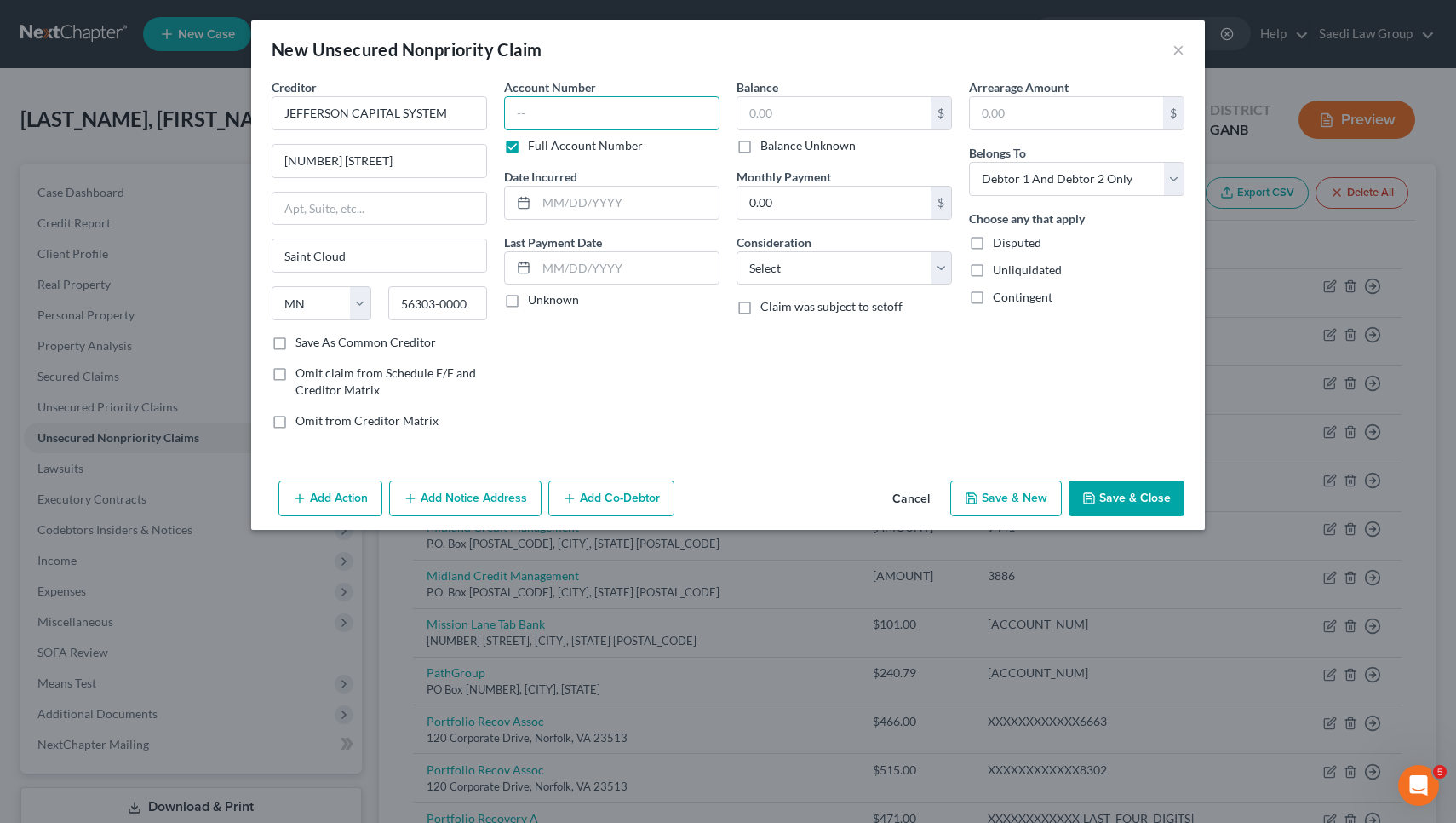 click at bounding box center [611, 113] 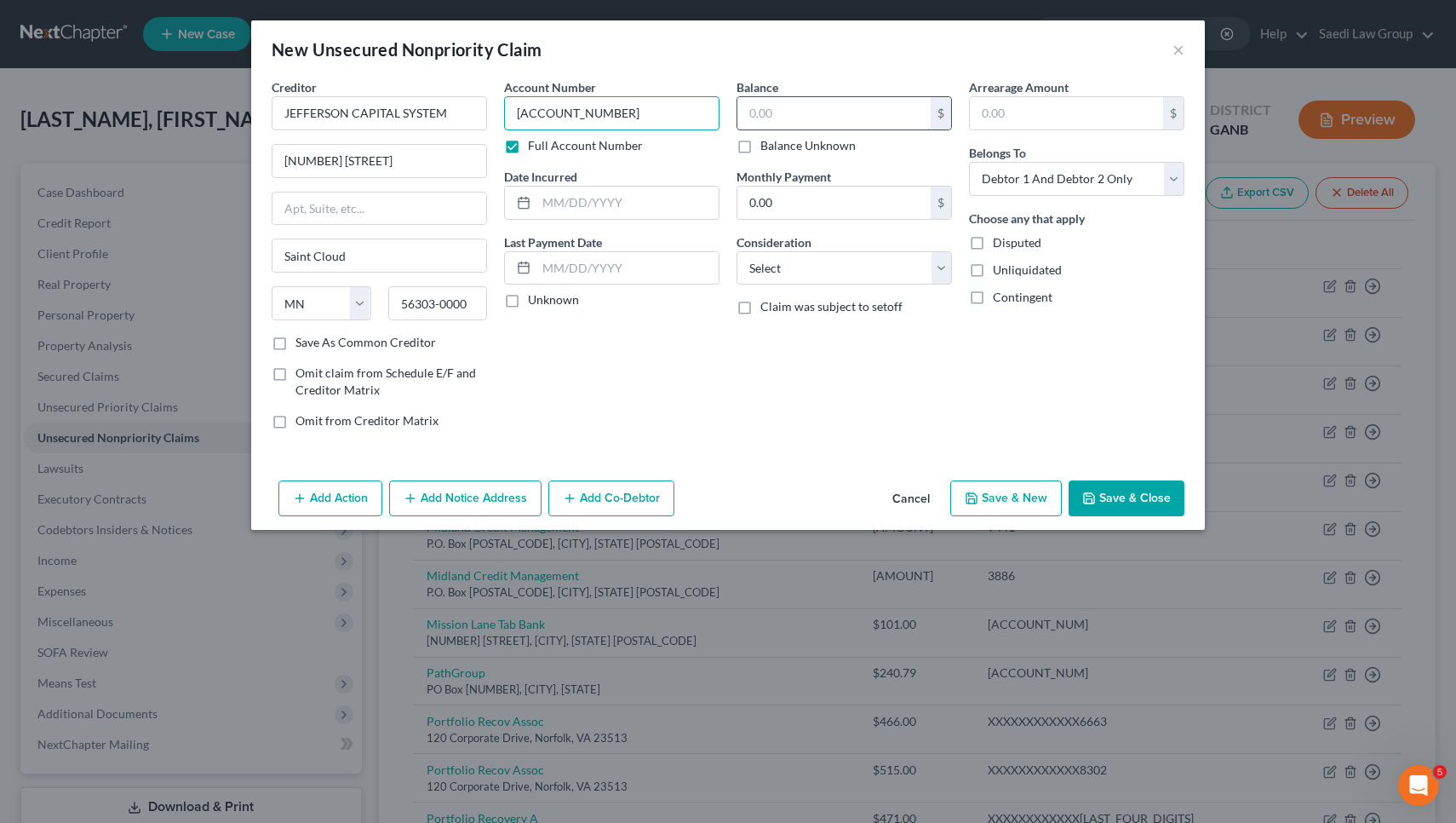 type on "3689286161" 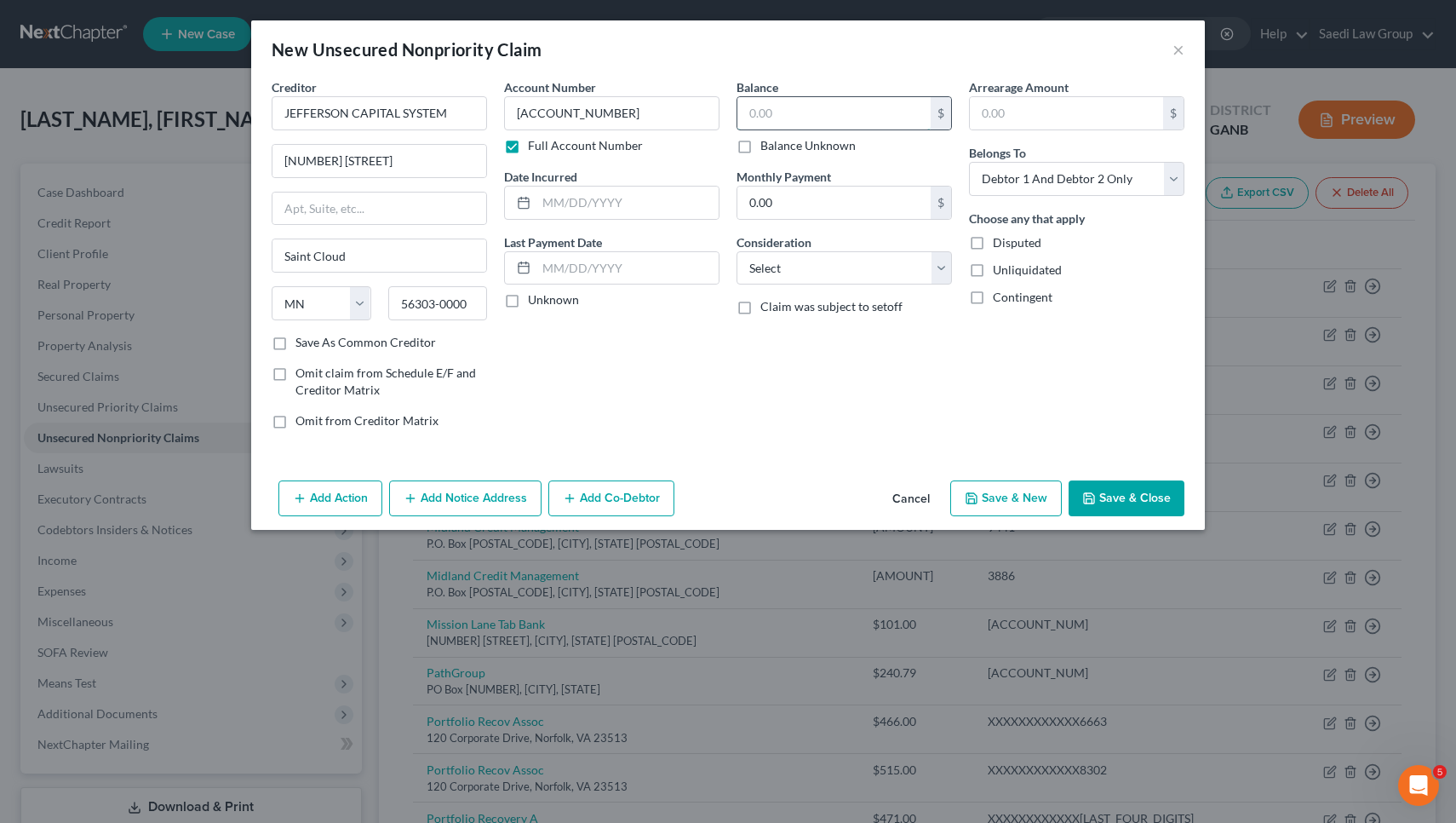 click at bounding box center [834, 113] 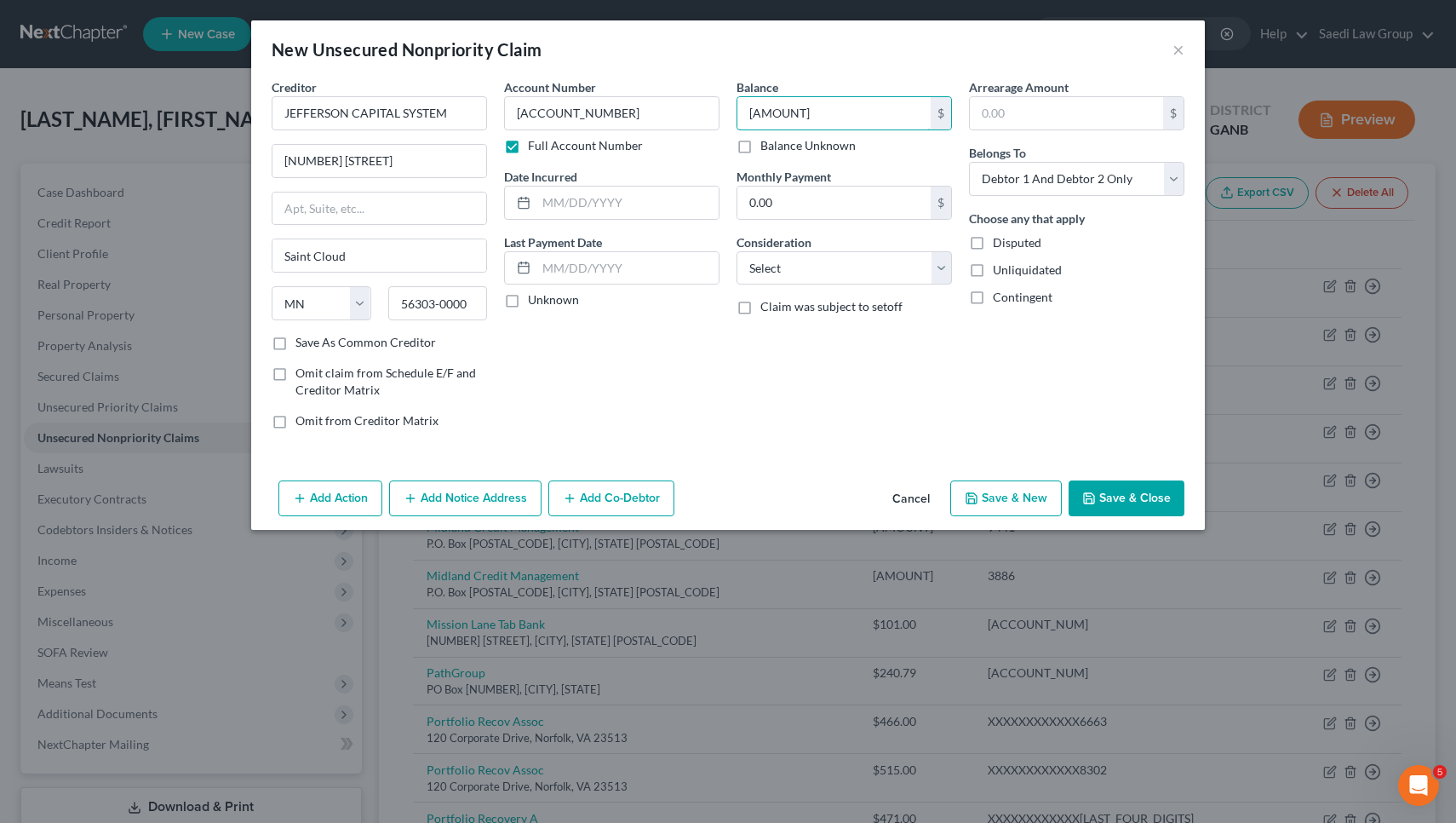 type on "1,452.35" 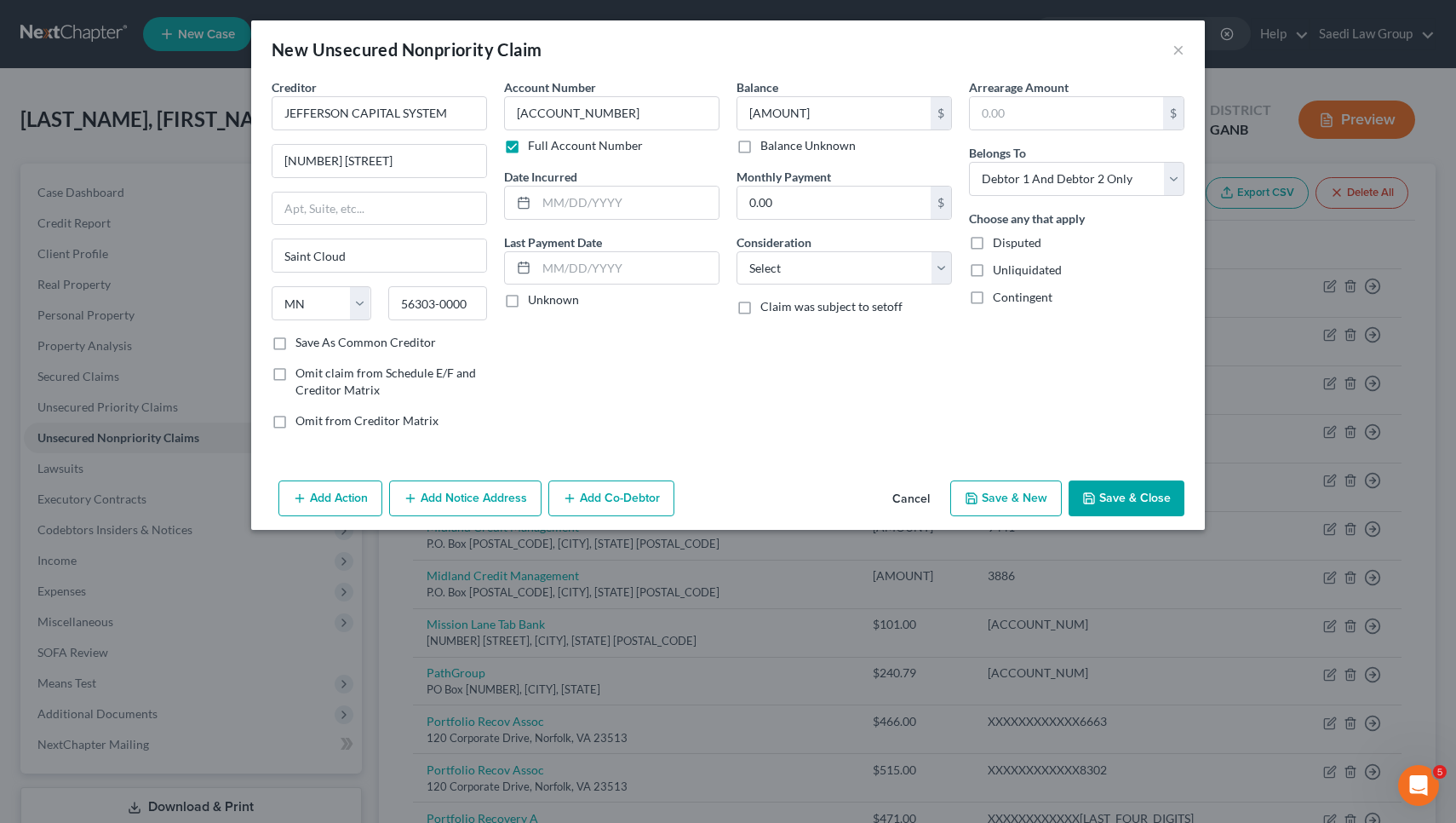 click on "Save & Close" at bounding box center [1126, 498] 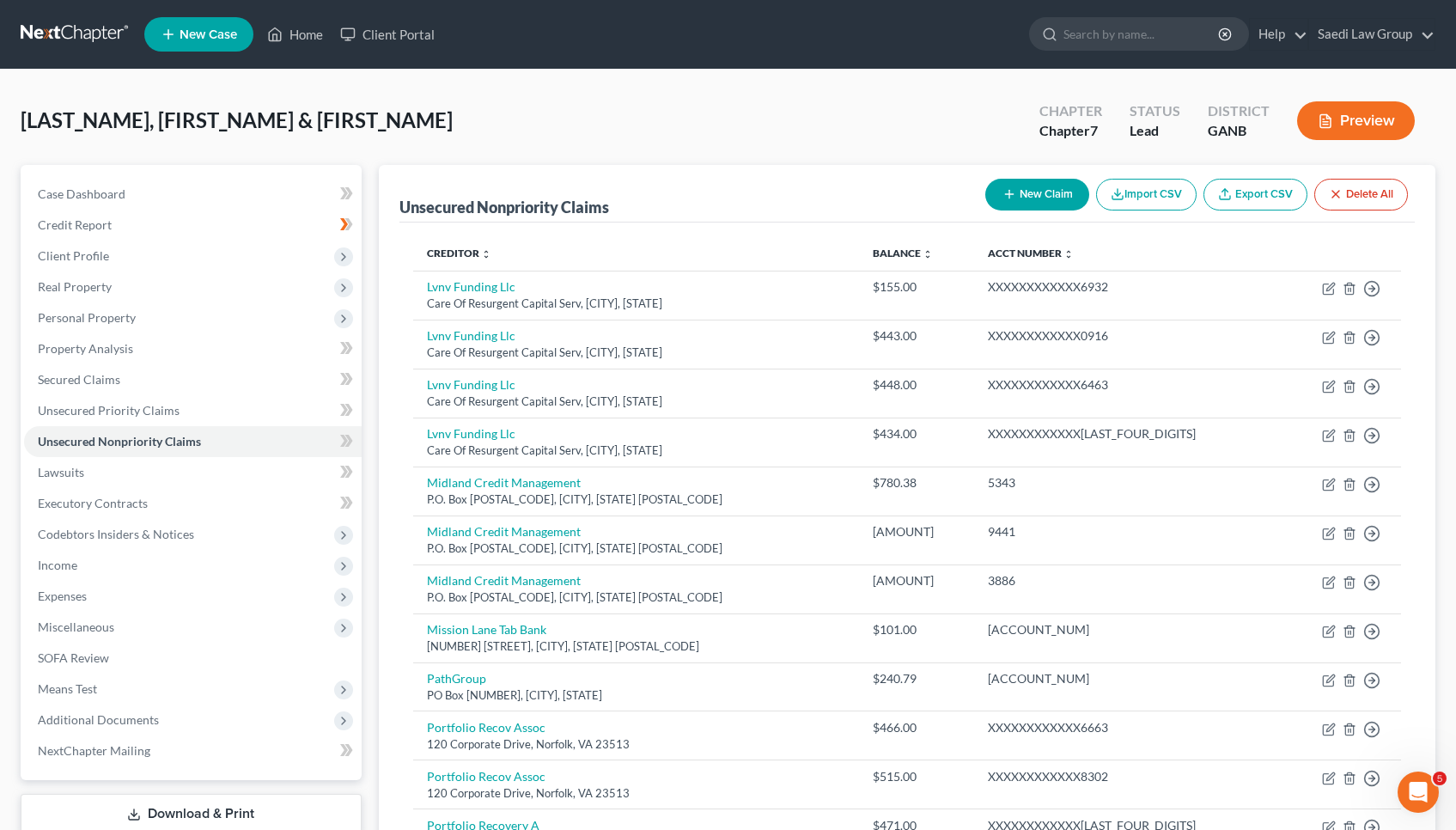 click 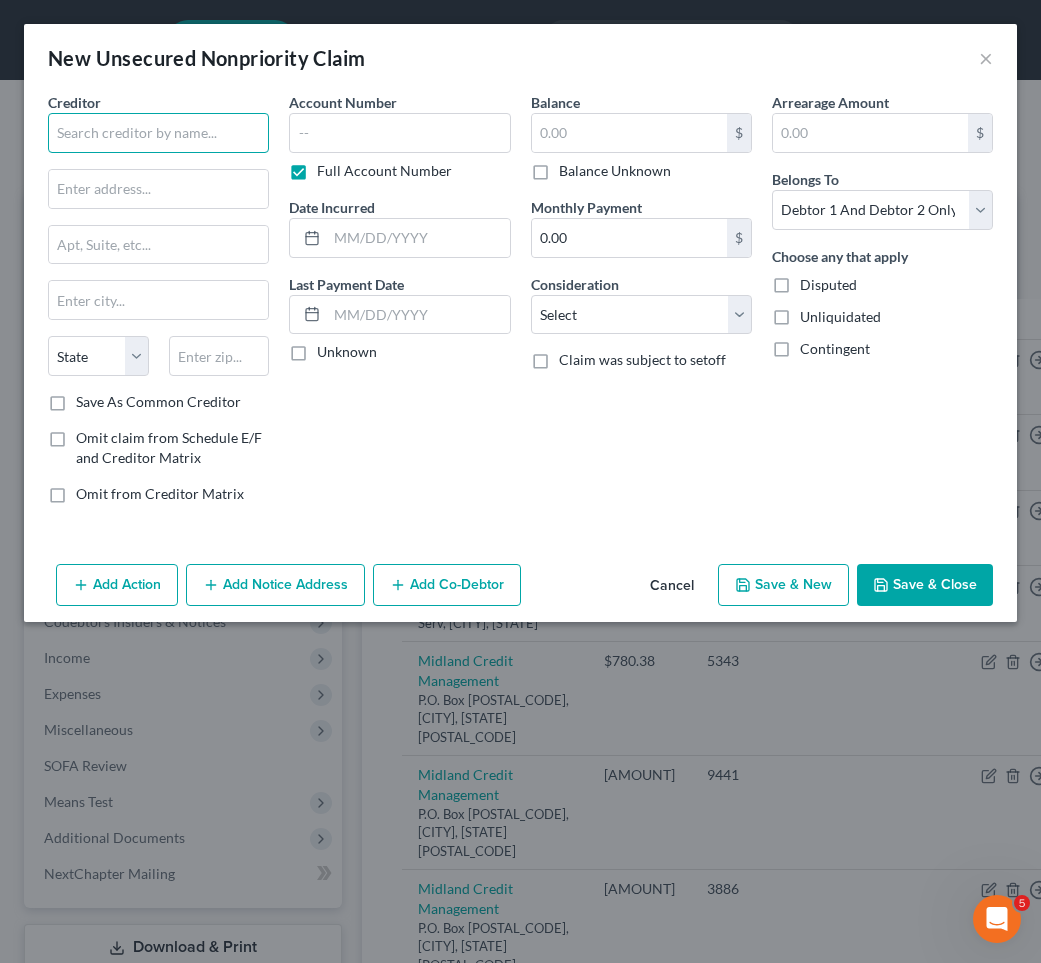 click at bounding box center (158, 133) 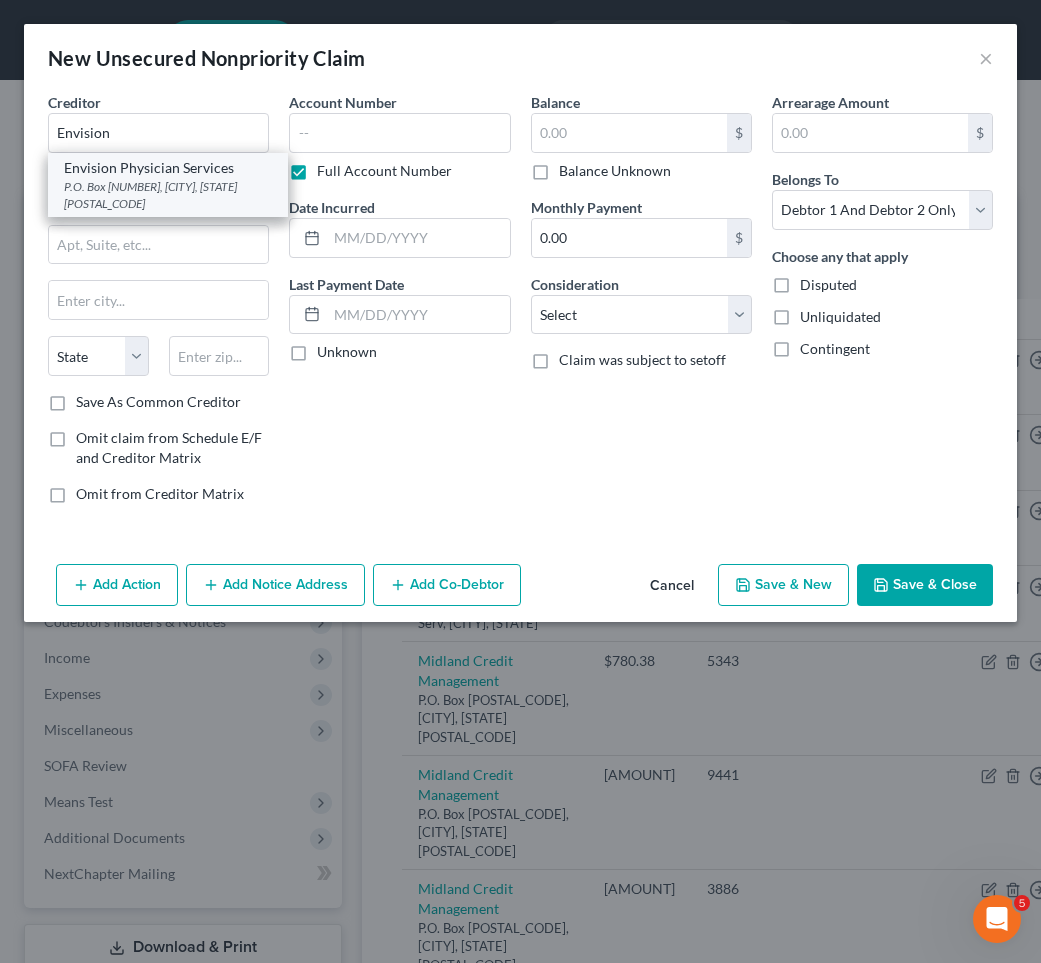 click on "P.O. Box 38046, Philadelphia, PA 19101-8046" at bounding box center (168, 195) 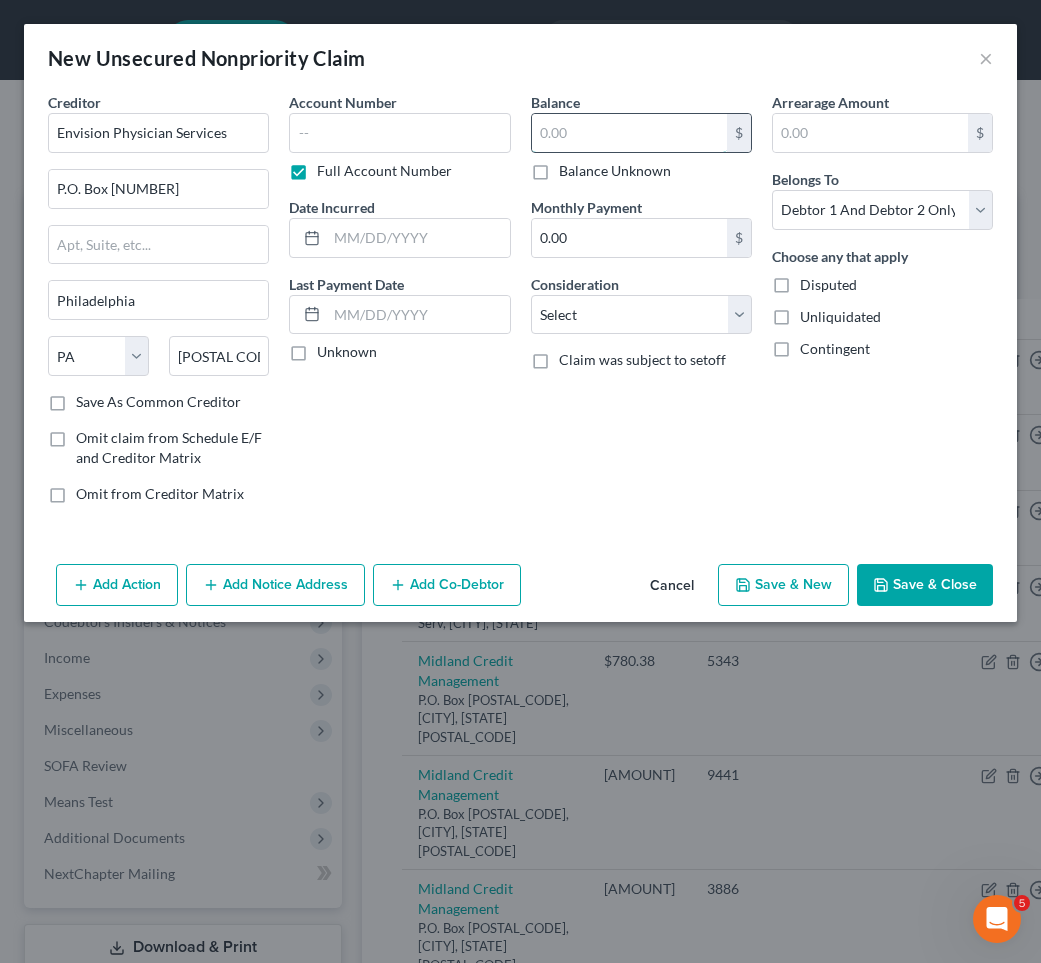 click at bounding box center (629, 133) 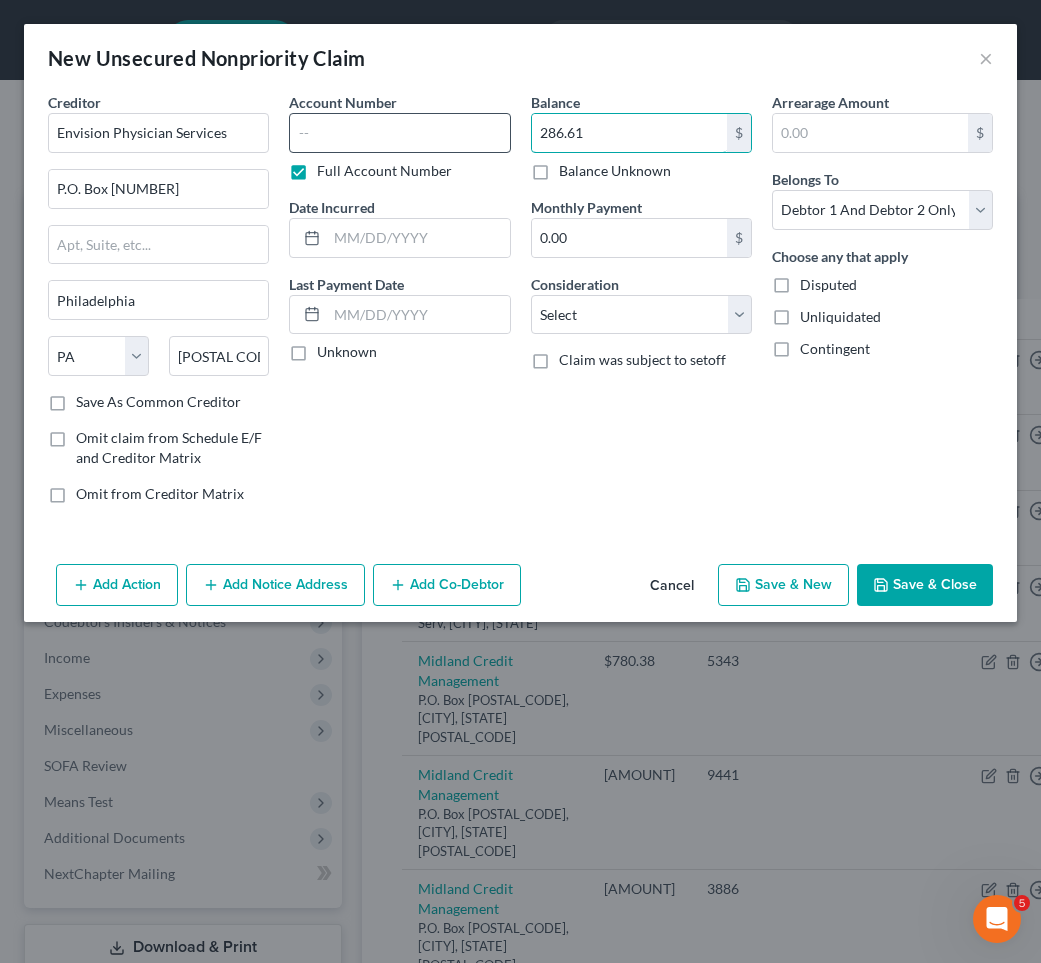 type on "286.61" 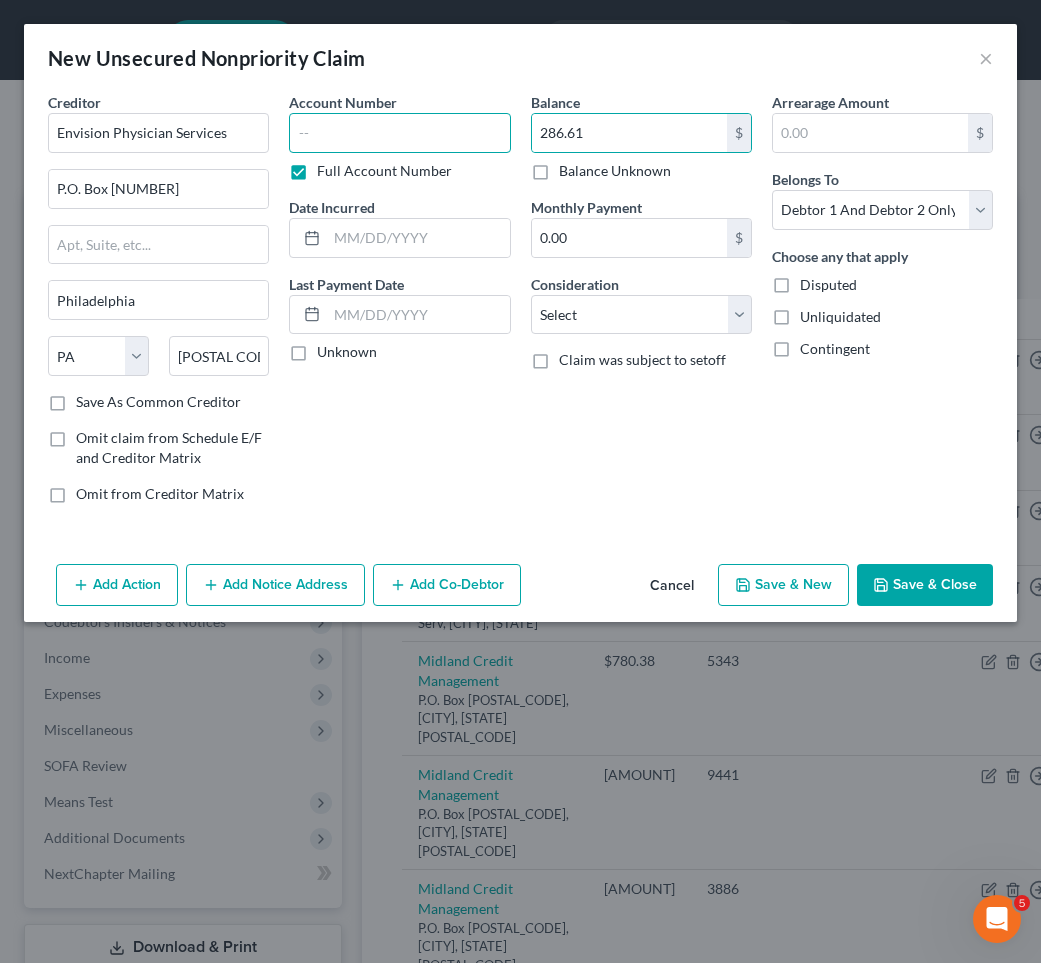 click at bounding box center (399, 133) 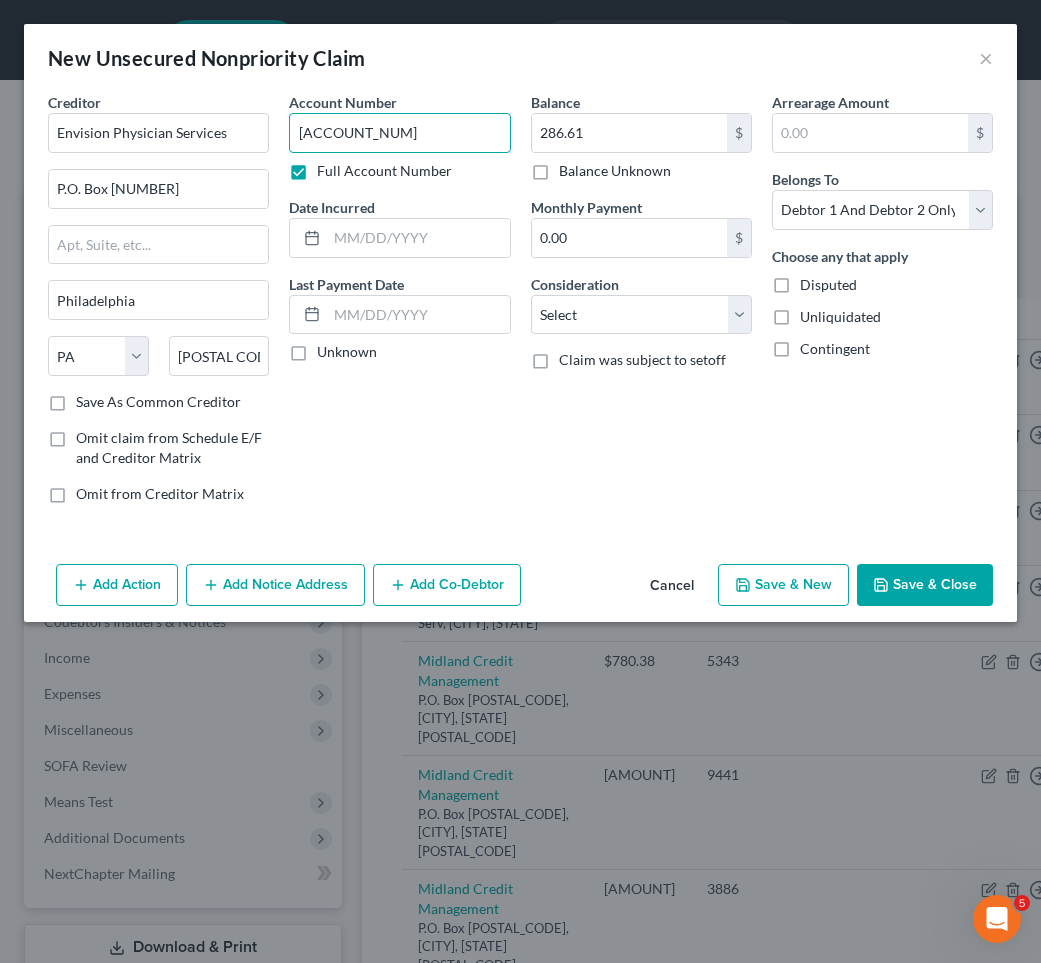 type on "NEA2508004550" 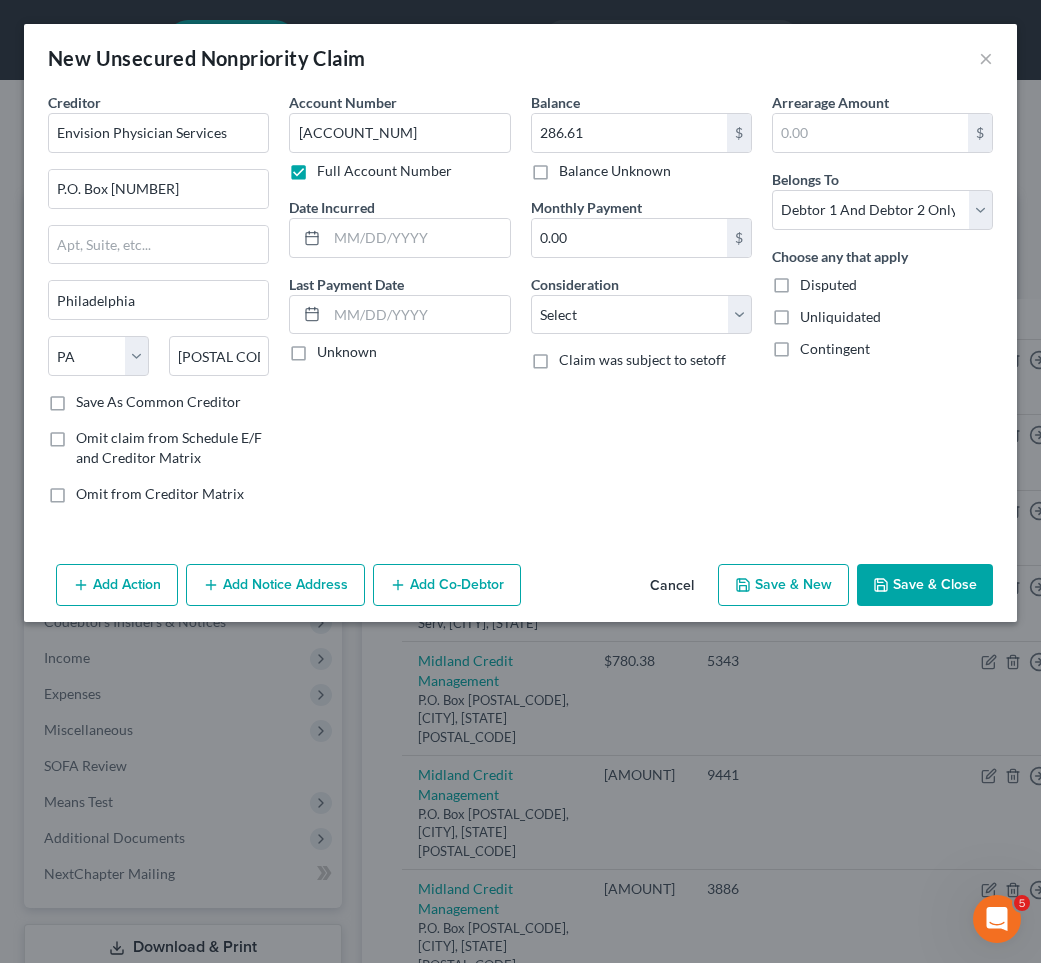 click on "Save & Close" at bounding box center [925, 585] 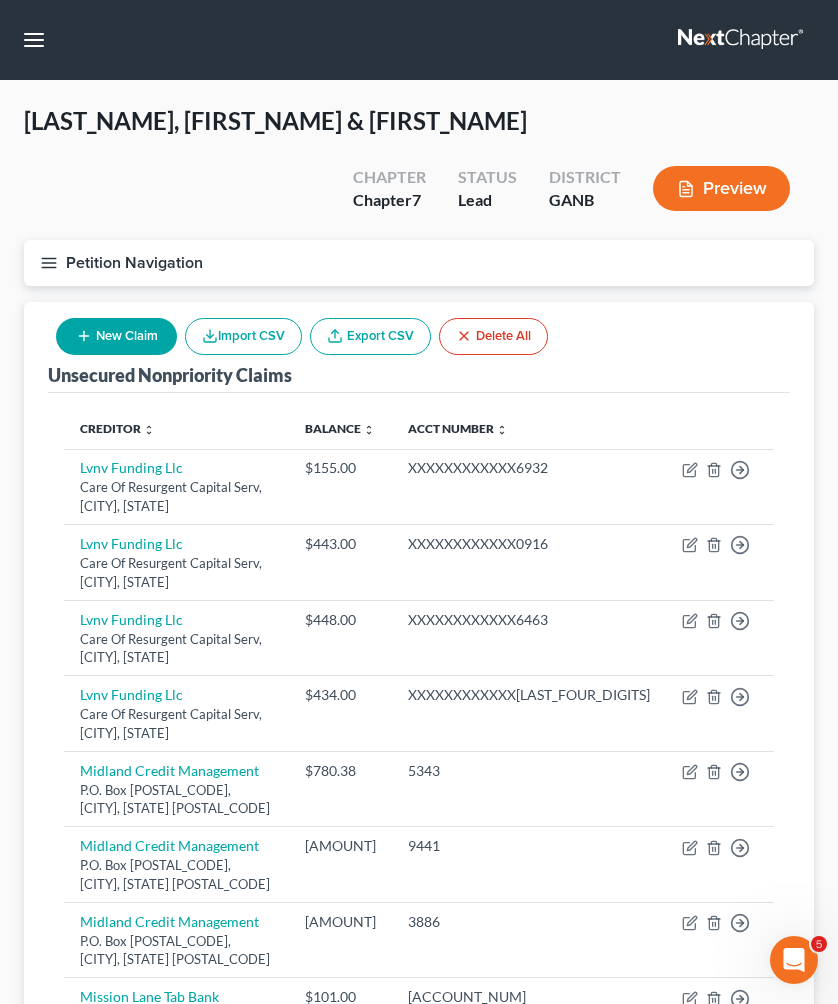 click on "New Claim" at bounding box center (116, 336) 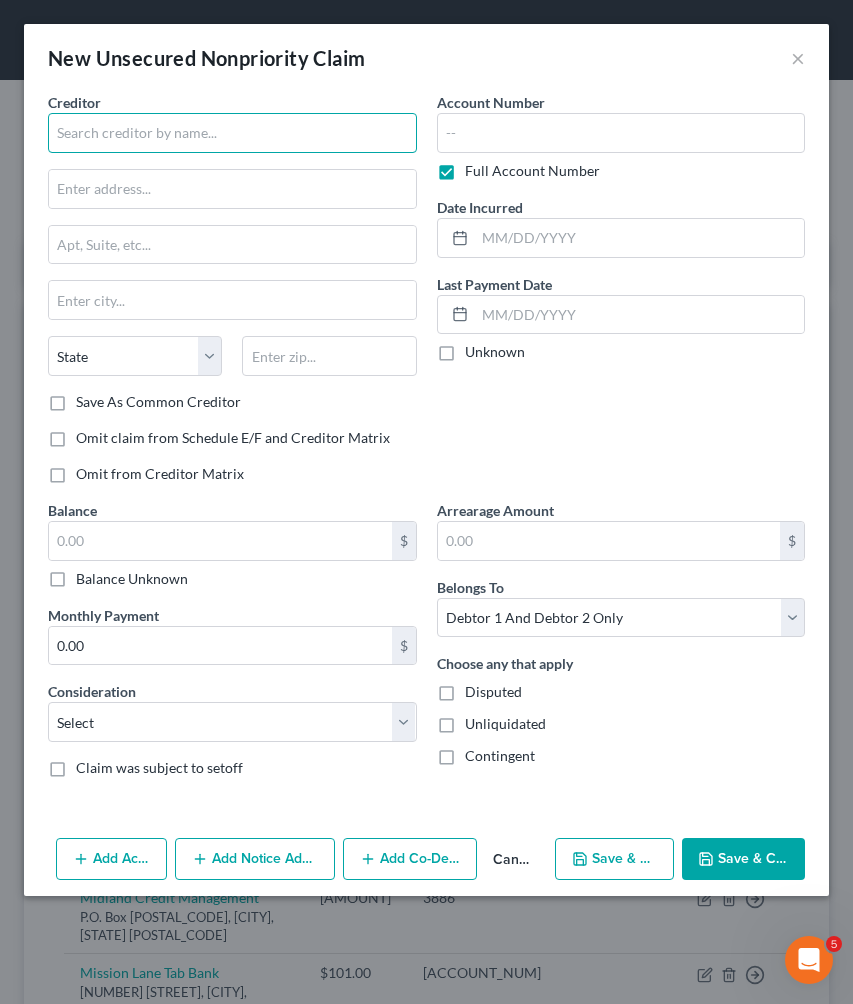 click at bounding box center (232, 133) 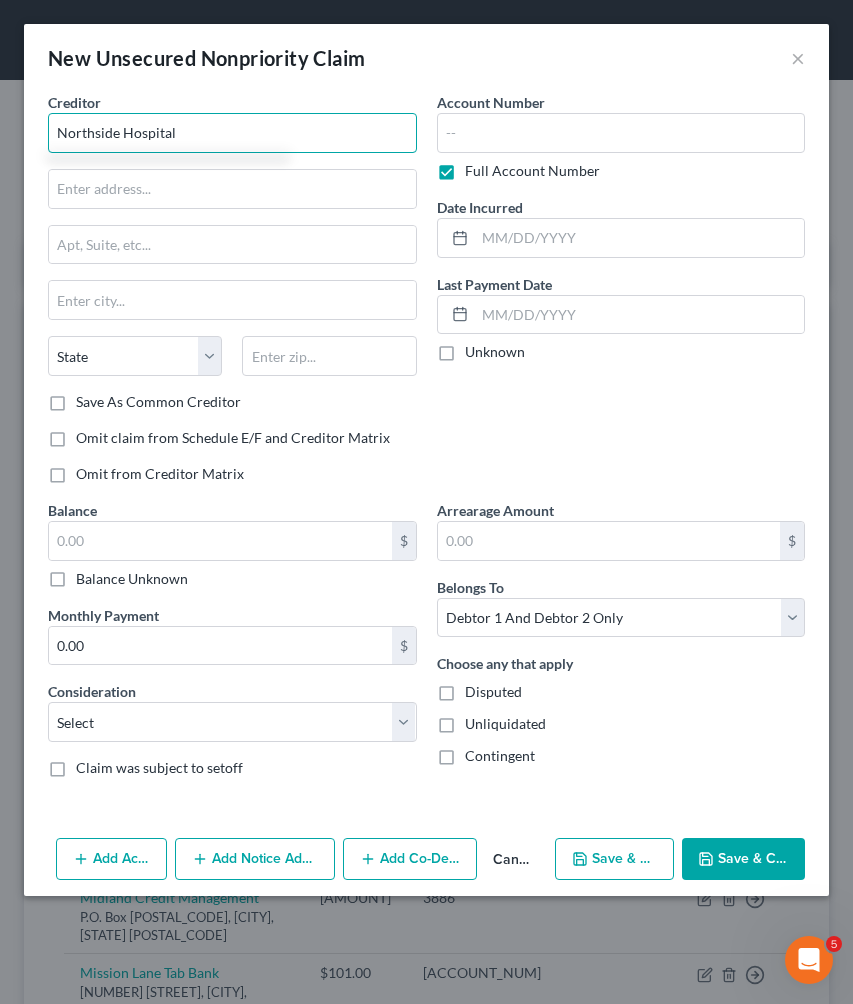 type on "Northside Hospital" 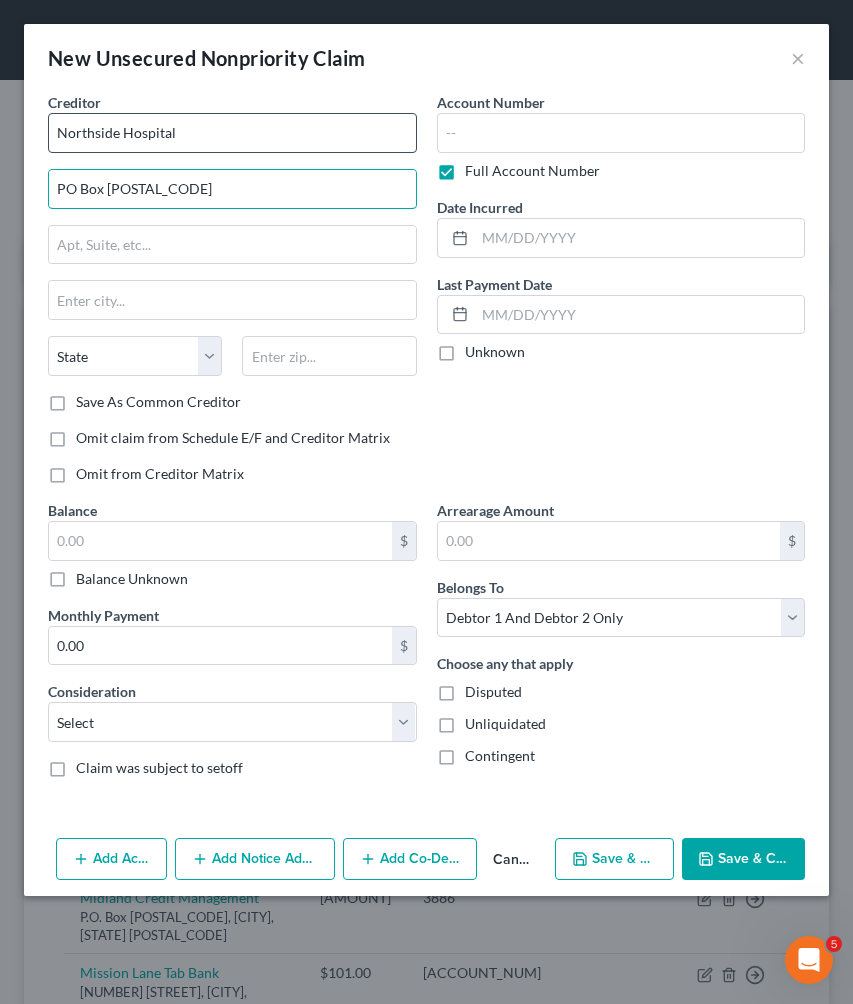 type on "PO Box 100062" 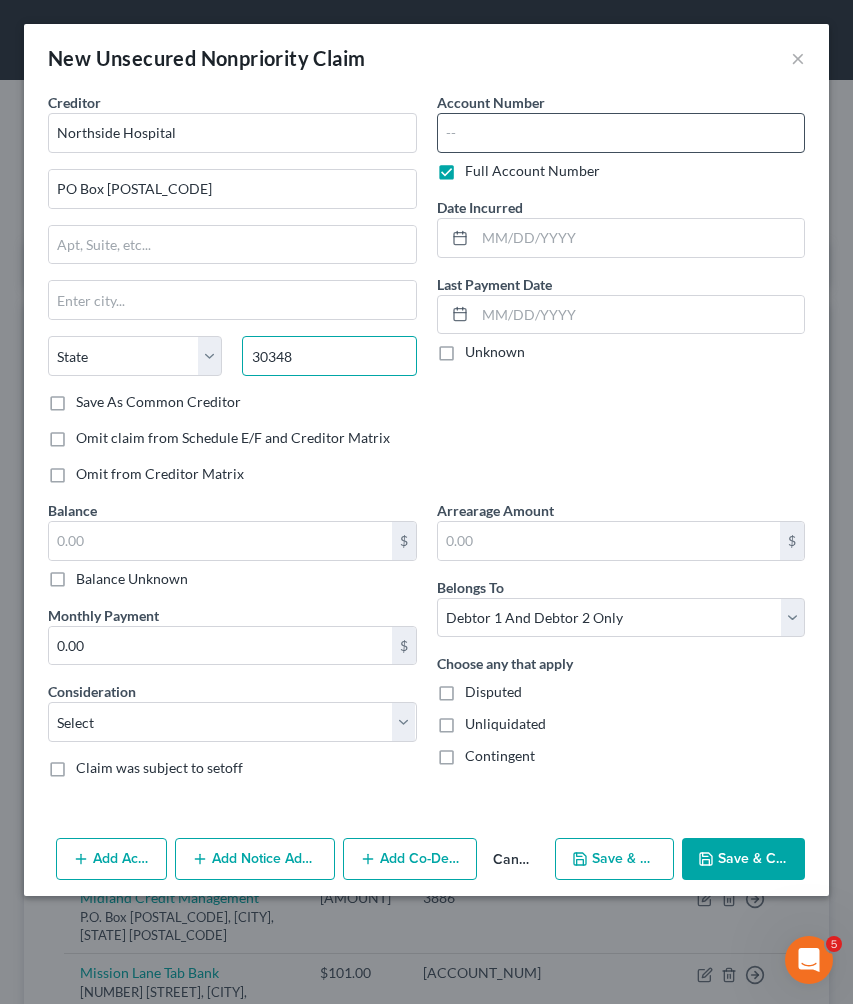type on "30348" 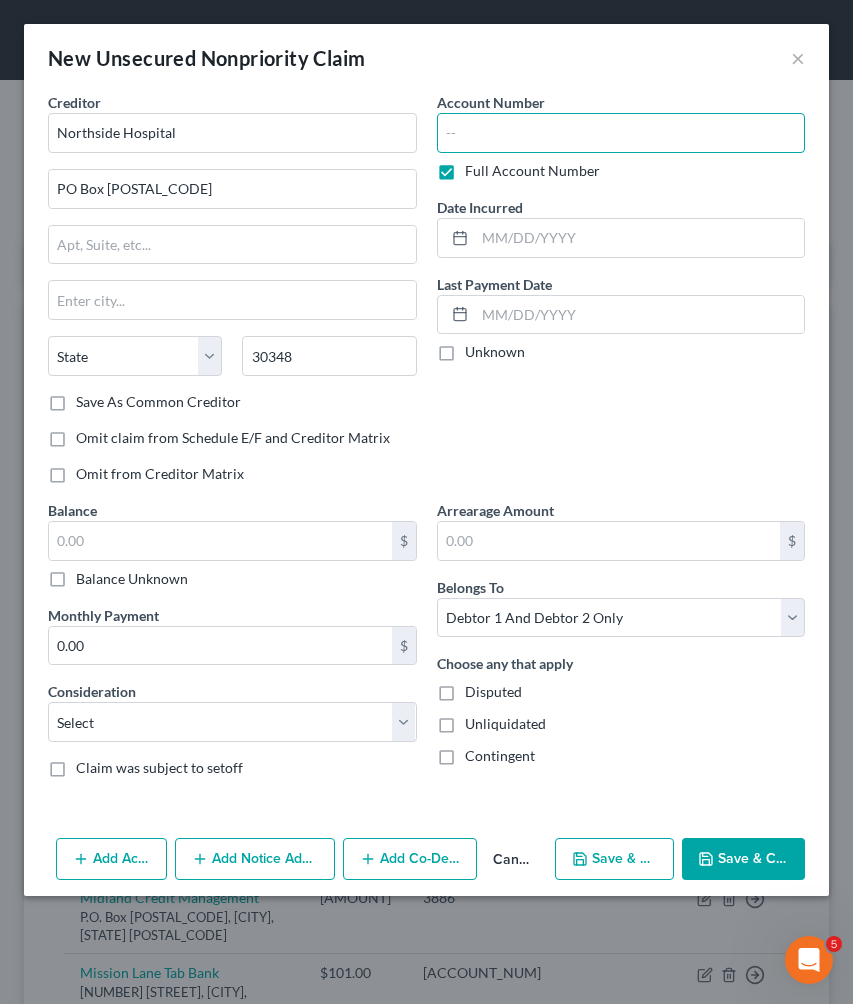 click at bounding box center [621, 133] 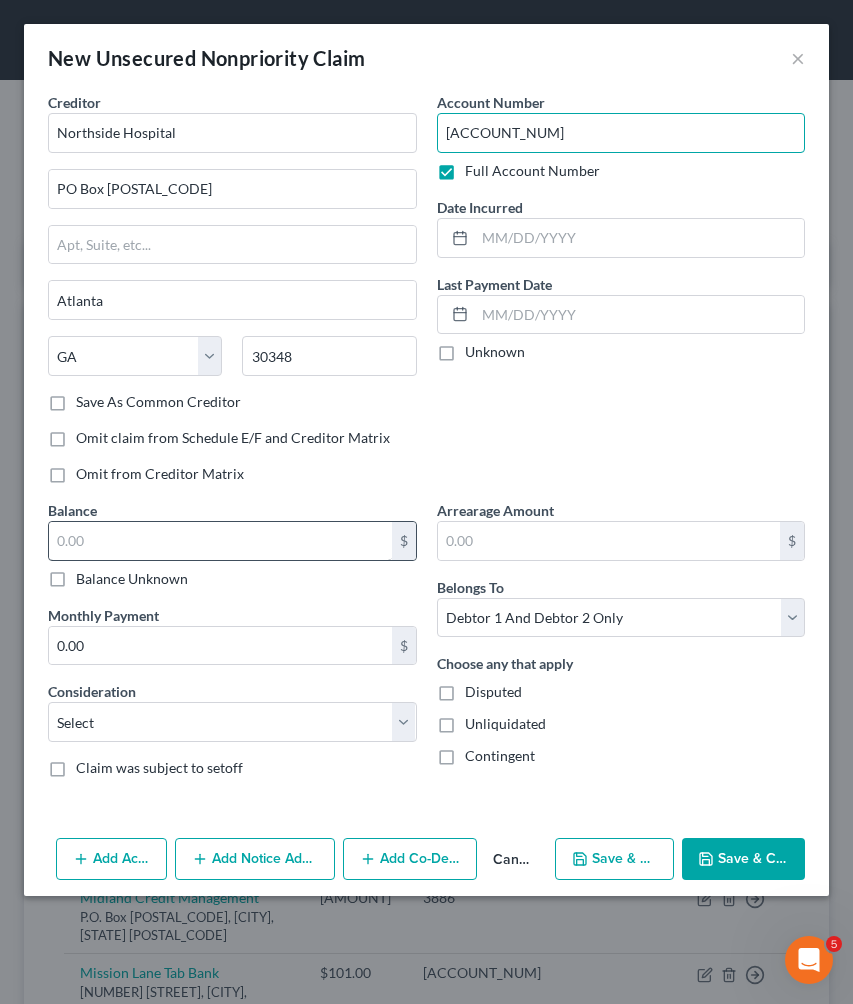 type on "03474692" 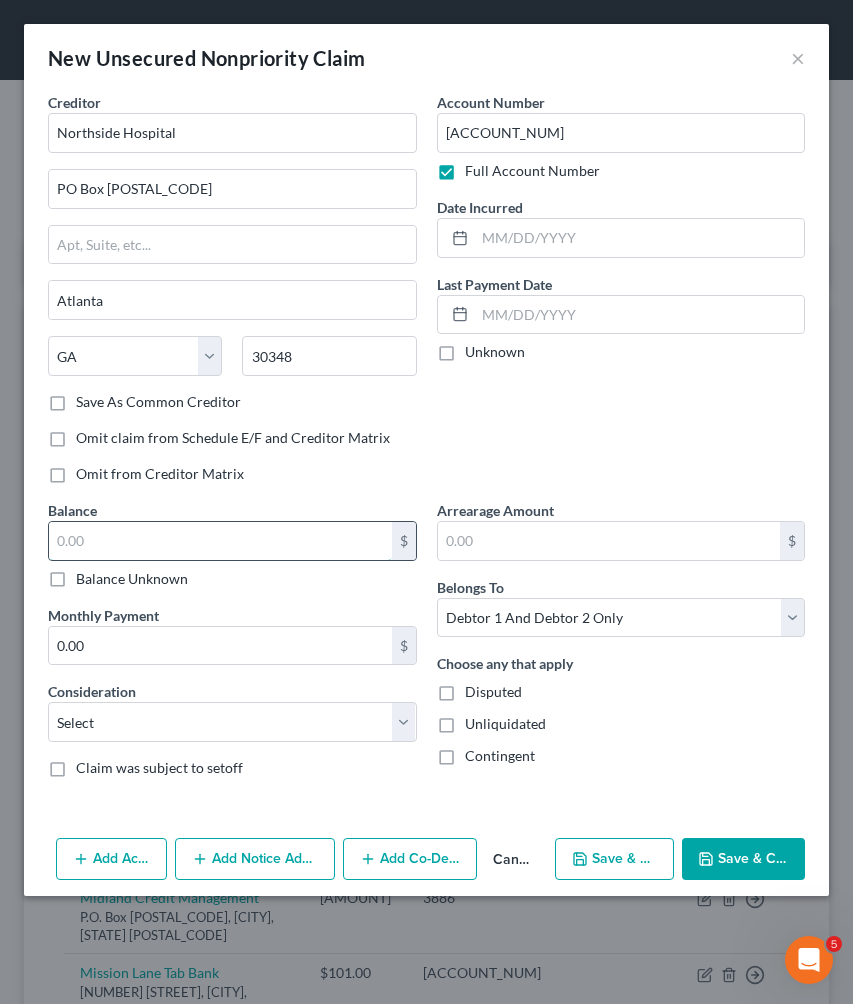 click at bounding box center [220, 541] 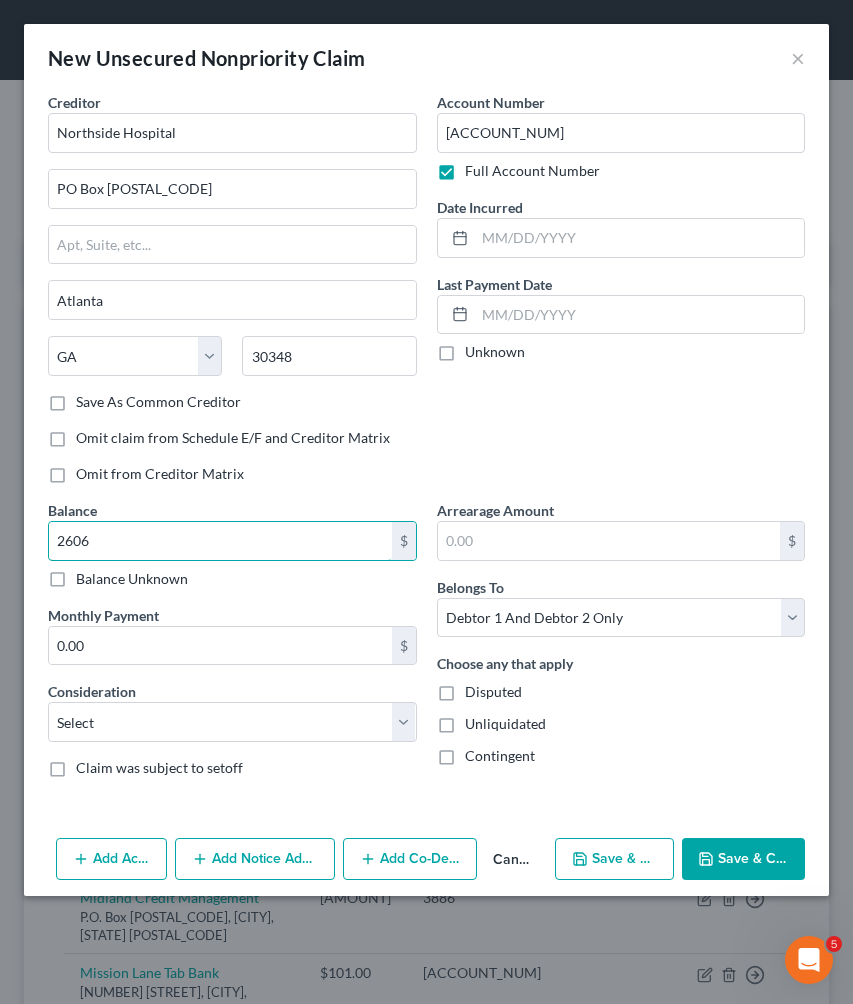 type on "2,606" 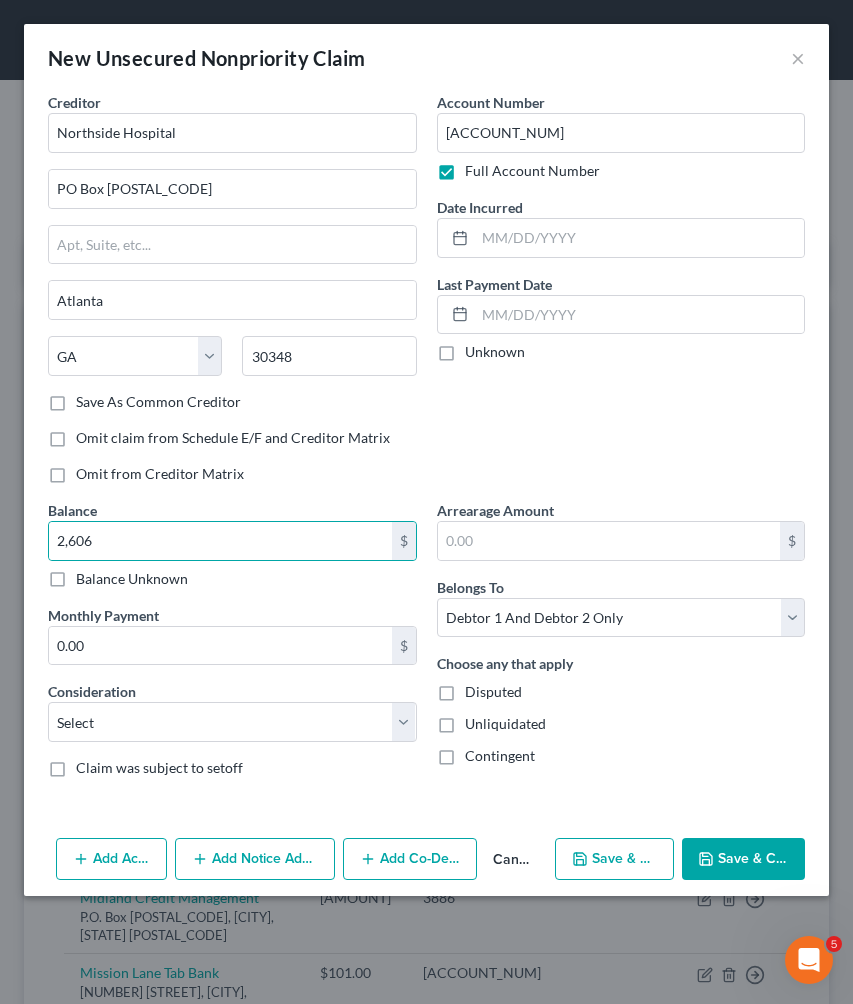 click on "Save & Close" at bounding box center [743, 859] 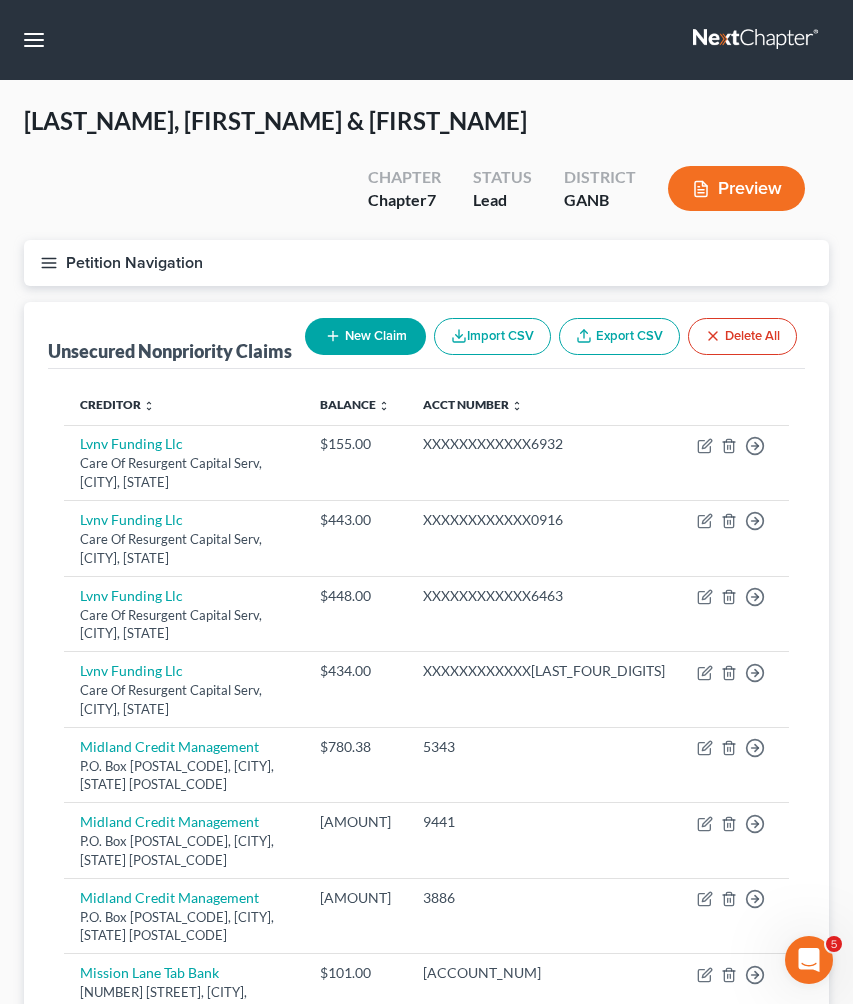 click on "Petition Navigation" at bounding box center [426, 263] 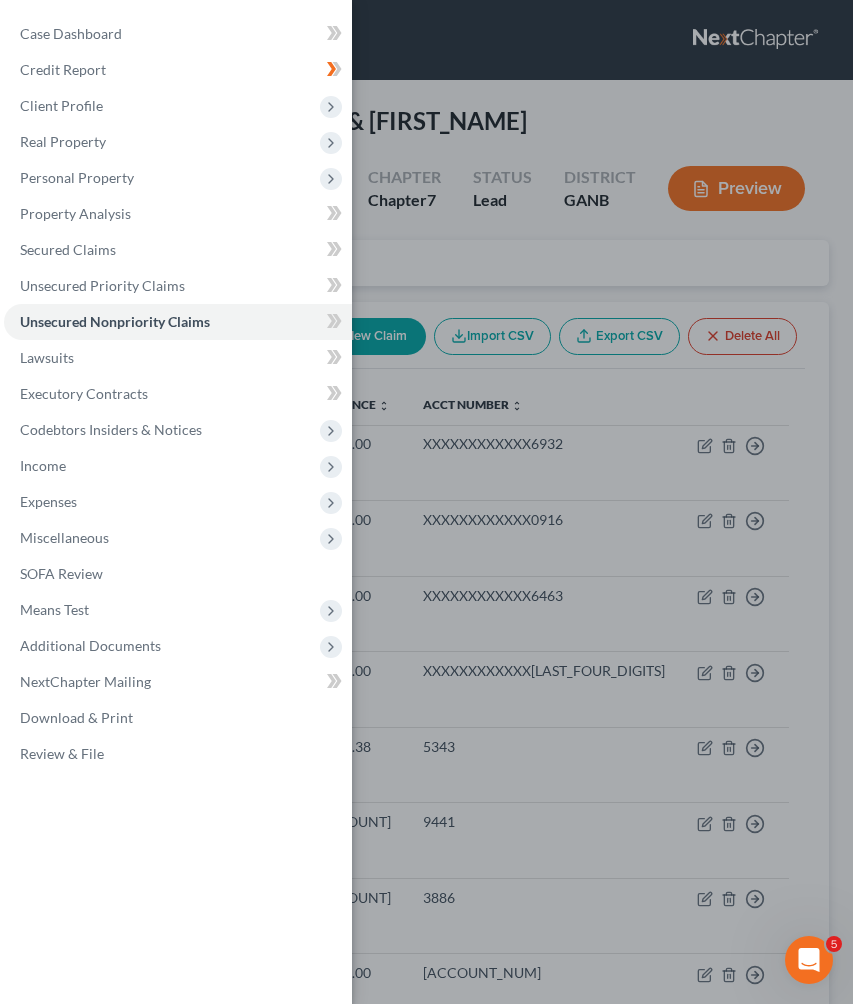 click on "Case Dashboard
Payments
Invoices
Payments
Payments
Credit Report
Client Profile" at bounding box center (426, 502) 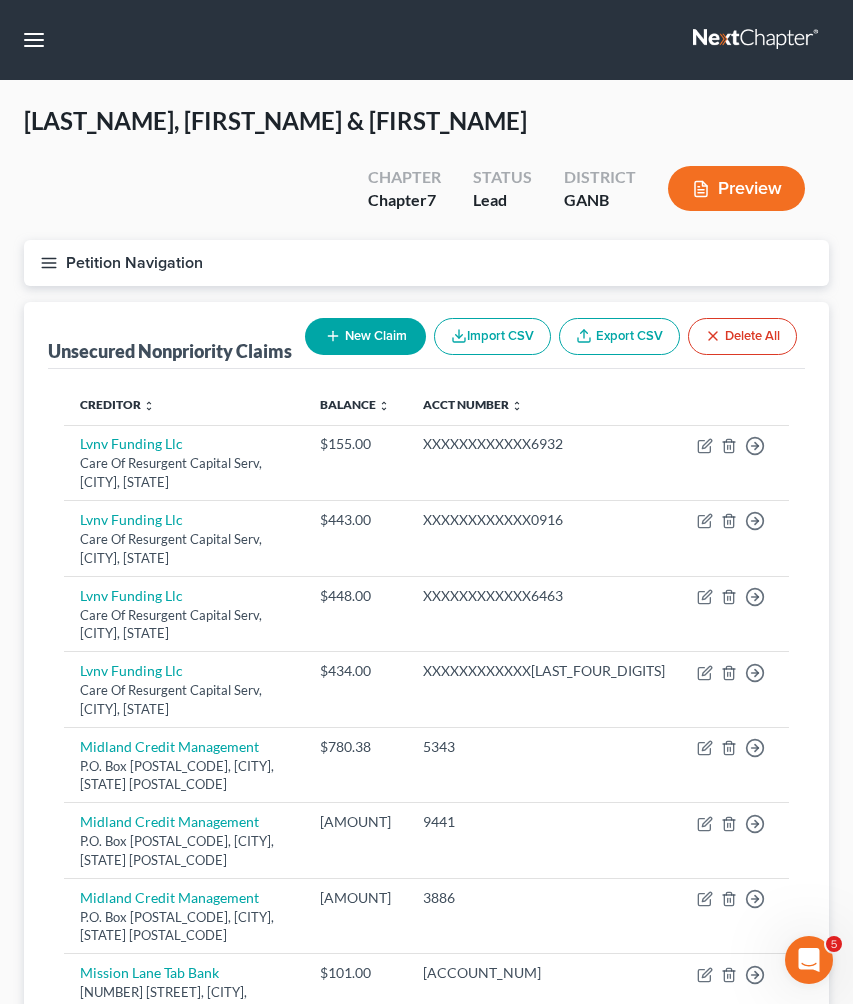 click on "New Claim" at bounding box center [365, 336] 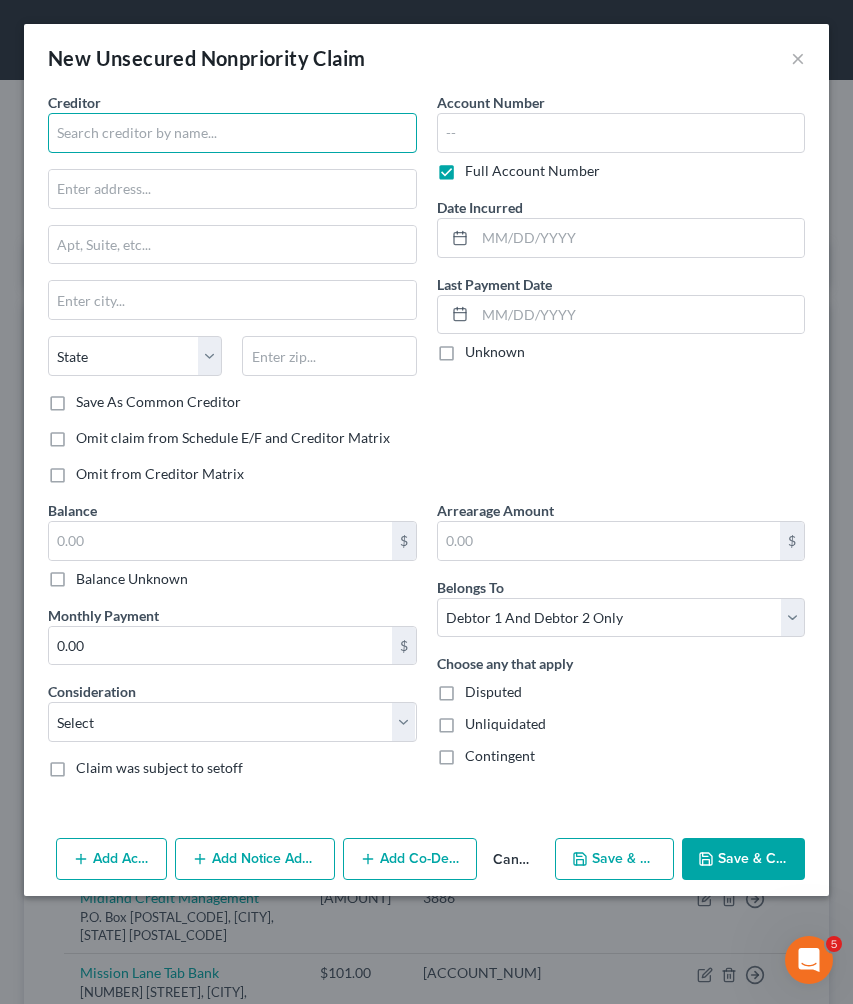 click at bounding box center [232, 133] 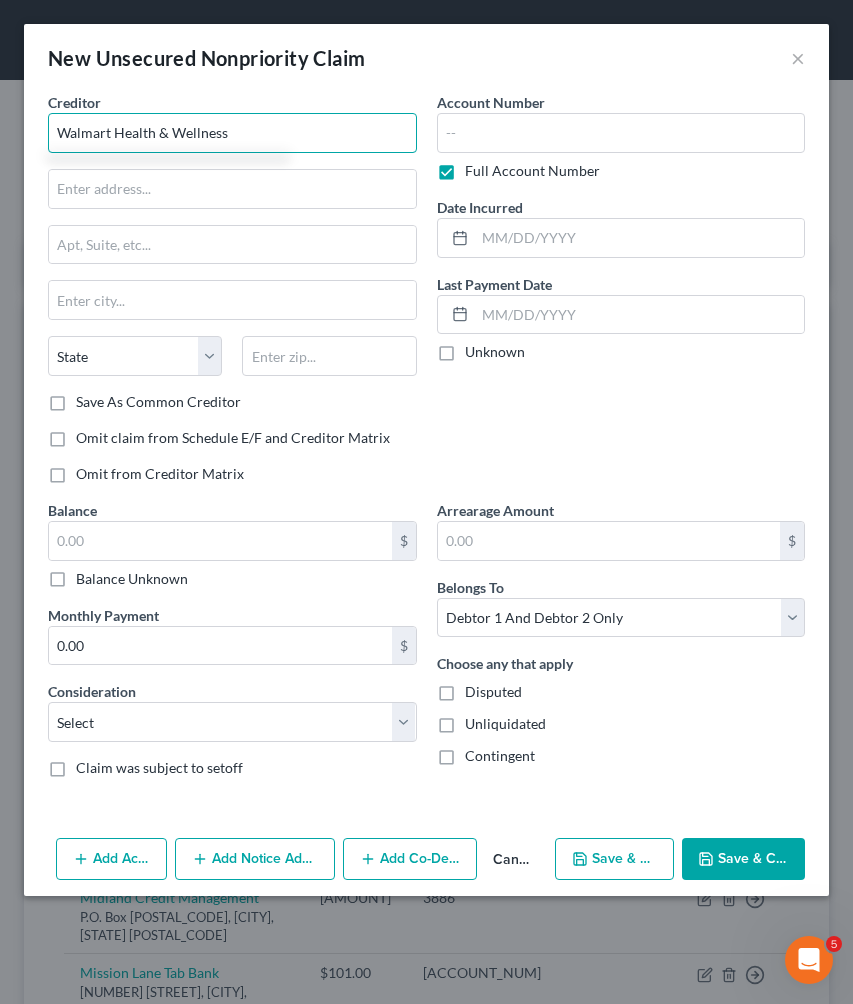 type on "Walmart Health & Wellness" 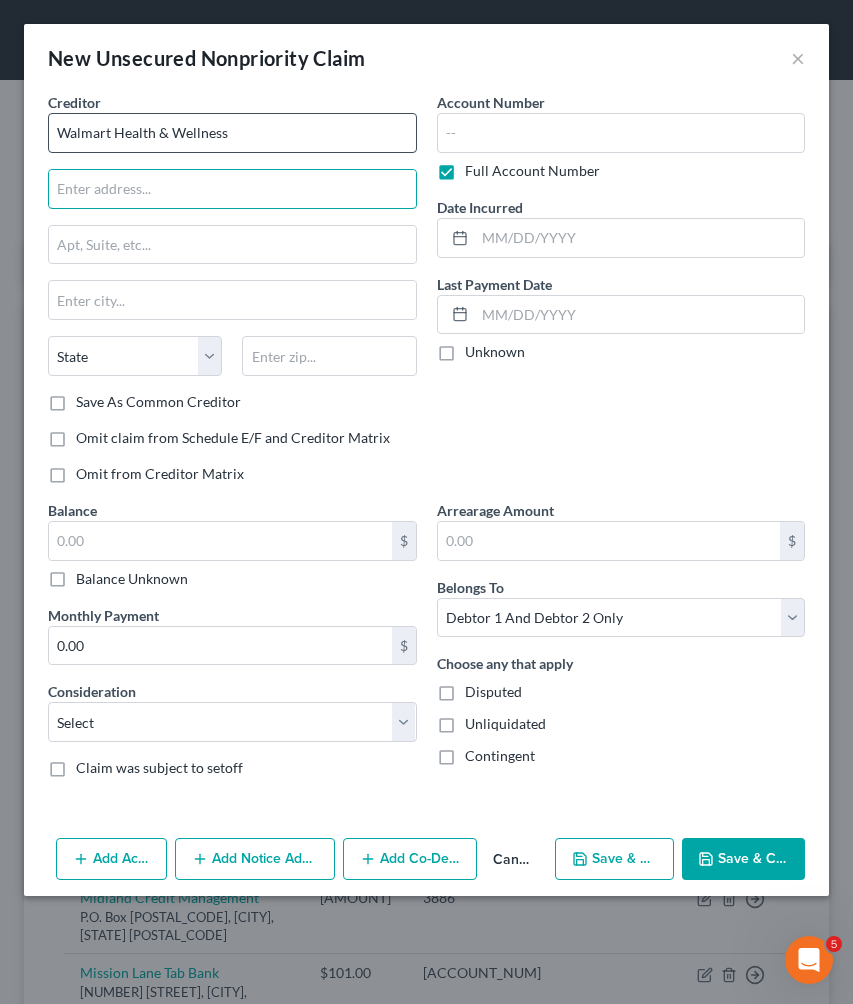 paste on "14141 Southwest Fwy" 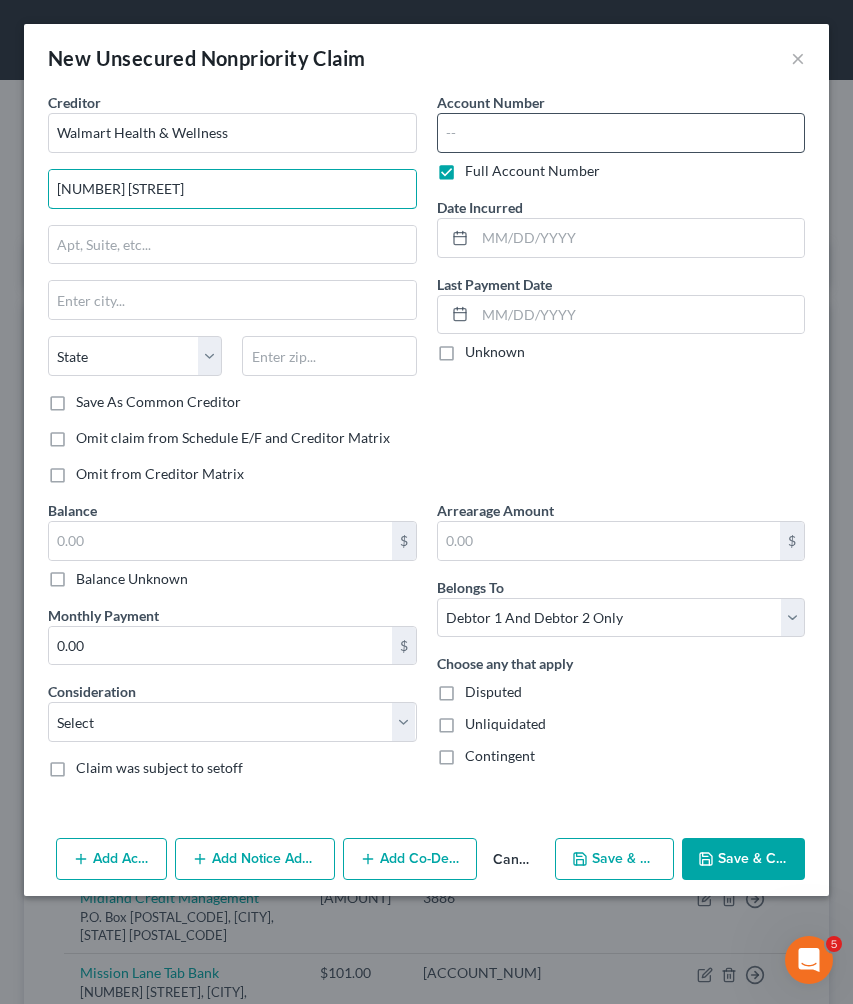 type on "14141 Southwest Fwy" 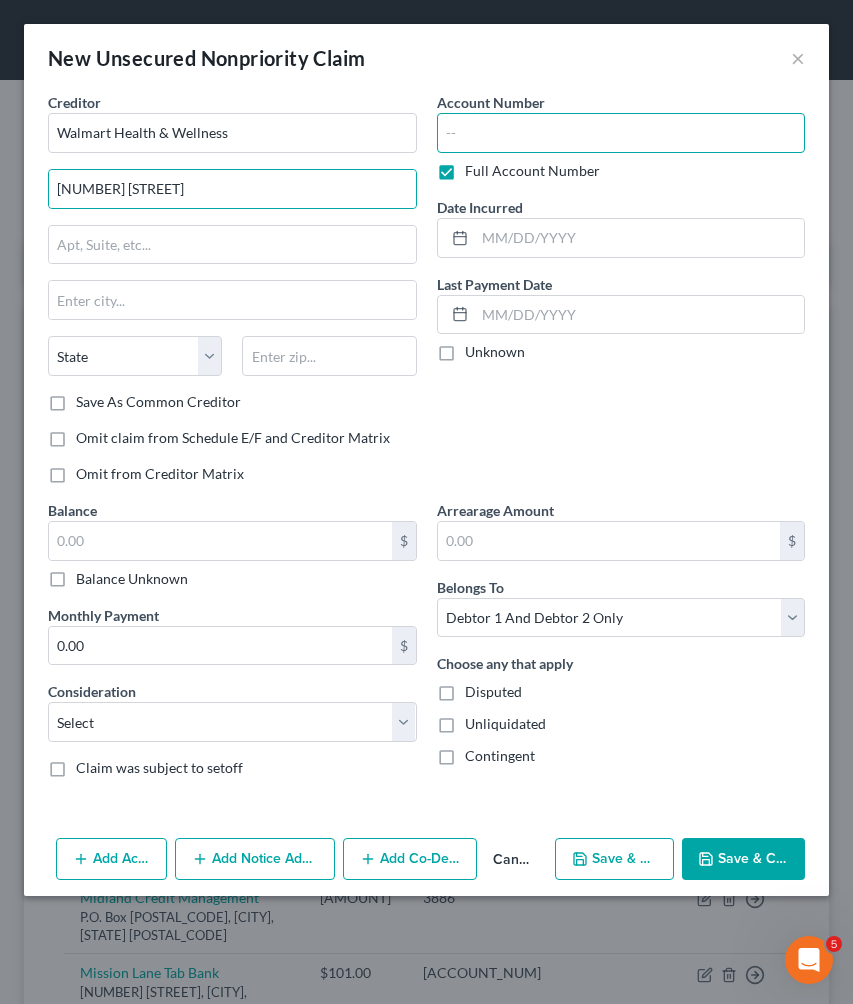 click at bounding box center [621, 133] 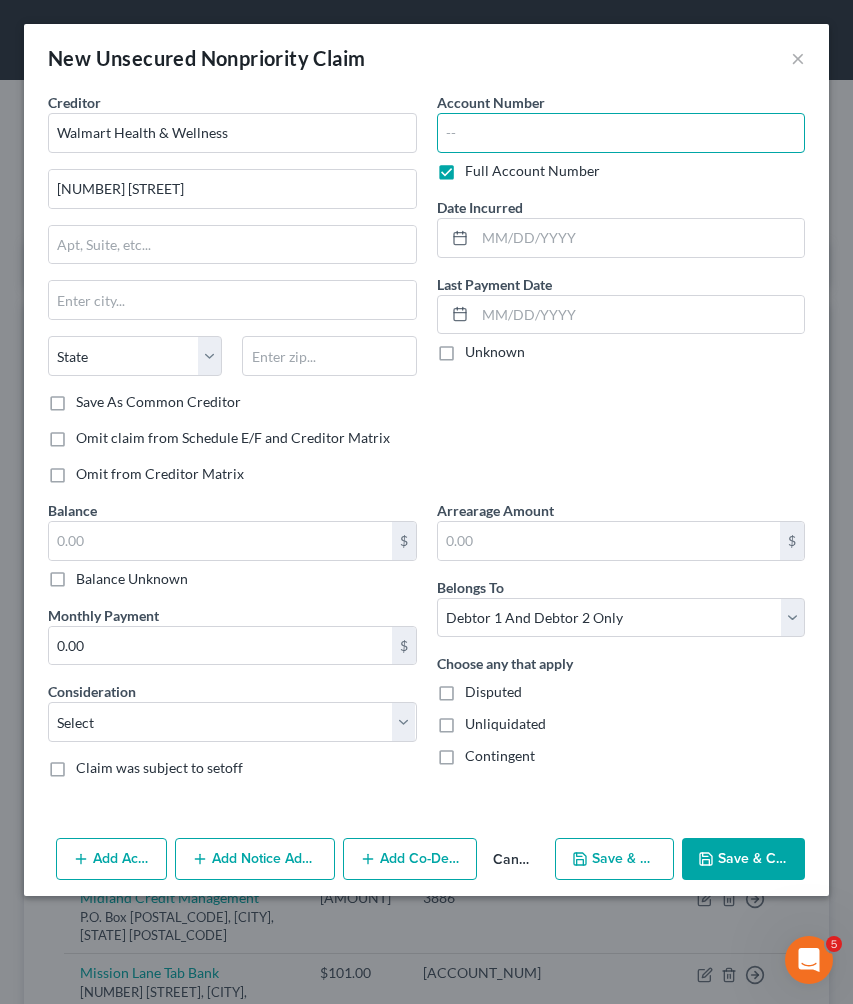 paste on "WMT35291552" 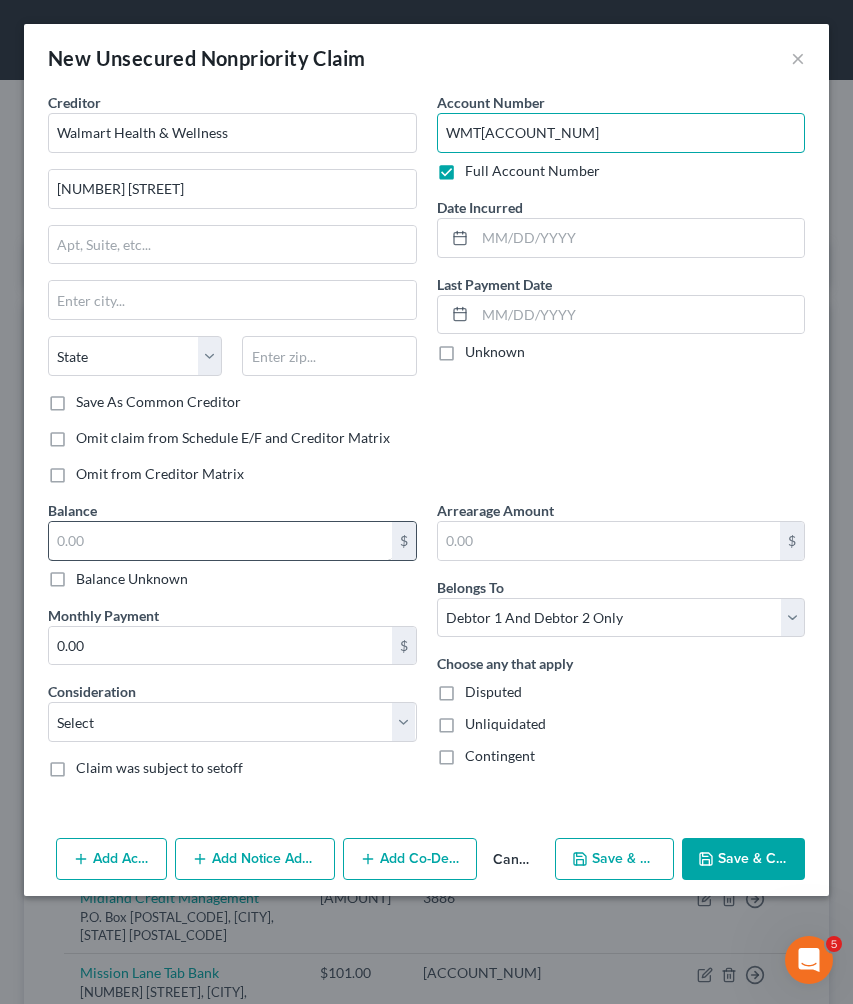 type on "WMT35291552" 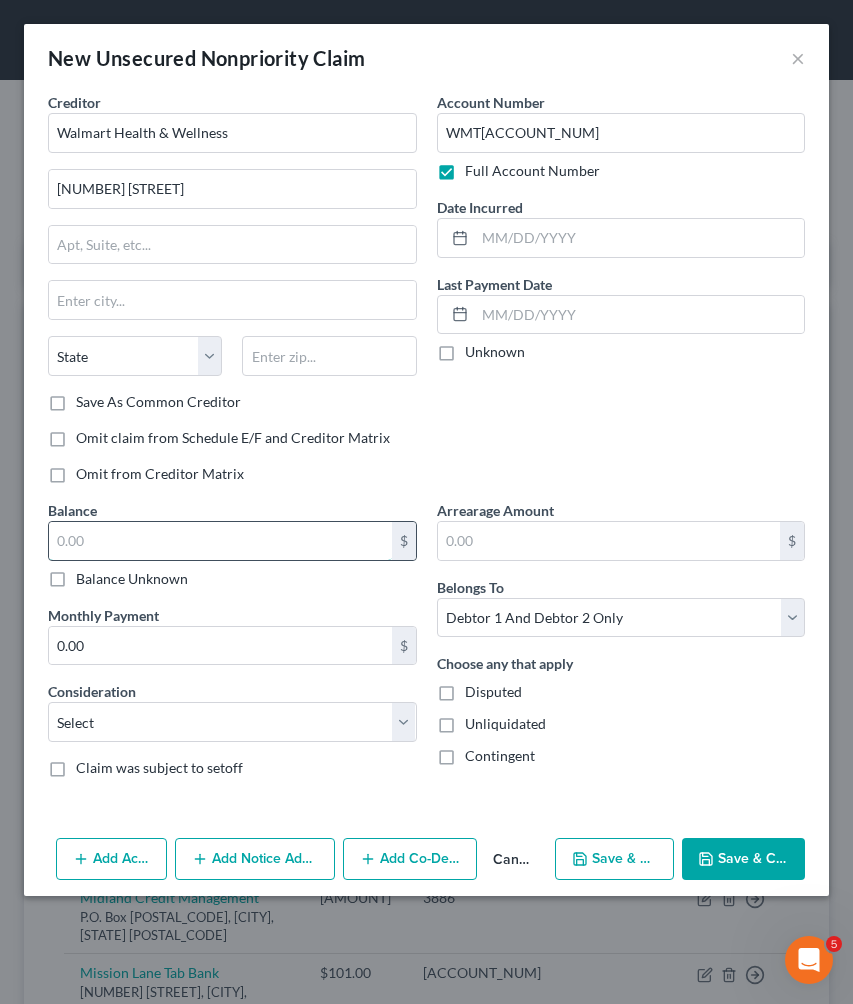 click at bounding box center [220, 541] 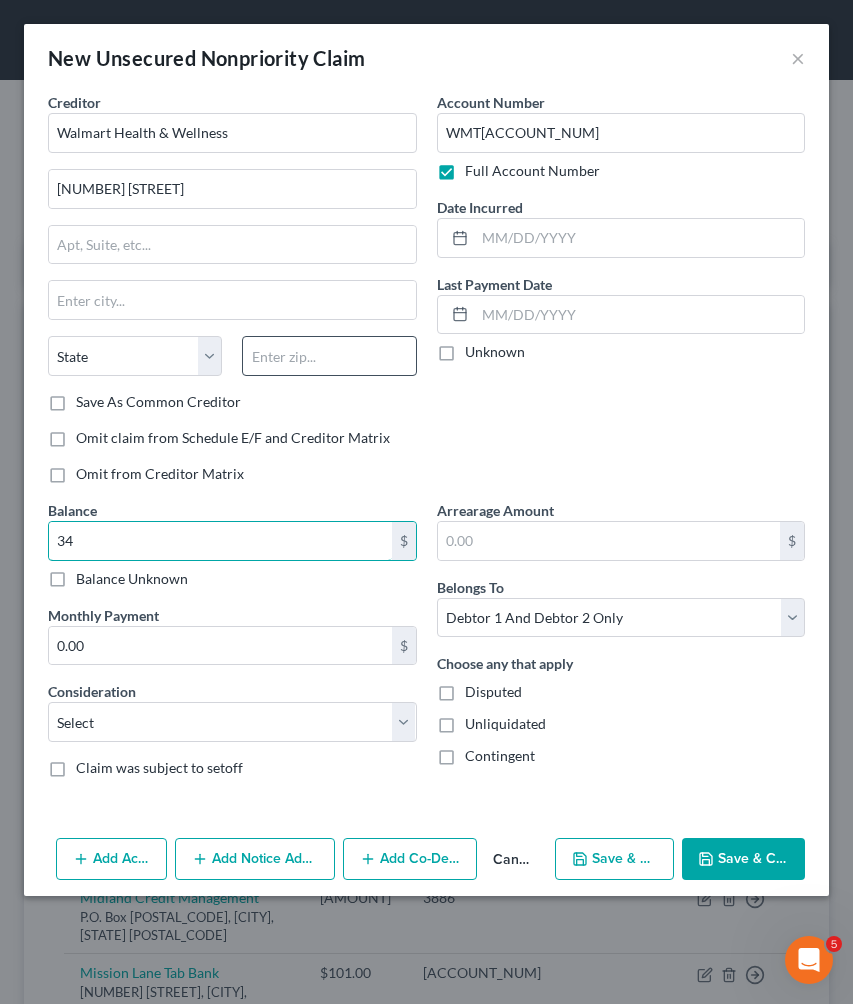 type on "34" 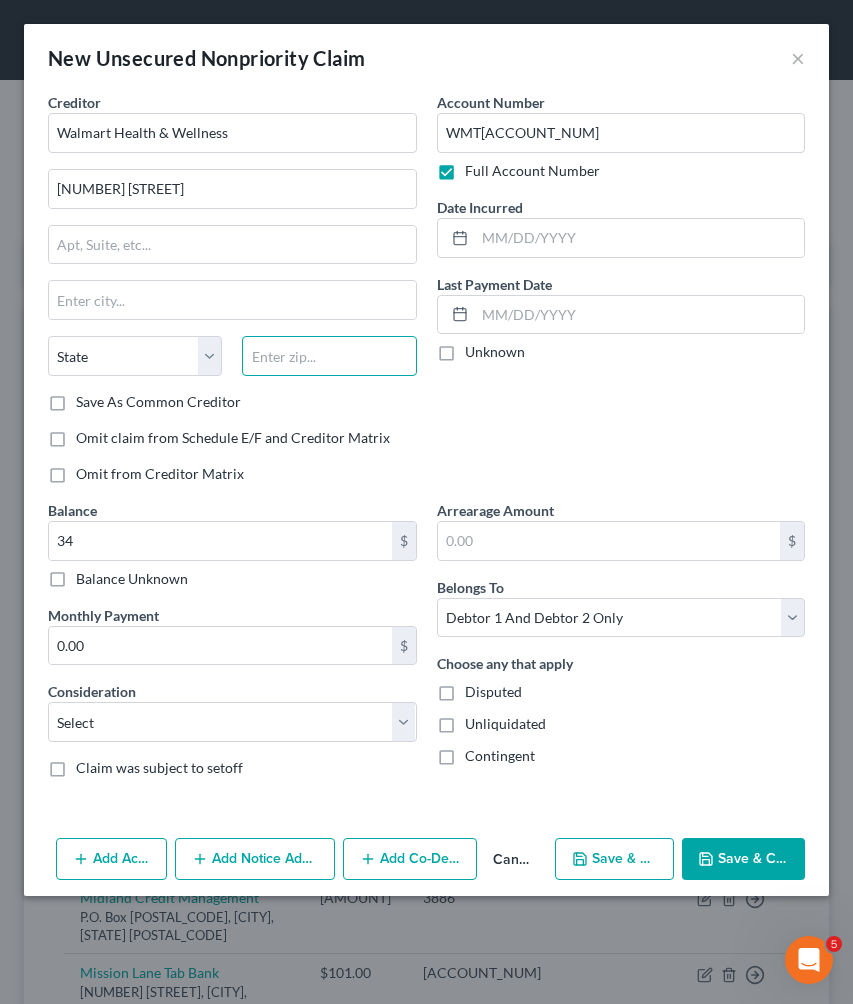 paste on "77478" 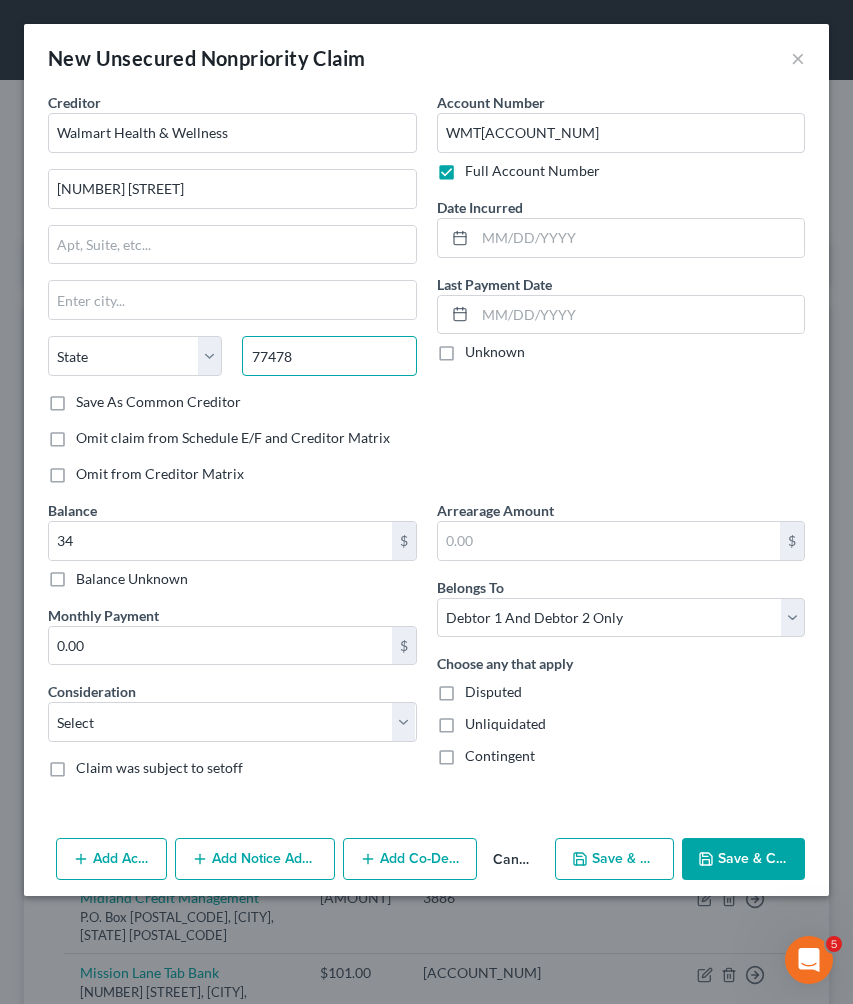 type on "77478" 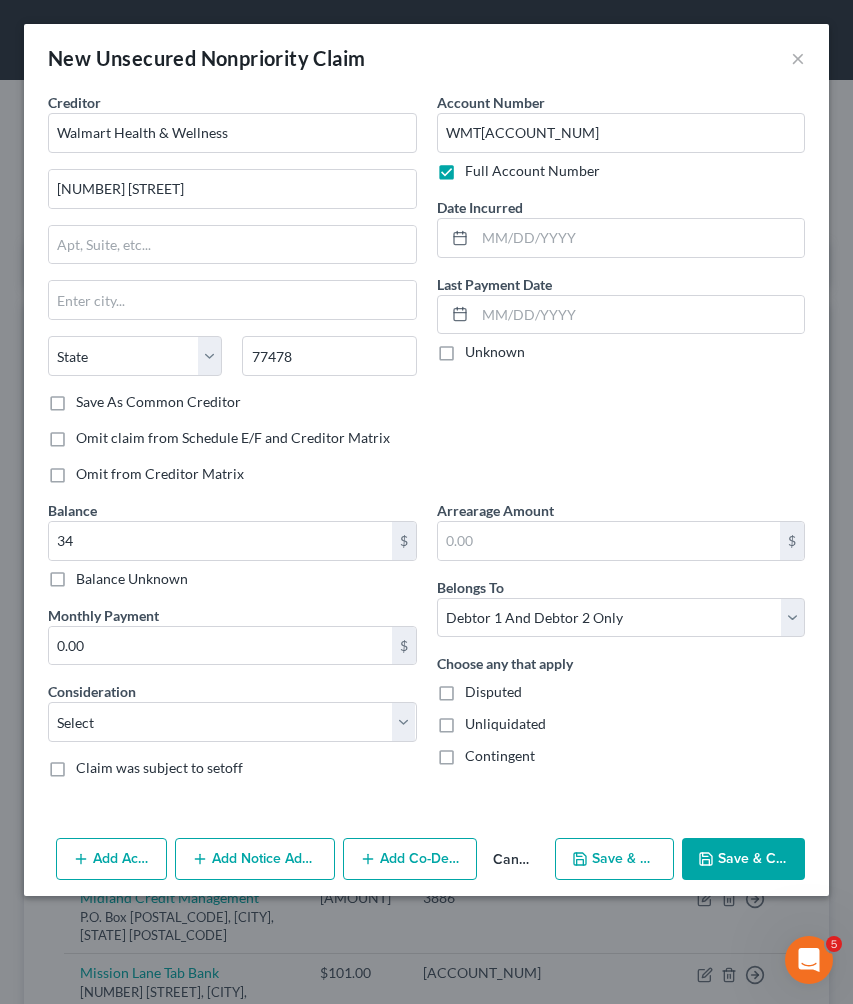 type on "Sugar Land" 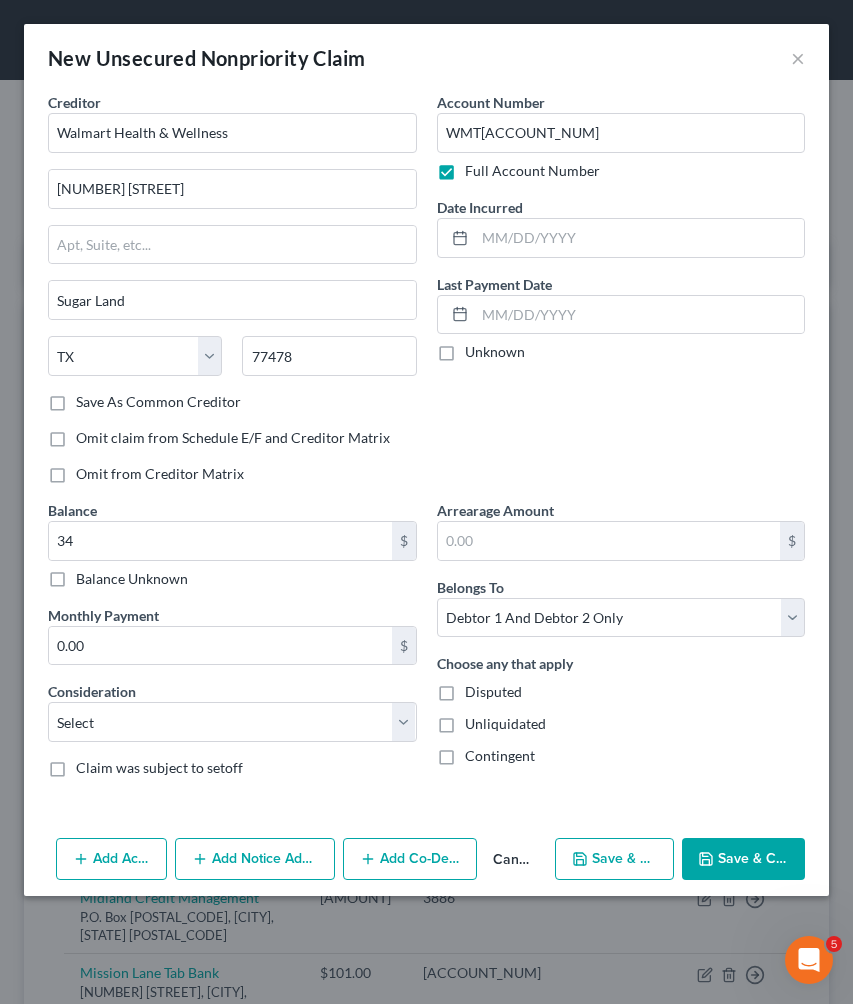 click on "Save & Close" at bounding box center (743, 859) 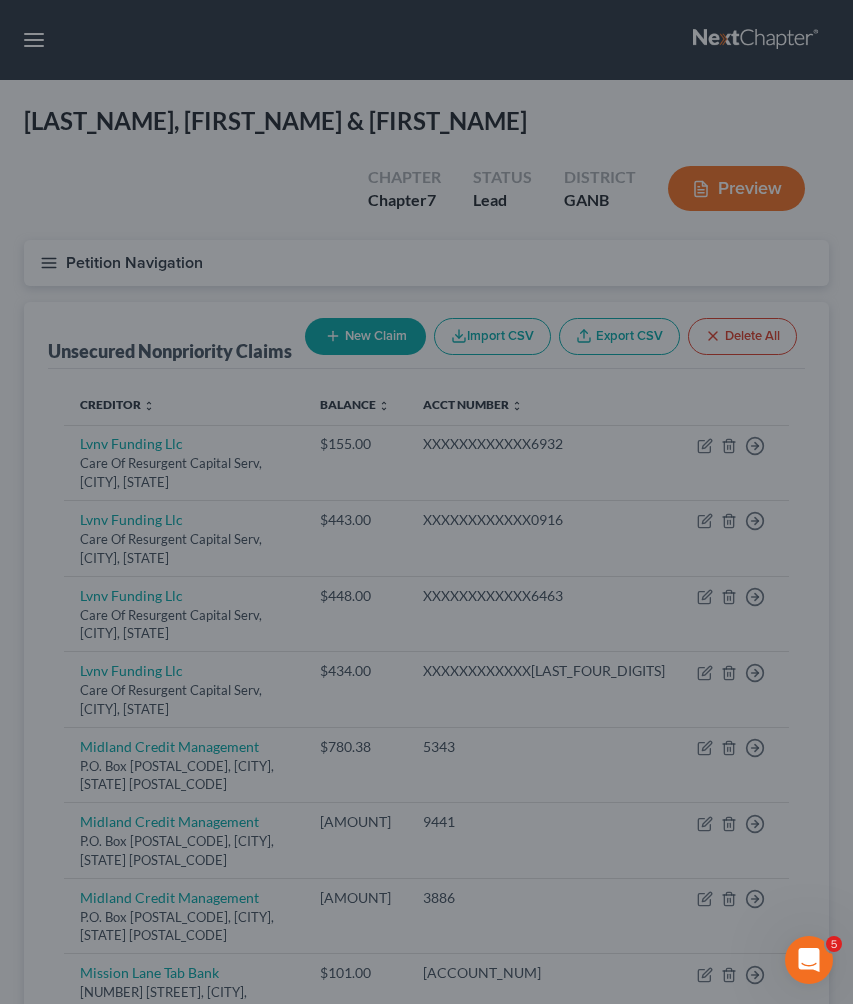 type on "34.00" 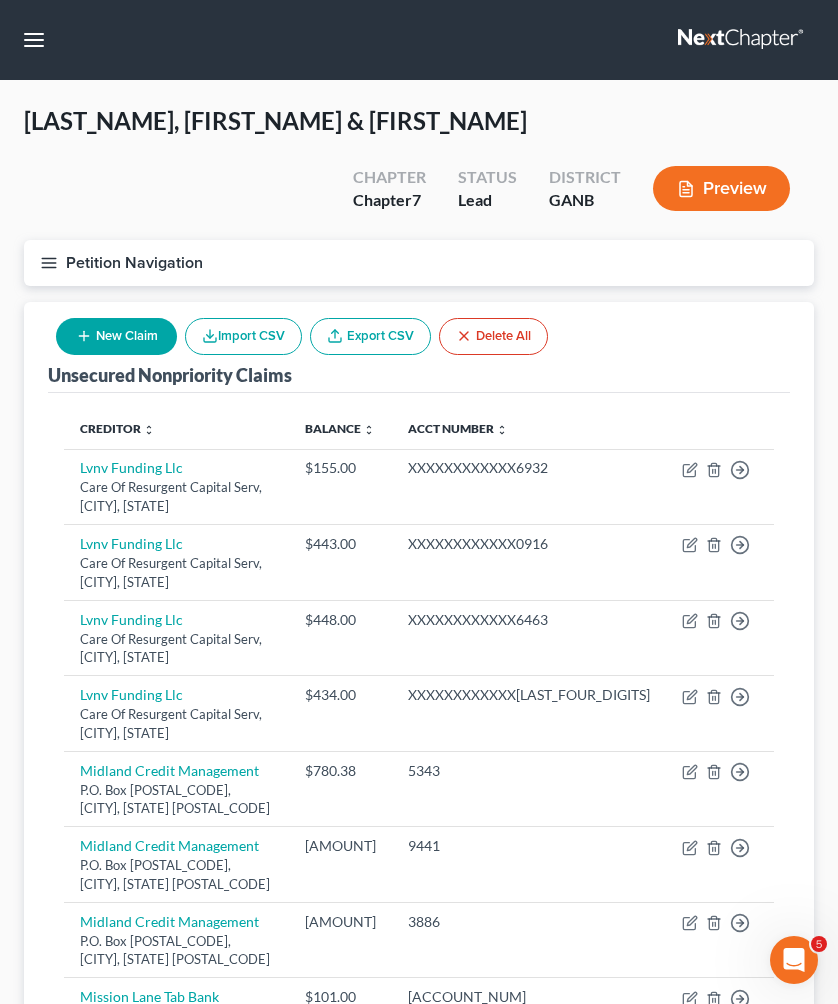 click on "New Claim" at bounding box center (116, 336) 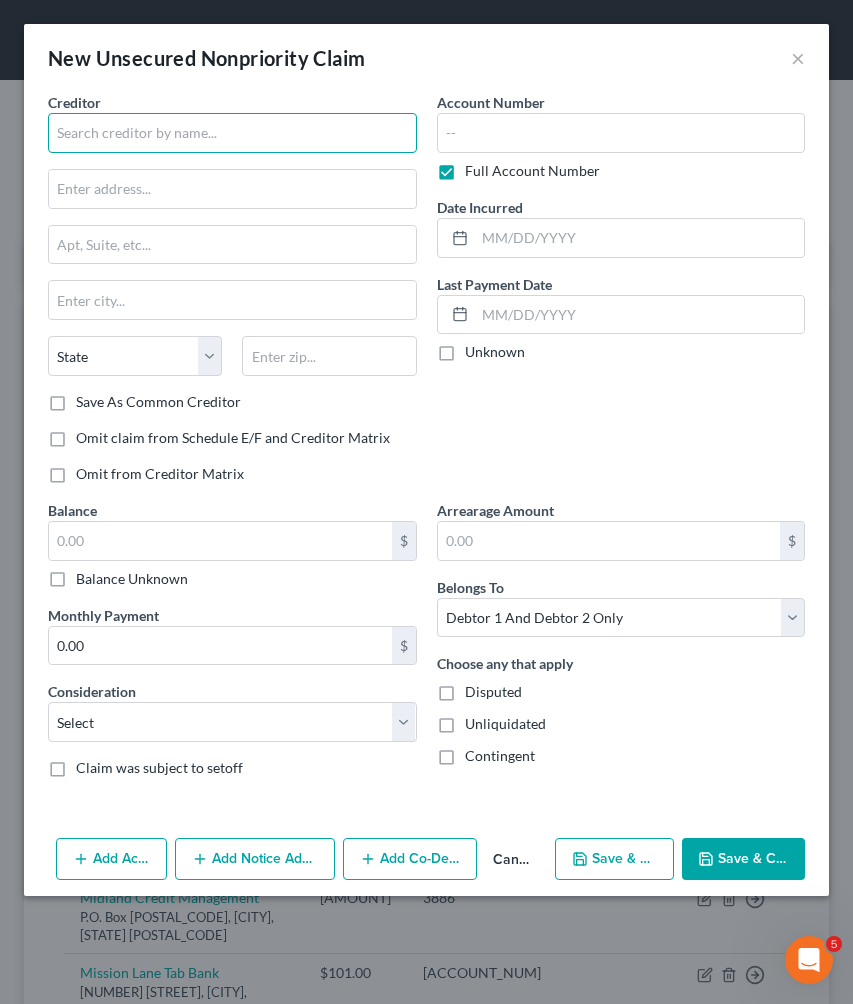 click at bounding box center [232, 133] 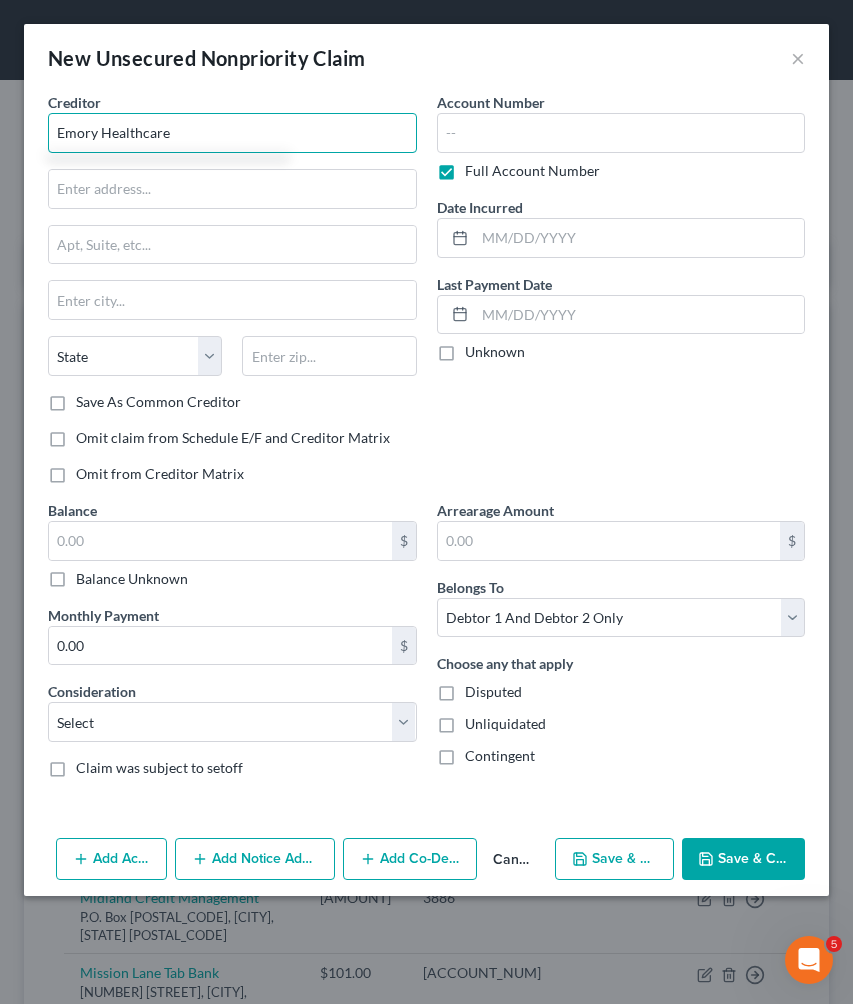type on "Emory Healthcare" 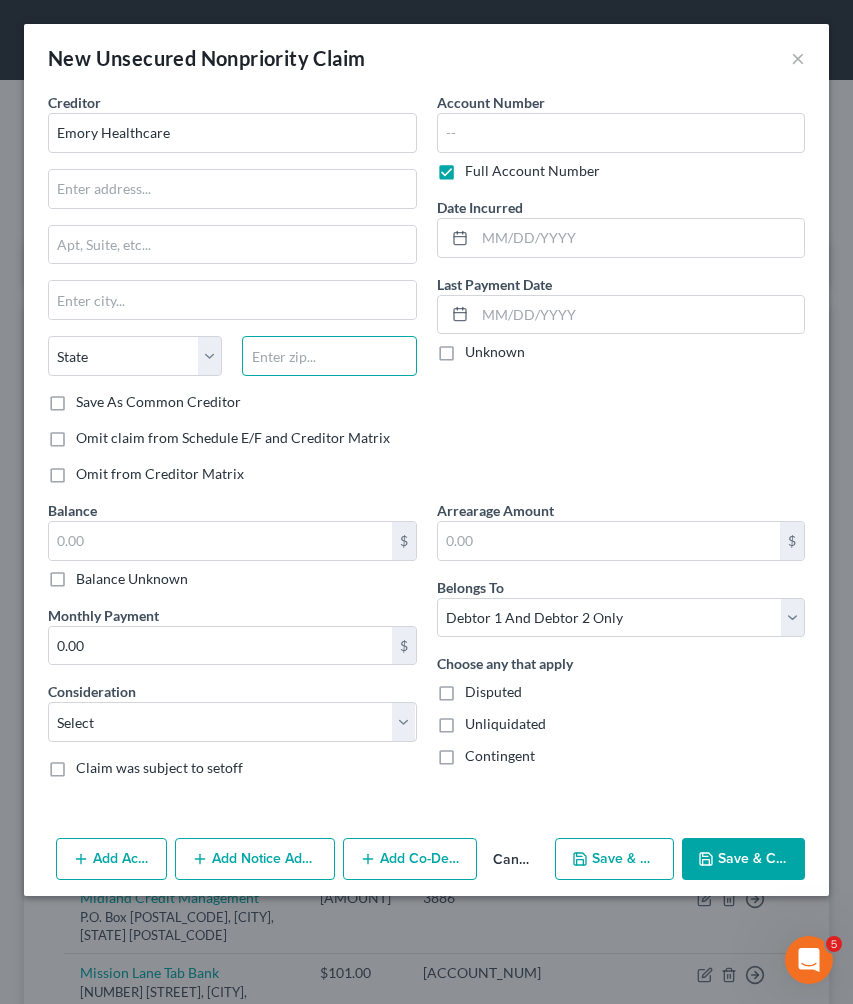 paste on "4993329" 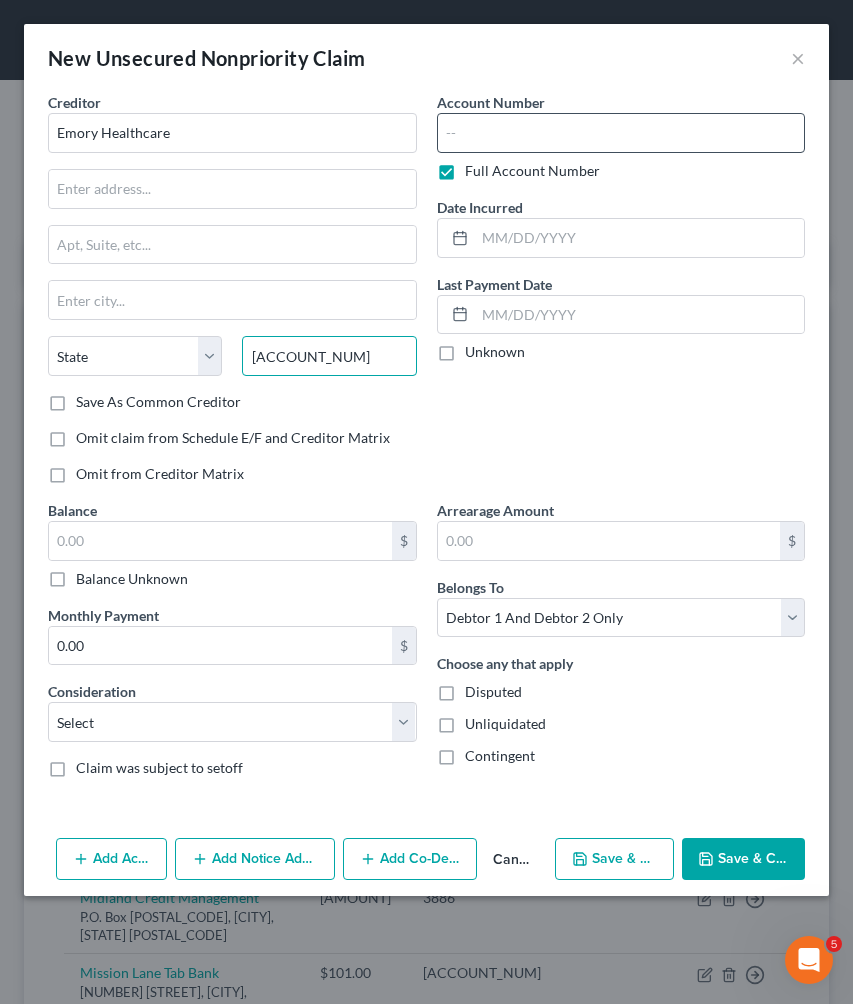 type on "4993329" 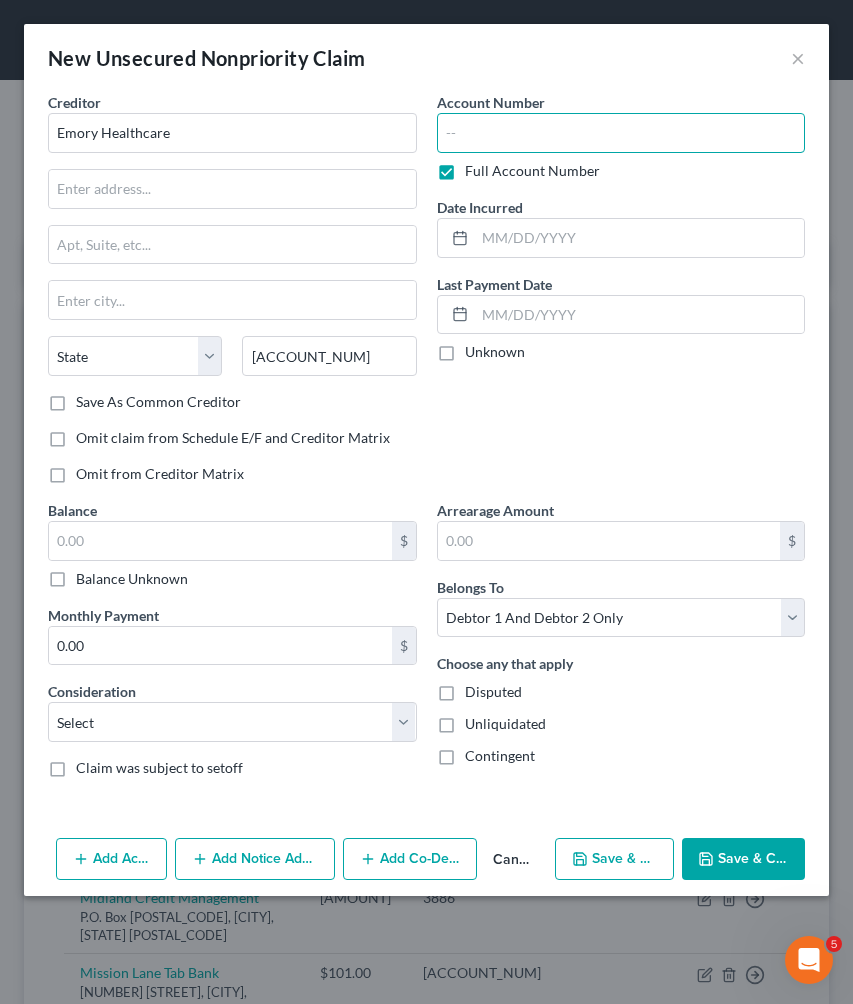 click at bounding box center [621, 133] 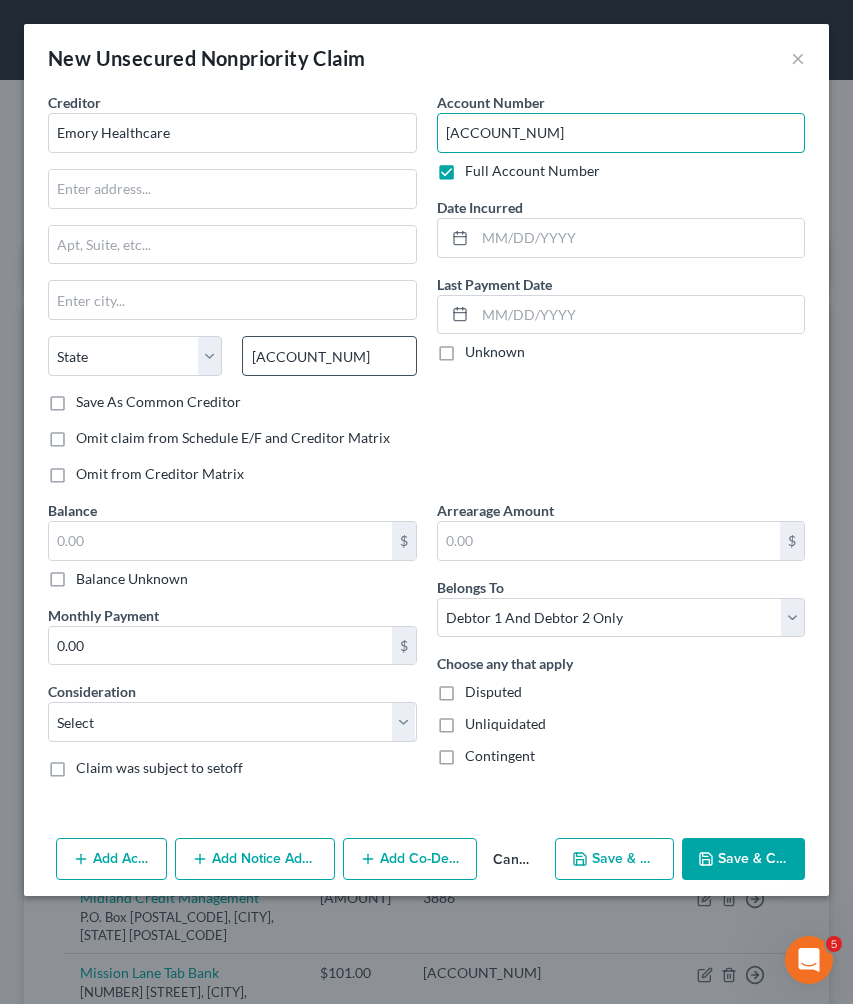 type on "4993329" 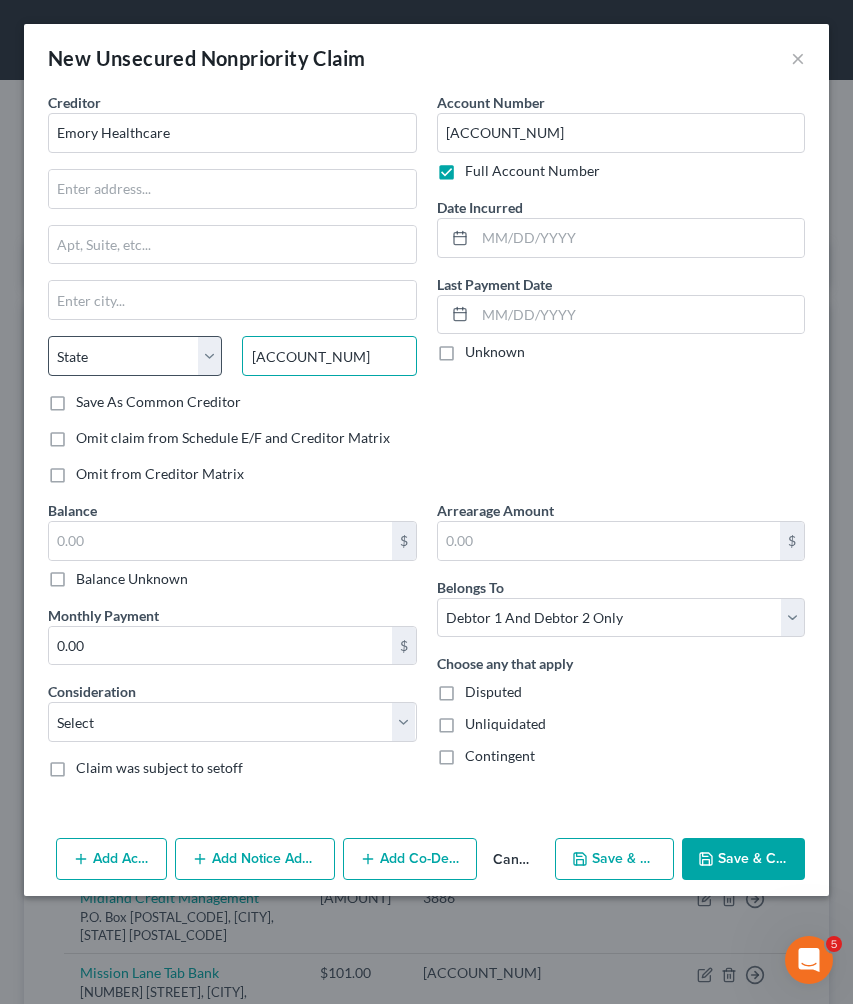 drag, startPoint x: 336, startPoint y: 362, endPoint x: 65, endPoint y: 352, distance: 271.18445 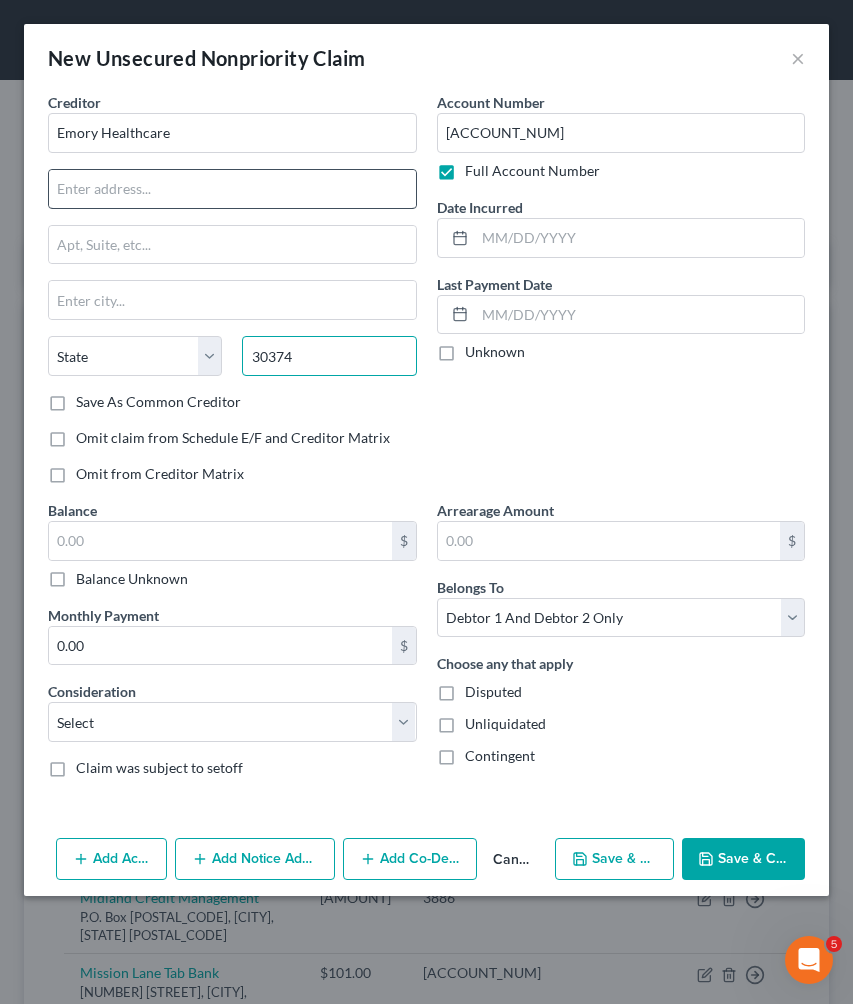 type on "30374" 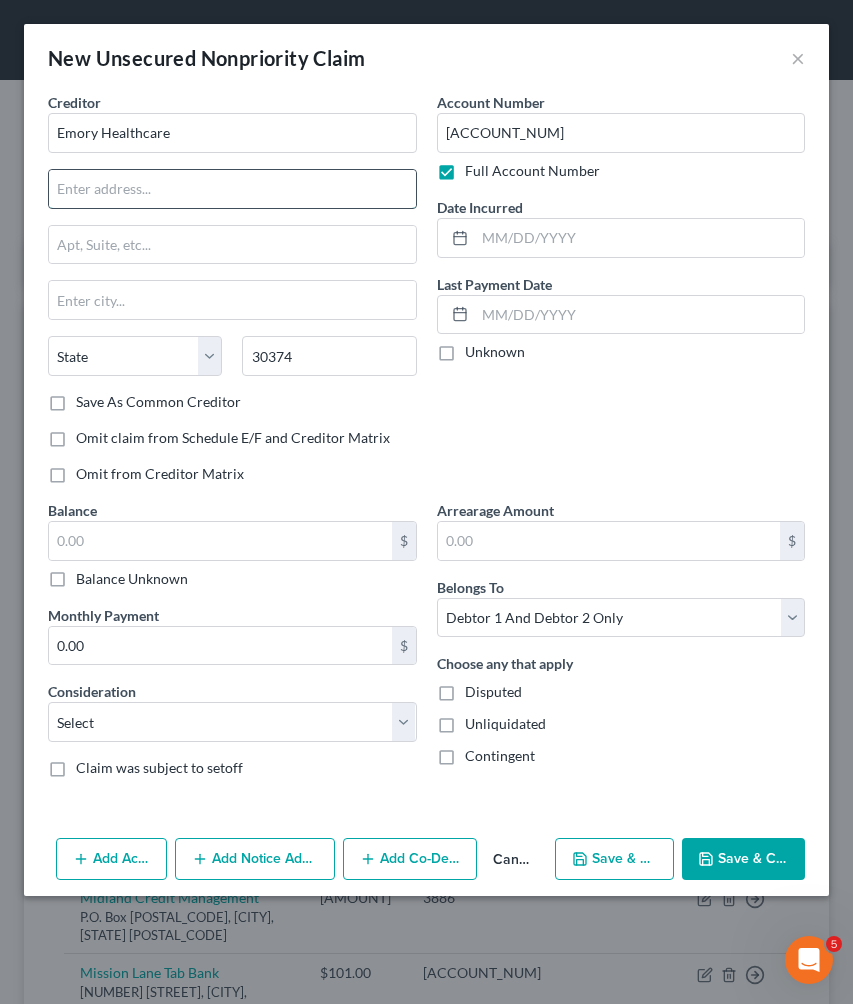 type on "Atlanta" 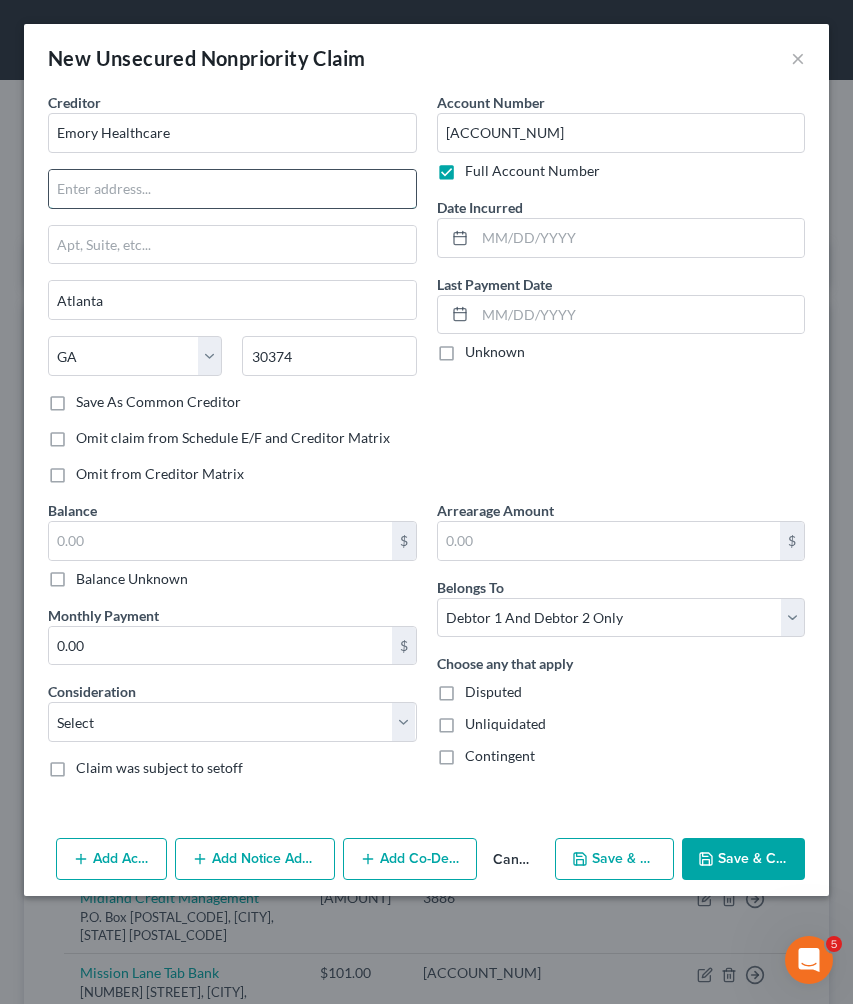 click at bounding box center [232, 189] 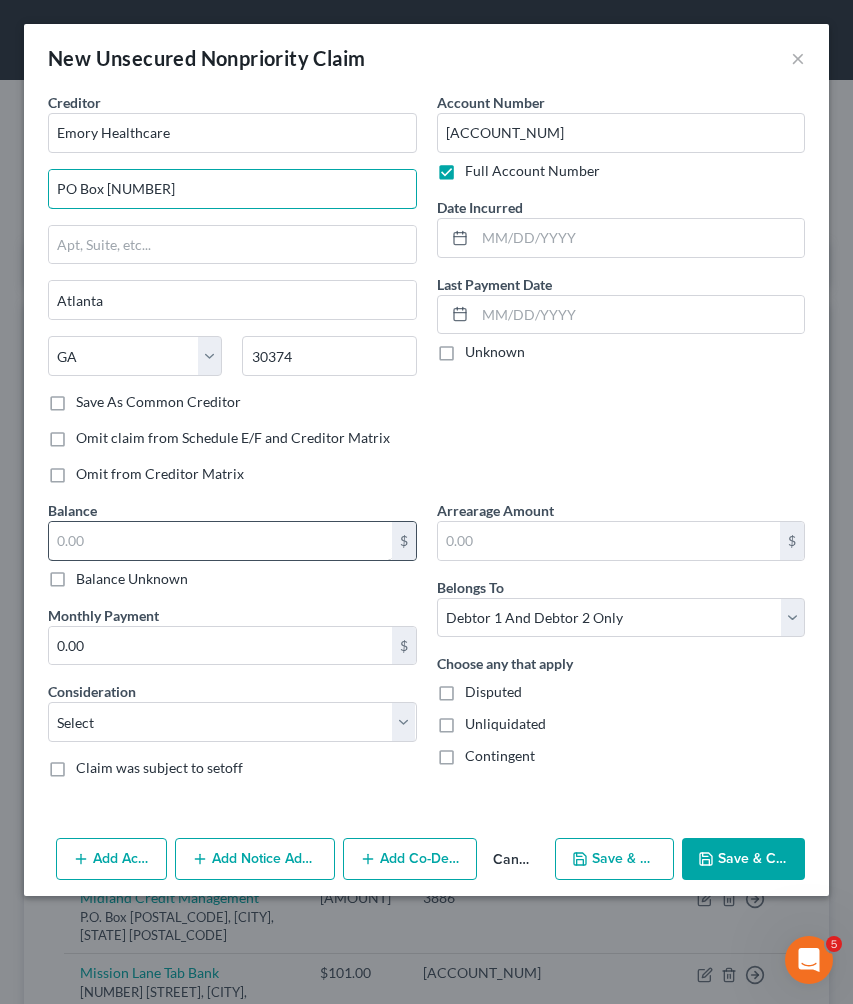 type on "PO Box 746699" 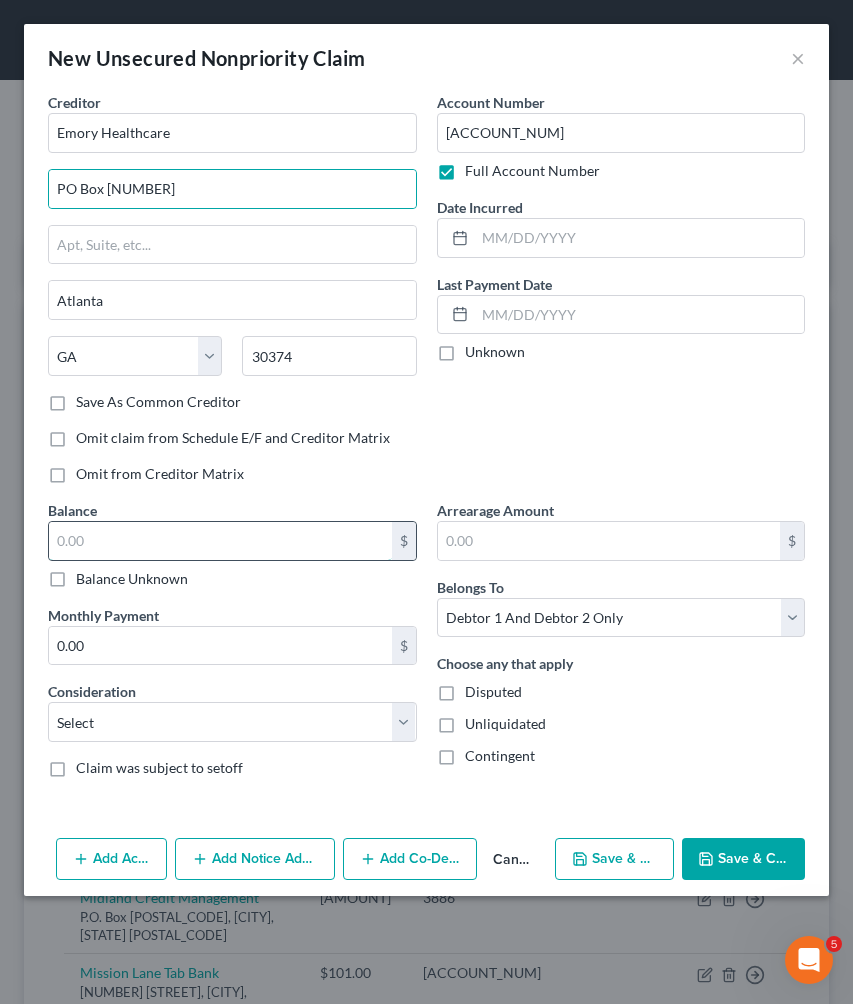 click at bounding box center [220, 541] 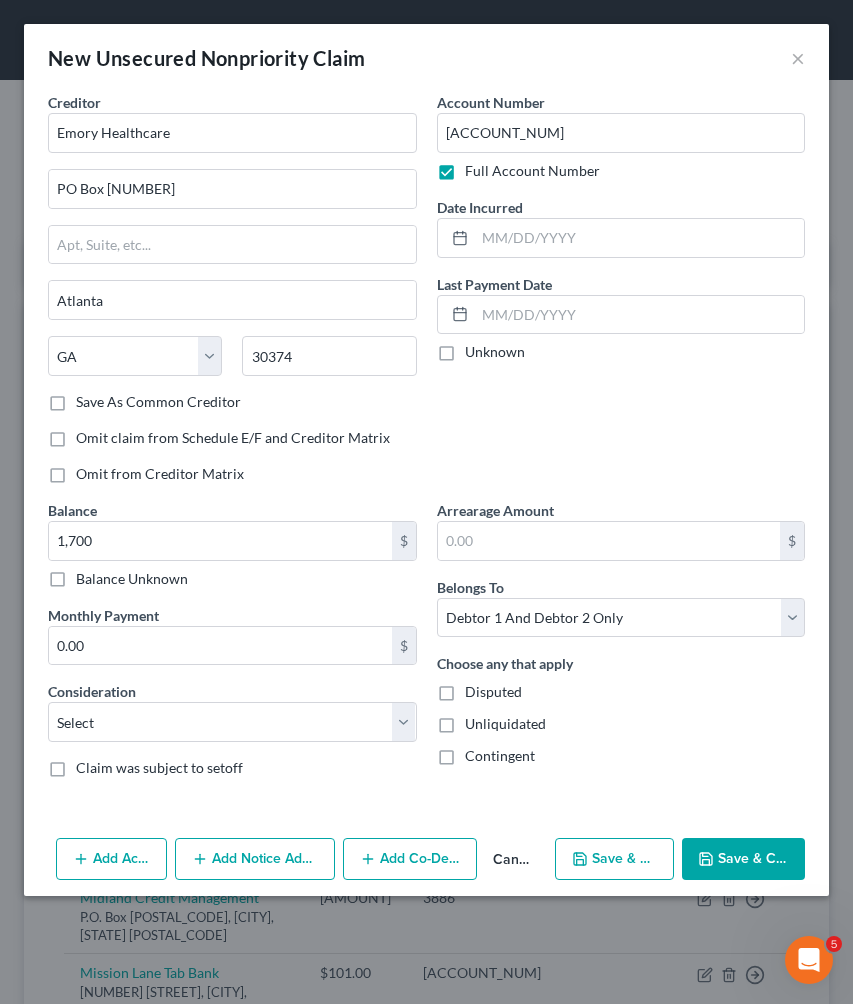 click on "Save & Close" at bounding box center [743, 859] 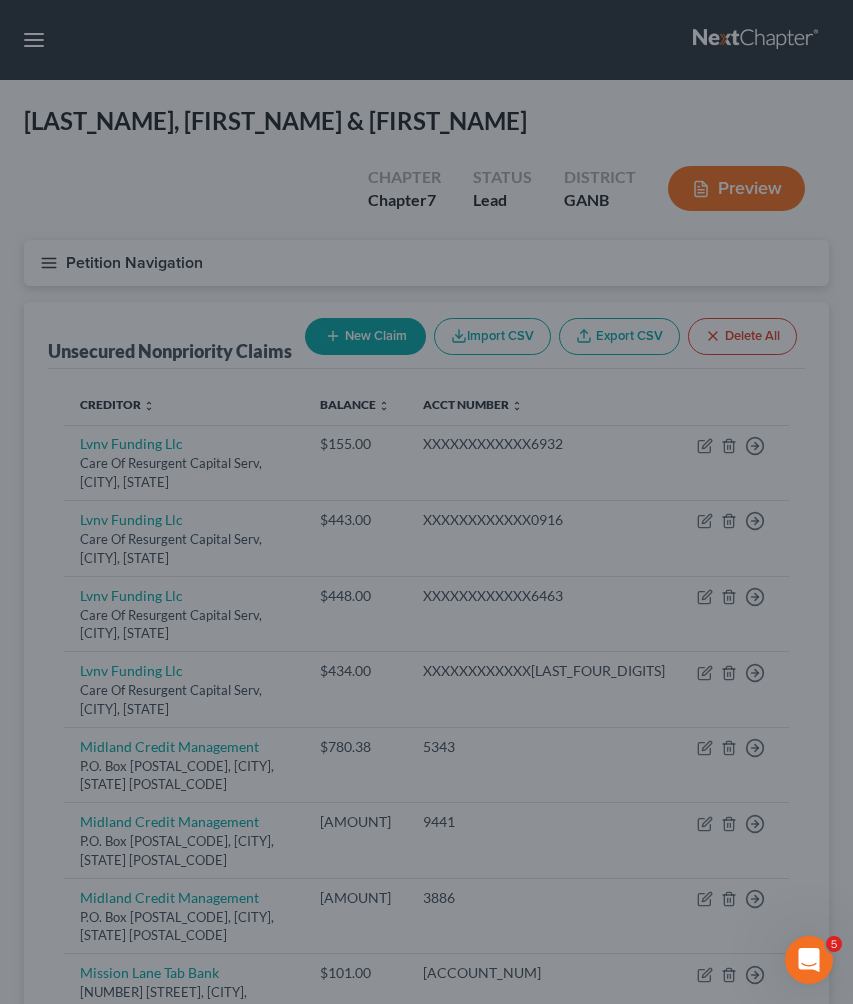 type on "1,700.00" 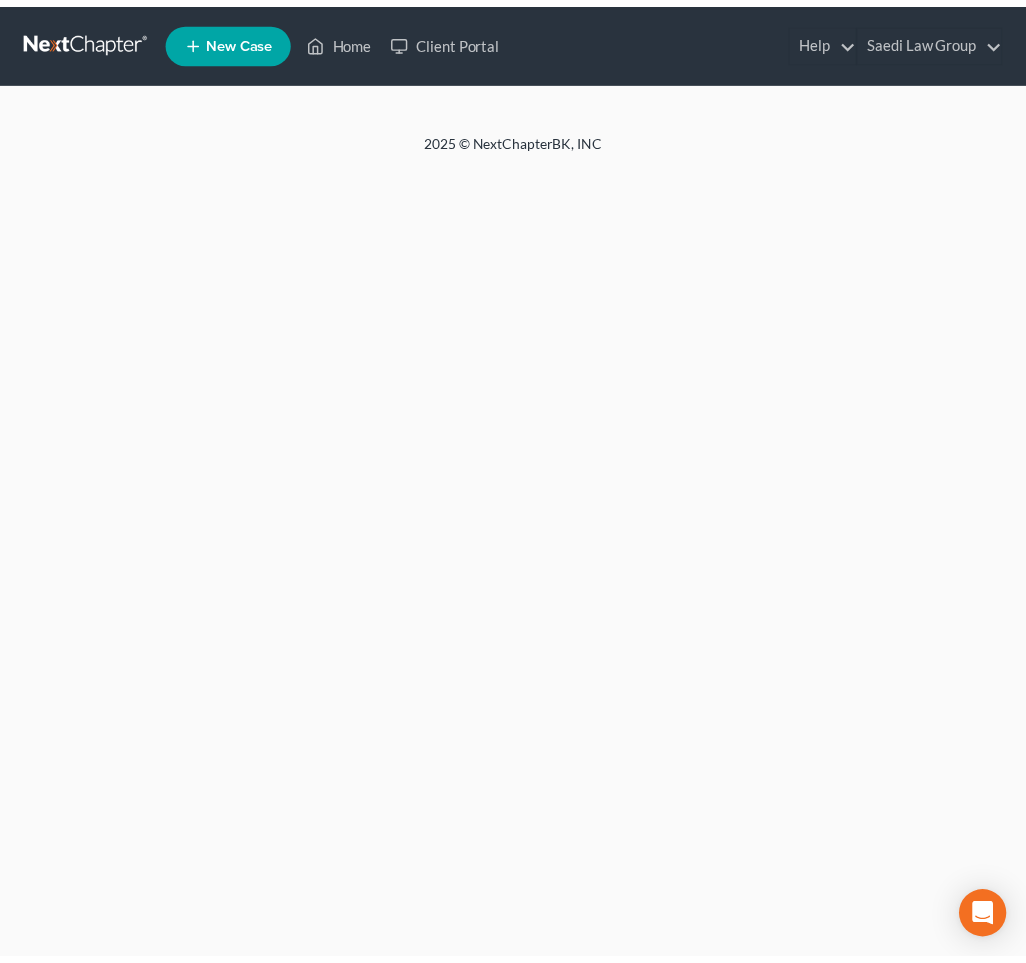 scroll, scrollTop: 0, scrollLeft: 0, axis: both 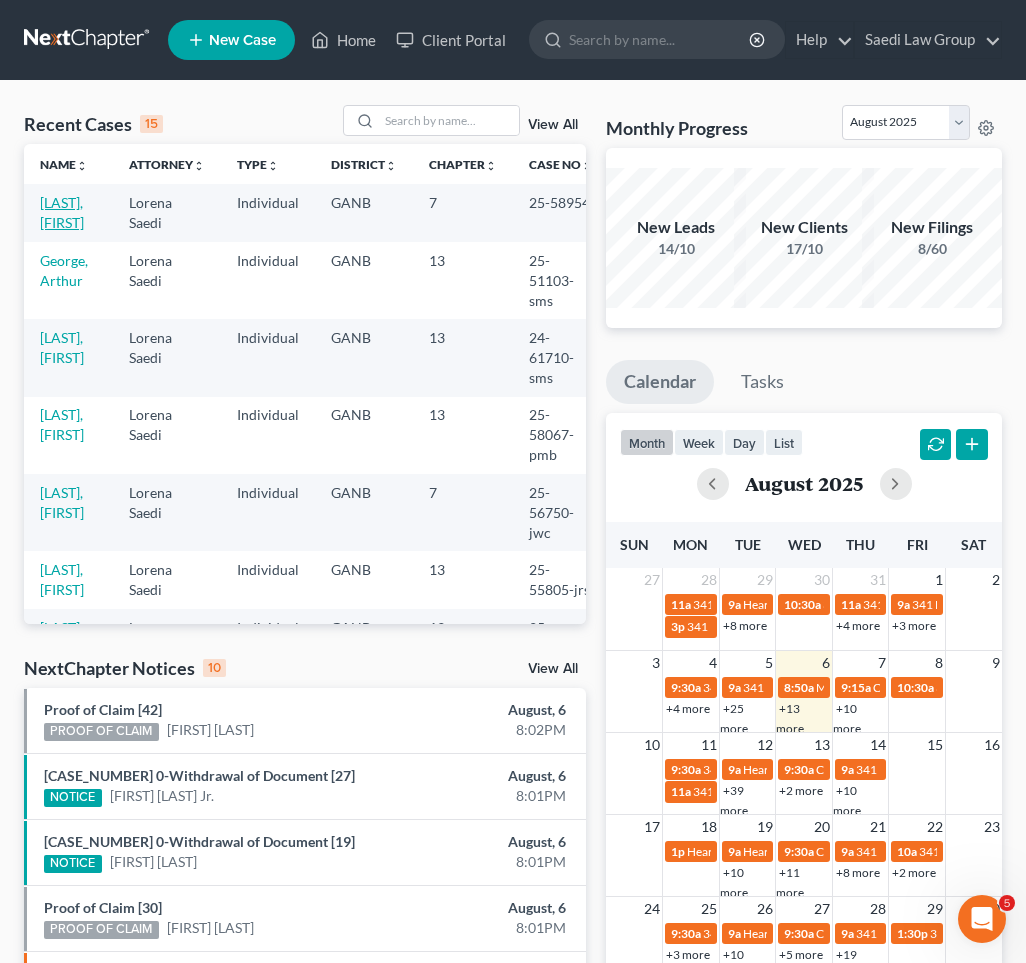 click on "[LAST], [FIRST]" at bounding box center (62, 212) 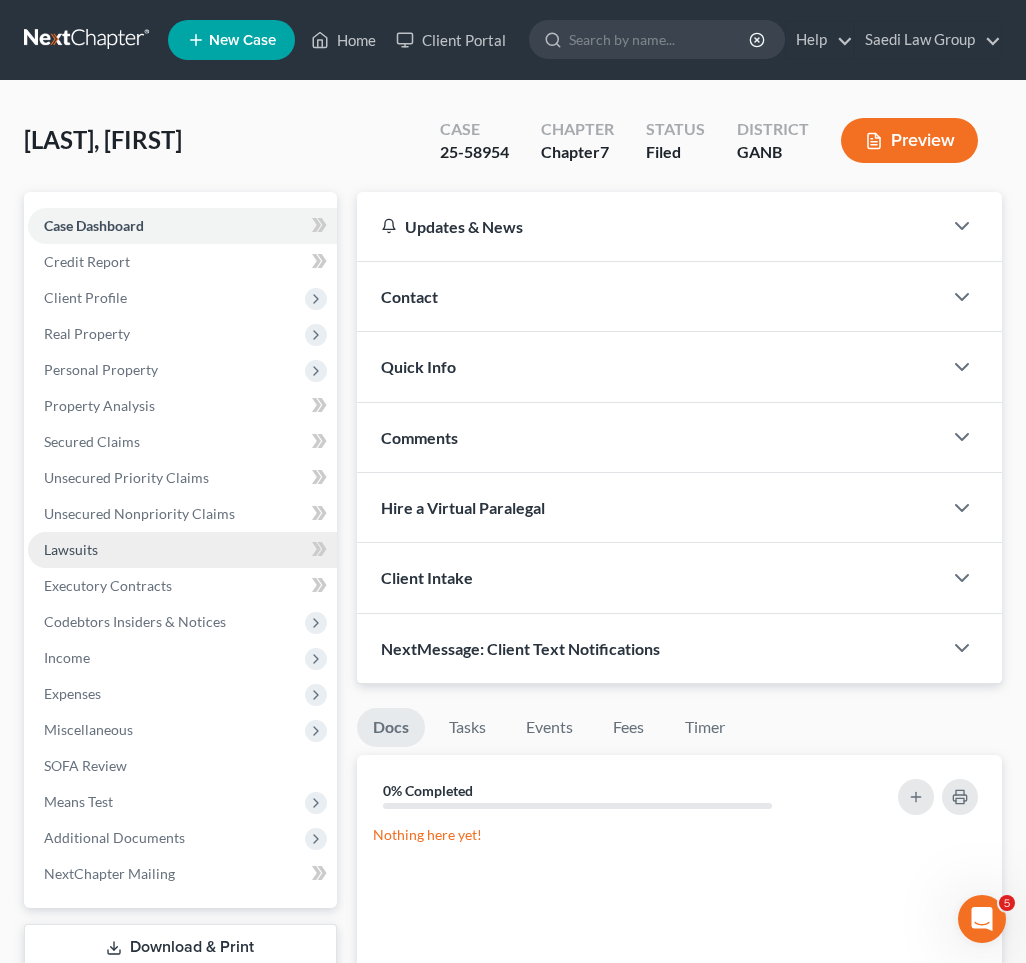 click on "Lawsuits" at bounding box center (182, 550) 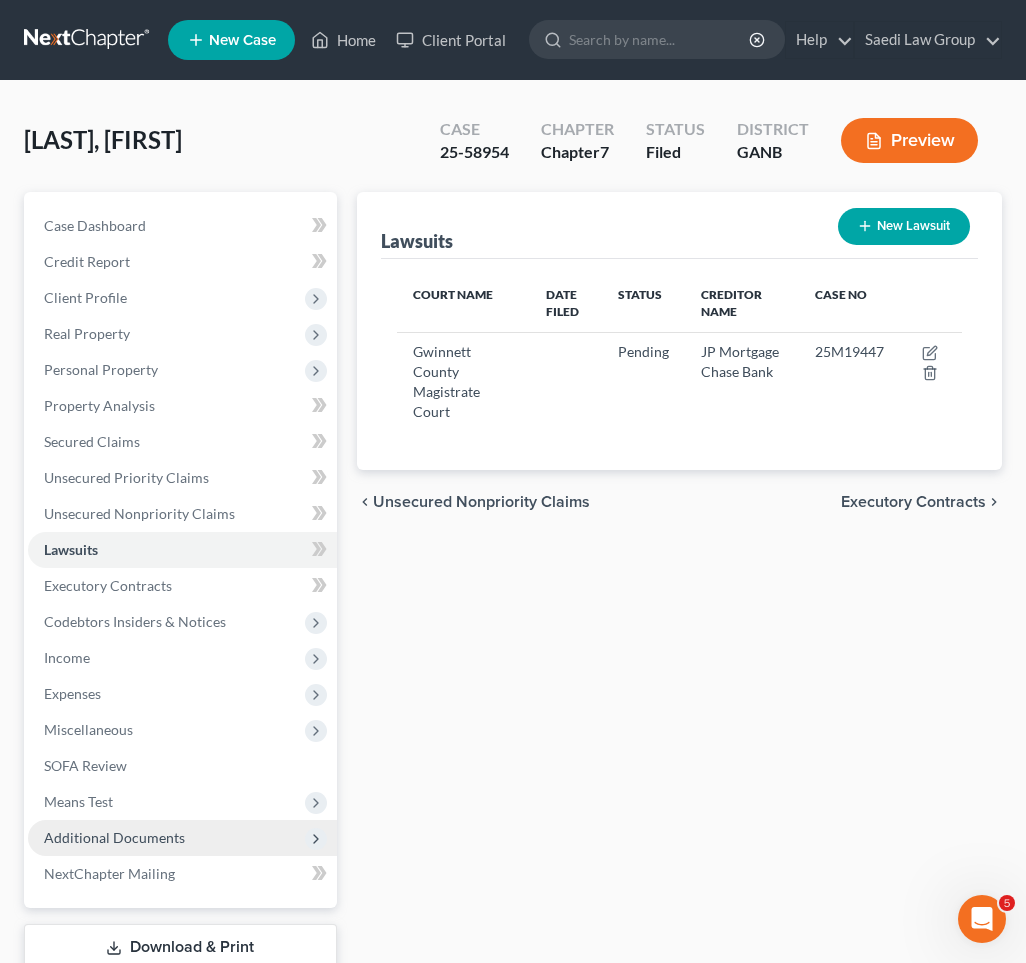 click on "Additional Documents" at bounding box center [114, 837] 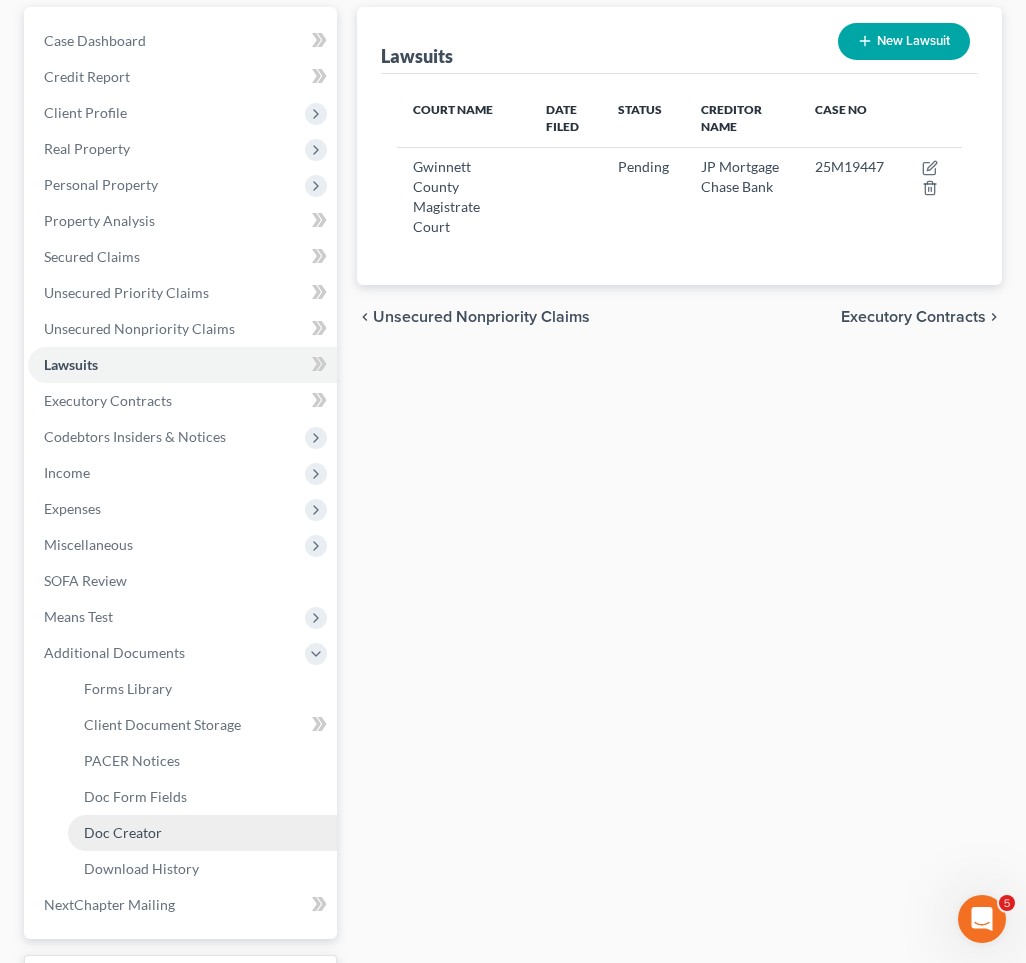 click on "Doc Creator" at bounding box center (123, 832) 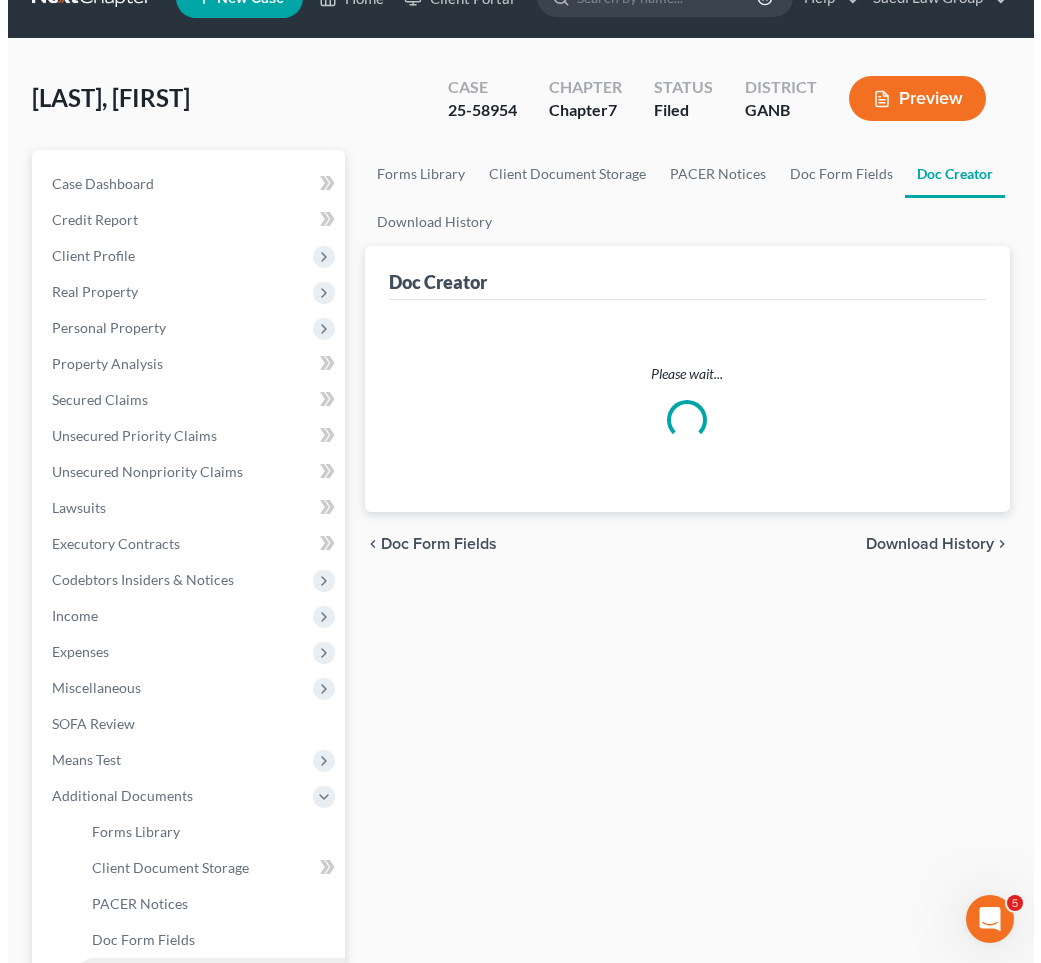 scroll, scrollTop: 0, scrollLeft: 0, axis: both 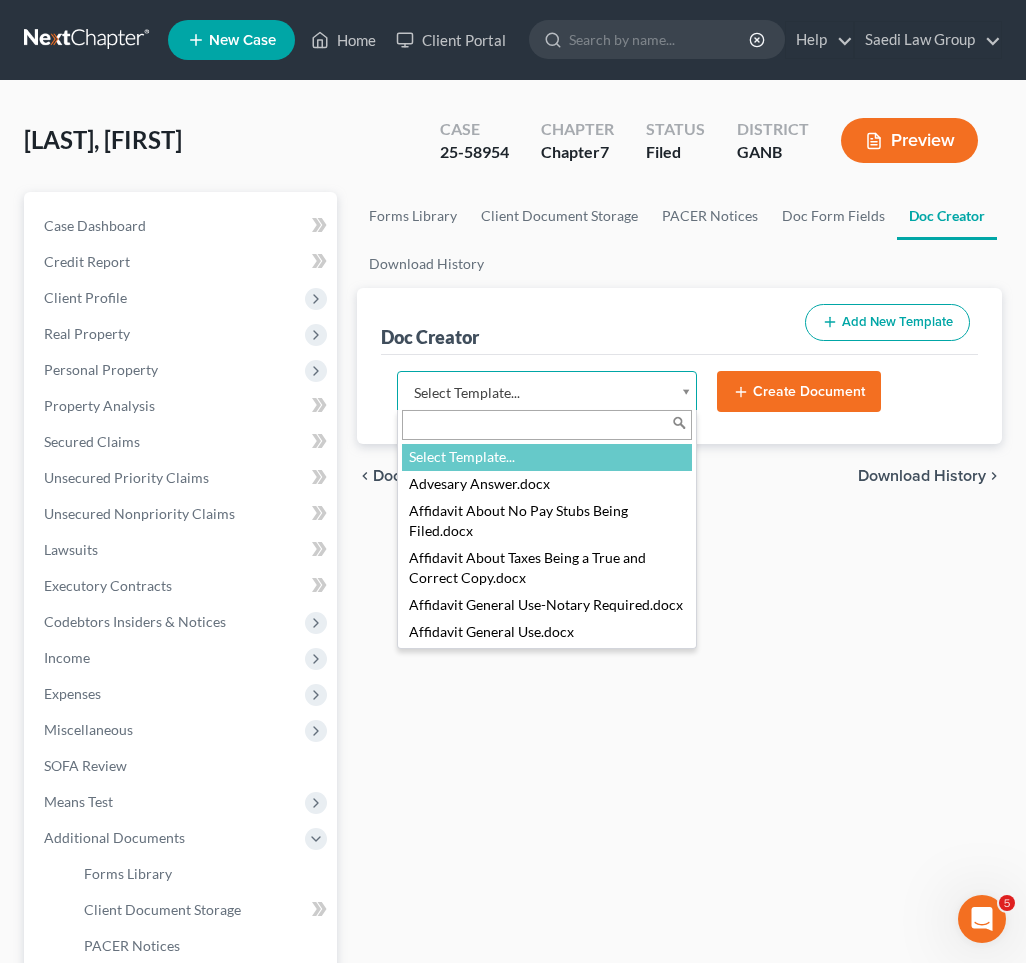 click on "Home New Case Client Portal Saedi Law Group [EMAIL] My Account Settings Plan + Billing Account Add-Ons Upgrade to Whoa Help Center Webinars Training Videos What's new Log out New Case Home Client Portal         - No Result - See all results Or Press Enter... Help Help Center Webinars Training Videos What's new Saedi Law Group Saedi Law Group [EMAIL] My Account Settings Plan + Billing Account Add-Ons Upgrade to Whoa Log out   [LAST], [FIRST] Upgraded Case [CASE_NUMBER] Chapter Chapter  7 Status Filed District GANB Preview Petition Navigation
Case Dashboard
Payments
Invoices" at bounding box center [513, 657] 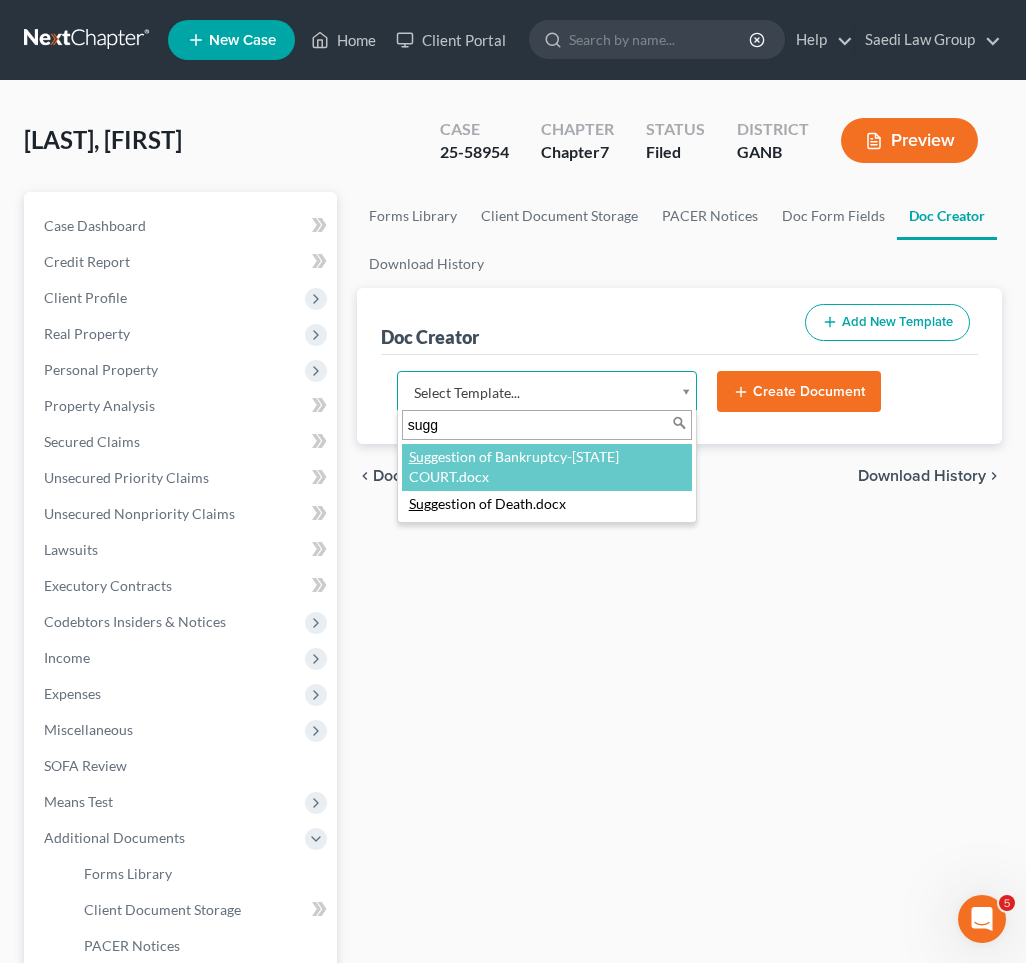 type on "sugg" 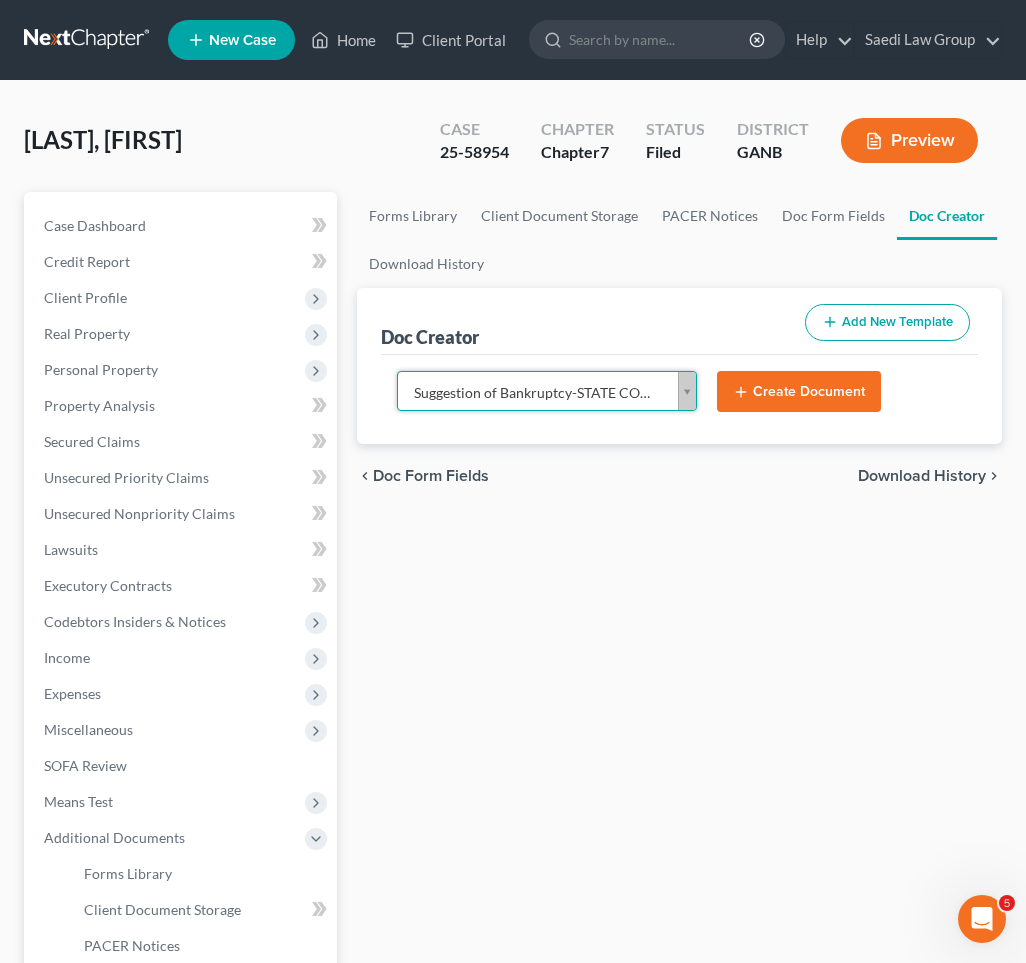 click on "Create Document" at bounding box center [799, 392] 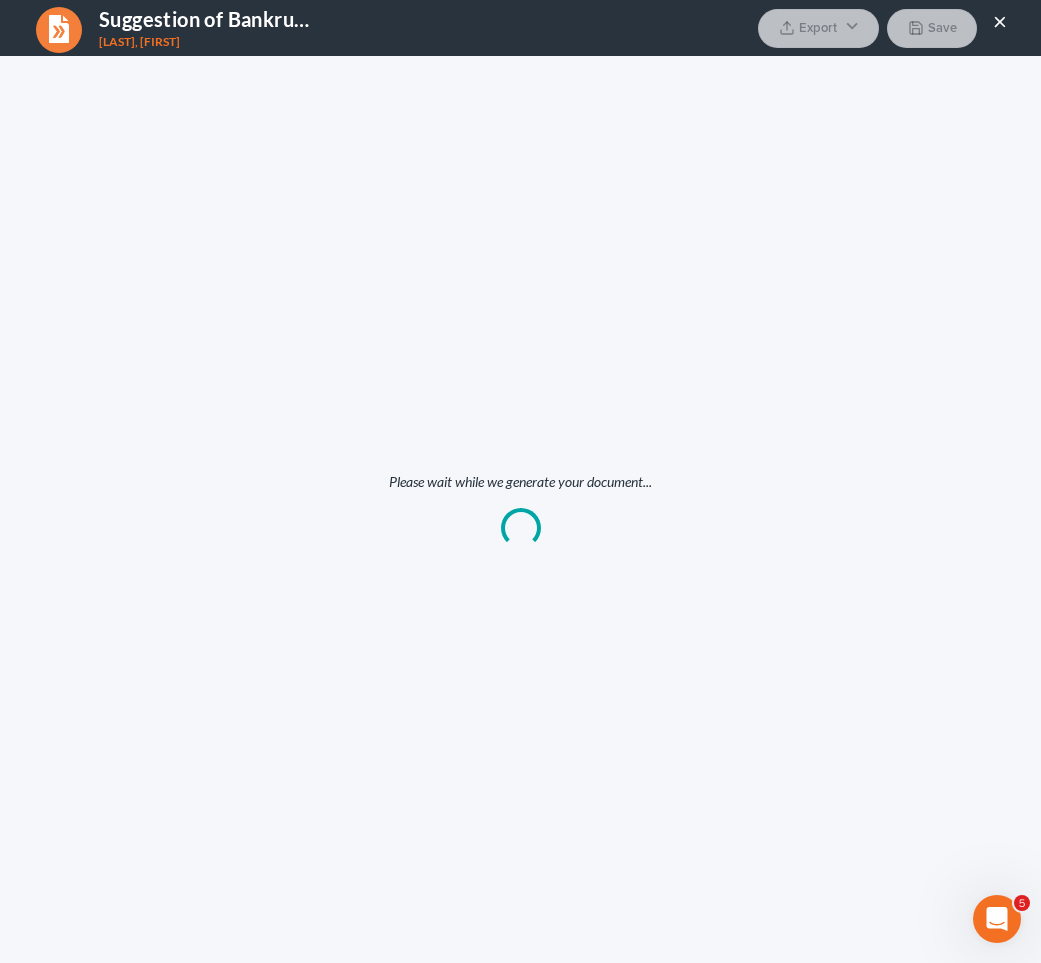 scroll, scrollTop: 0, scrollLeft: 0, axis: both 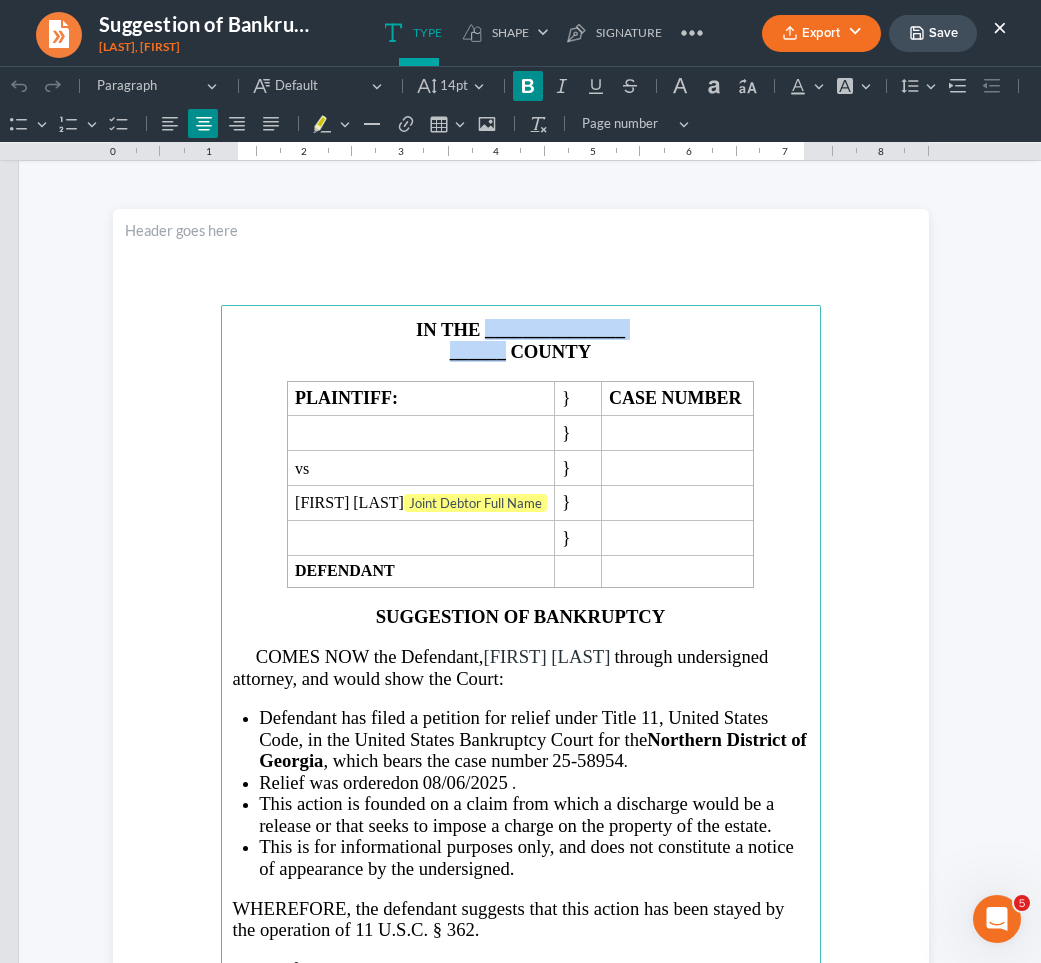drag, startPoint x: 497, startPoint y: 355, endPoint x: 482, endPoint y: 334, distance: 25.806976 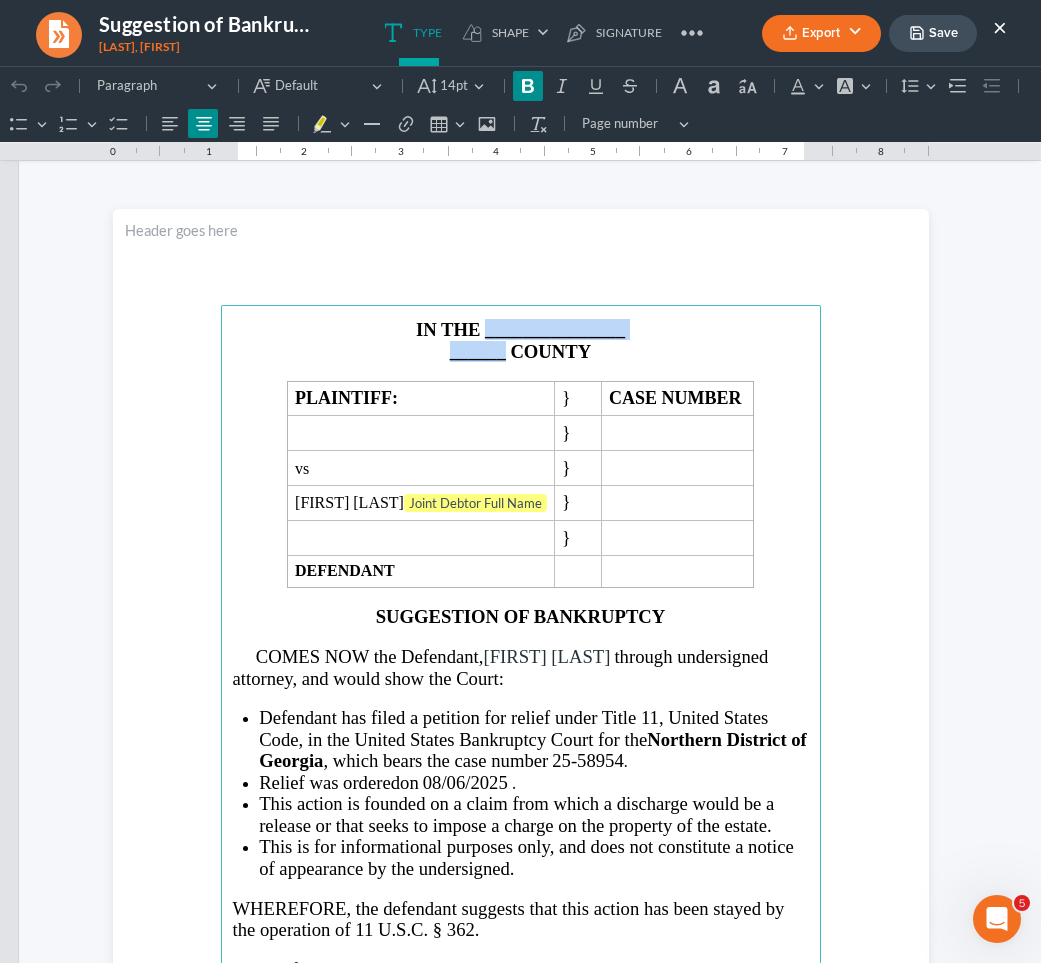 click on "Respectfully submitted,
Dated: [DATE] [FIRST] [LAST], Attorney at Law Saedi Law Group, LLC" at bounding box center [521, 737] 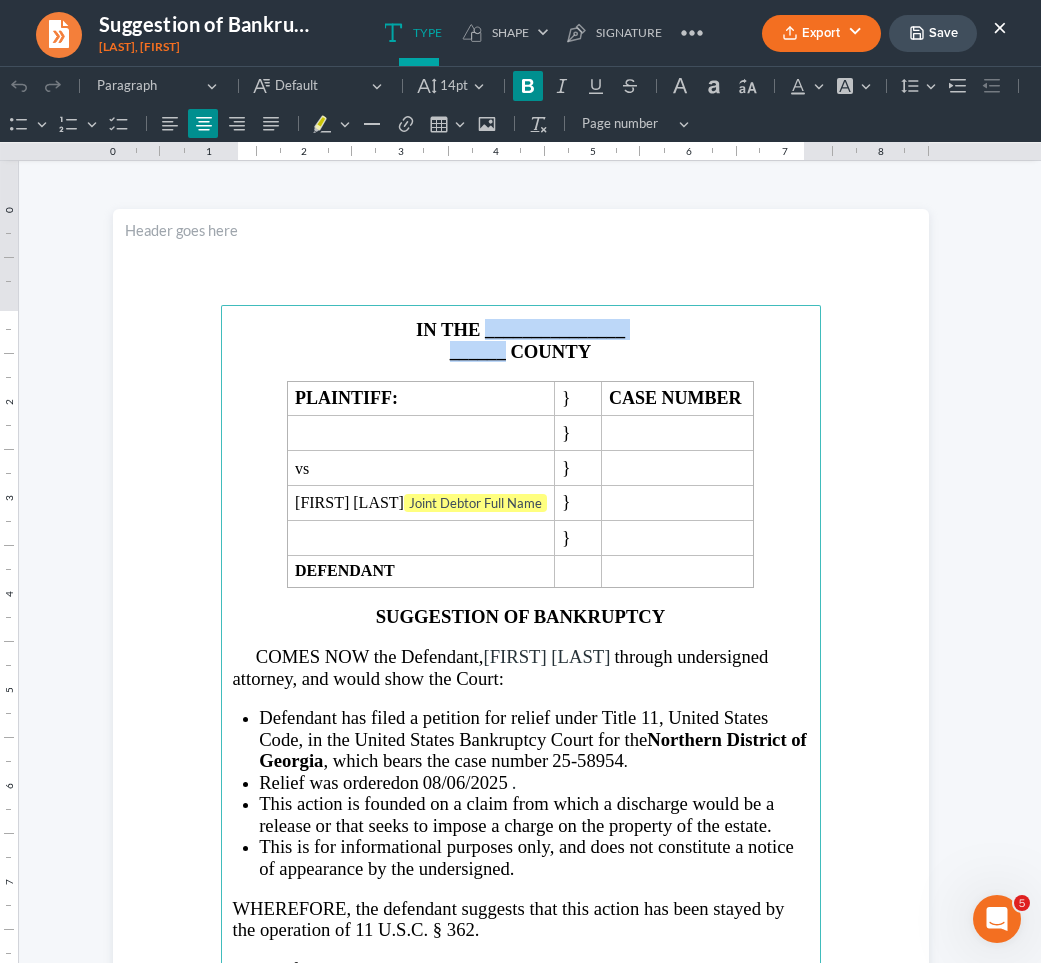 type 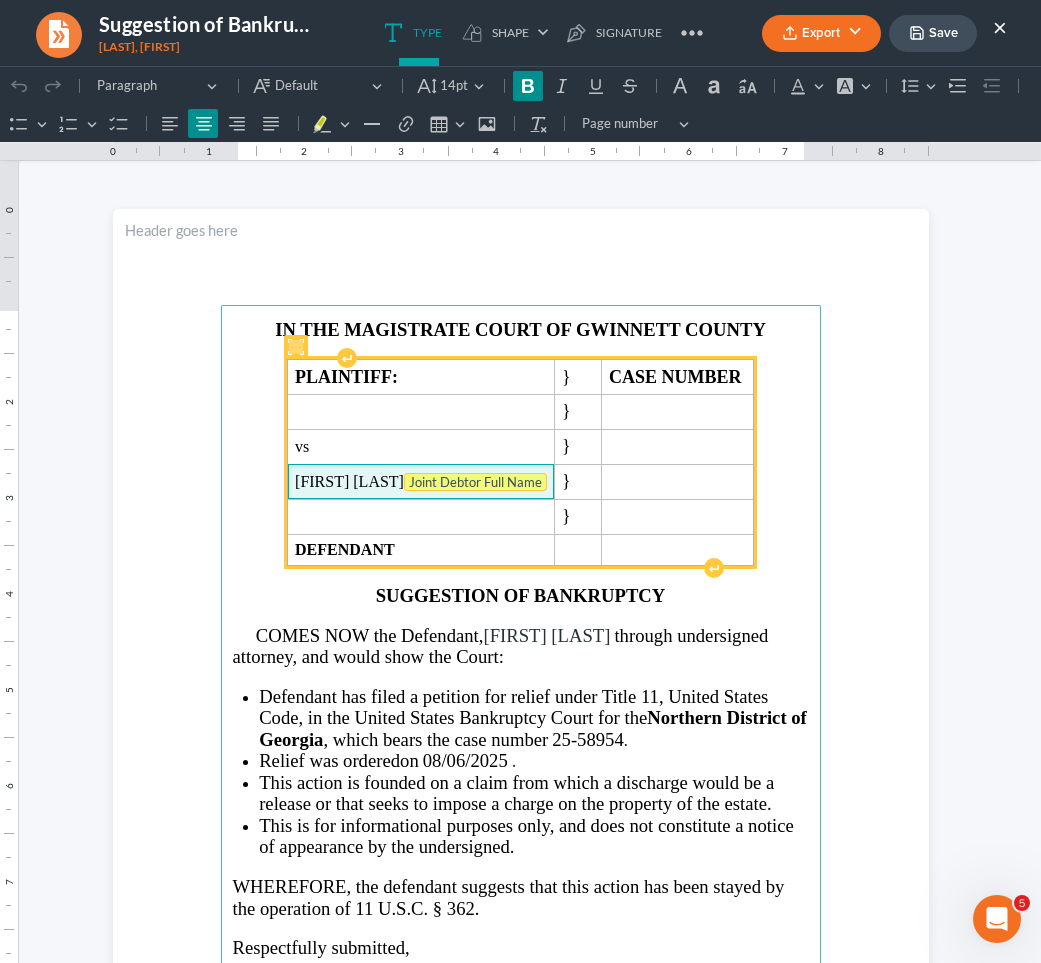 click on "Joint Debtor Full Name" at bounding box center (475, 482) 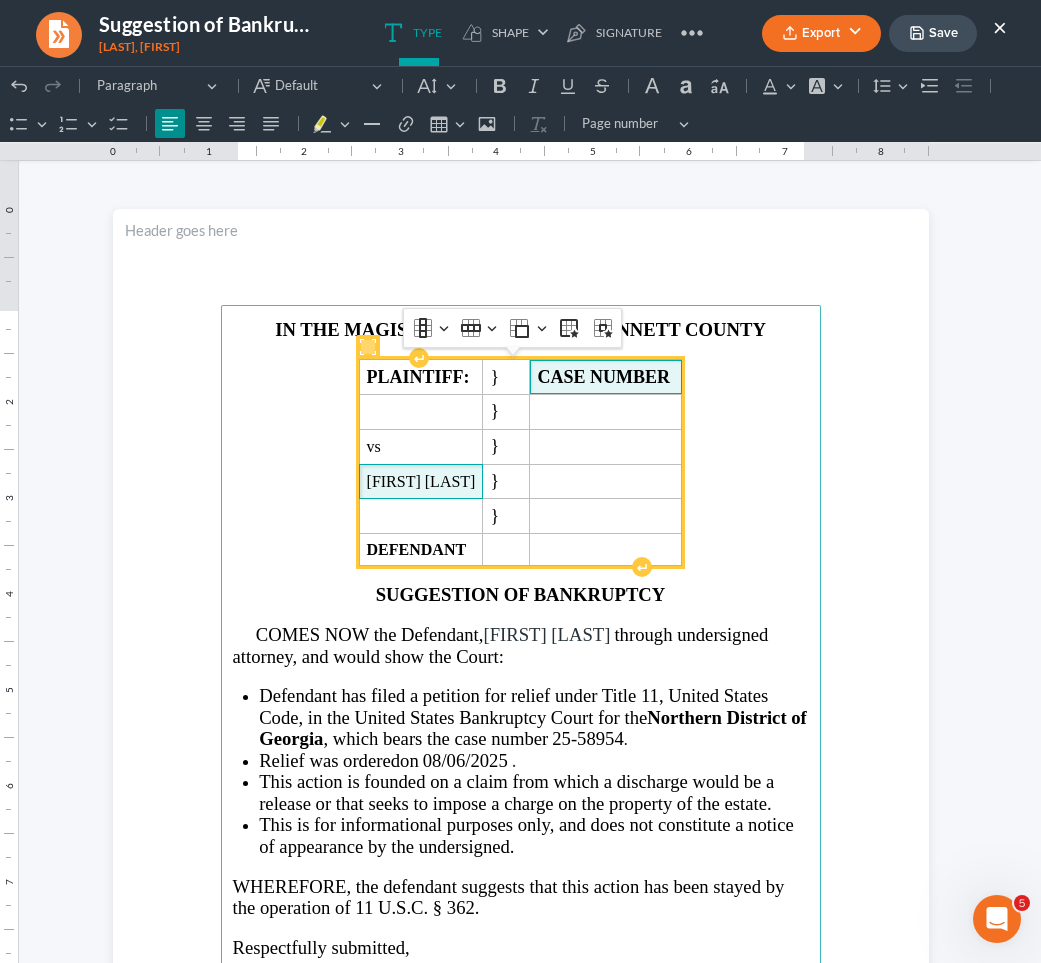 click on "CASE NUMBER" at bounding box center (603, 377) 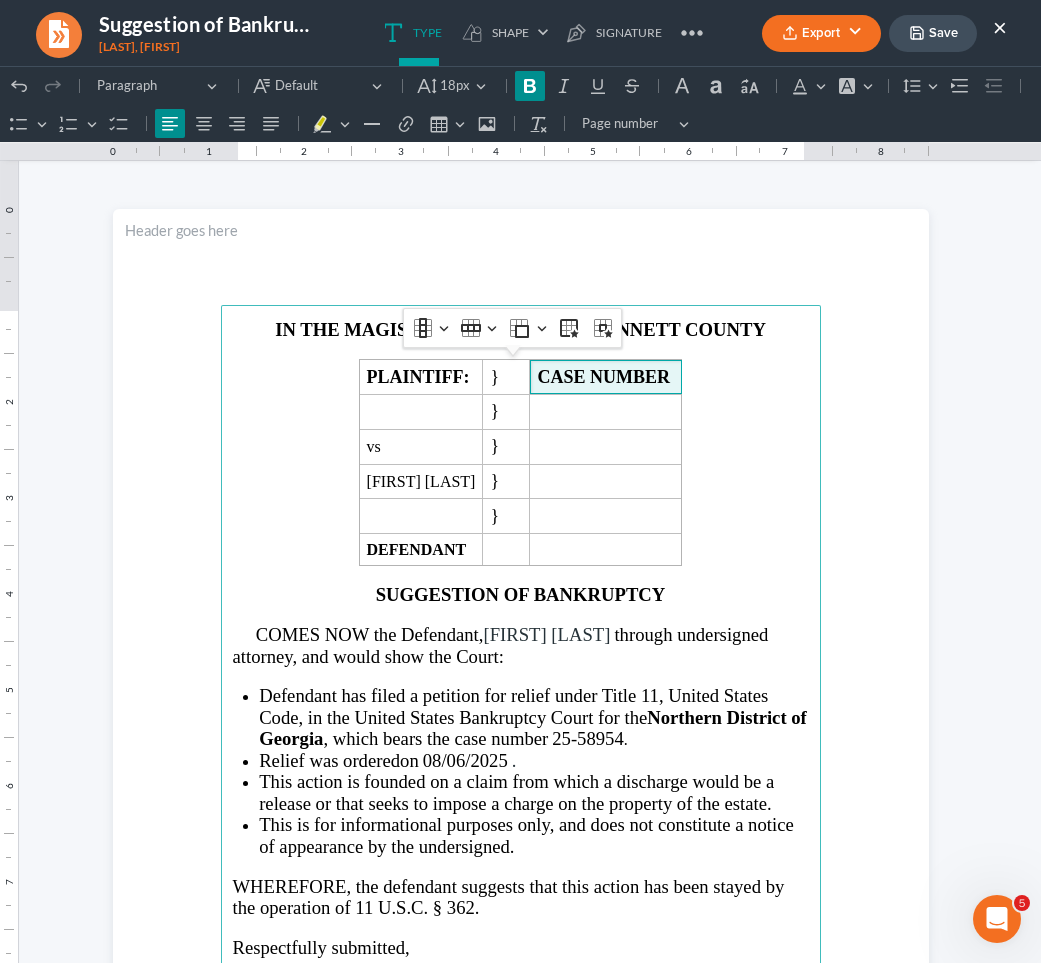 type 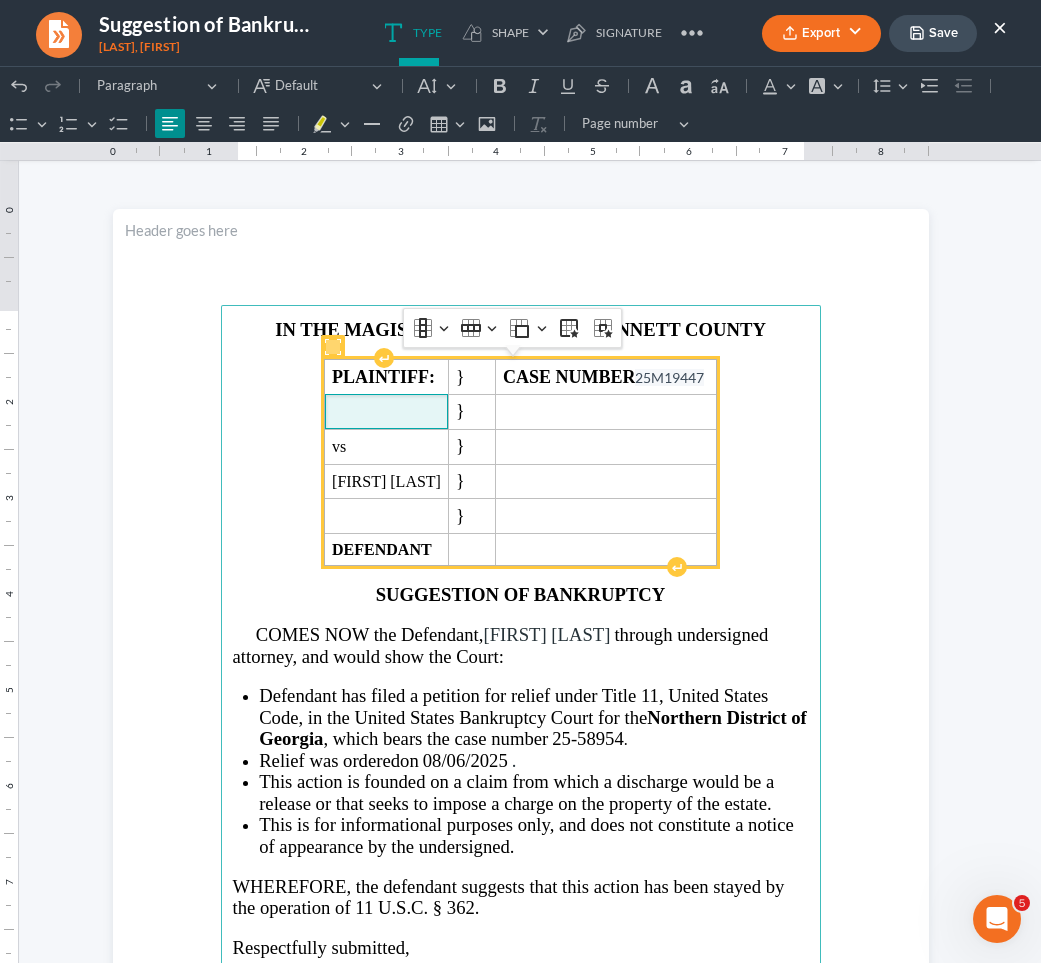 click at bounding box center (386, 412) 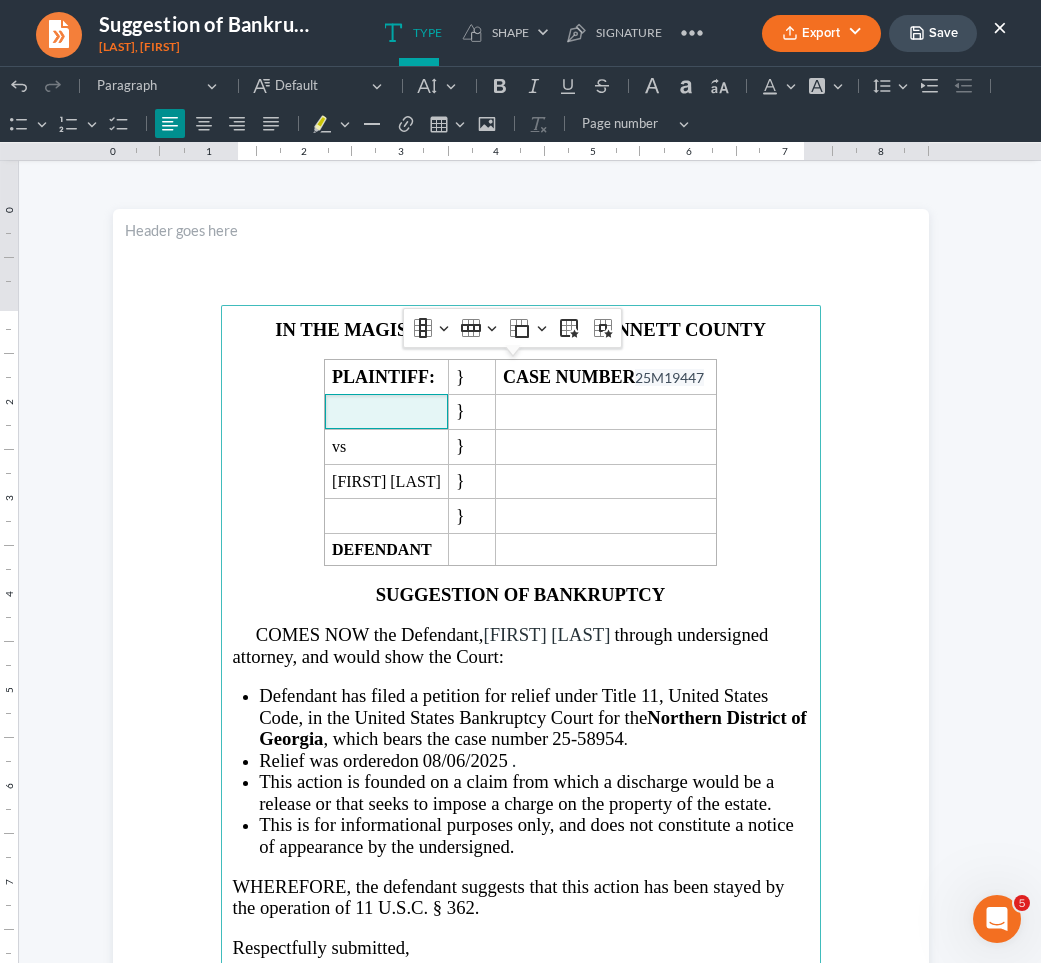 type 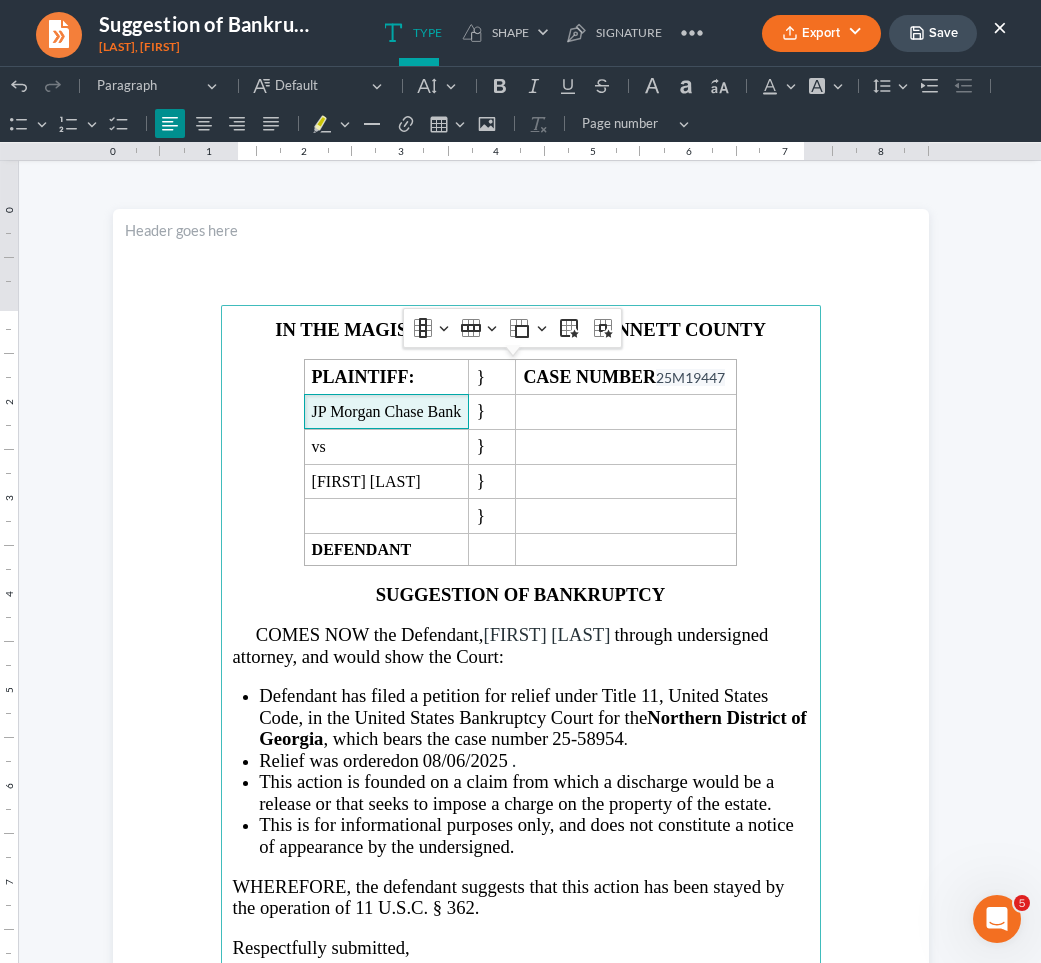 click on "08/06/2025" at bounding box center (465, 760) 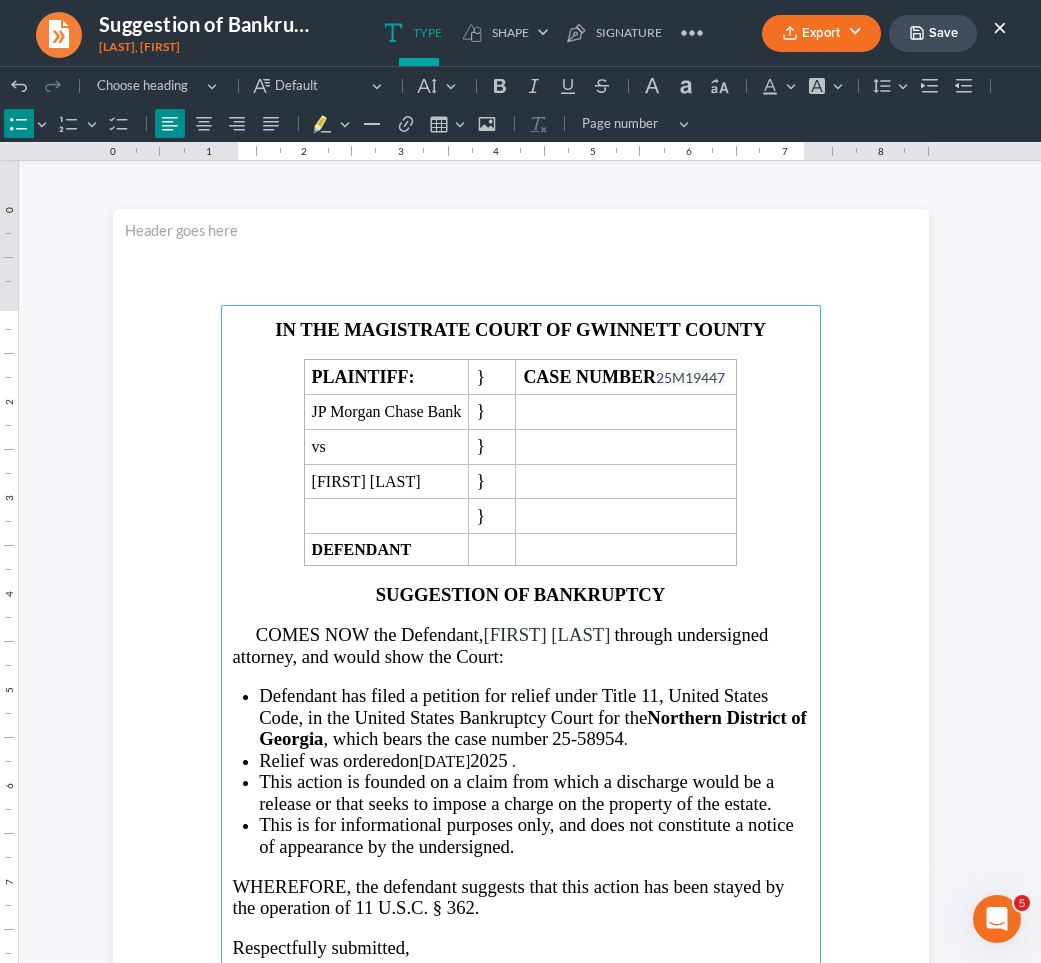 drag, startPoint x: 420, startPoint y: 757, endPoint x: 481, endPoint y: 761, distance: 61.13101 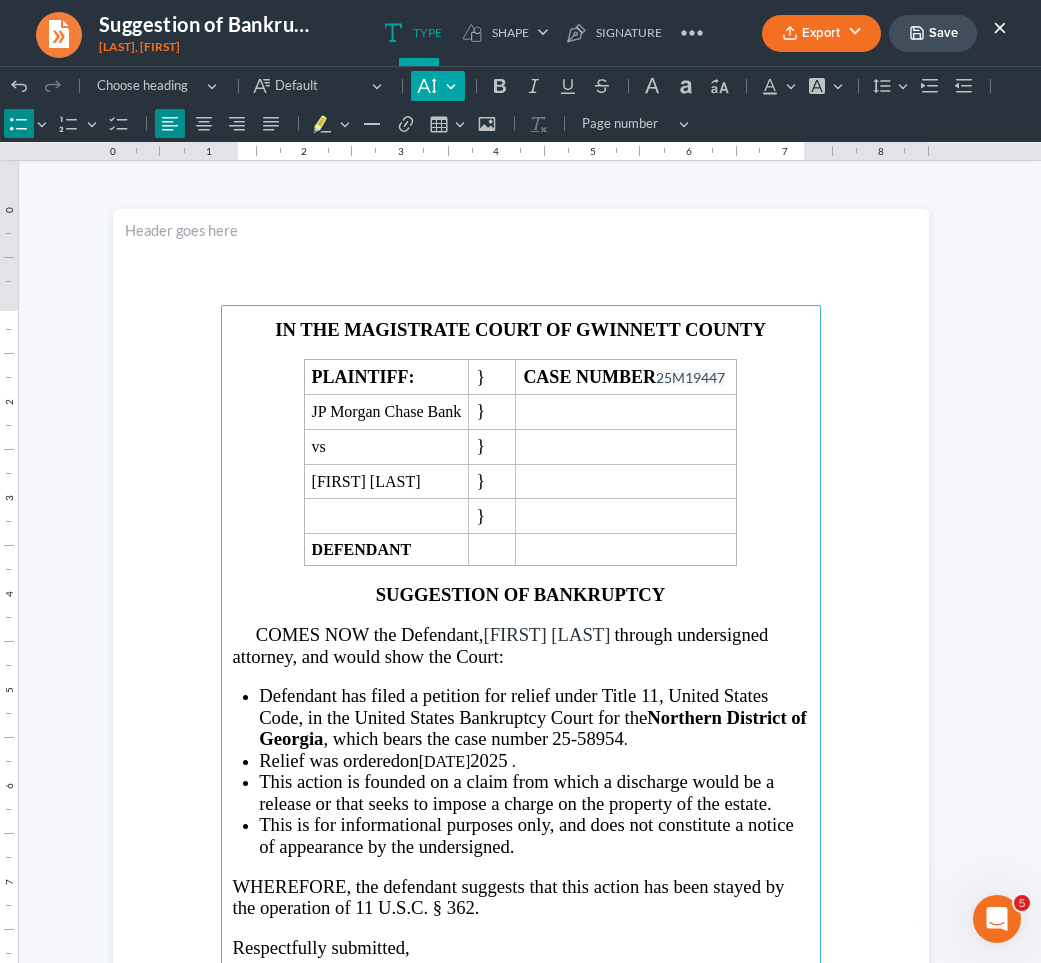 click 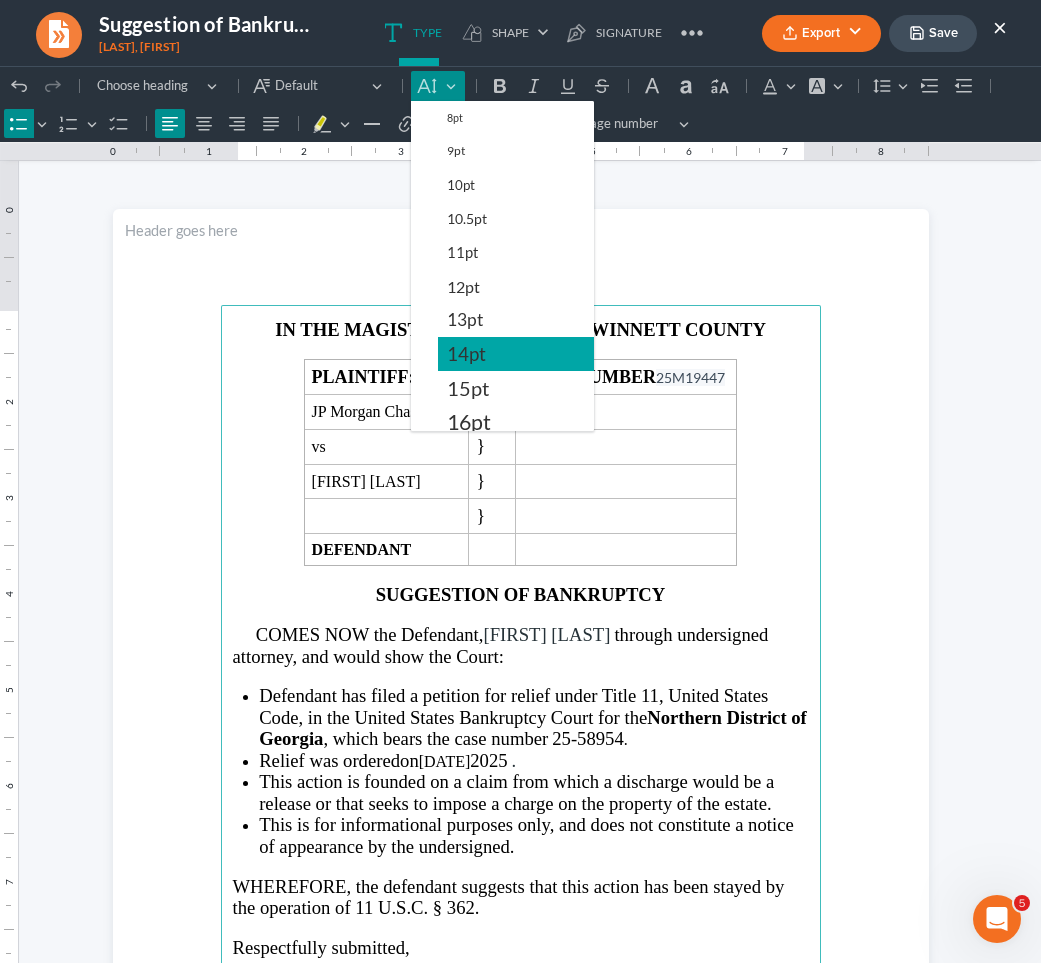click on "14pt" at bounding box center (466, 354) 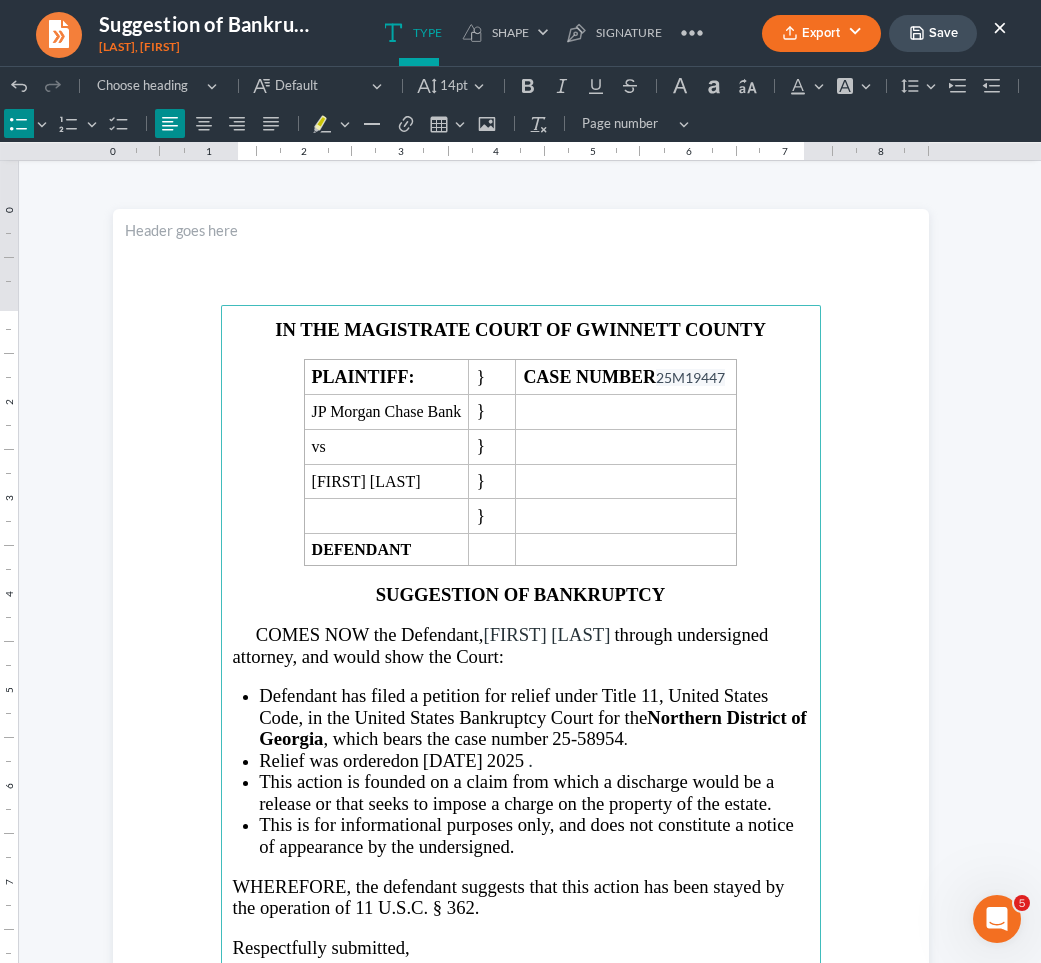 click on "Relief was ordered on [DATE] ." at bounding box center [533, 760] 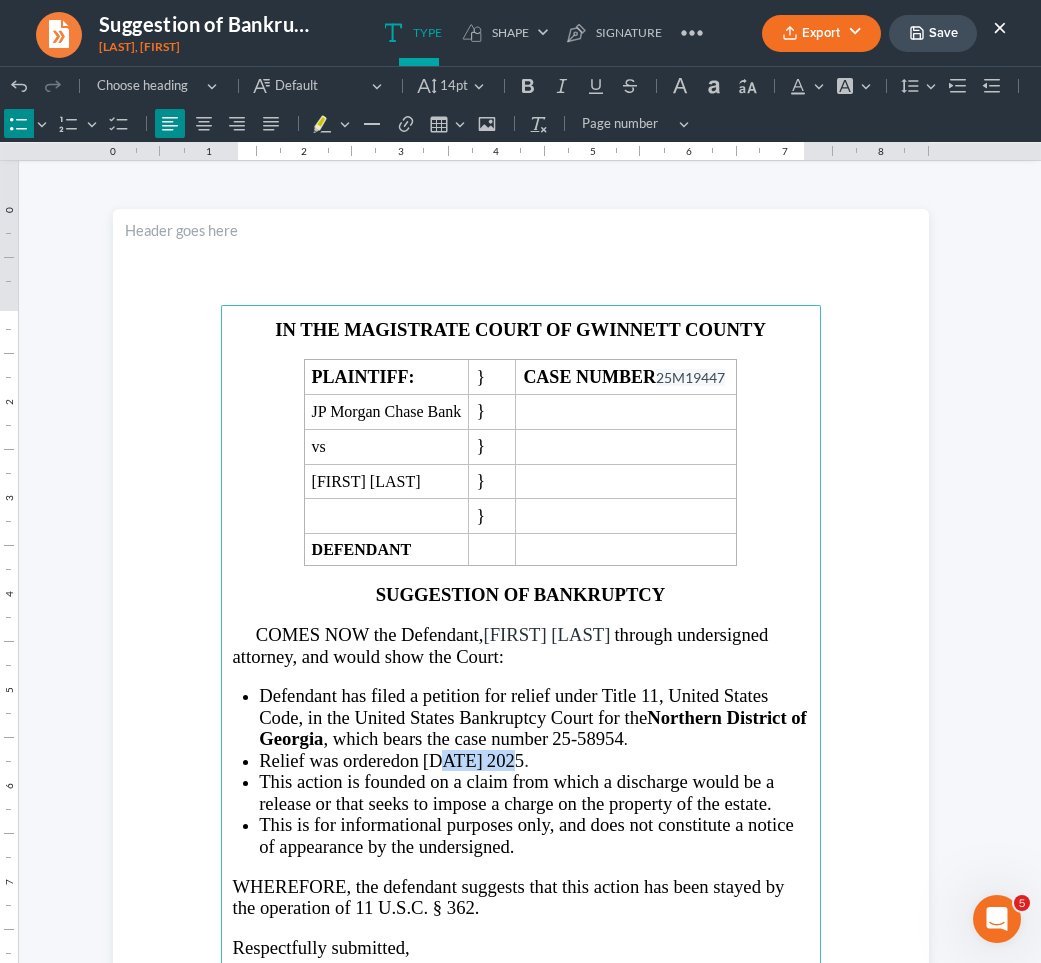 drag, startPoint x: 529, startPoint y: 752, endPoint x: 442, endPoint y: 759, distance: 87.28116 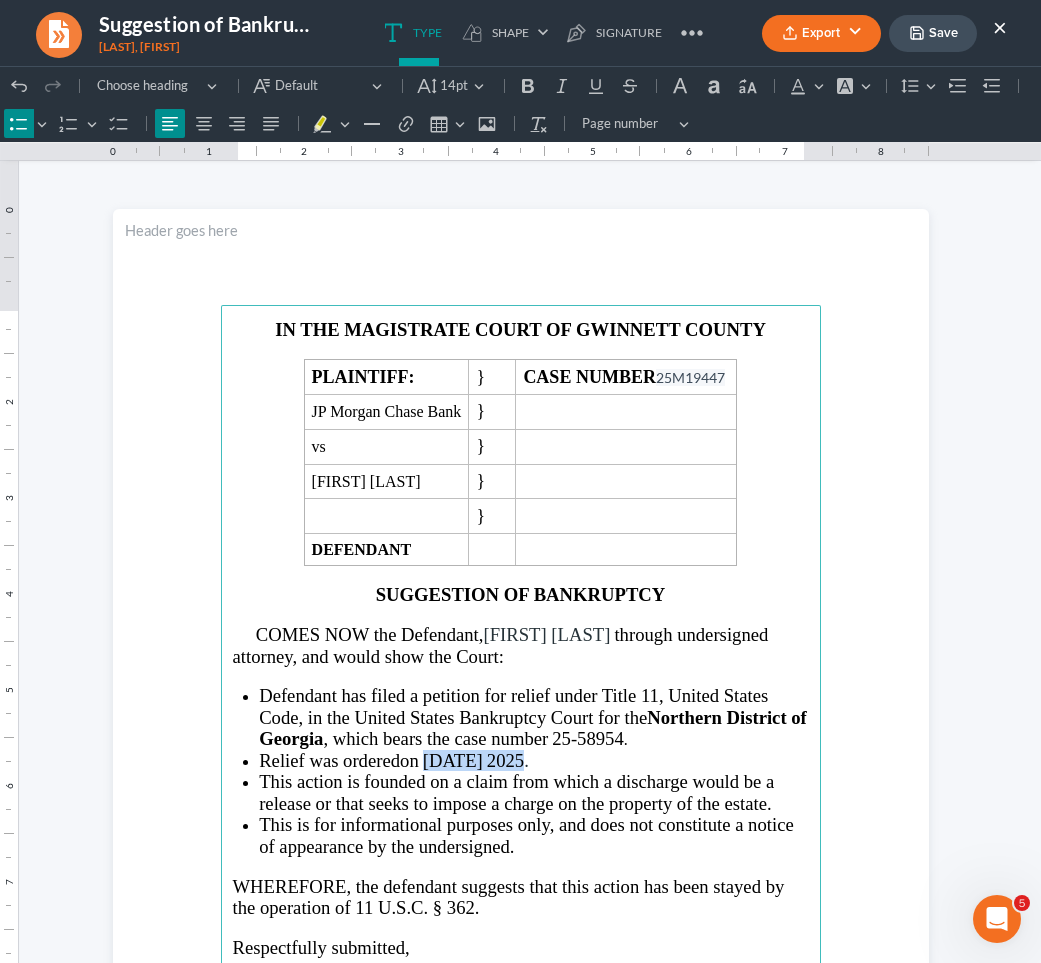 drag, startPoint x: 426, startPoint y: 760, endPoint x: 531, endPoint y: 761, distance: 105.00476 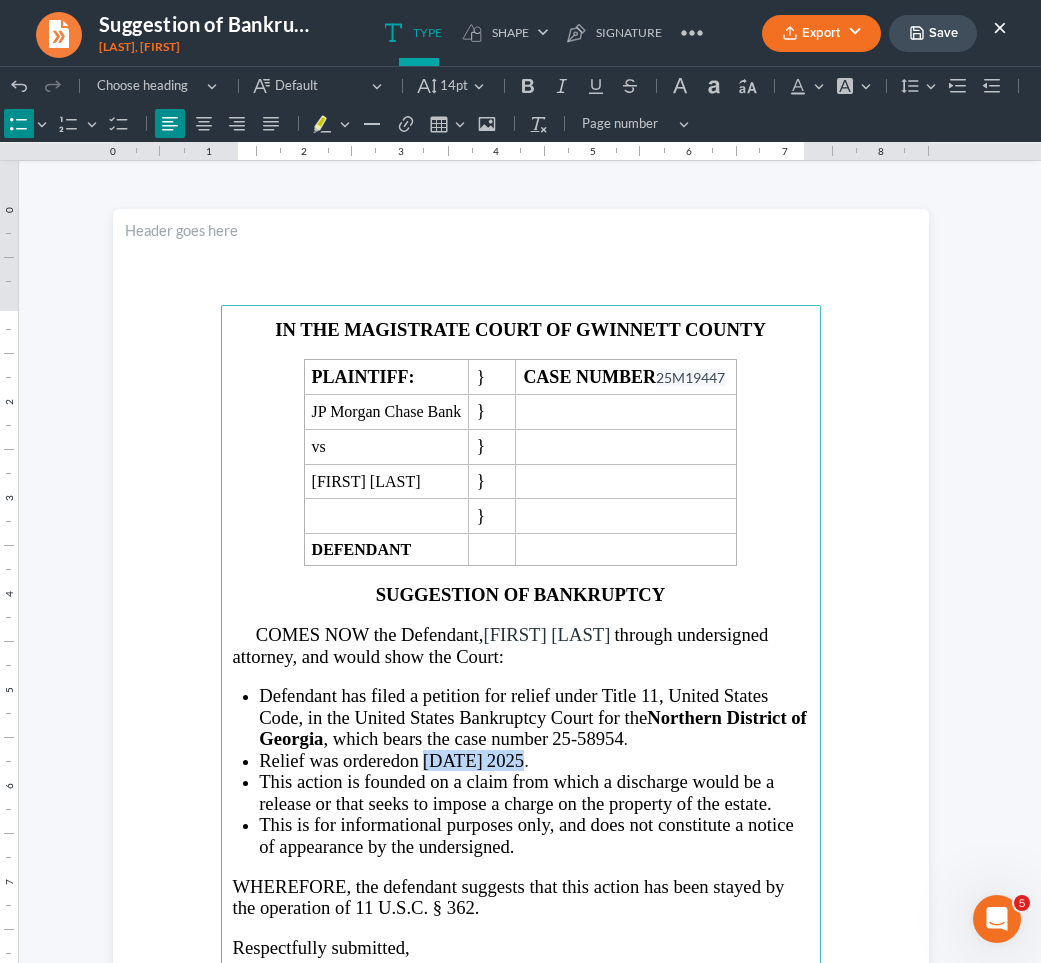 click on "Relief was ordered on [DATE] ." at bounding box center (533, 760) 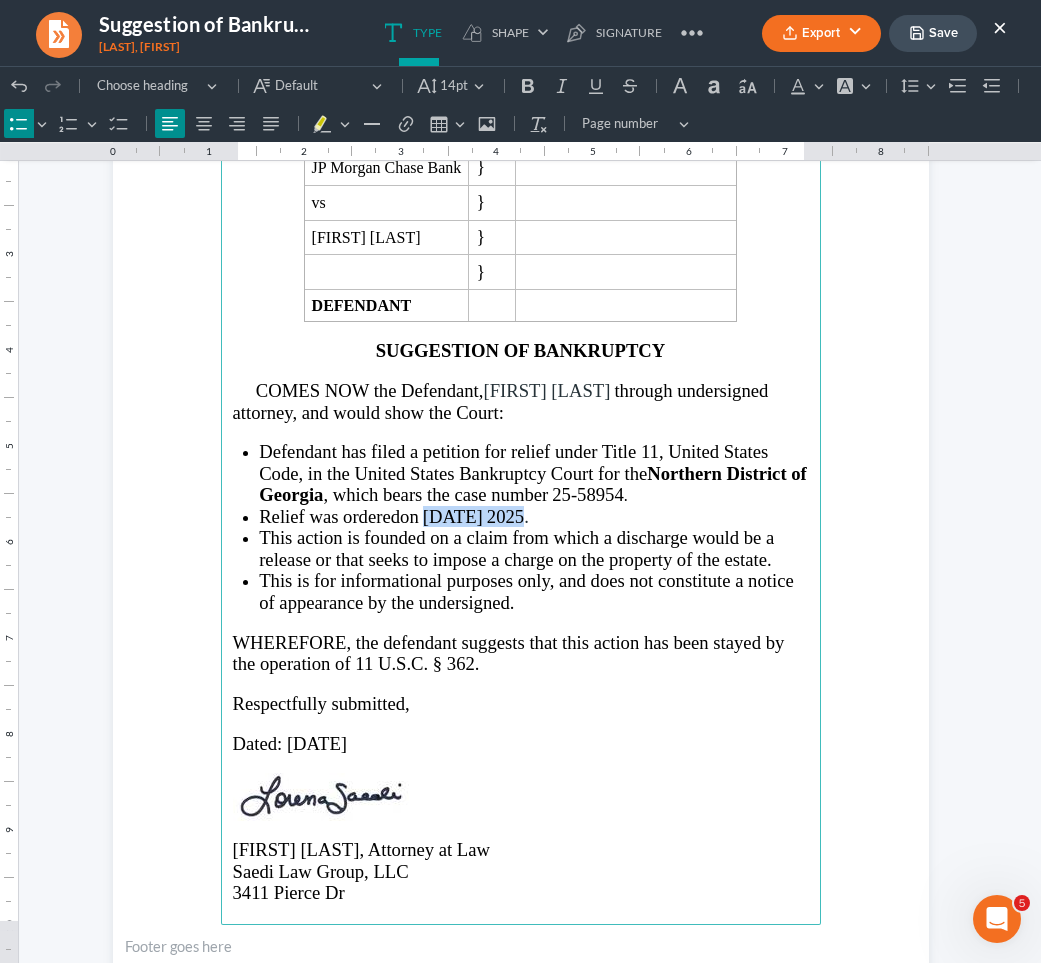 scroll, scrollTop: 257, scrollLeft: 0, axis: vertical 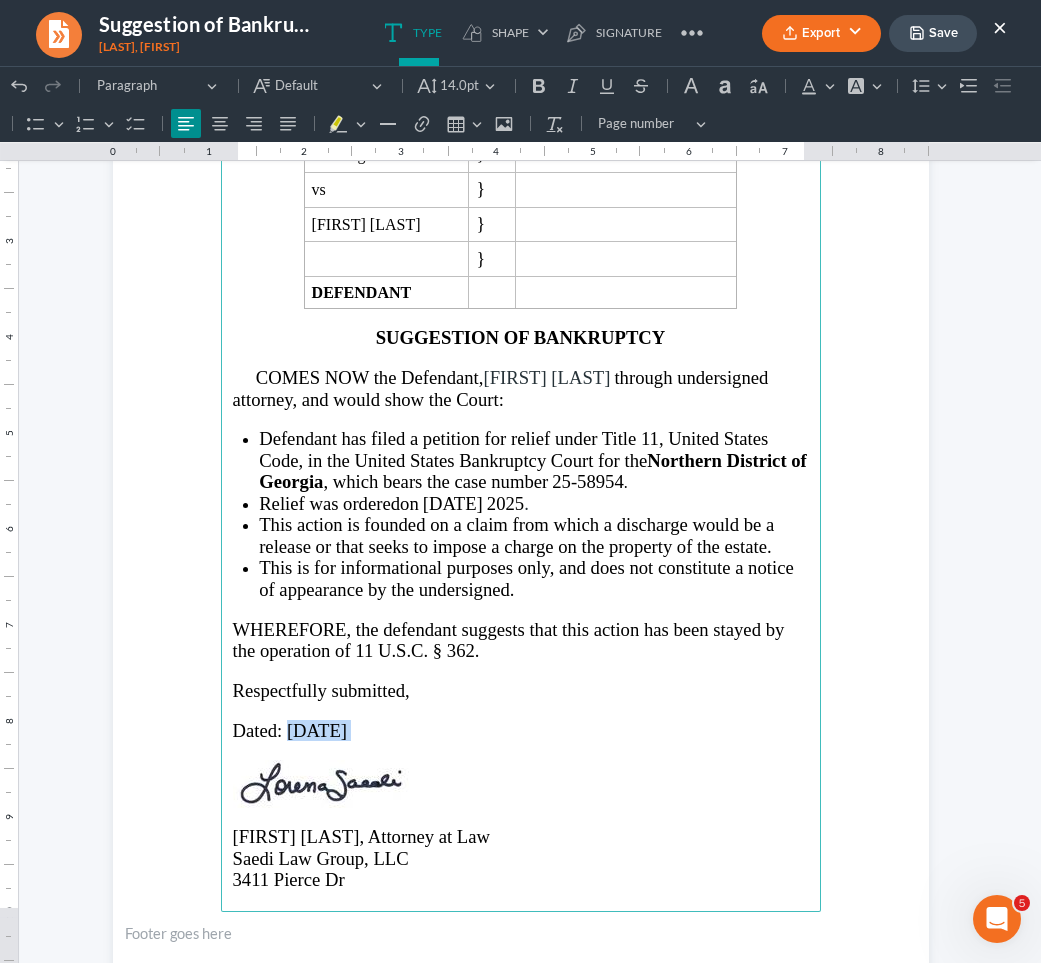 drag, startPoint x: 369, startPoint y: 719, endPoint x: 280, endPoint y: 719, distance: 89 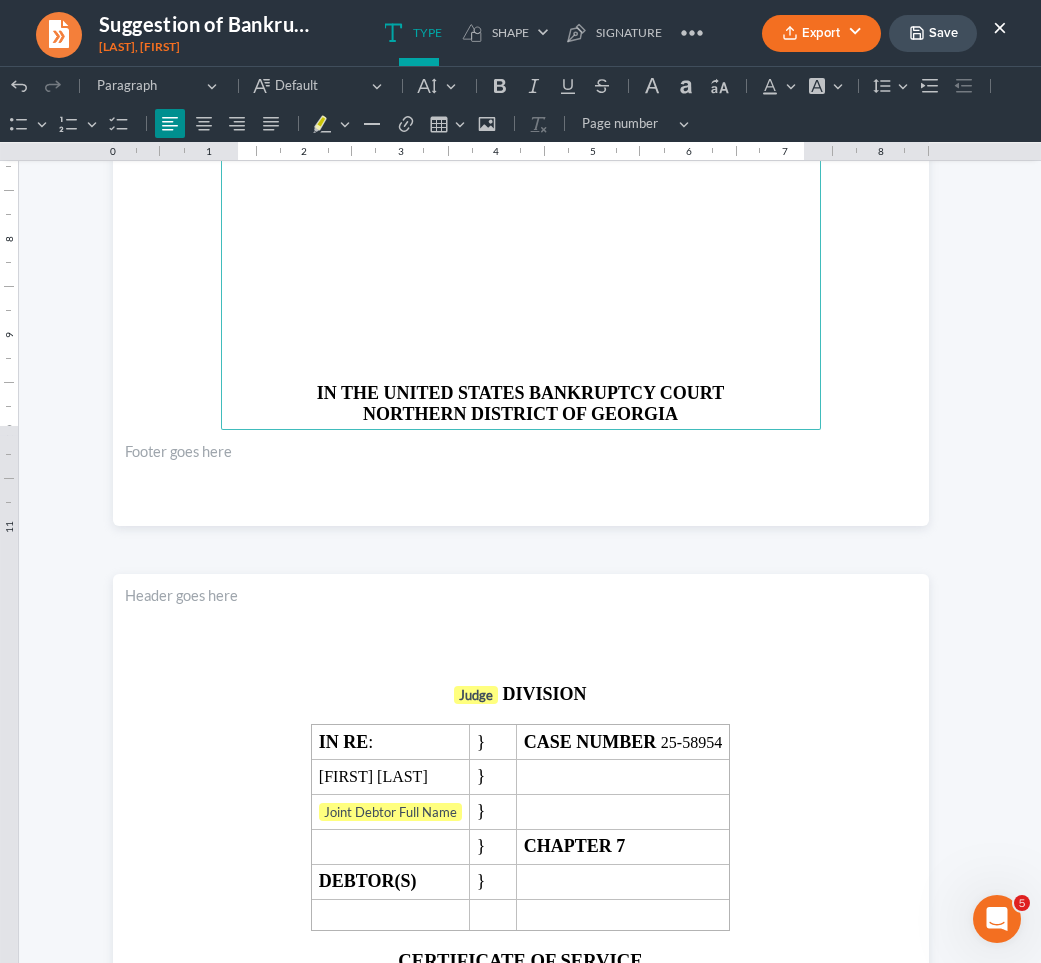 scroll, scrollTop: 1872, scrollLeft: 0, axis: vertical 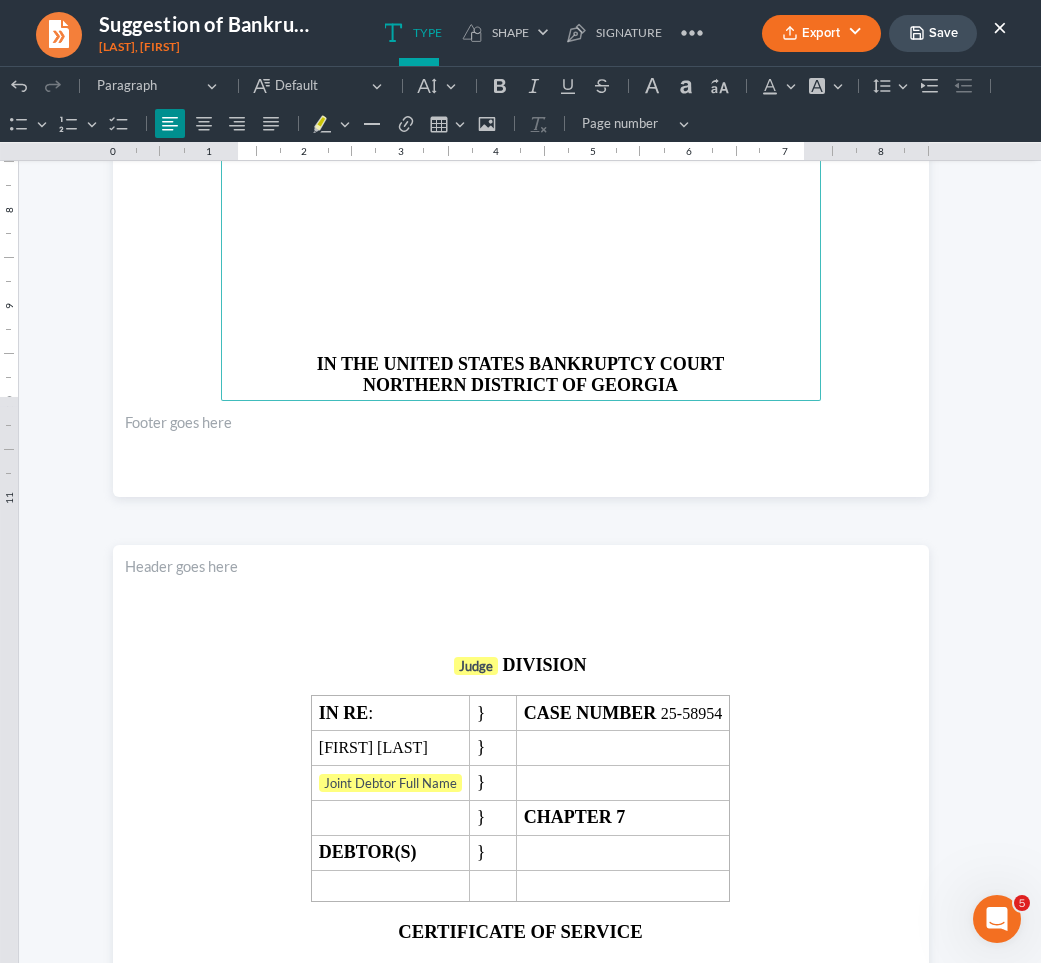 click at bounding box center (521, 327) 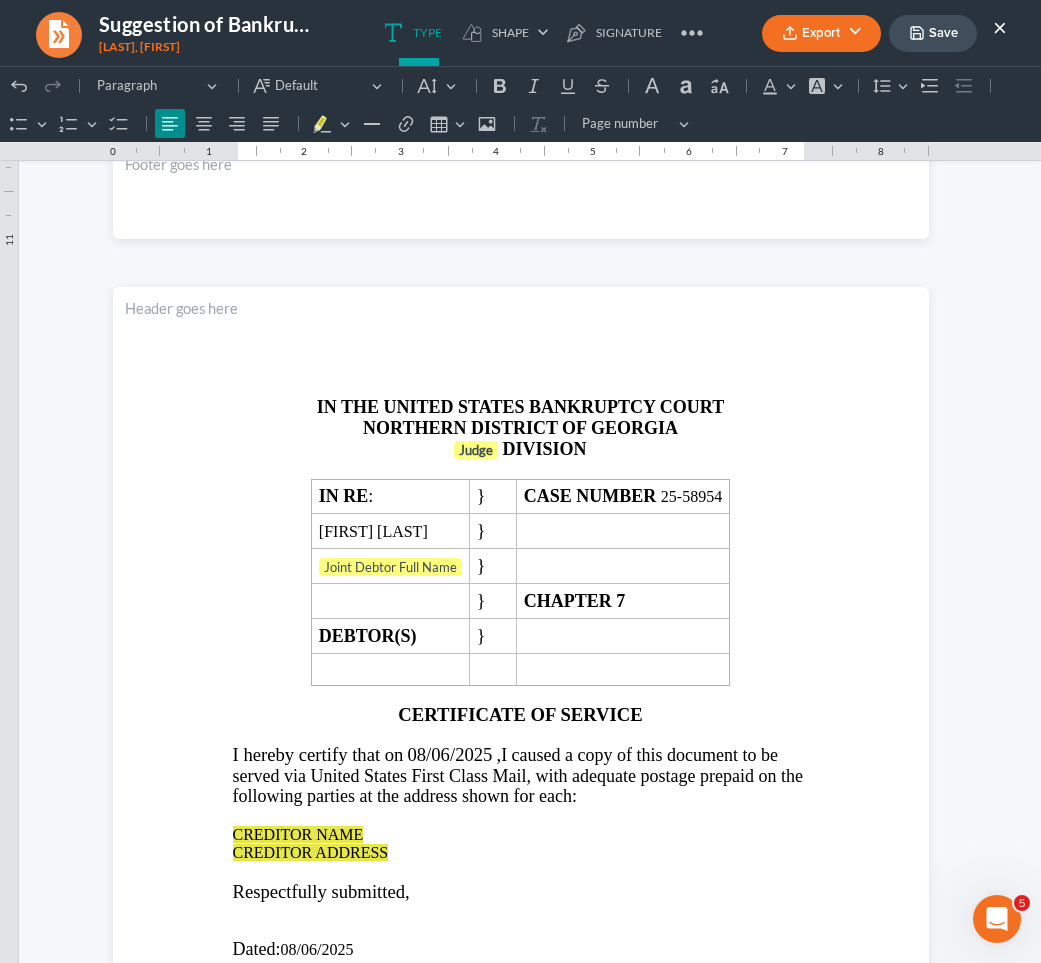 scroll, scrollTop: 2336, scrollLeft: 0, axis: vertical 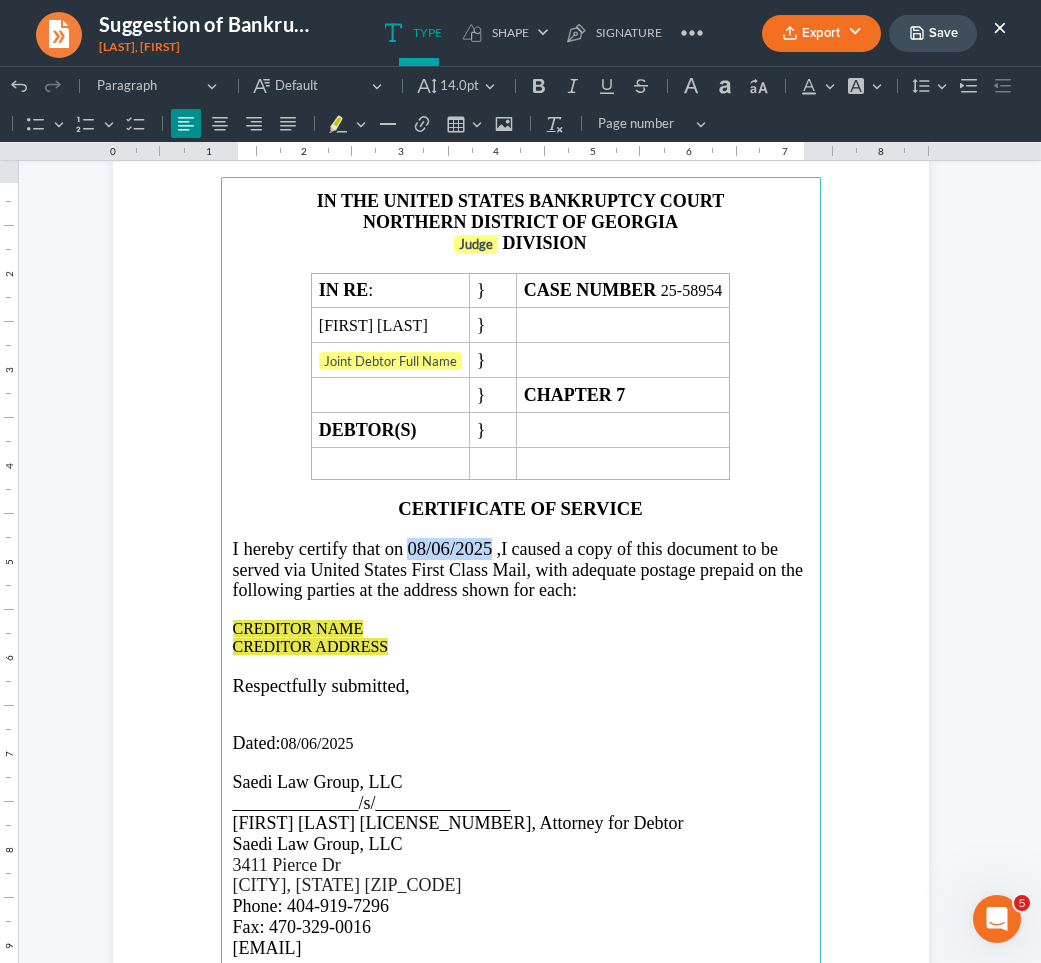 drag, startPoint x: 518, startPoint y: 544, endPoint x: 433, endPoint y: 549, distance: 85.146935 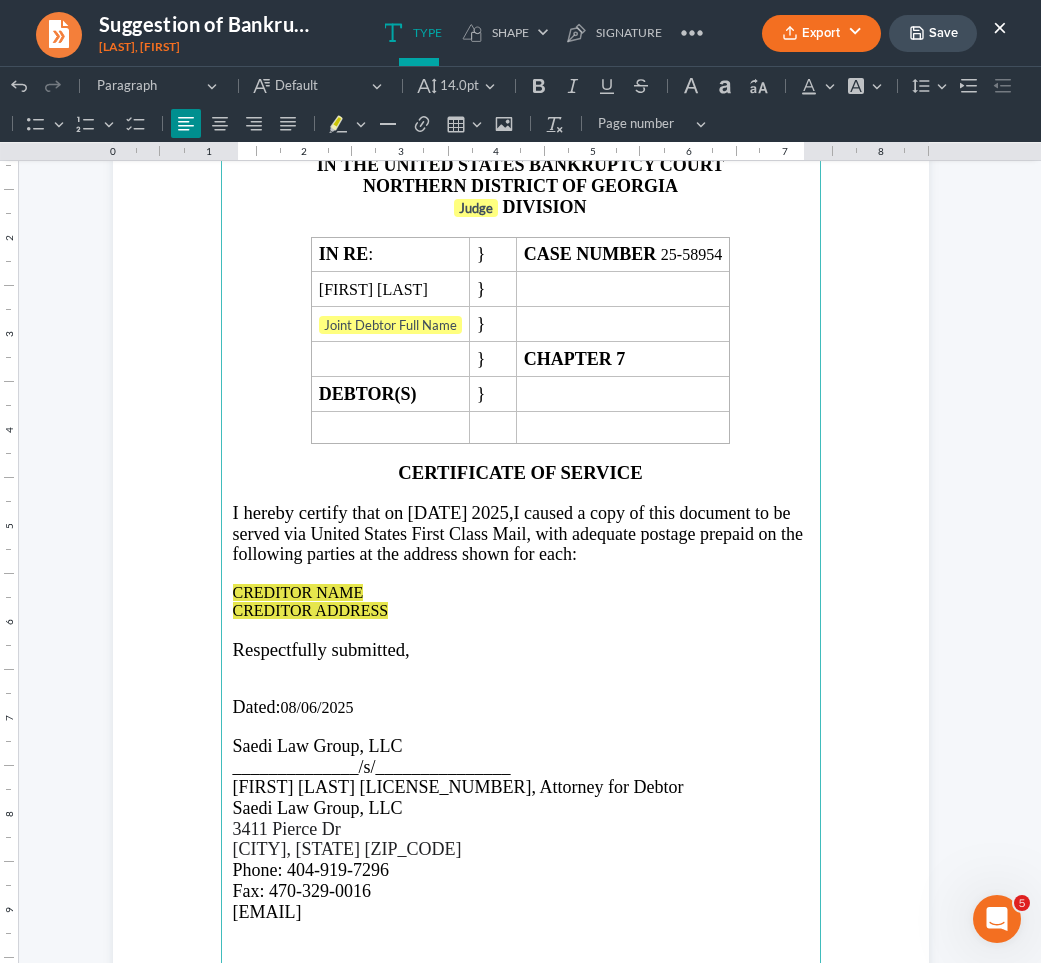 scroll, scrollTop: 2377, scrollLeft: 0, axis: vertical 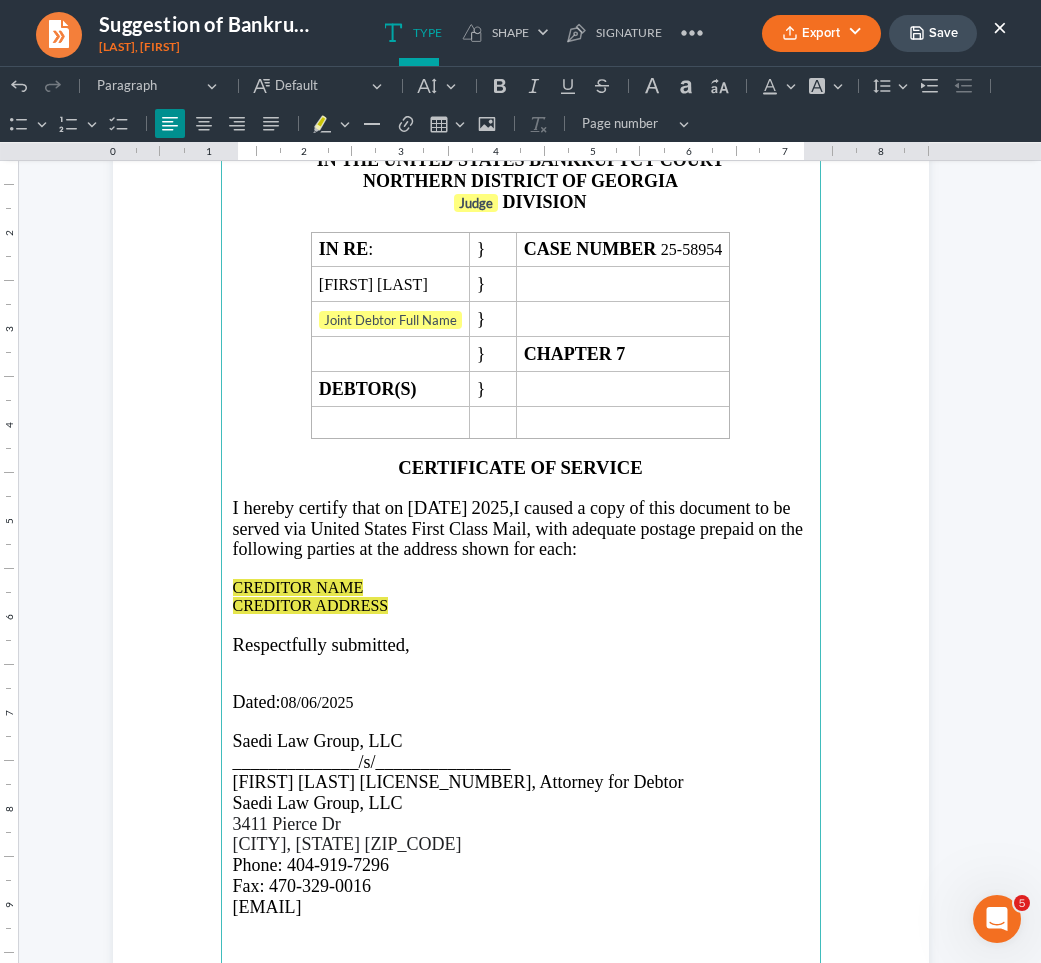 drag, startPoint x: 354, startPoint y: 693, endPoint x: 279, endPoint y: 695, distance: 75.026665 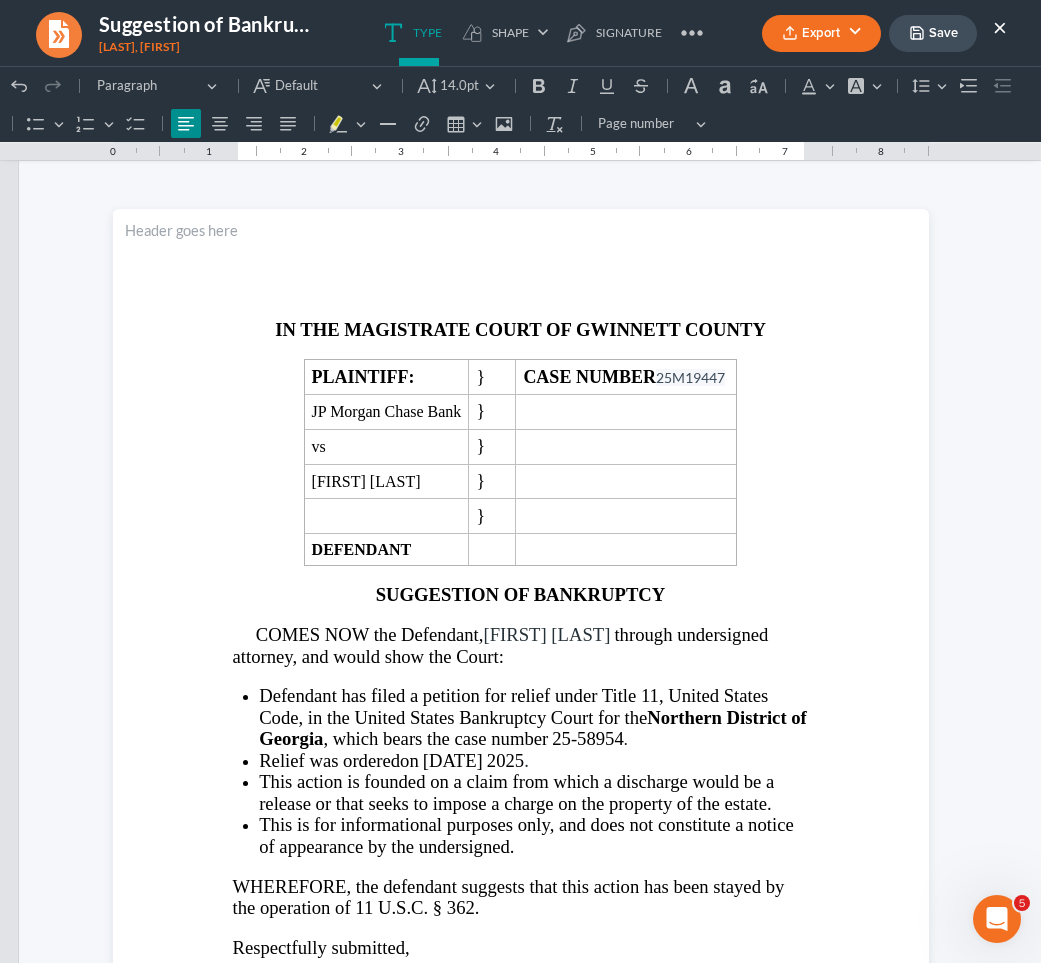 scroll, scrollTop: -1, scrollLeft: 0, axis: vertical 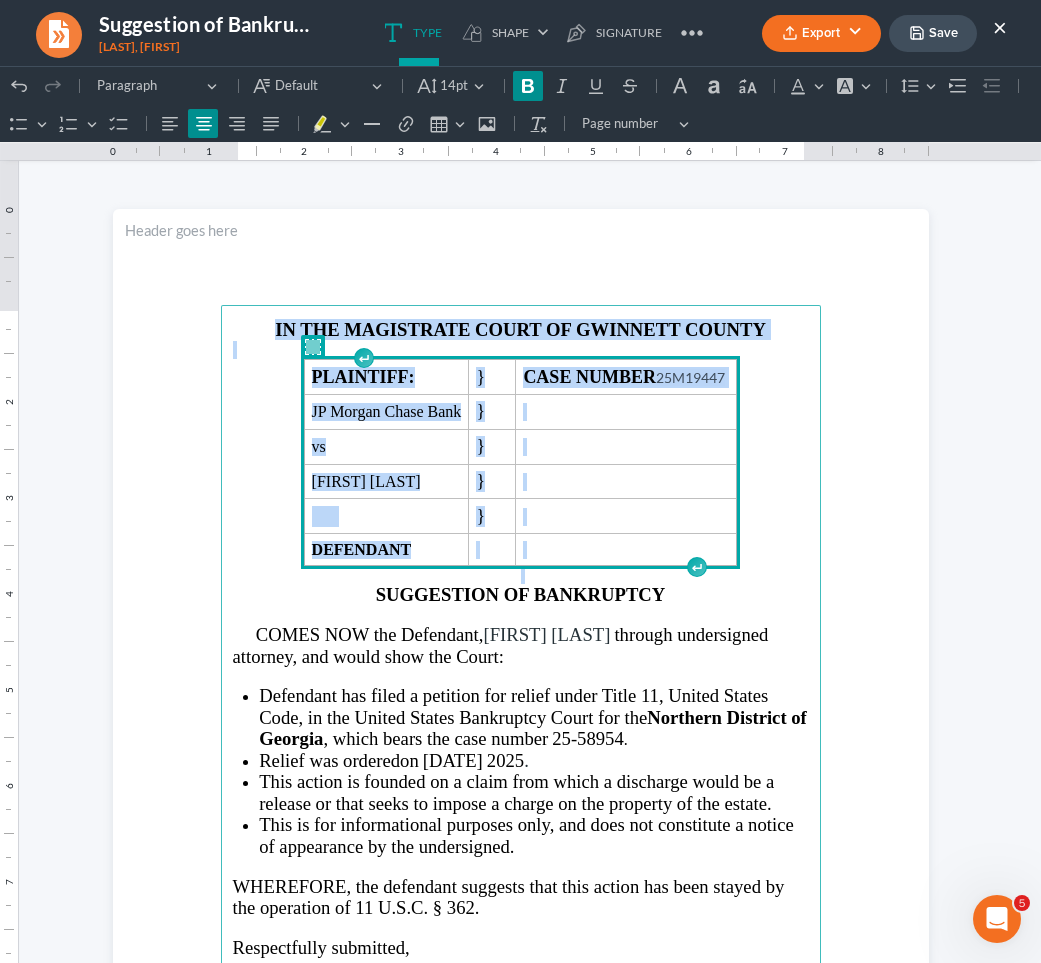 drag, startPoint x: 747, startPoint y: 549, endPoint x: 195, endPoint y: 328, distance: 594.5965 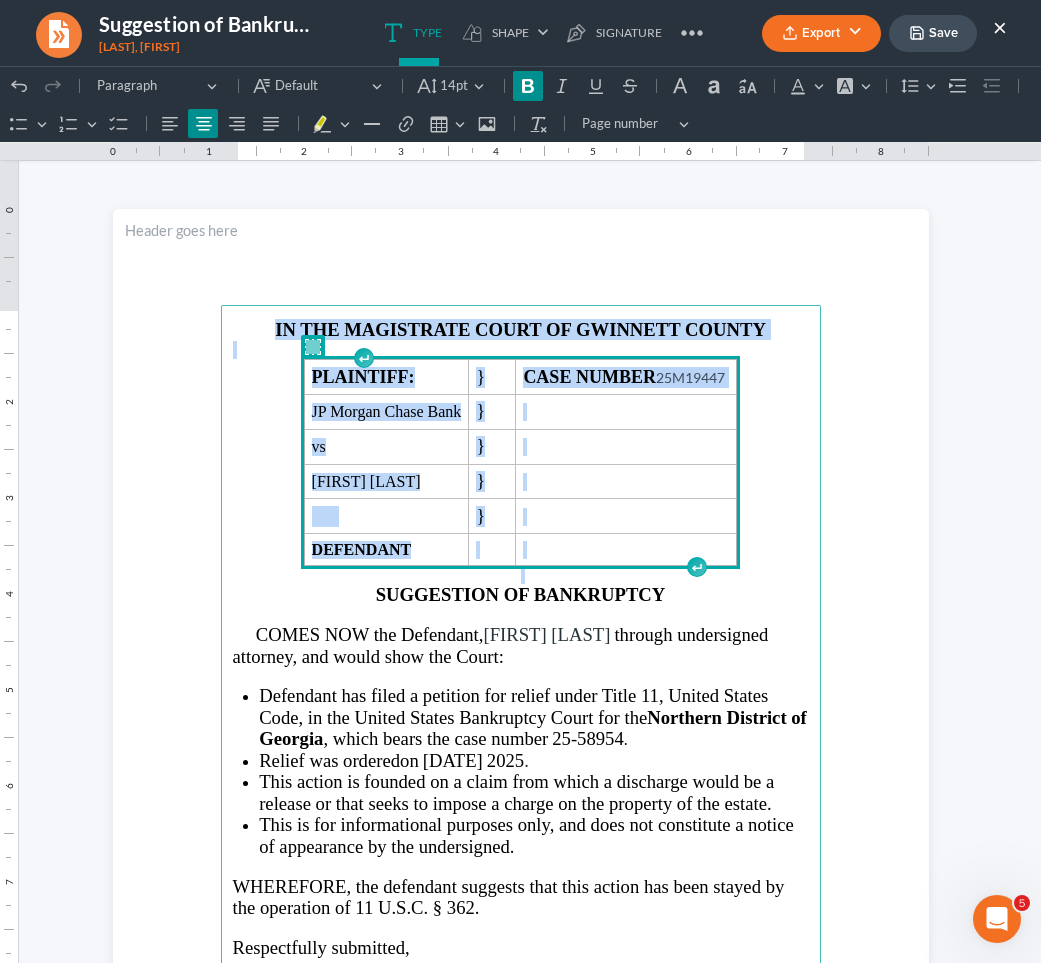 click on "IN THE MAGISTRATE COURT OF GWINNETT COUNTY PLAINTIFF: } CASE NUMBER  25M19447   JP Morgan Chase Bank } vs } [FIRST] [LAST]  }        } DEFENDANT SUGGESTION OF BANKRUPTCY        COMES NOW the Defendant,  [FIRST] [LAST]   through undersigned attorney, and would show the Court: Defendant has filed a petition for relief under Title 11, United States Code, in the United States Bankruptcy Court for the  Northern District of Georgia  , which bears the case number   [CASE_NUMBER] . Relief was ordered  on   [DATE].  This action is founded on a claim from which a discharge would be a release or that seeks to impose a charge on the property of the estate. This is for informational purposes only, and does not constitute a notice of appearance by the undersigned. WHEREFORE, the defendant suggests that this action has been stayed by the operation of 11 U.S.C. § 362. Respectfully submitted, Dated:  [DATE]               [FIRST] [LAST], Attorney at Law [NUMBER] [STREET]" at bounding box center (521, 737) 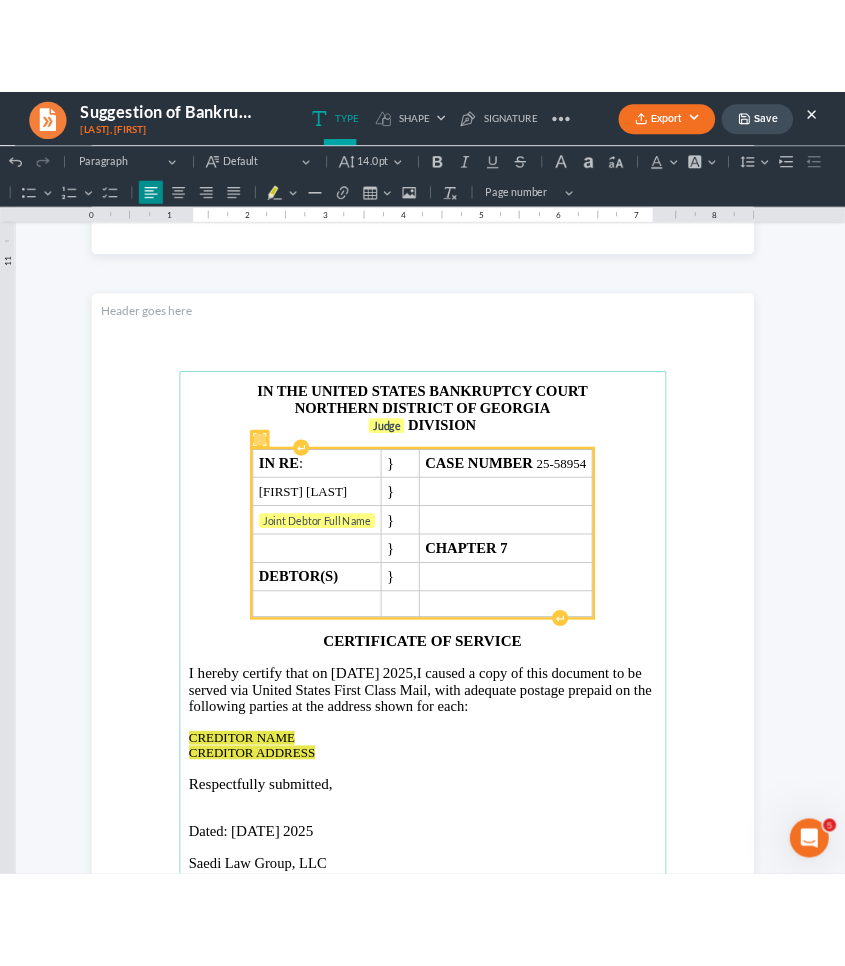 scroll, scrollTop: 2188, scrollLeft: 0, axis: vertical 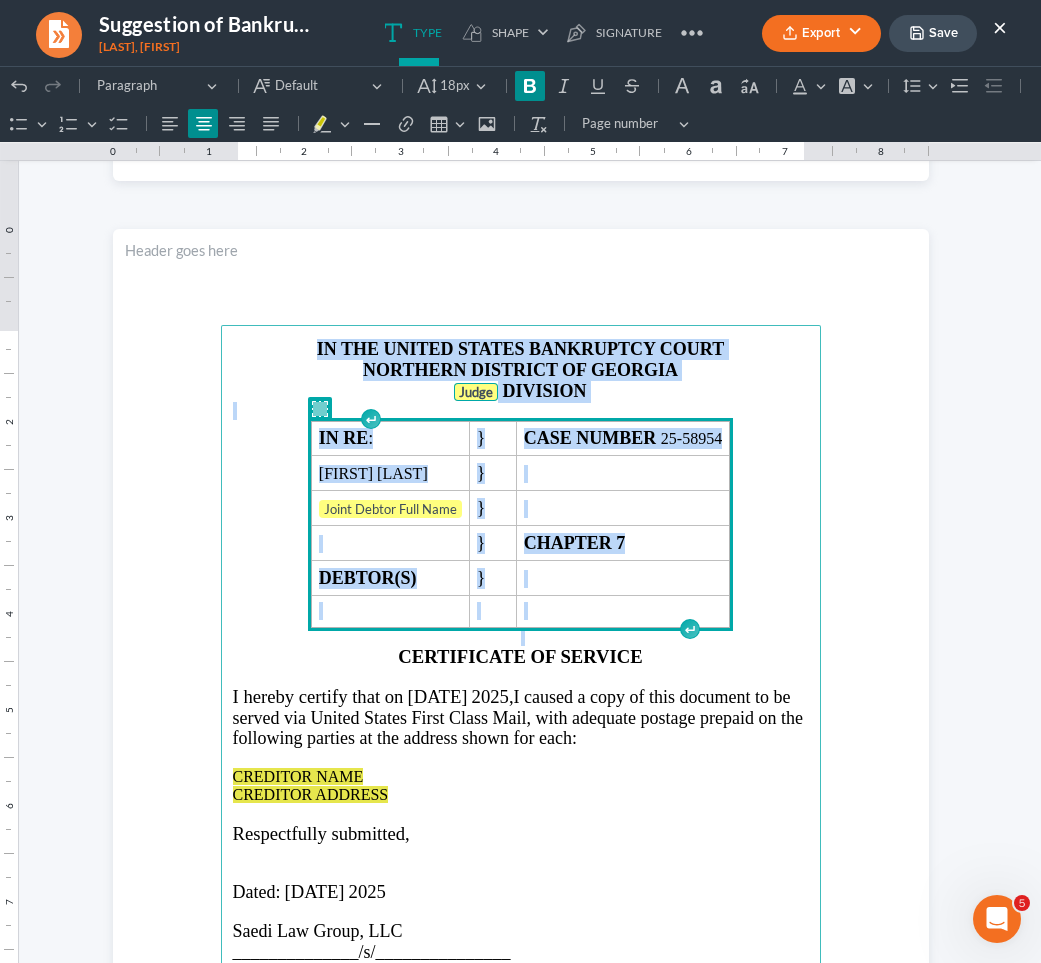 drag, startPoint x: 773, startPoint y: 617, endPoint x: 174, endPoint y: 300, distance: 677.70935 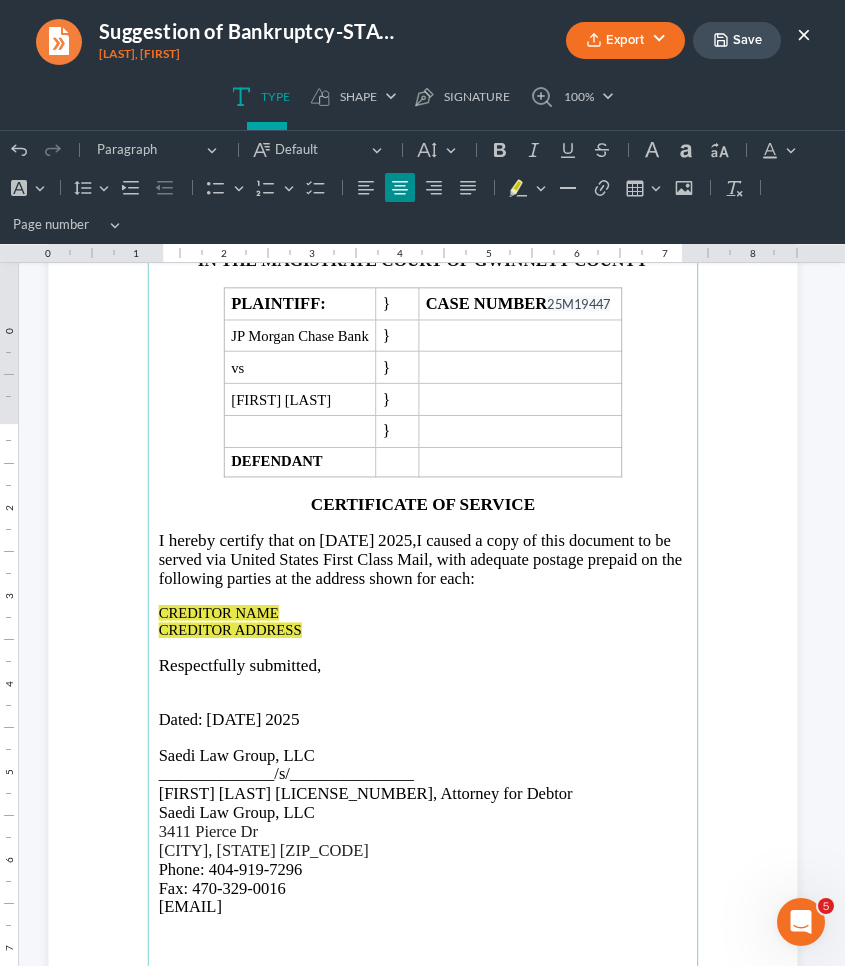 click on "CREDITOR NAME" at bounding box center (218, 613) 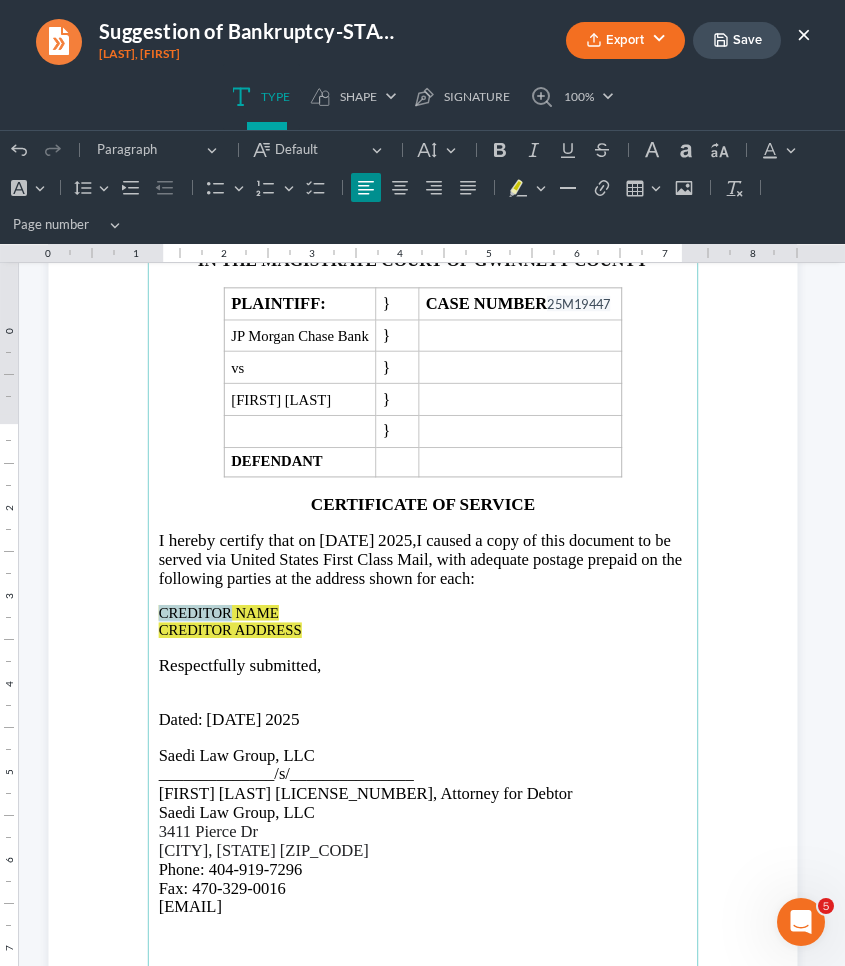 click on "CREDITOR NAME" at bounding box center (218, 613) 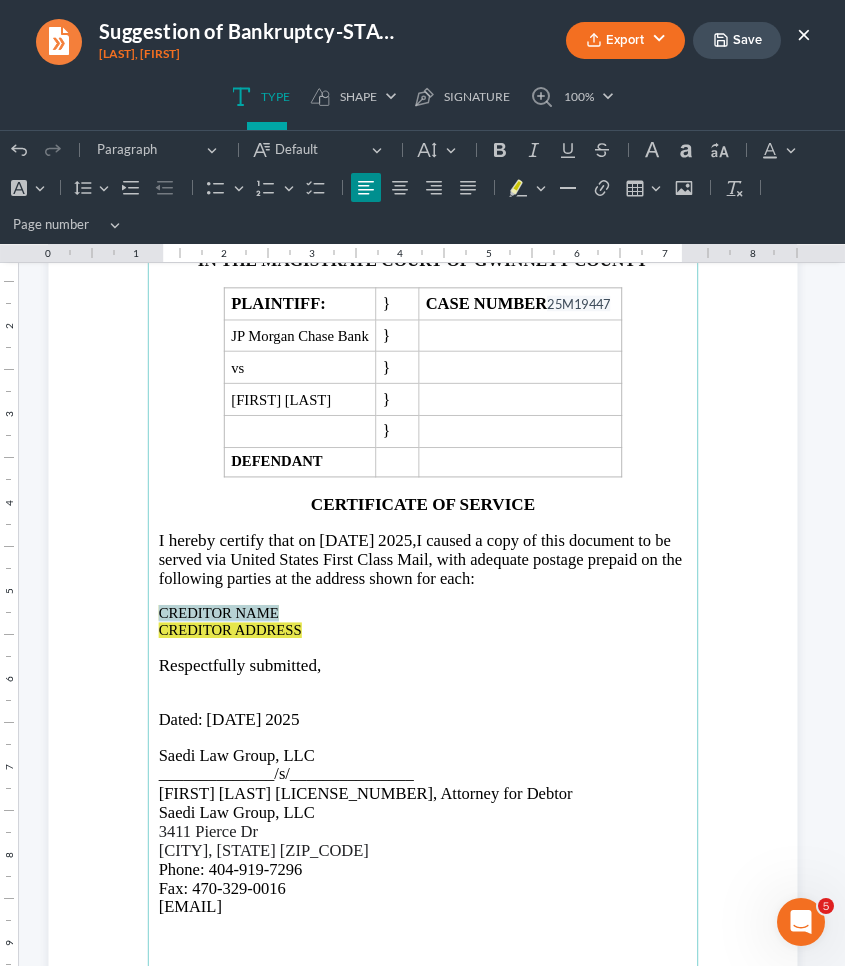 drag, startPoint x: 282, startPoint y: 608, endPoint x: 134, endPoint y: 609, distance: 148.00337 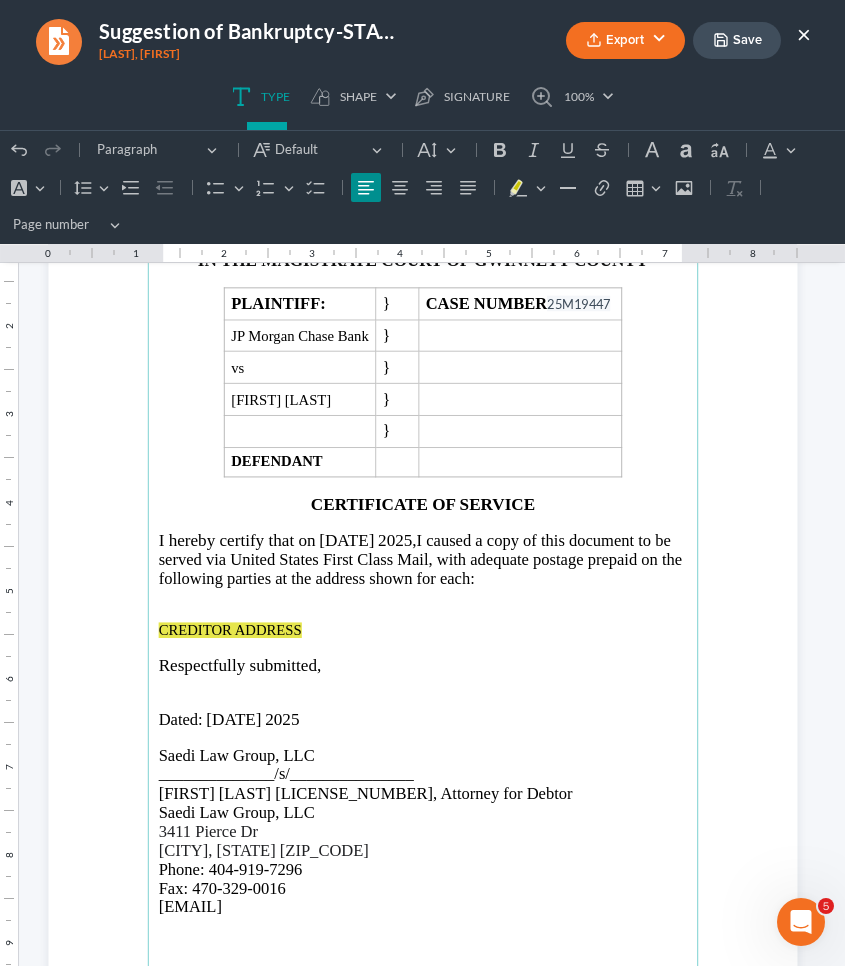 type 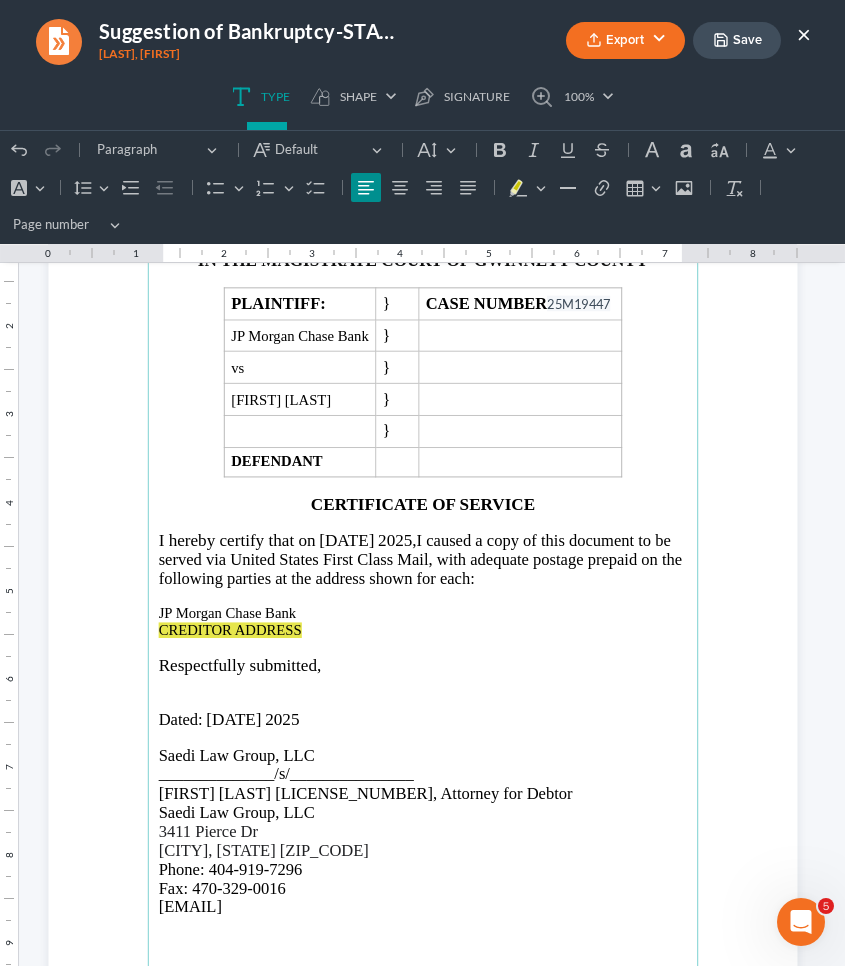 click on "CREDITOR ADDRESS" at bounding box center [229, 630] 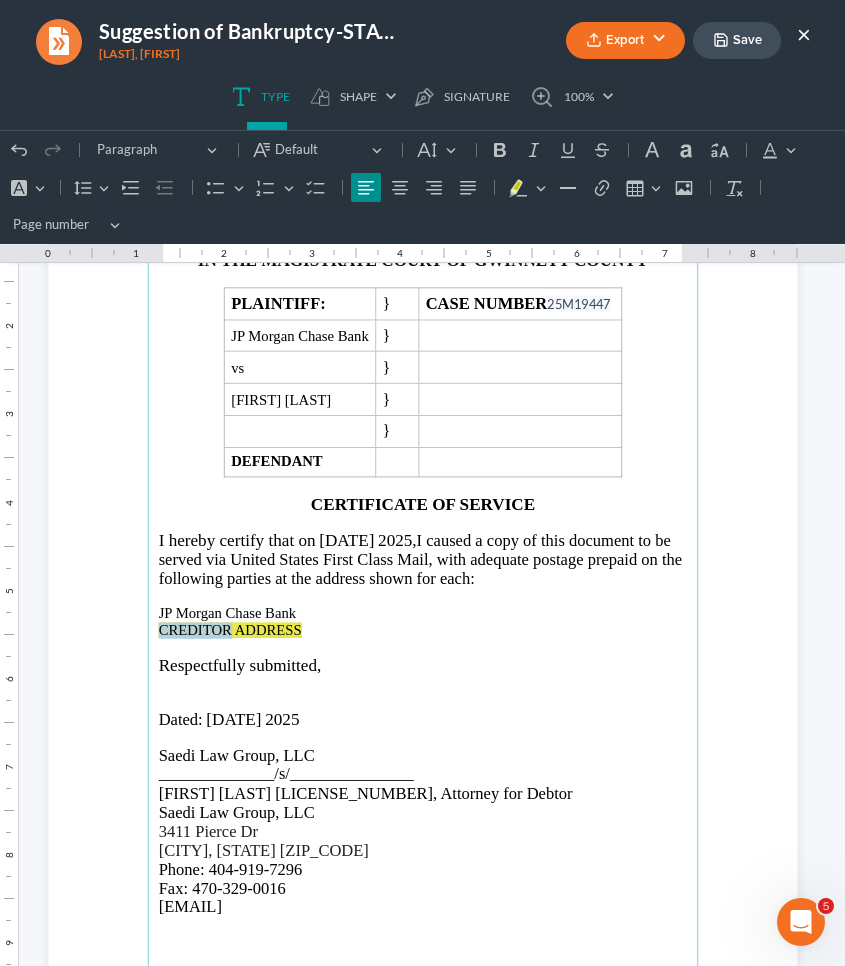 click on "CREDITOR ADDRESS" at bounding box center [229, 630] 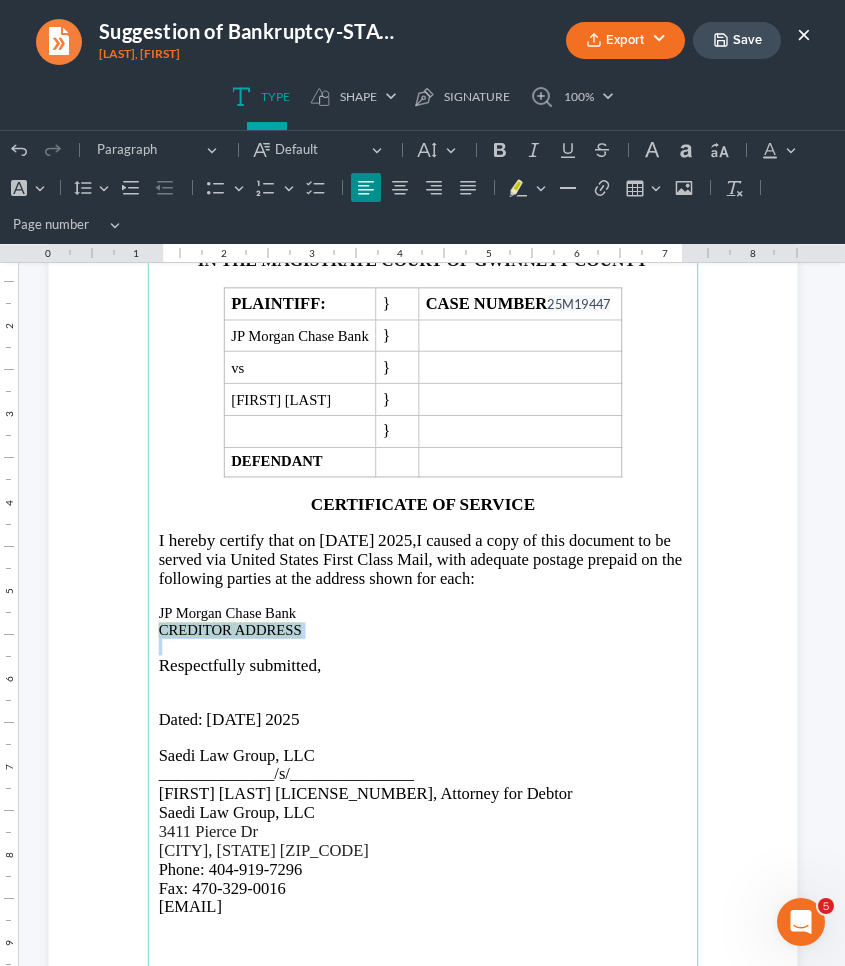 click on "CREDITOR ADDRESS" at bounding box center (229, 630) 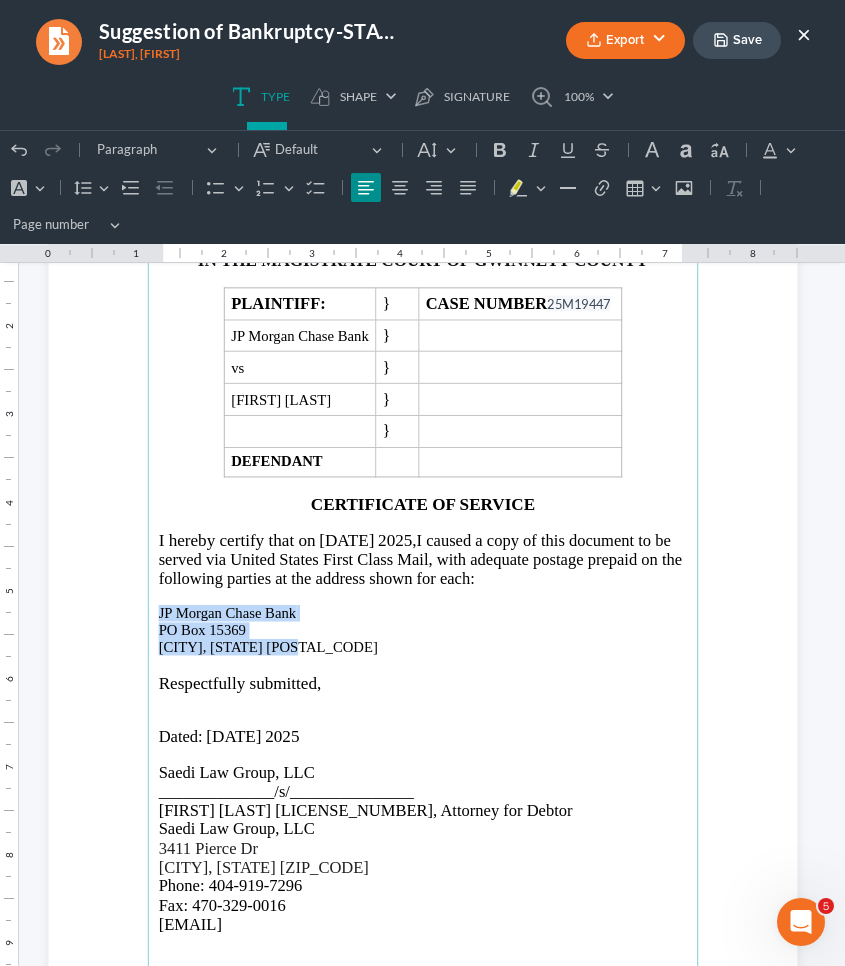 drag, startPoint x: 307, startPoint y: 646, endPoint x: 146, endPoint y: 611, distance: 164.76044 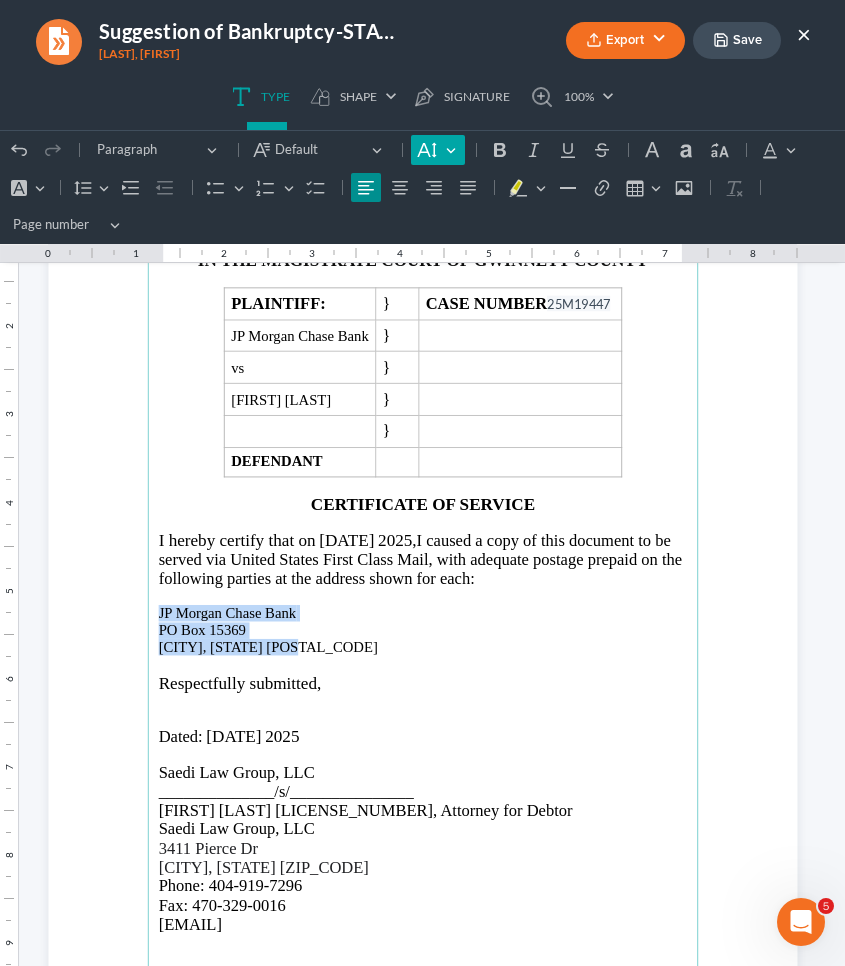 click 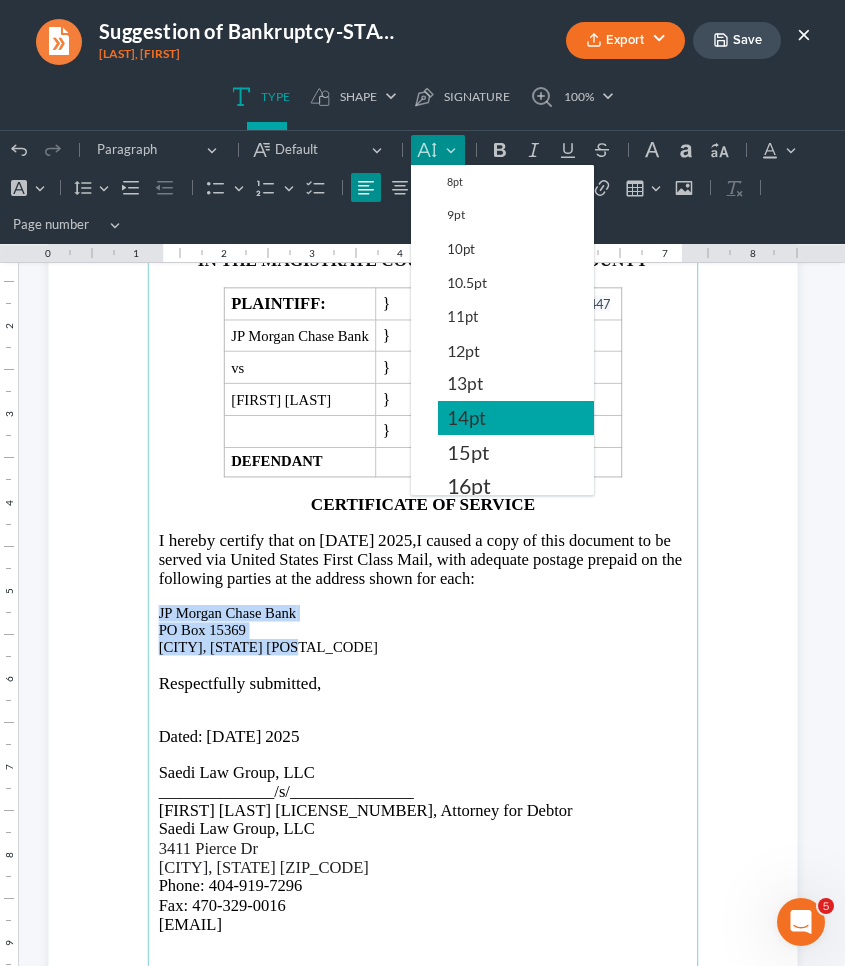 click on "14pt" at bounding box center [516, 418] 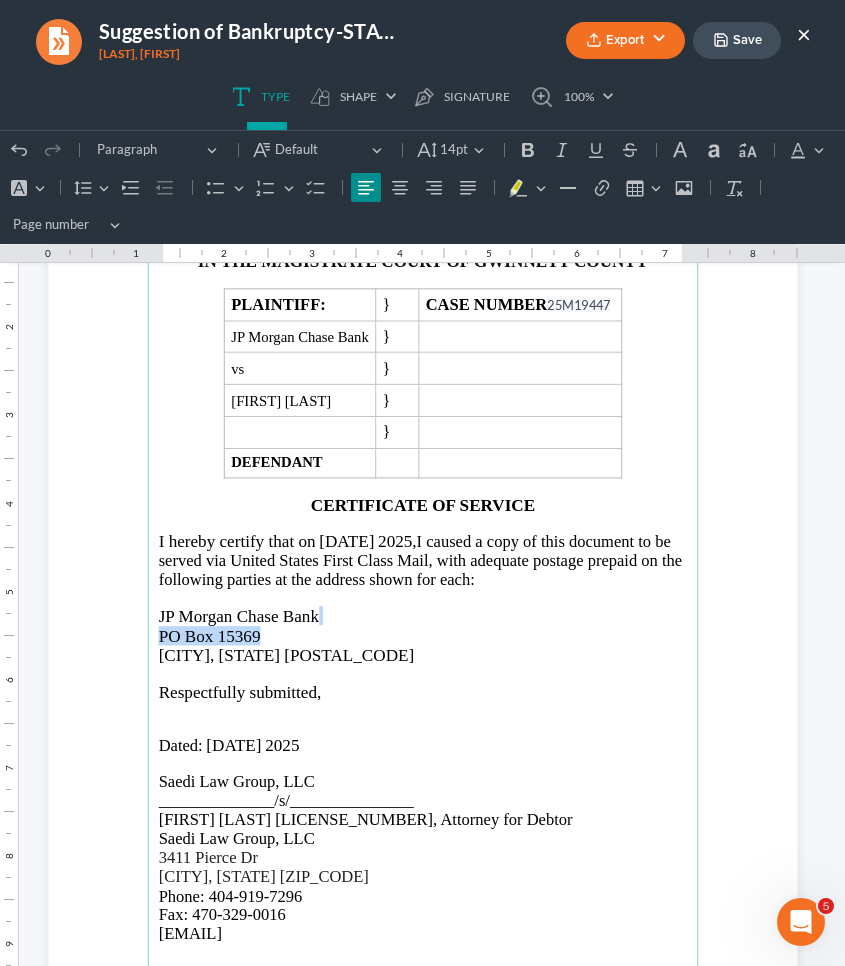 scroll, scrollTop: 2190, scrollLeft: 0, axis: vertical 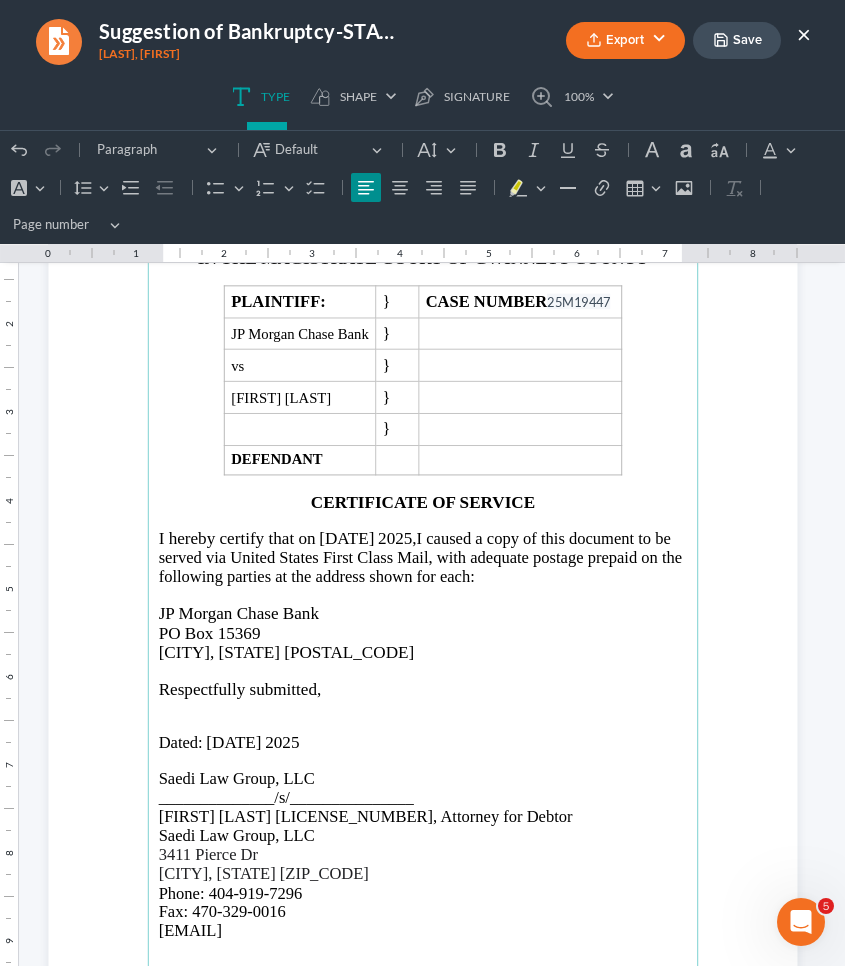 click at bounding box center [422, 761] 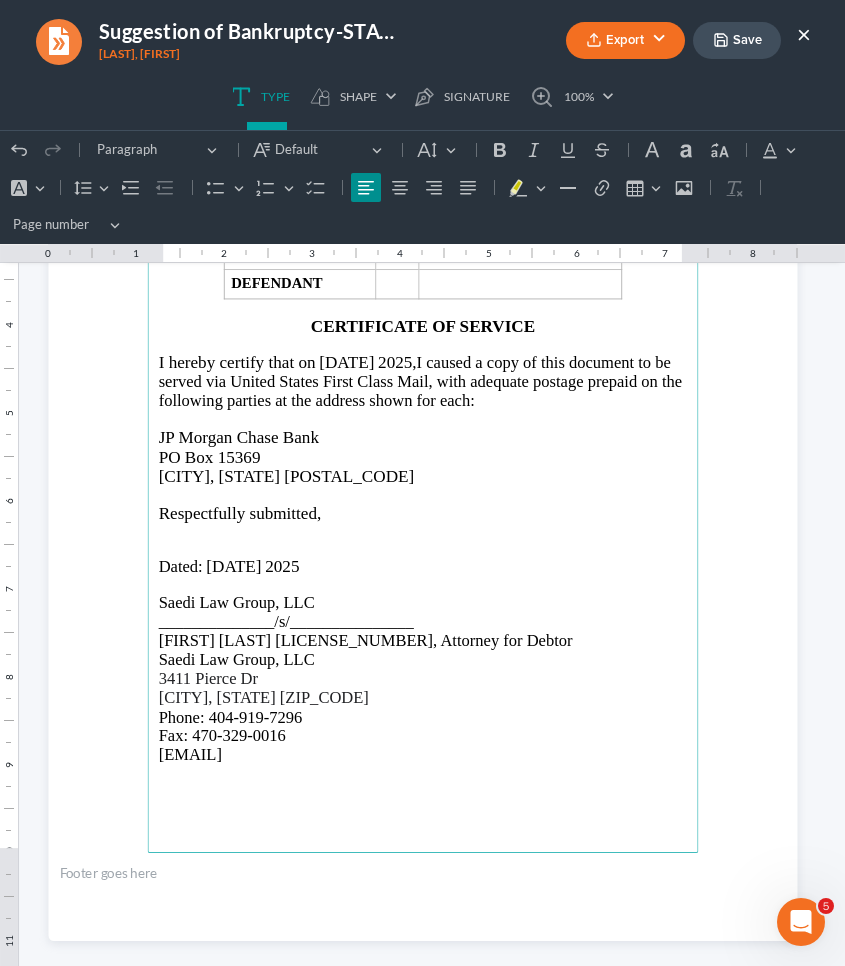 scroll, scrollTop: 2350, scrollLeft: 0, axis: vertical 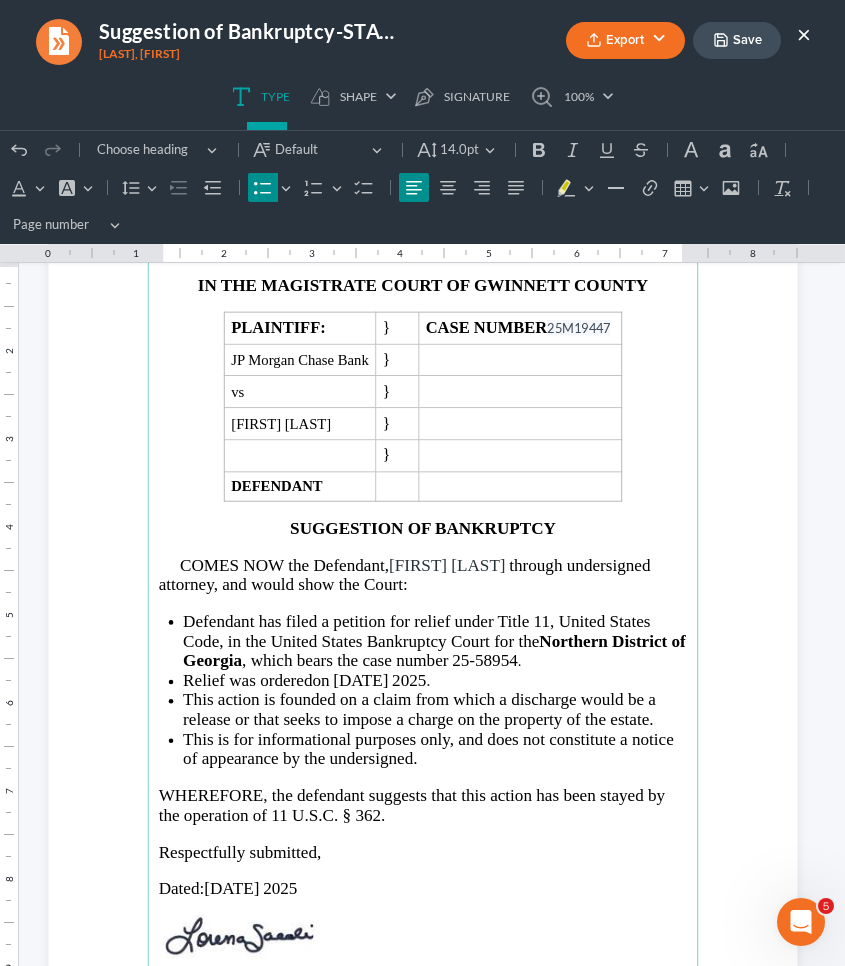 click on "25-58954" at bounding box center [485, 659] 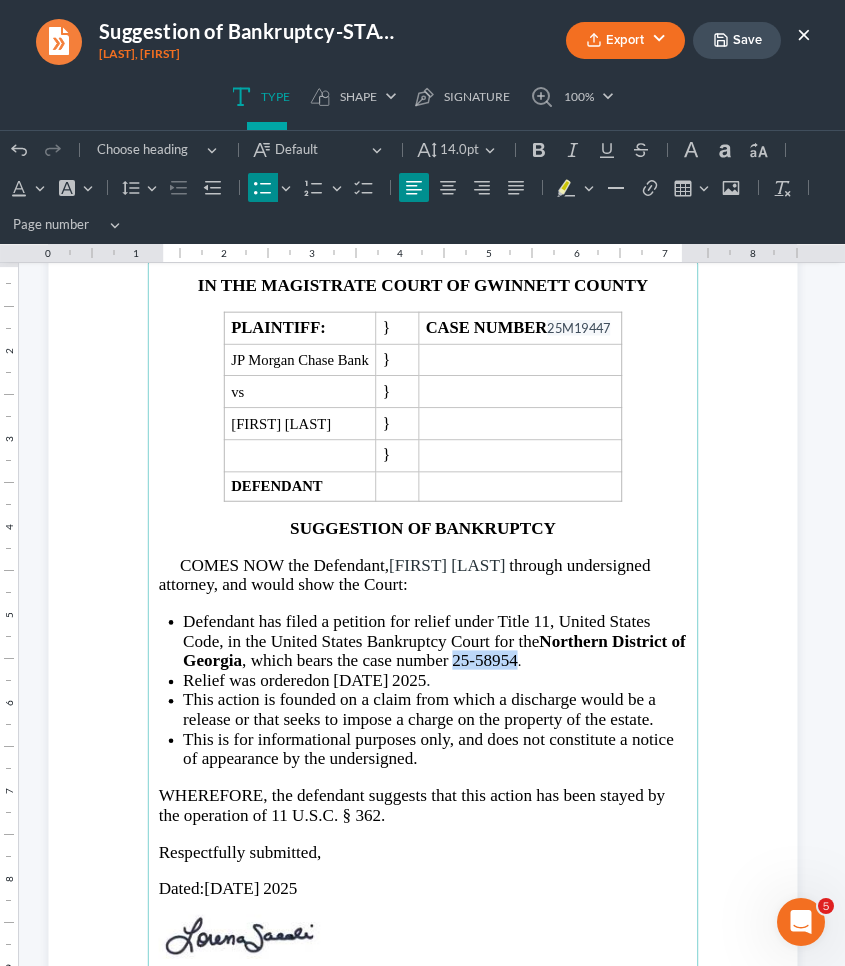 drag, startPoint x: 530, startPoint y: 655, endPoint x: 466, endPoint y: 660, distance: 64.195015 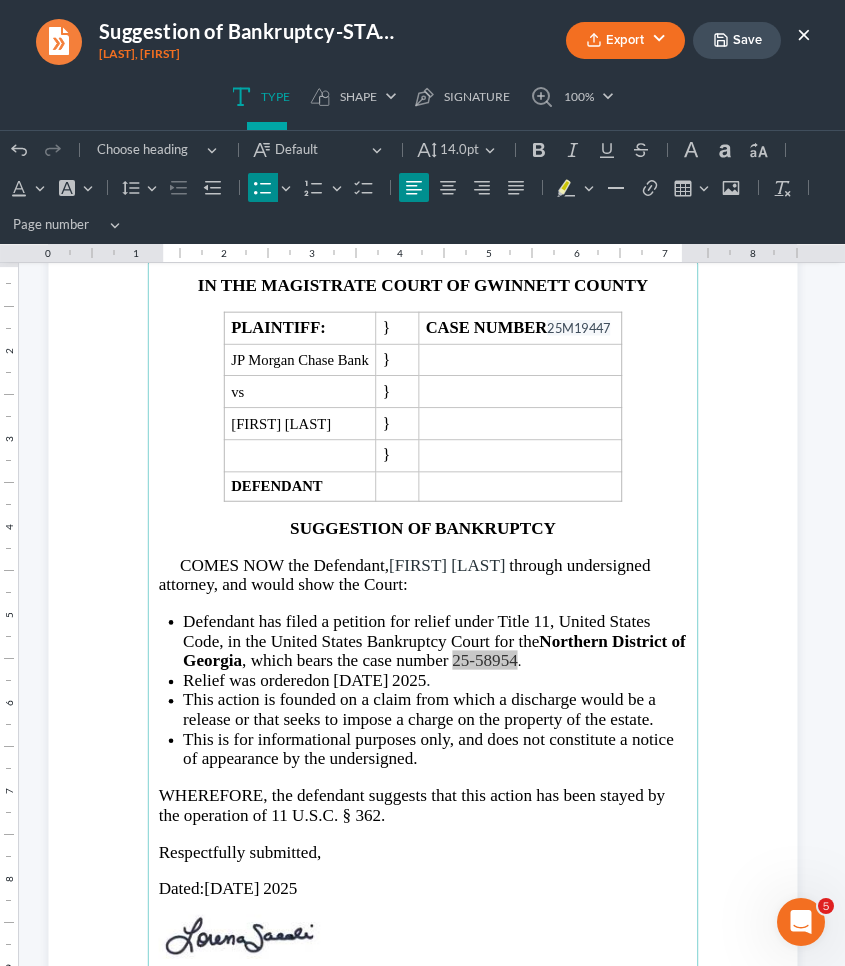 click on "Save" at bounding box center [737, 40] 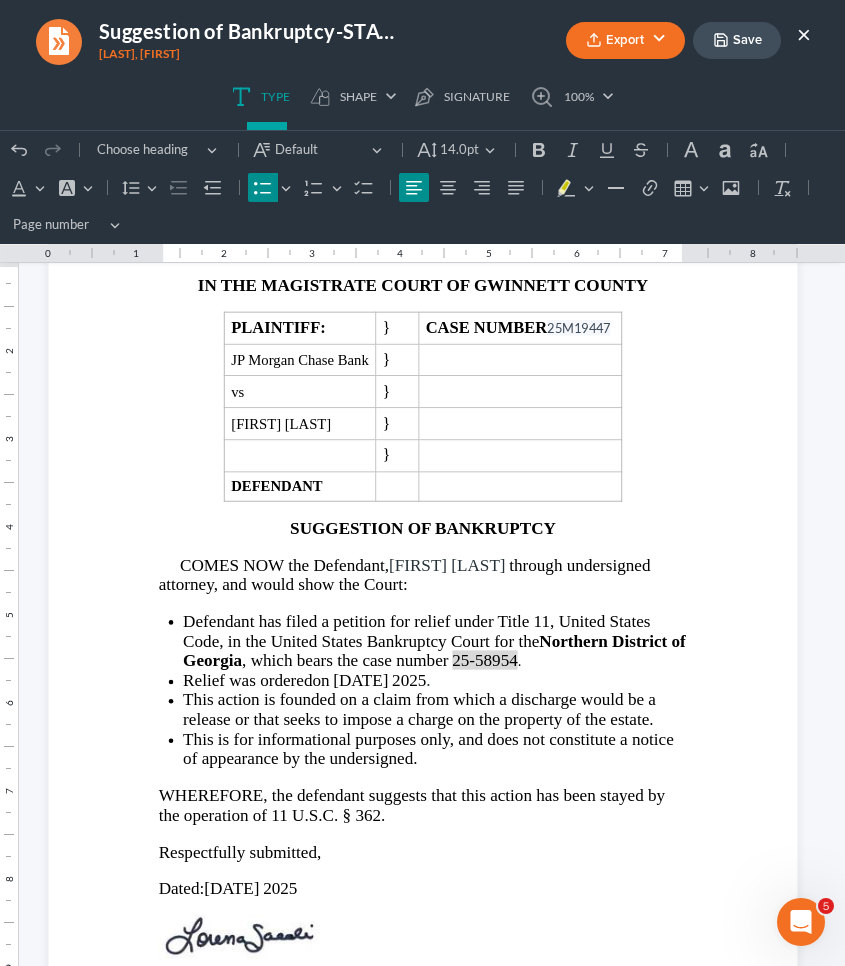 click on "Export" at bounding box center (625, 40) 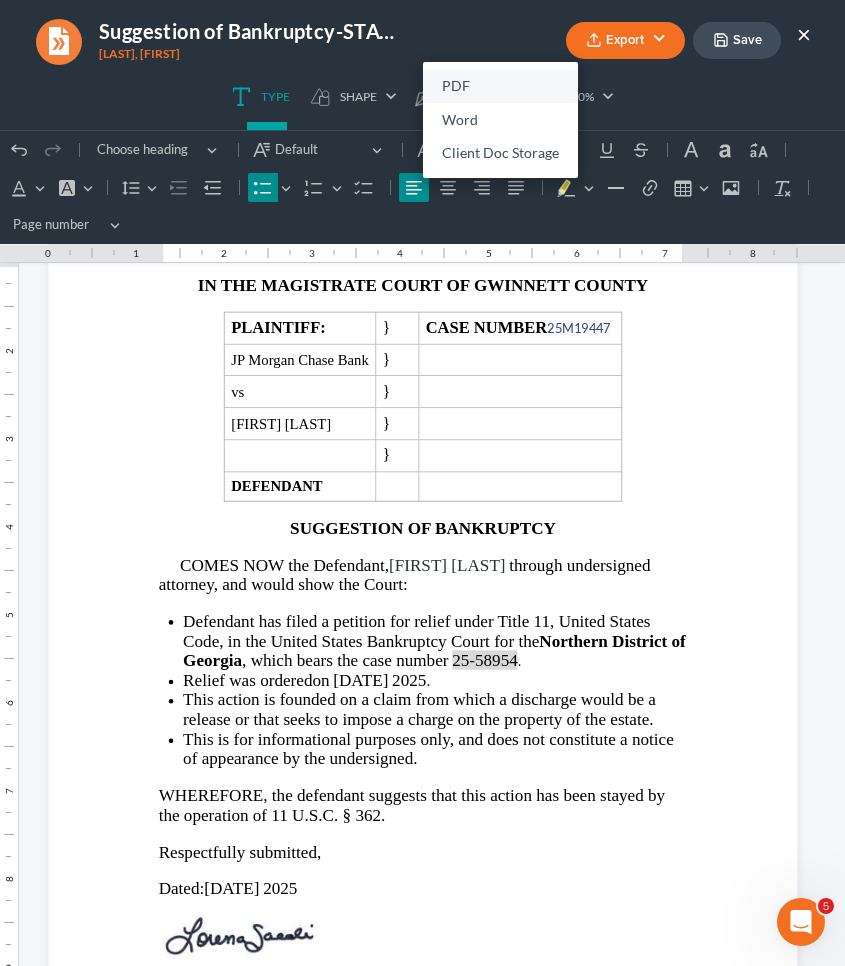 click on "PDF" at bounding box center (500, 87) 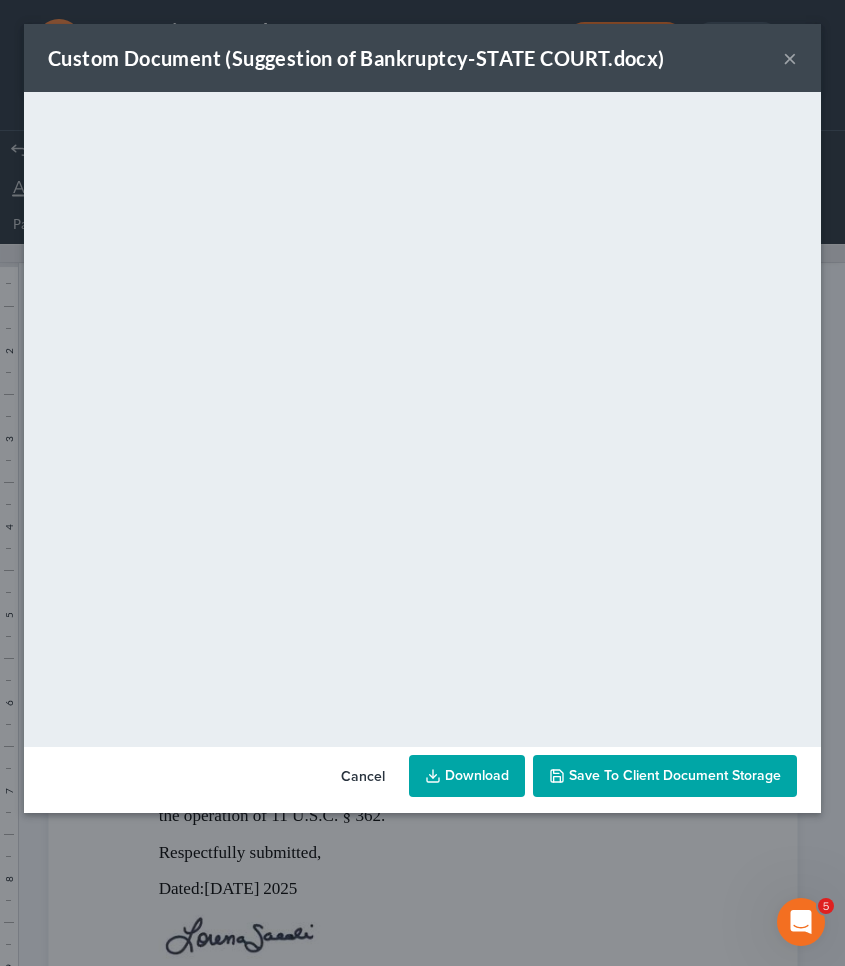 copy on "25-58954" 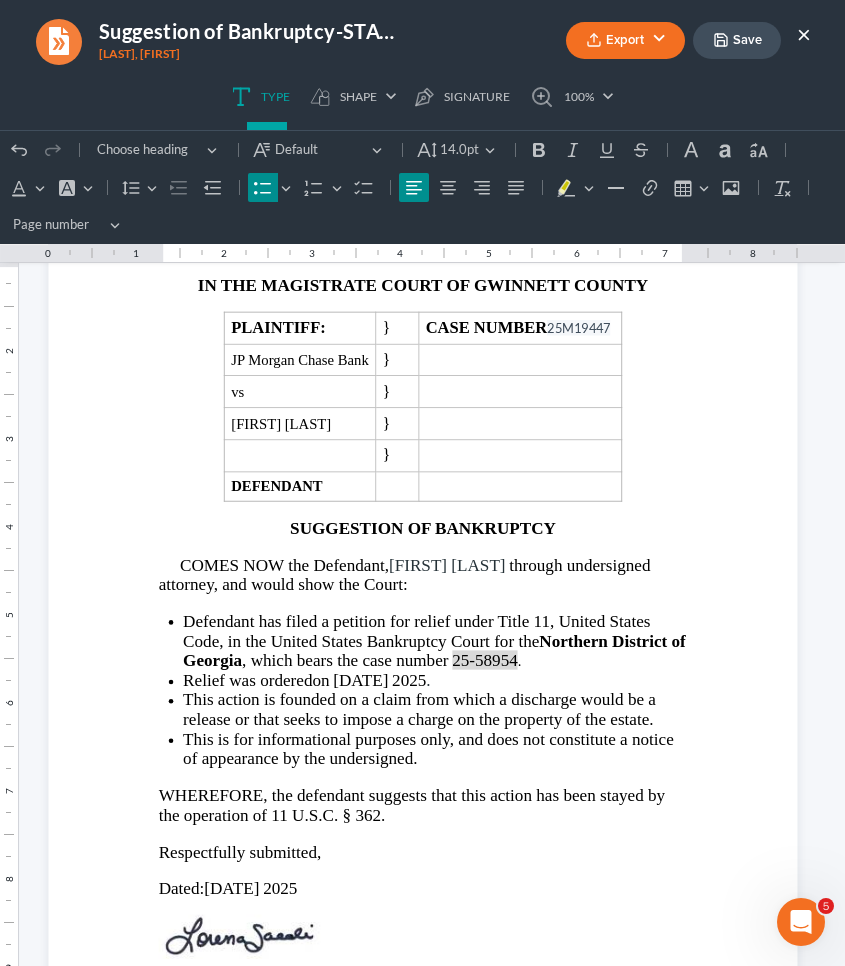 click on "×" at bounding box center (804, 34) 